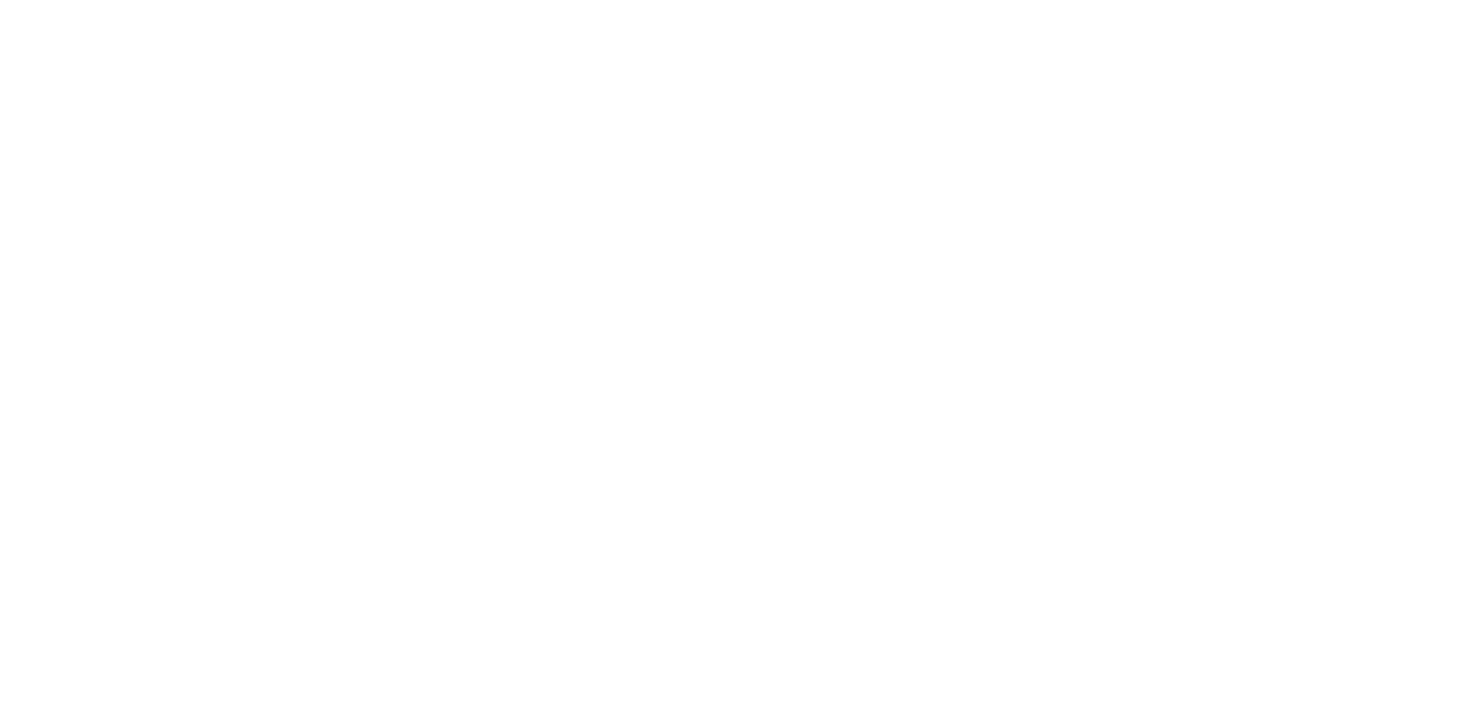 scroll, scrollTop: 0, scrollLeft: 0, axis: both 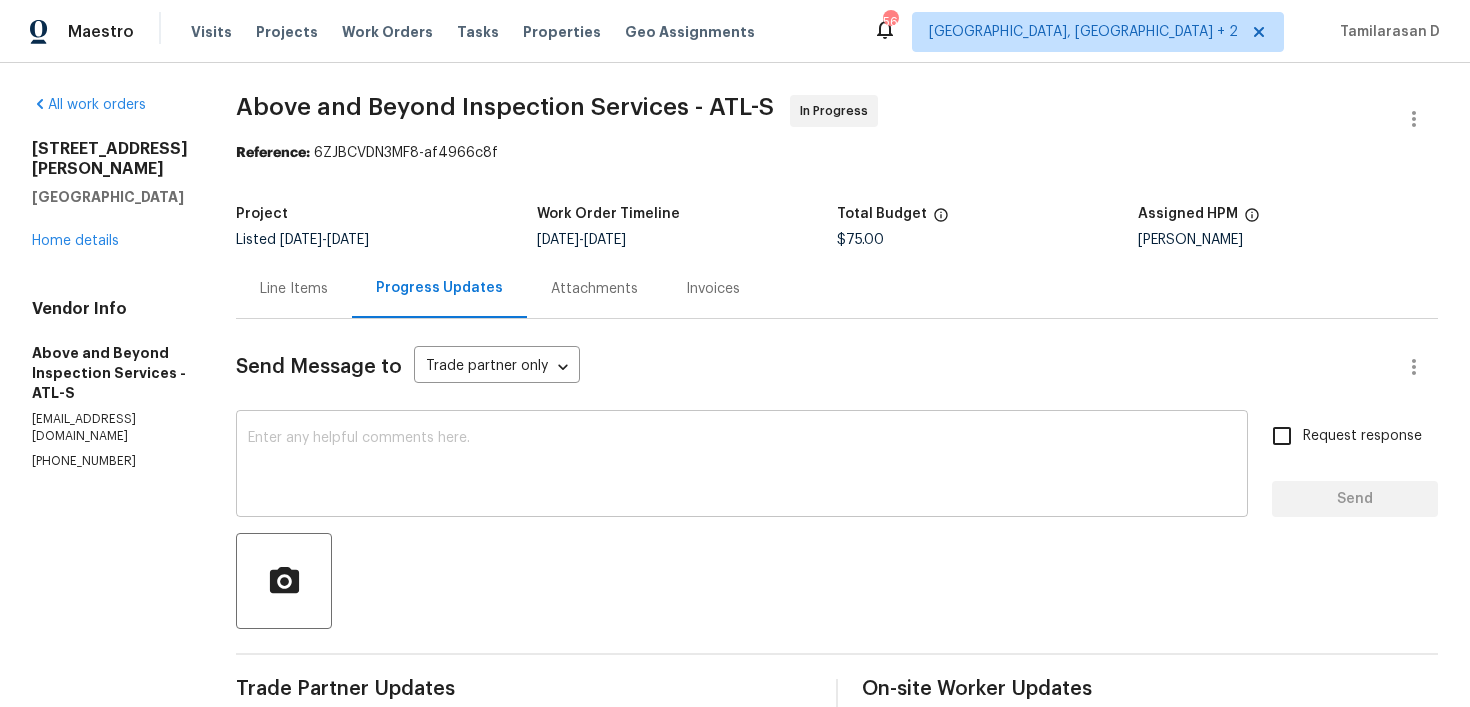 click at bounding box center (742, 466) 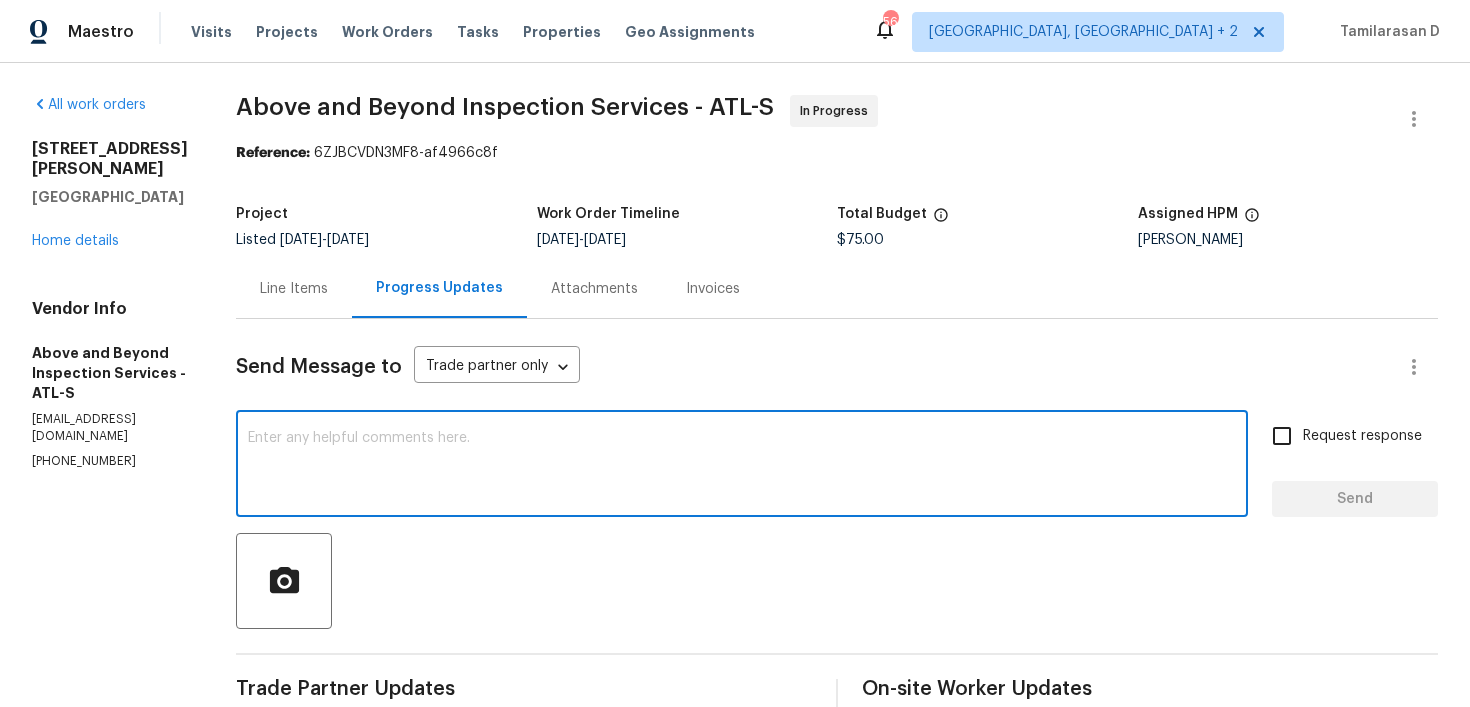paste on "Hey there, Thank you for accepting the work order, could you please let me know the scheduled date for this?" 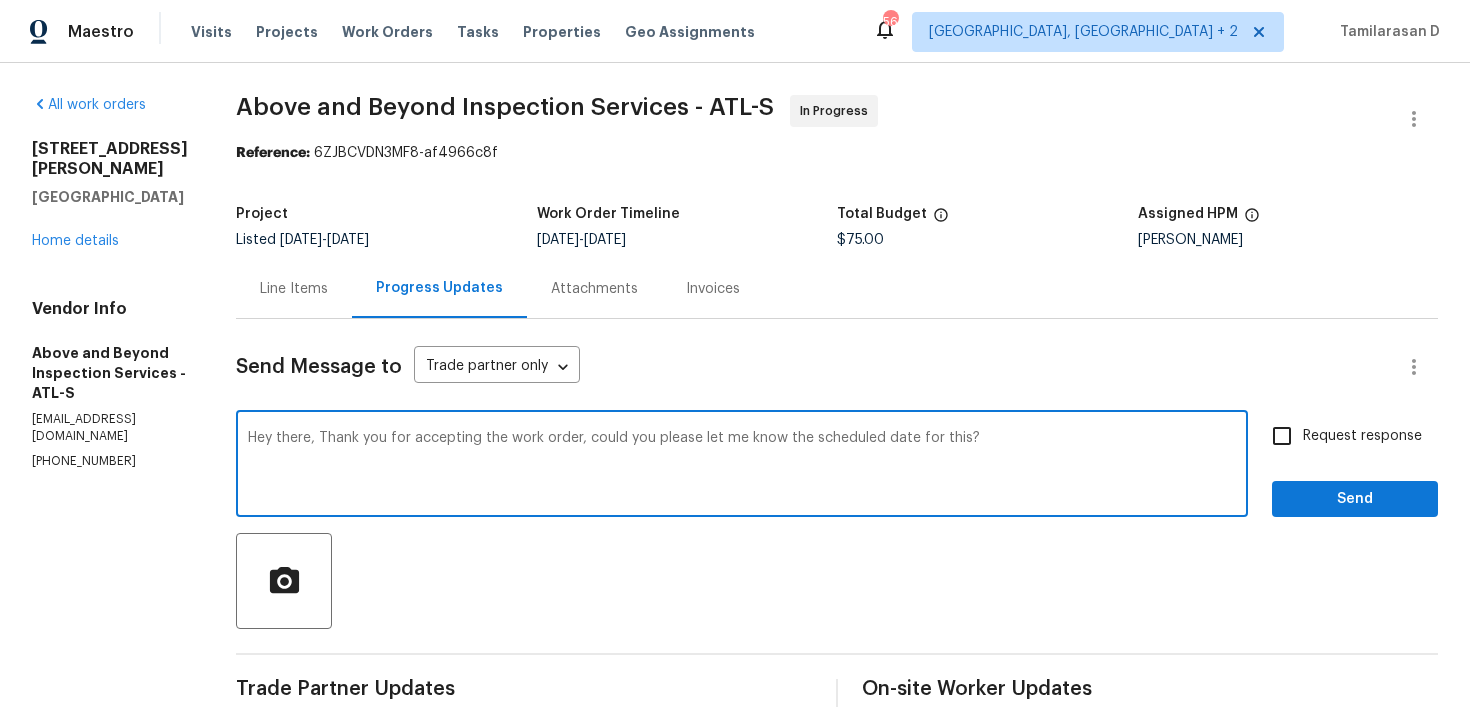 type on "Hey there, Thank you for accepting the work order, could you please let me know the scheduled date for this?" 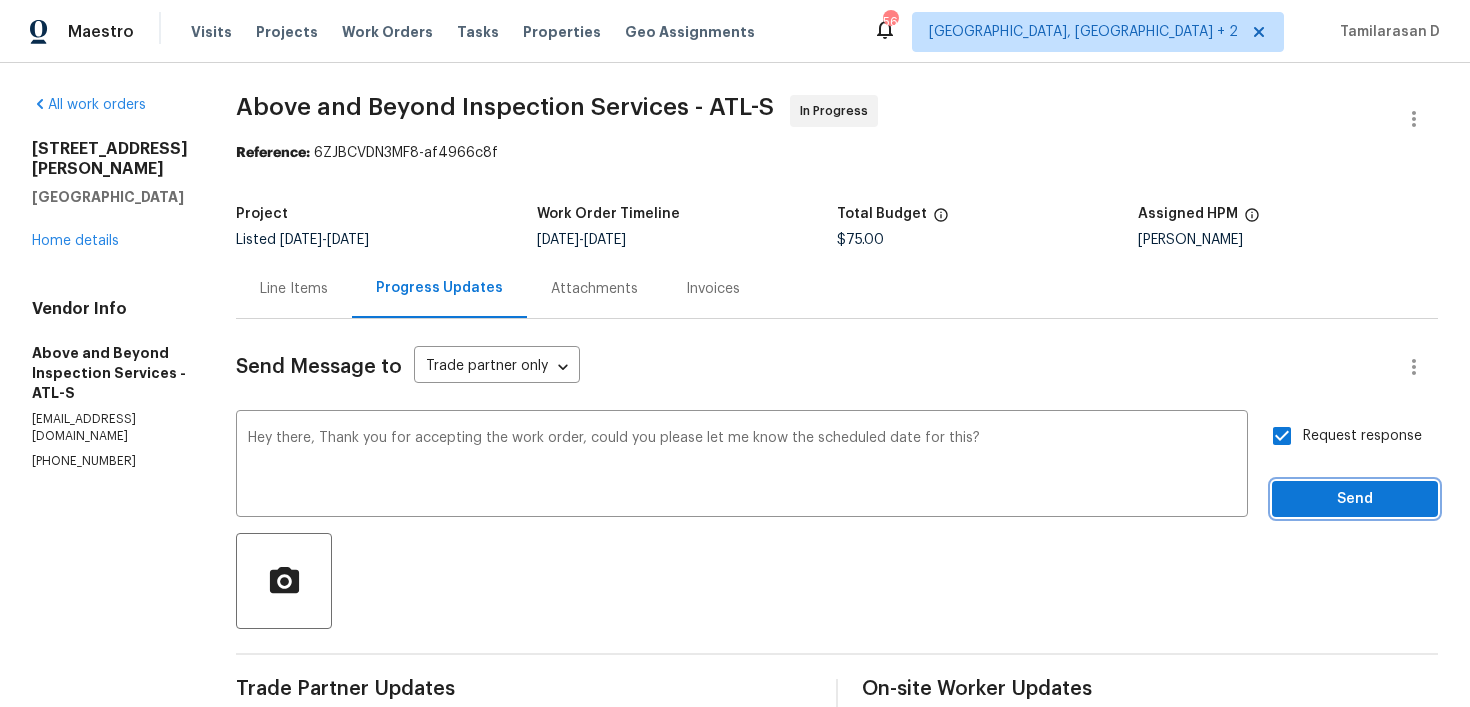 click on "Send" at bounding box center [1355, 499] 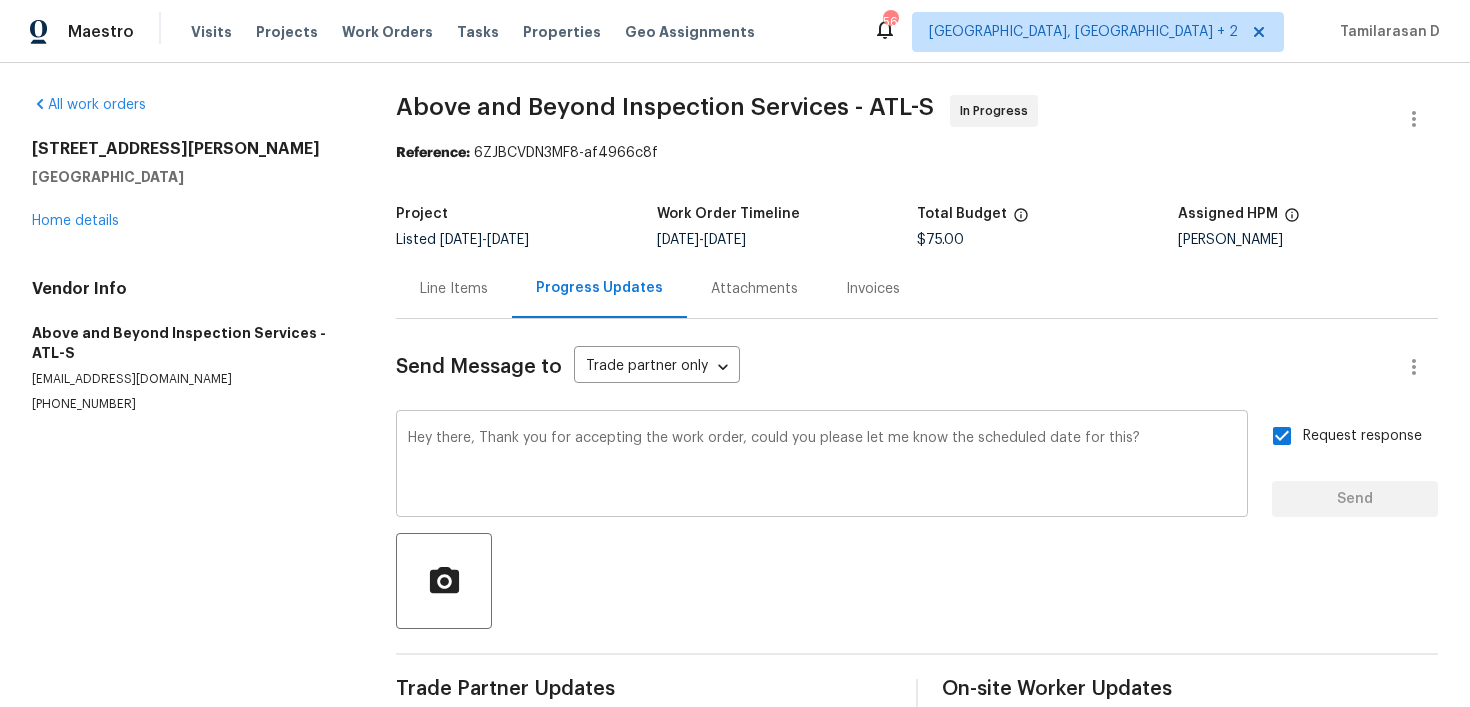type 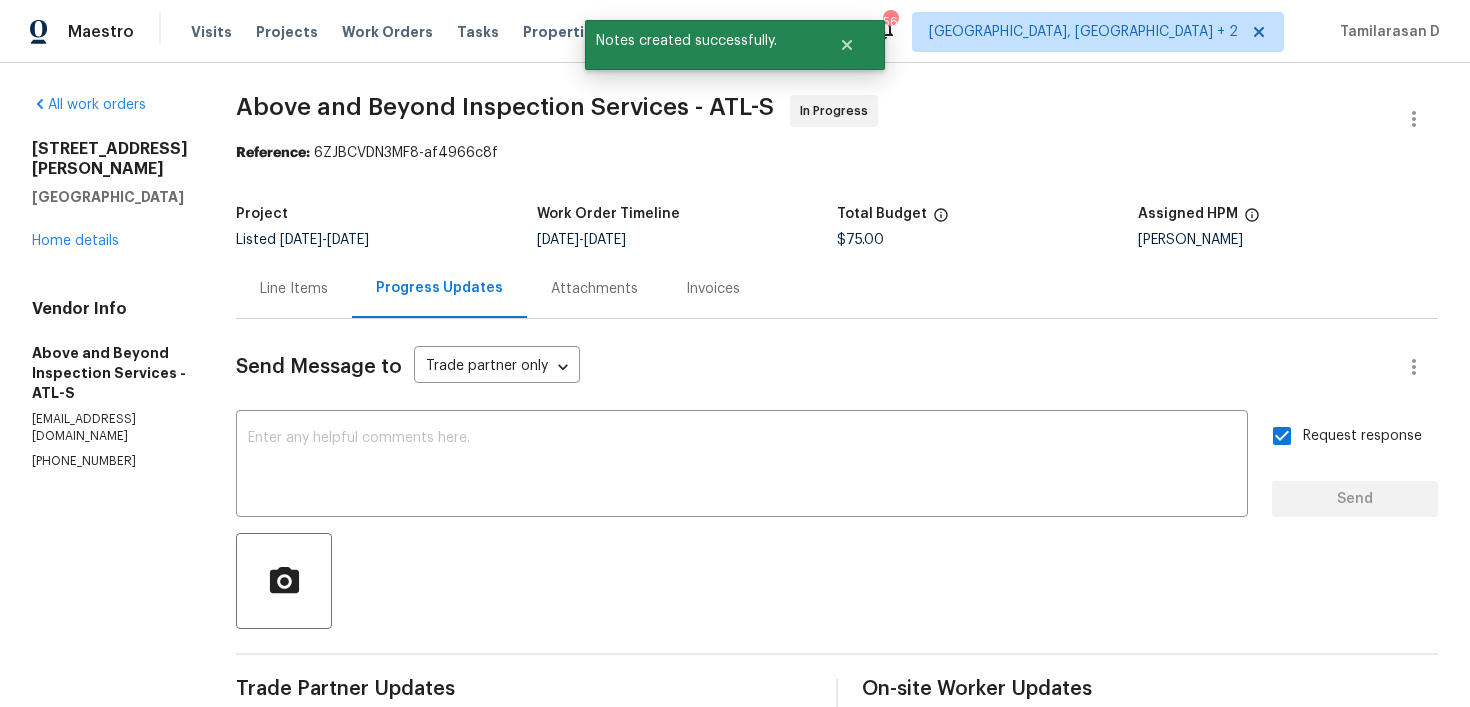 click on "(678) 763-7798" at bounding box center (110, 461) 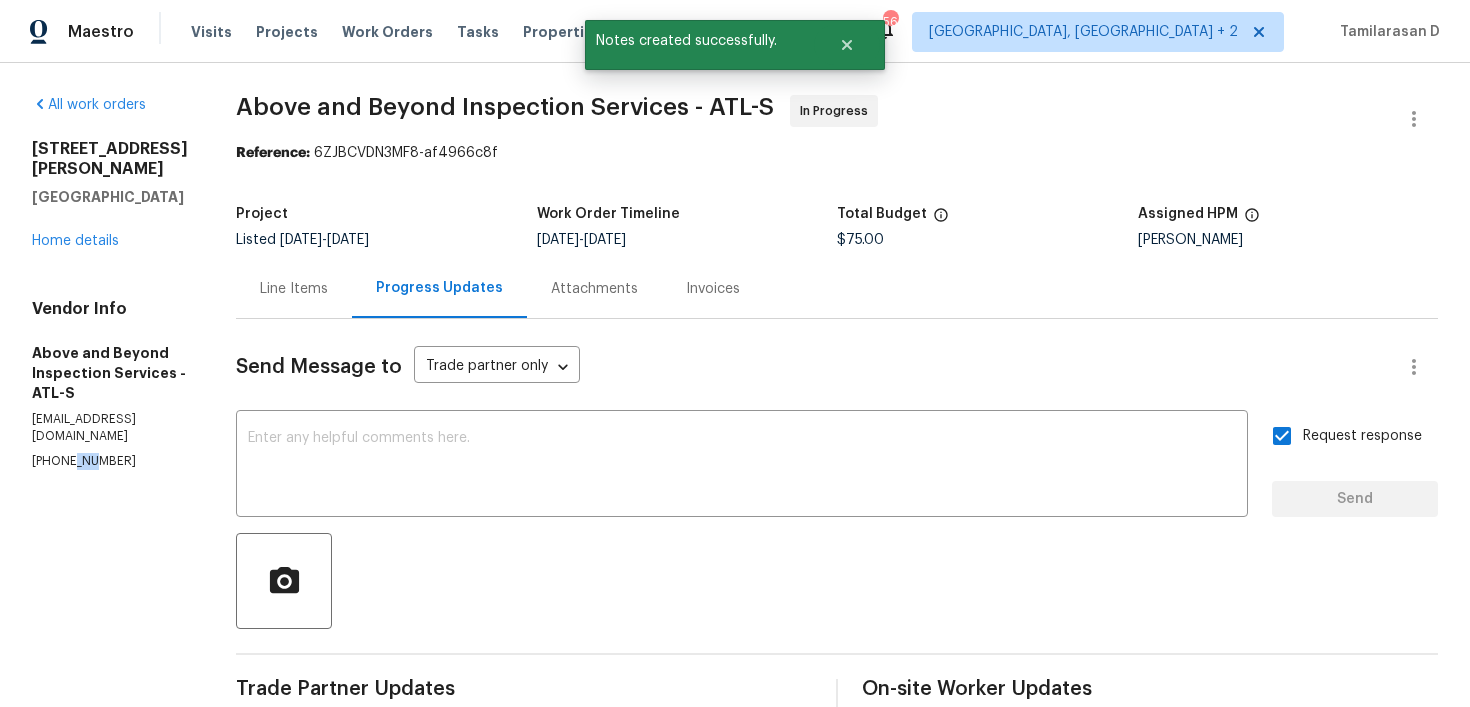 click on "(678) 763-7798" at bounding box center [110, 461] 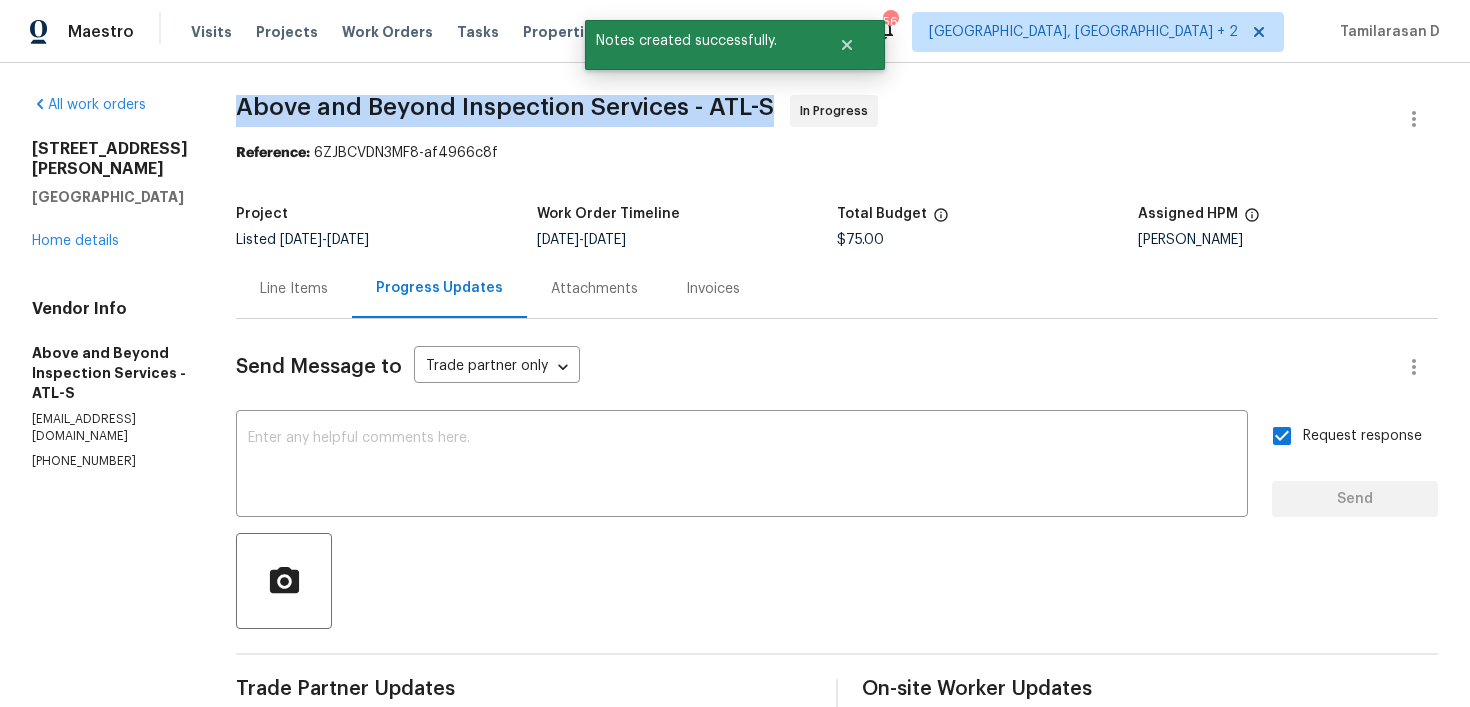 drag, startPoint x: 305, startPoint y: 110, endPoint x: 515, endPoint y: 110, distance: 210 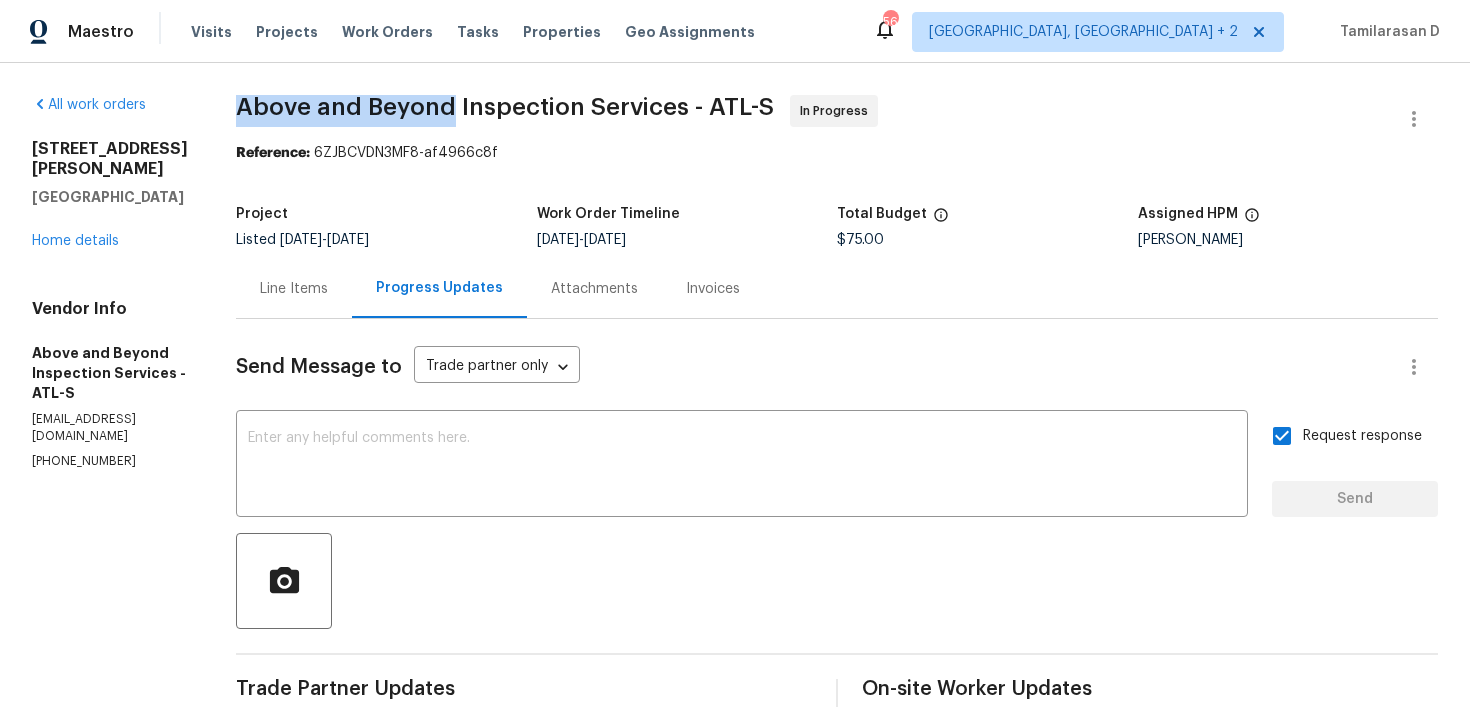 drag, startPoint x: 519, startPoint y: 106, endPoint x: 302, endPoint y: 106, distance: 217 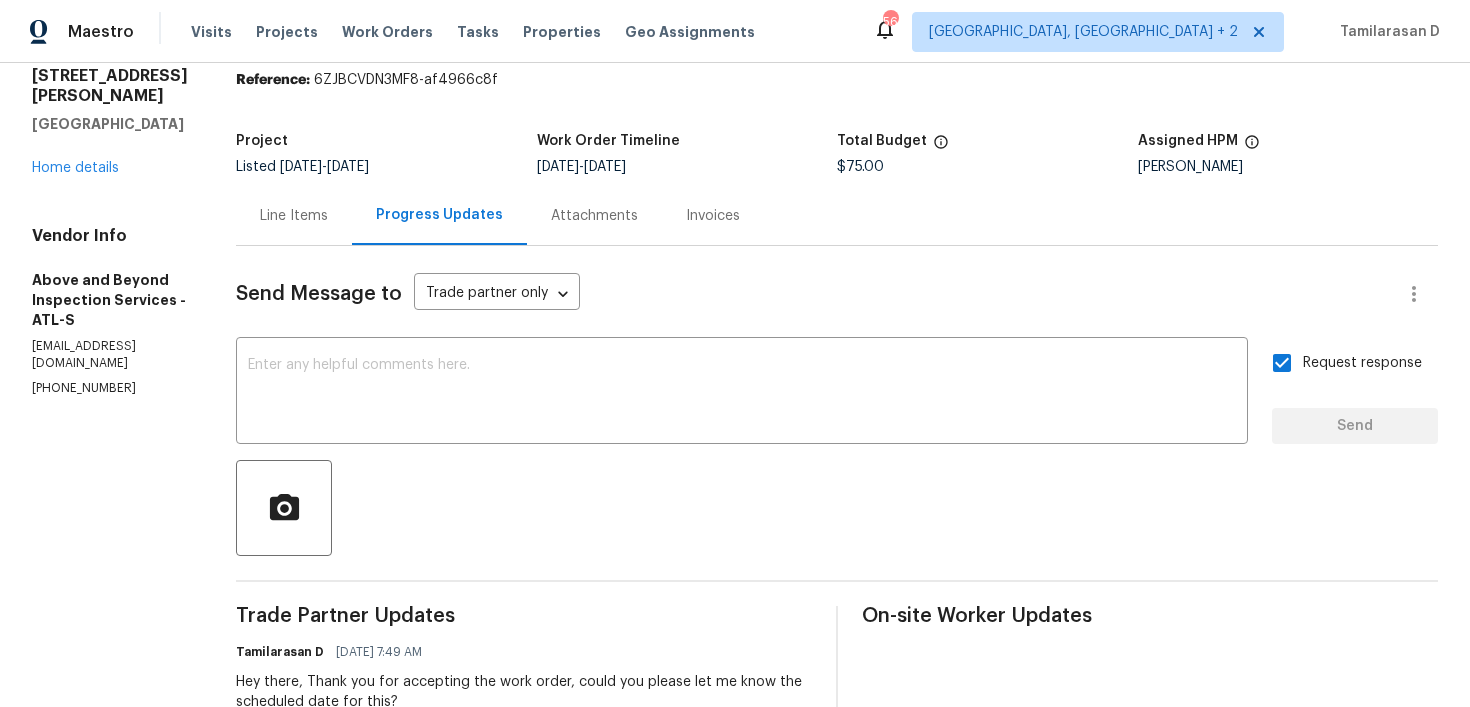 scroll, scrollTop: 0, scrollLeft: 0, axis: both 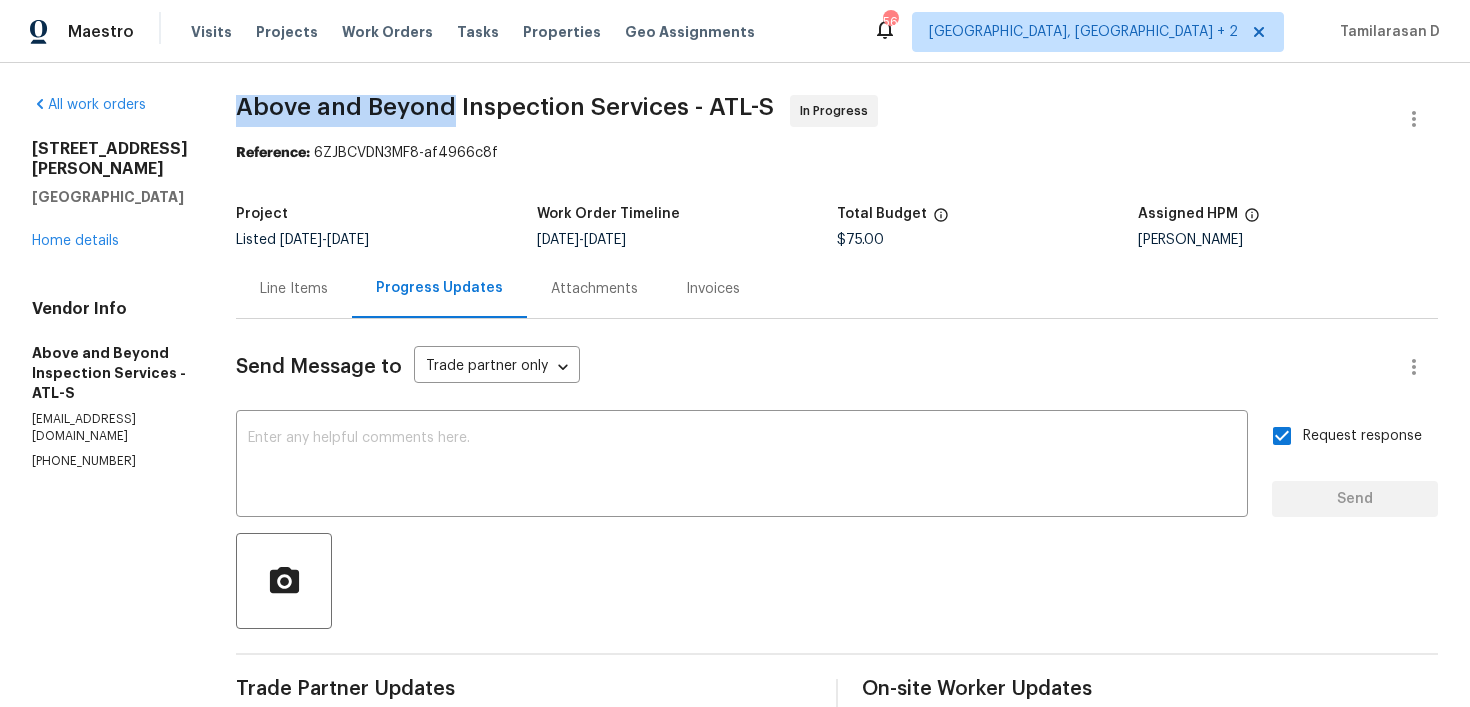 click on "Line Items" at bounding box center (294, 288) 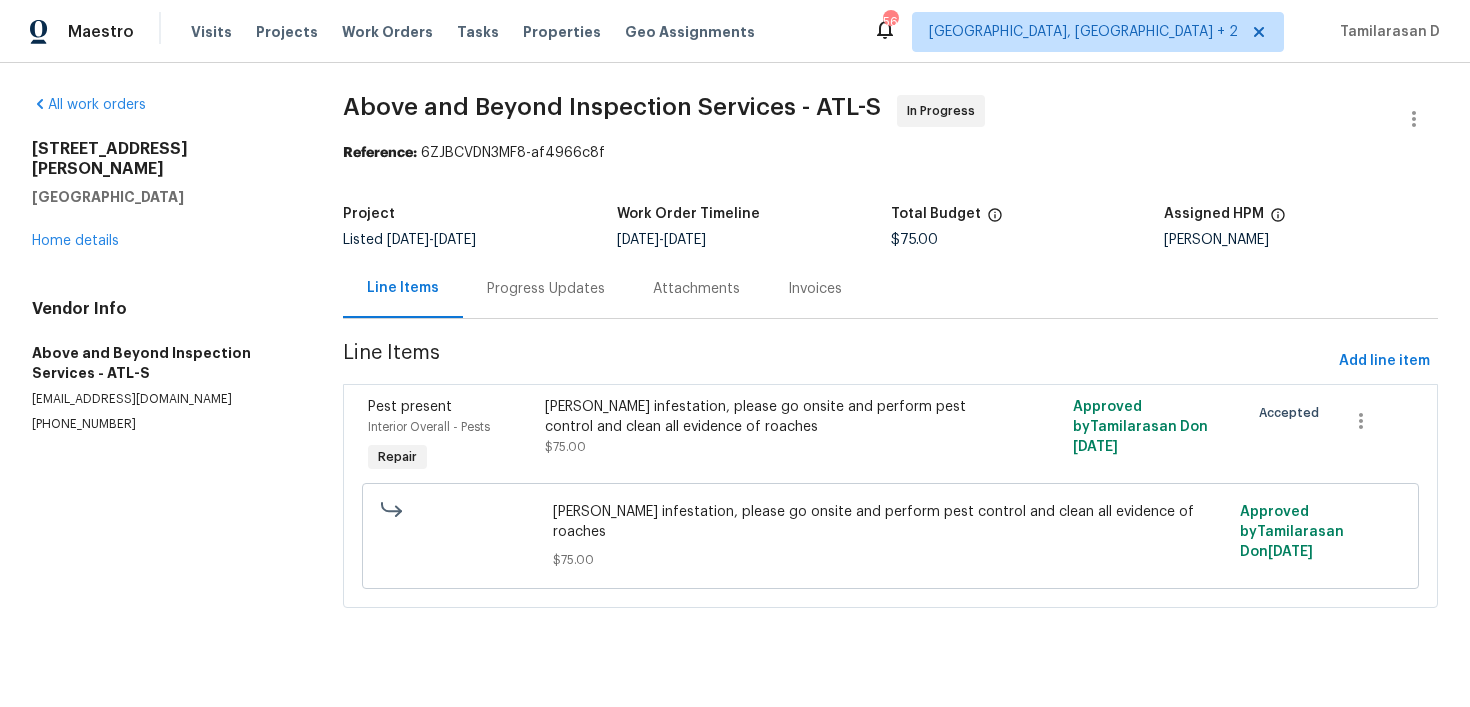 click on "Progress Updates" at bounding box center (546, 288) 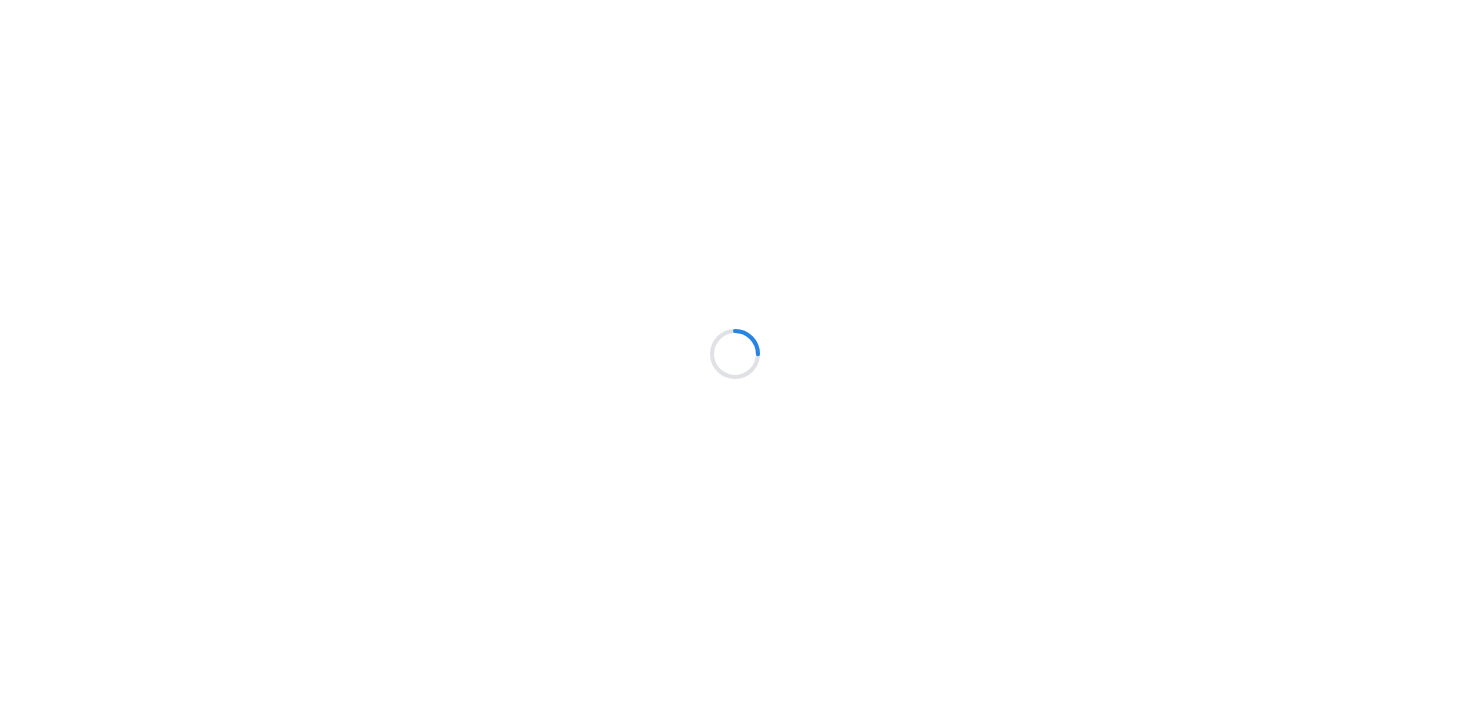 scroll, scrollTop: 0, scrollLeft: 0, axis: both 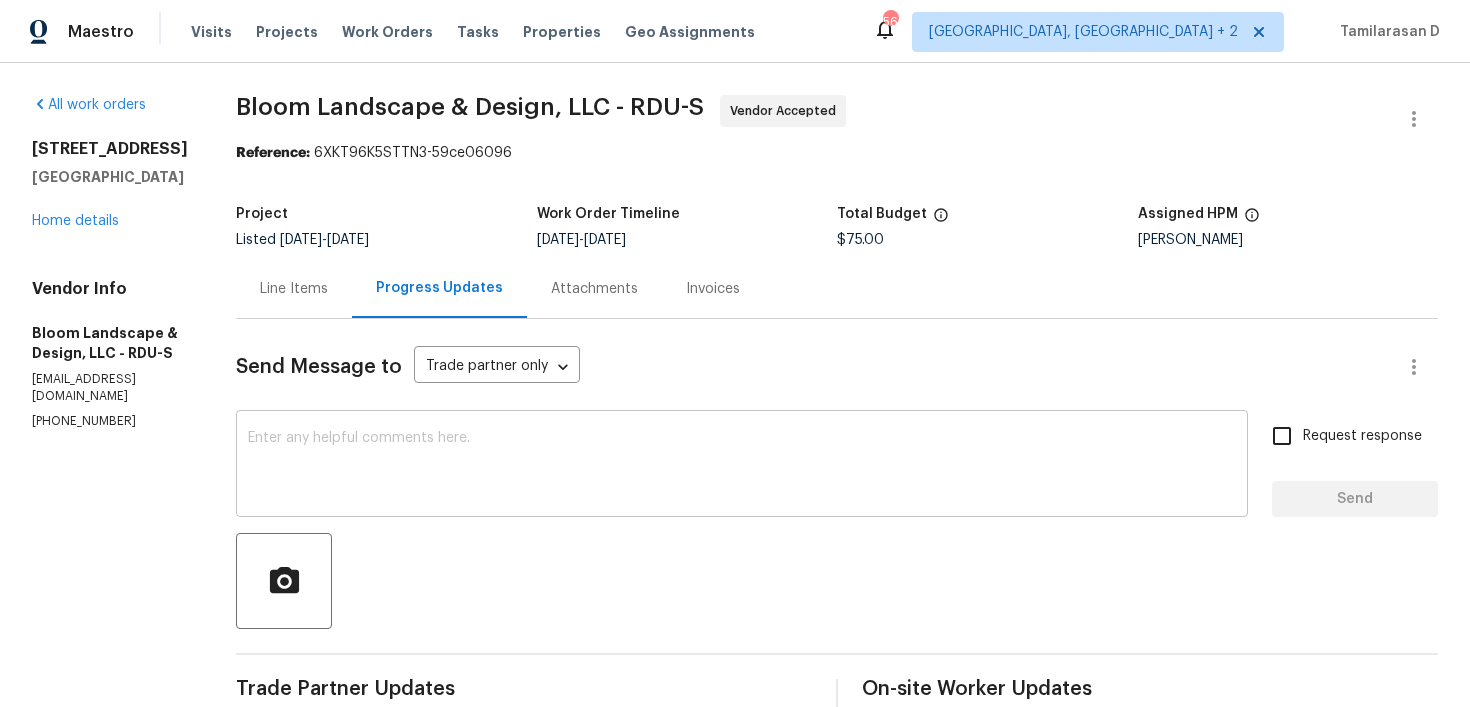 click at bounding box center [742, 466] 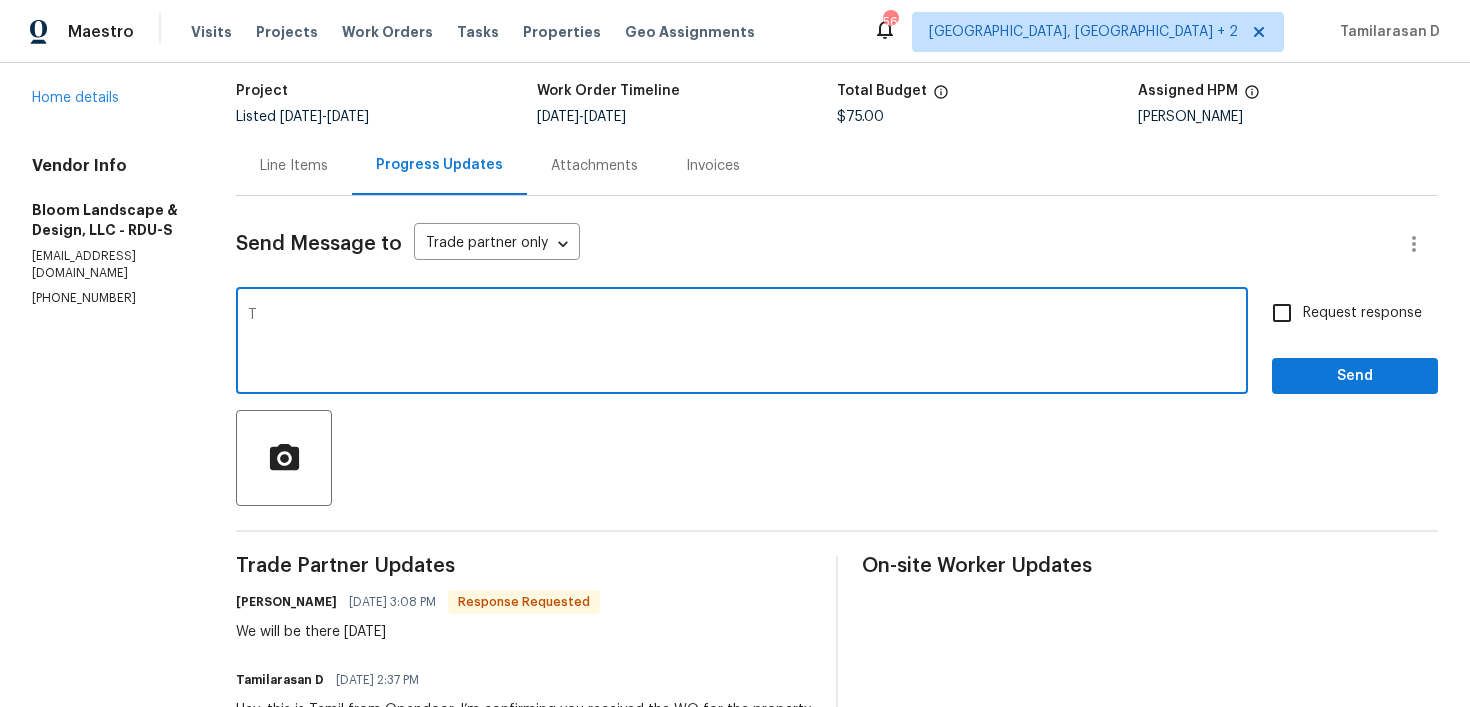 scroll, scrollTop: 131, scrollLeft: 0, axis: vertical 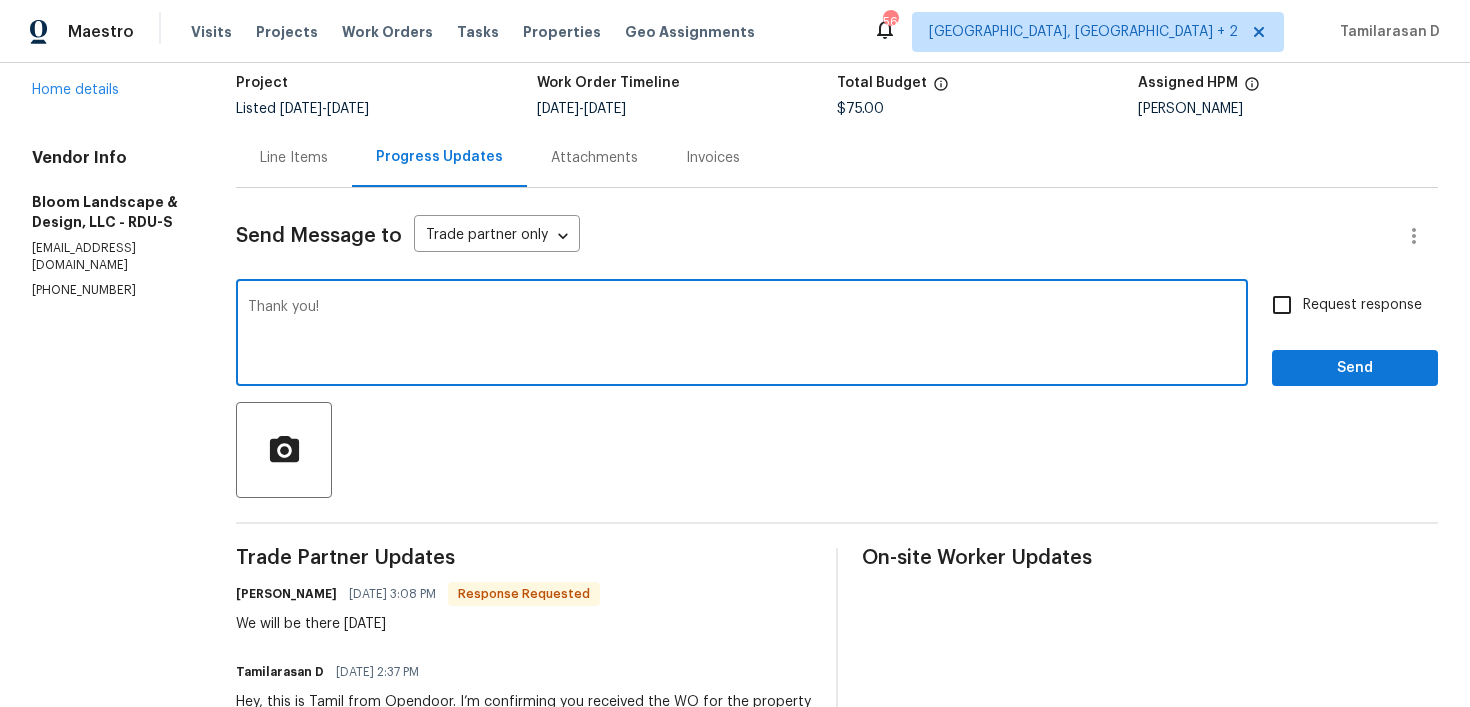 type on "Thank you!" 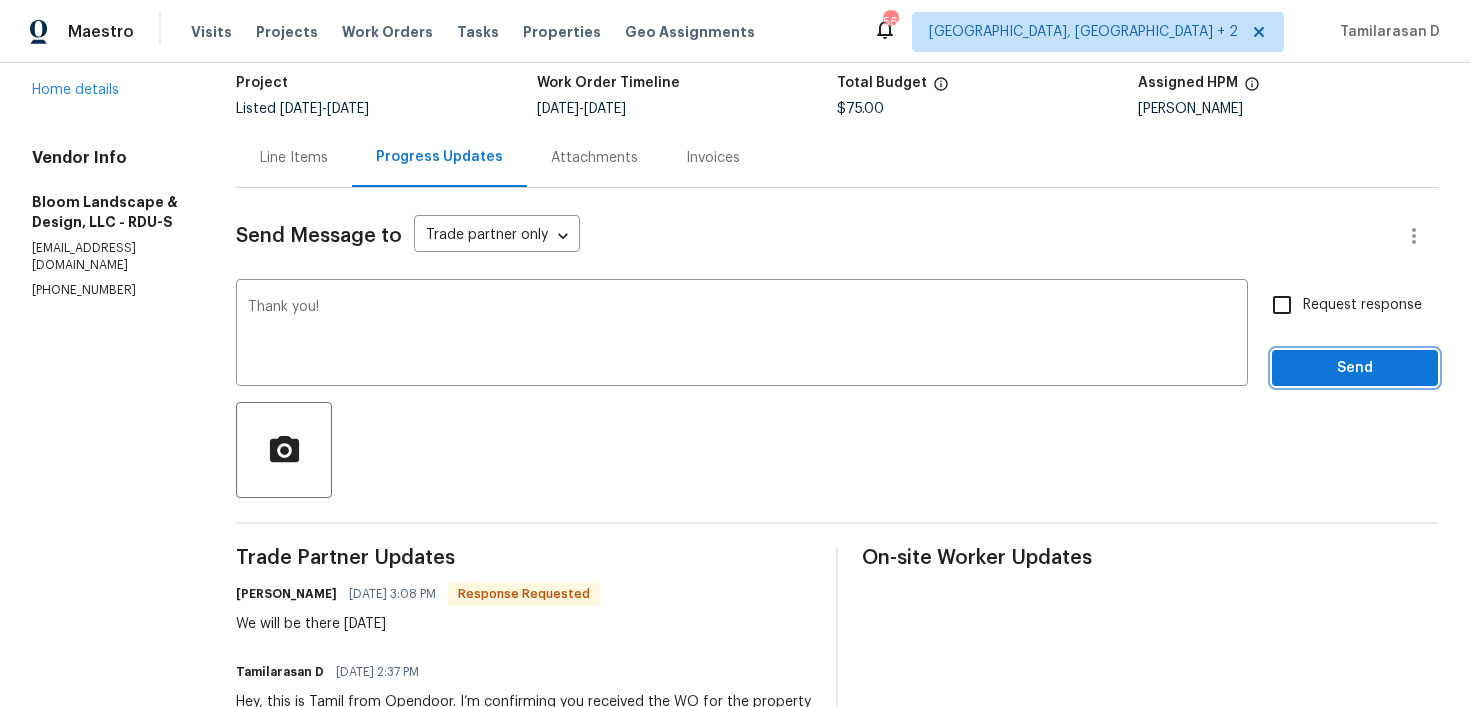 click on "Send" at bounding box center [1355, 368] 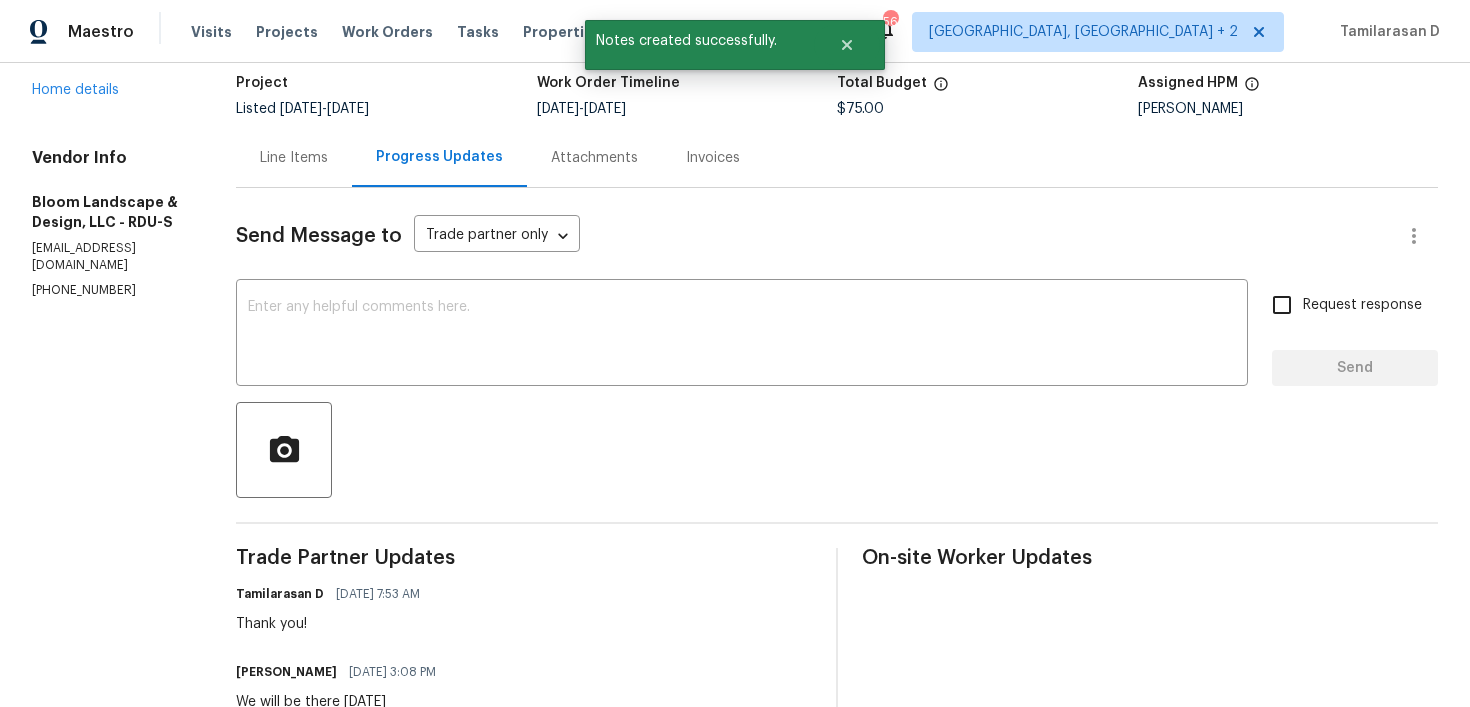 scroll, scrollTop: 185, scrollLeft: 0, axis: vertical 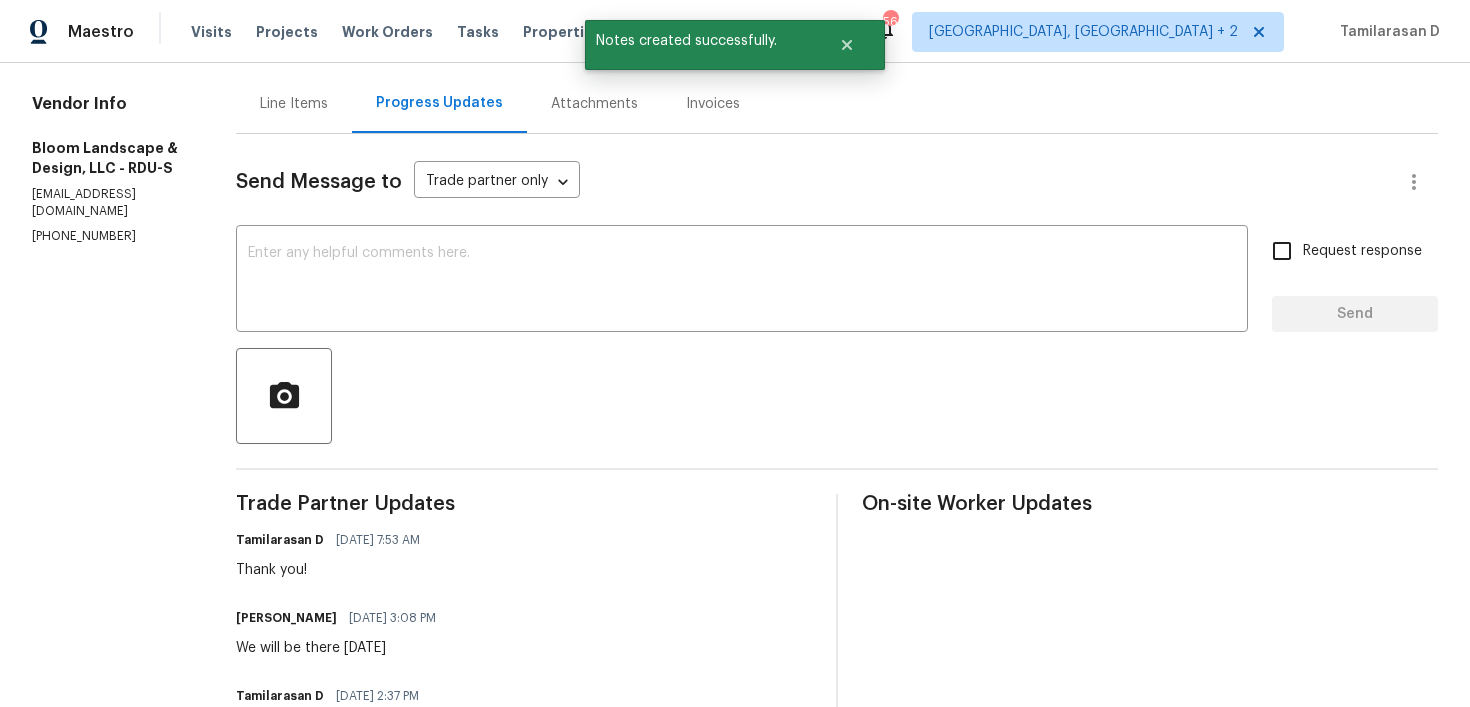 click on "We will be there tomorrow" at bounding box center (342, 648) 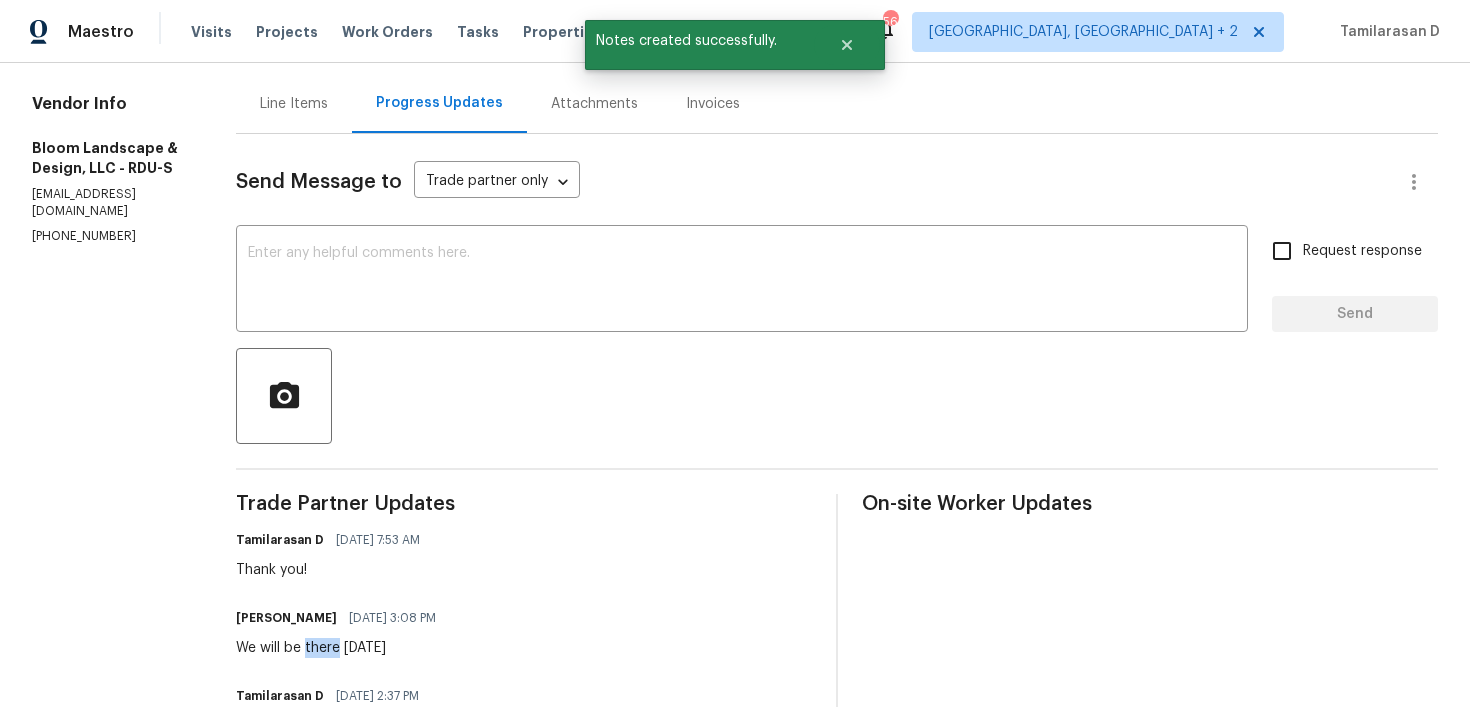 click on "We will be there tomorrow" at bounding box center [342, 648] 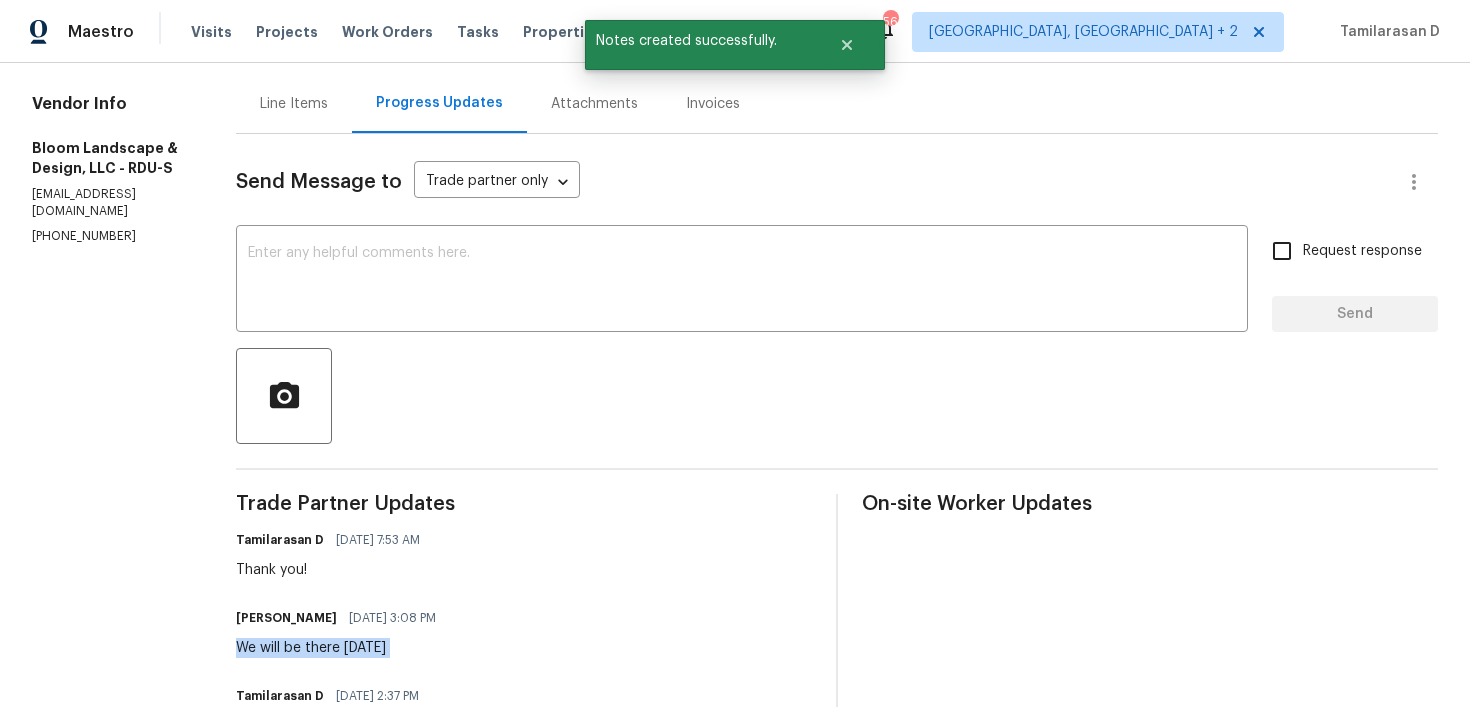 copy on "We will be there tomorrow" 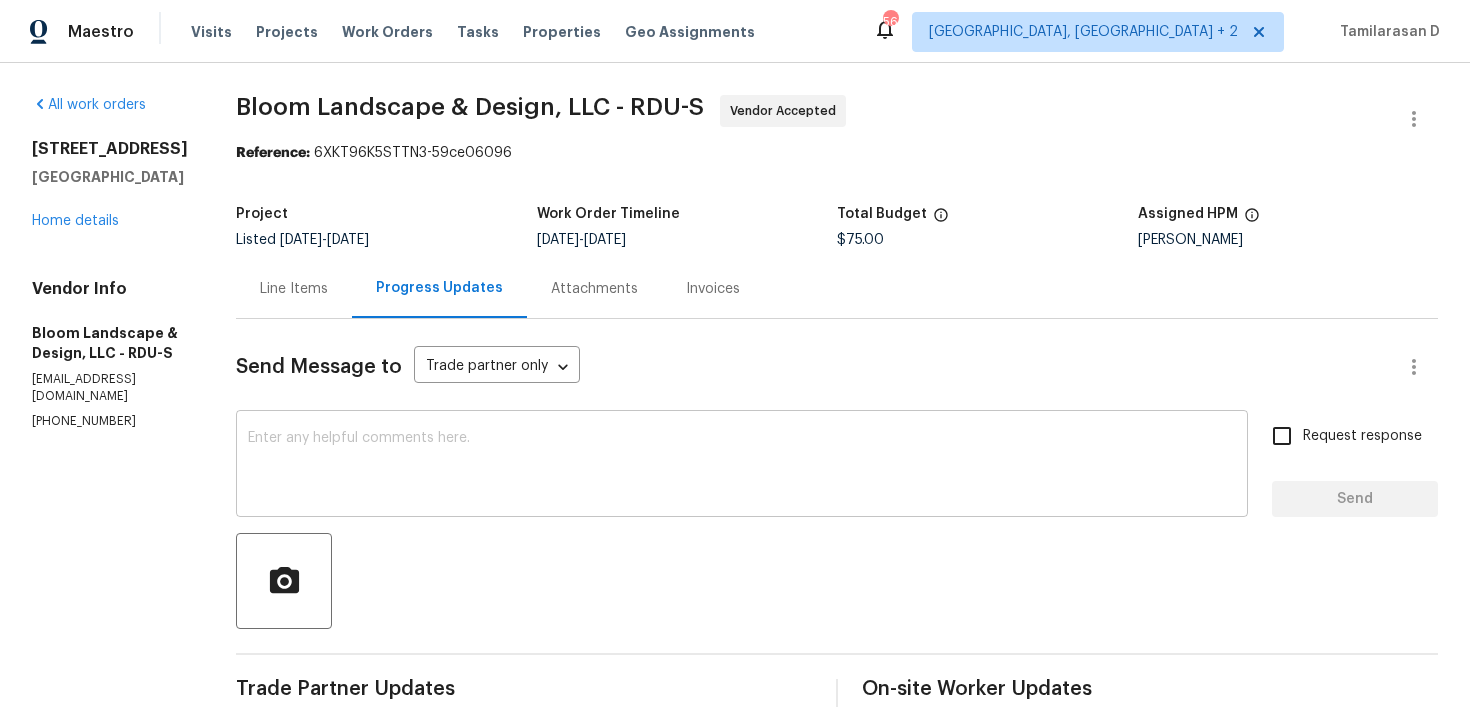 click at bounding box center [742, 466] 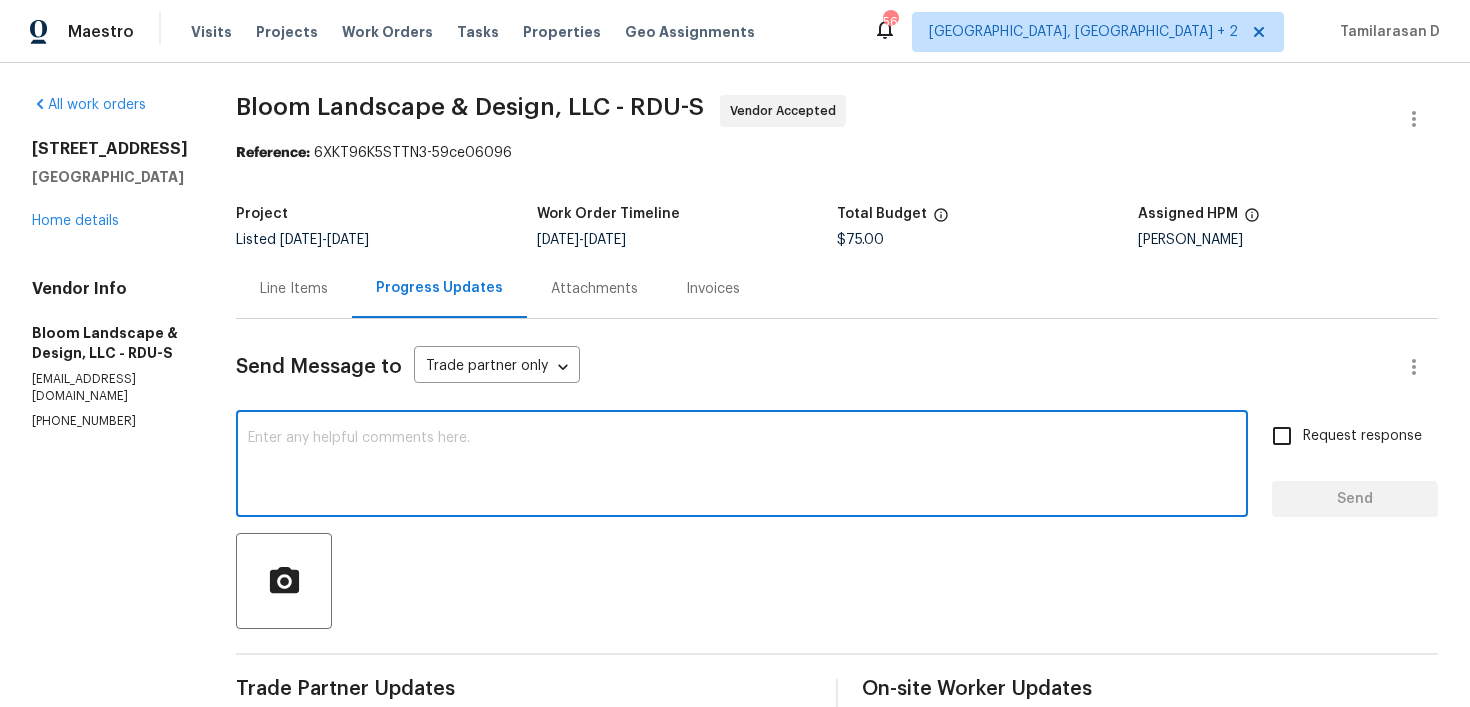 paste on "Bloom Landscape - TP stated "We will be there tomorrow"" 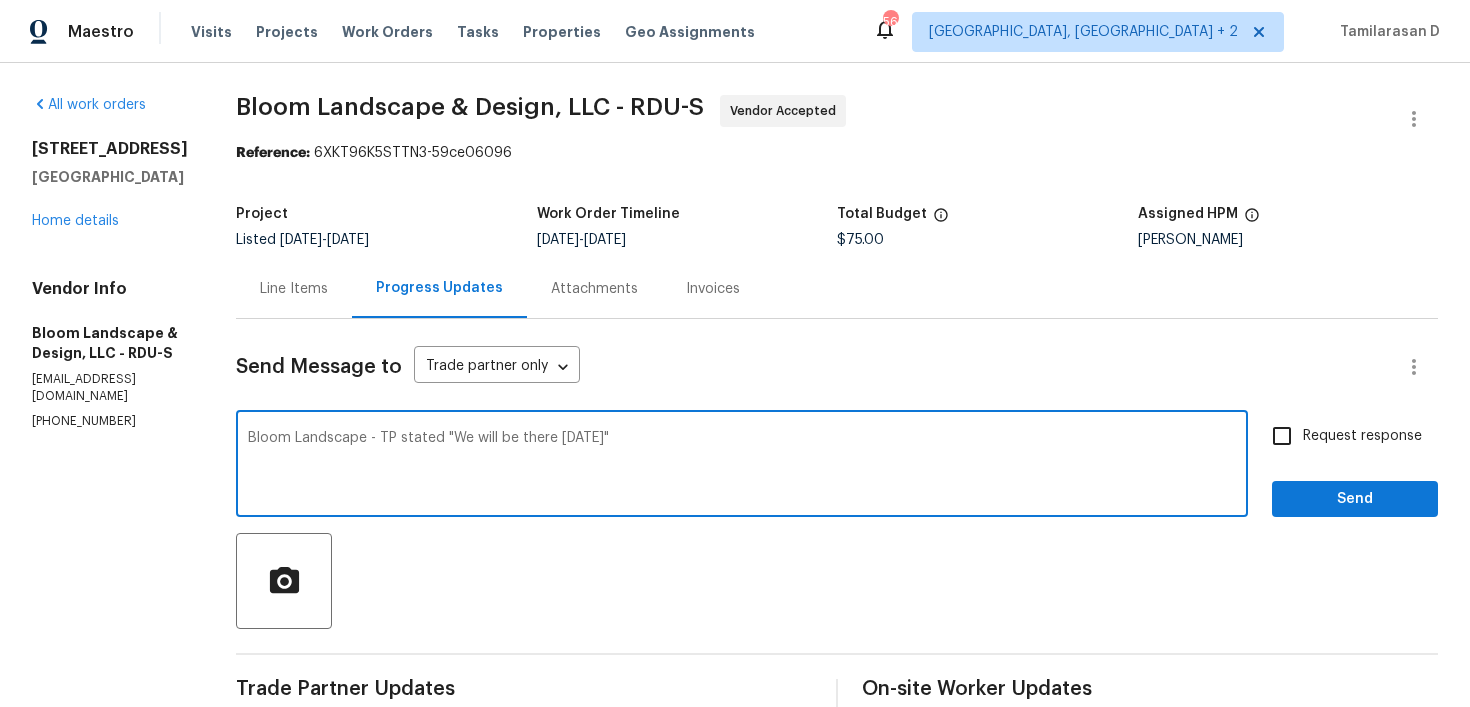 type on "Bloom Landscape - TP stated "We will be there tomorrow"" 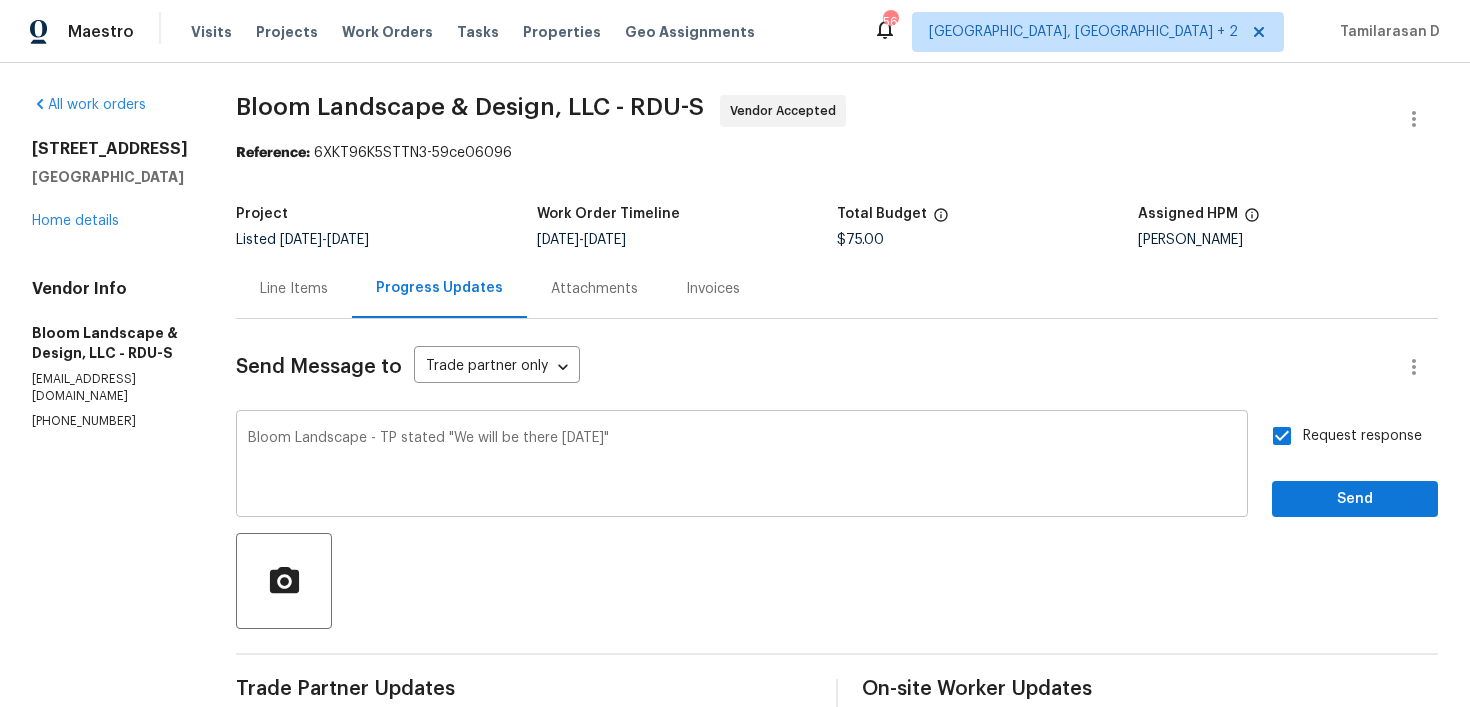 type 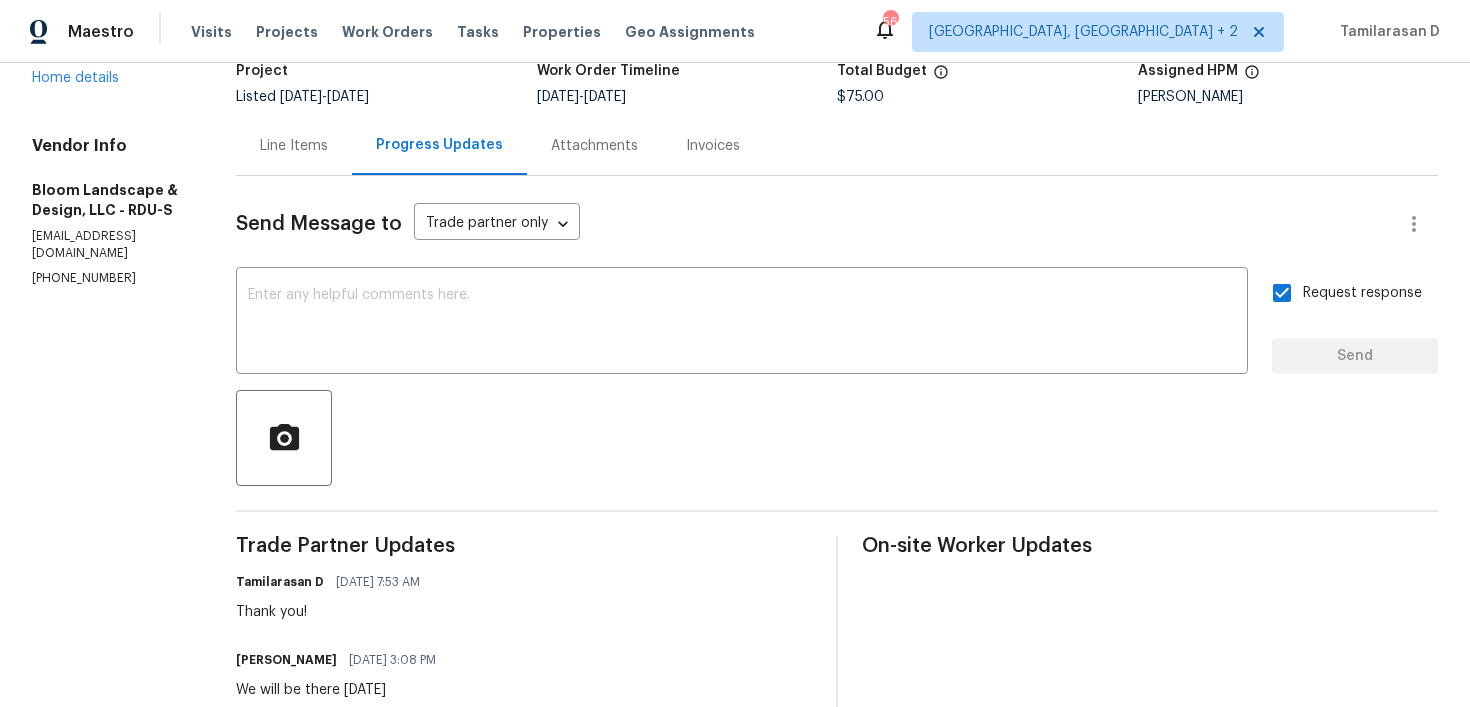 scroll, scrollTop: 127, scrollLeft: 0, axis: vertical 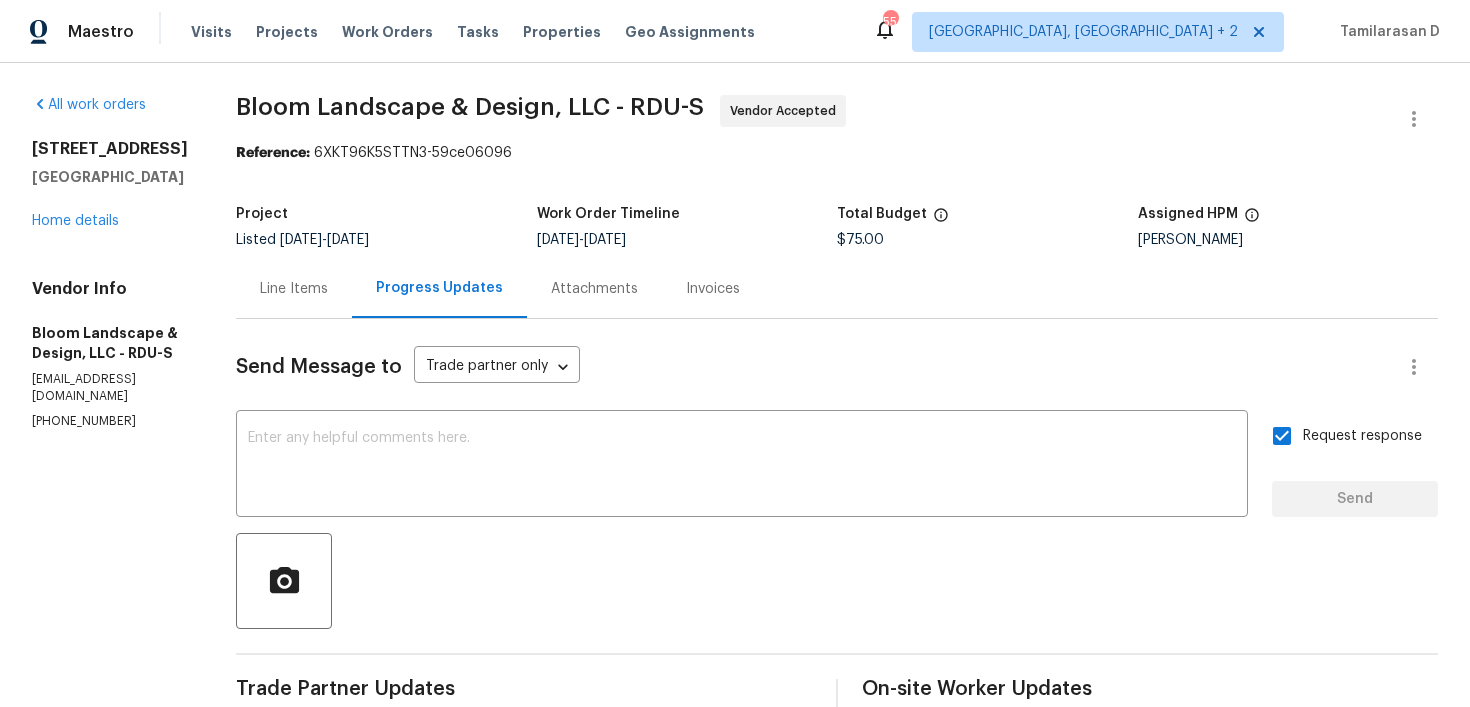 click on "Line Items" at bounding box center (294, 289) 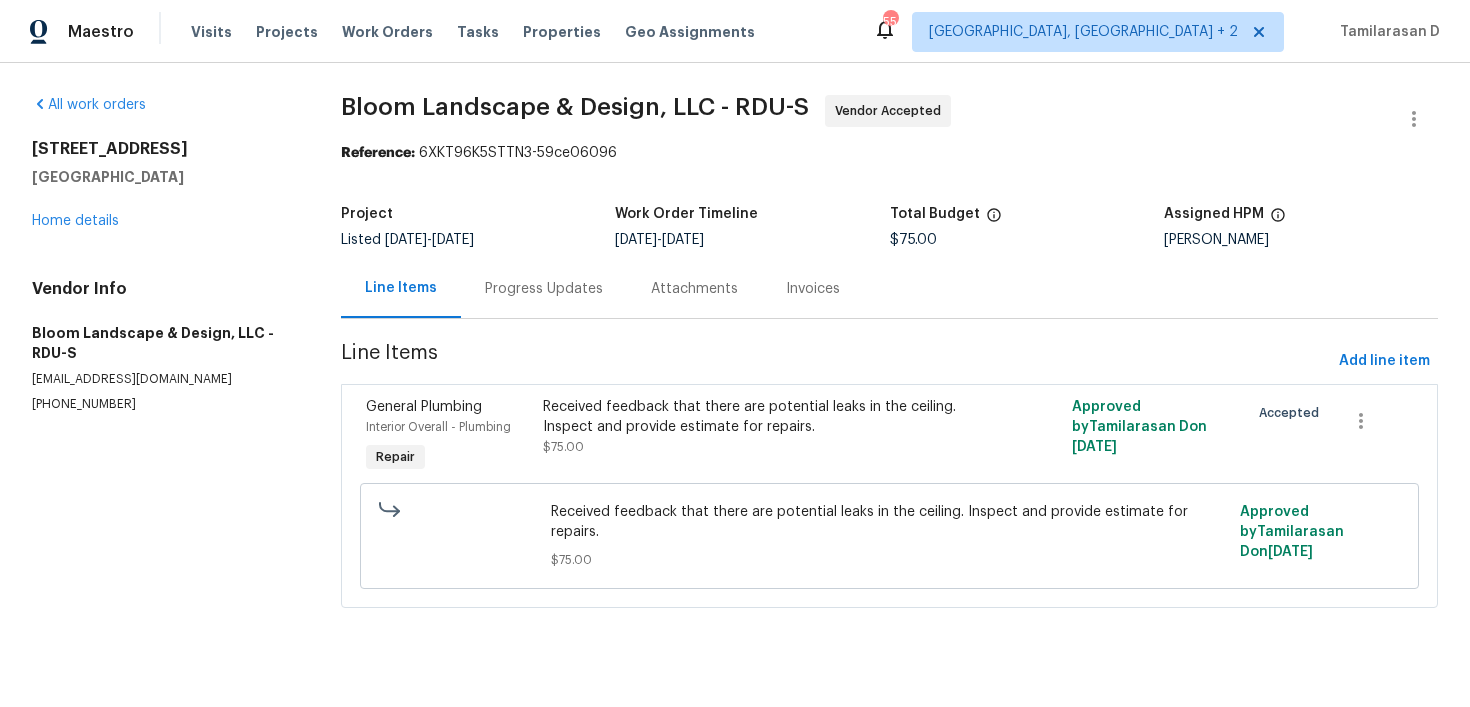 click on "Progress Updates" at bounding box center [544, 289] 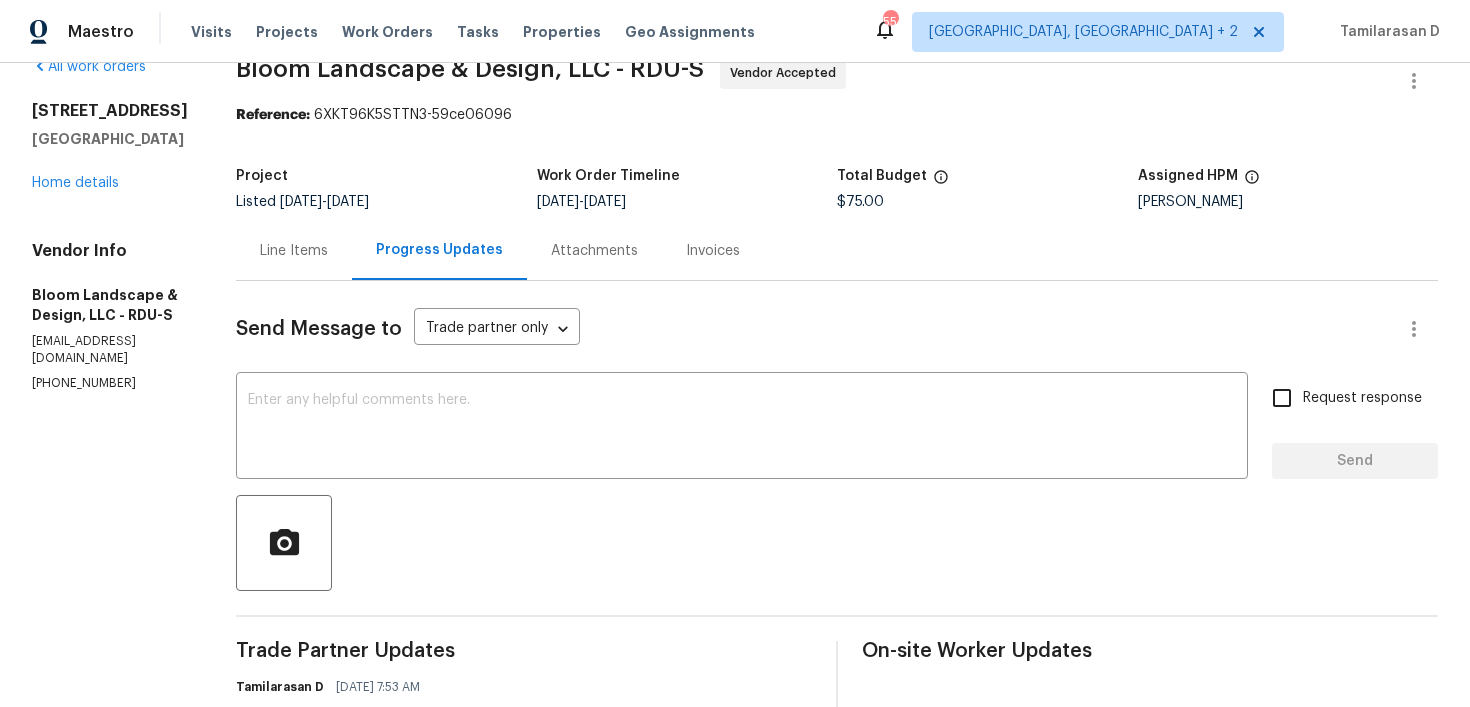 scroll, scrollTop: 0, scrollLeft: 0, axis: both 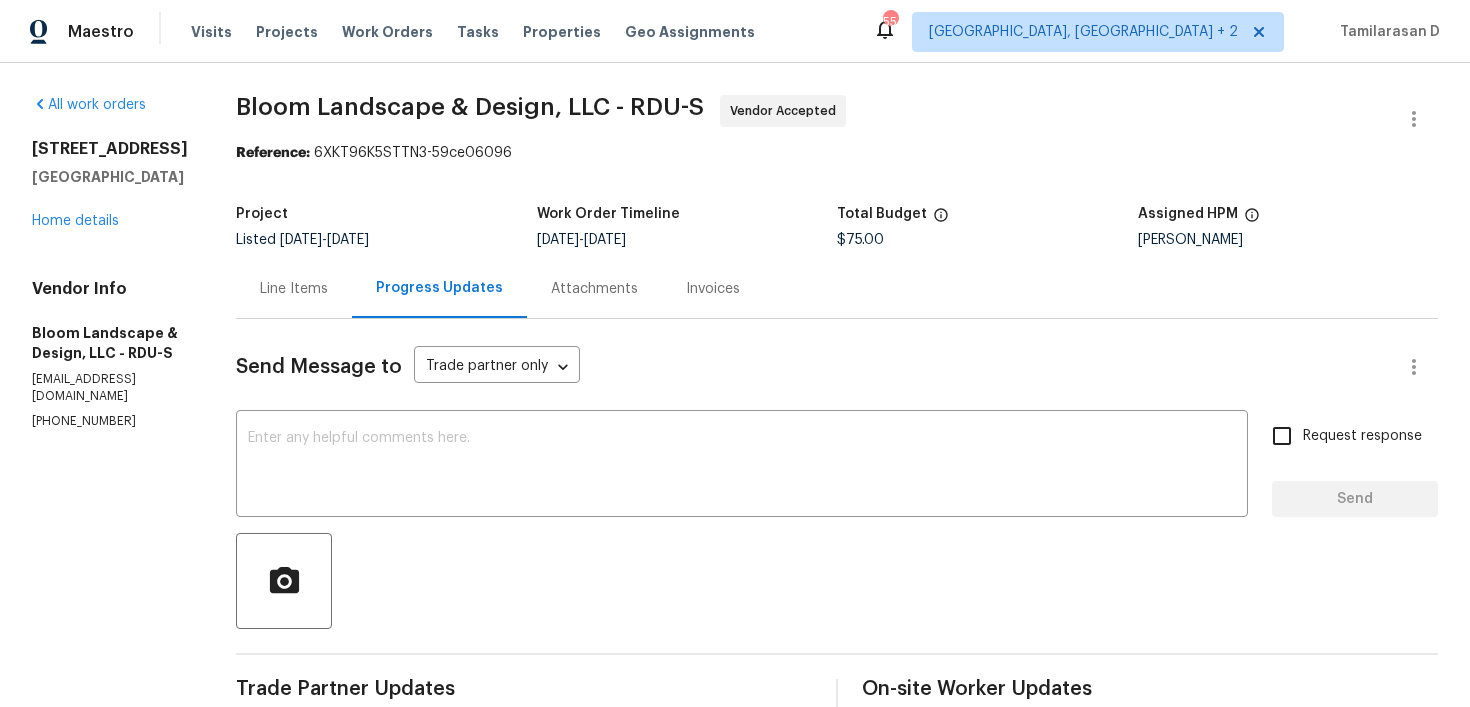 click on "Line Items Progress Updates Attachments Invoices" at bounding box center [837, 289] 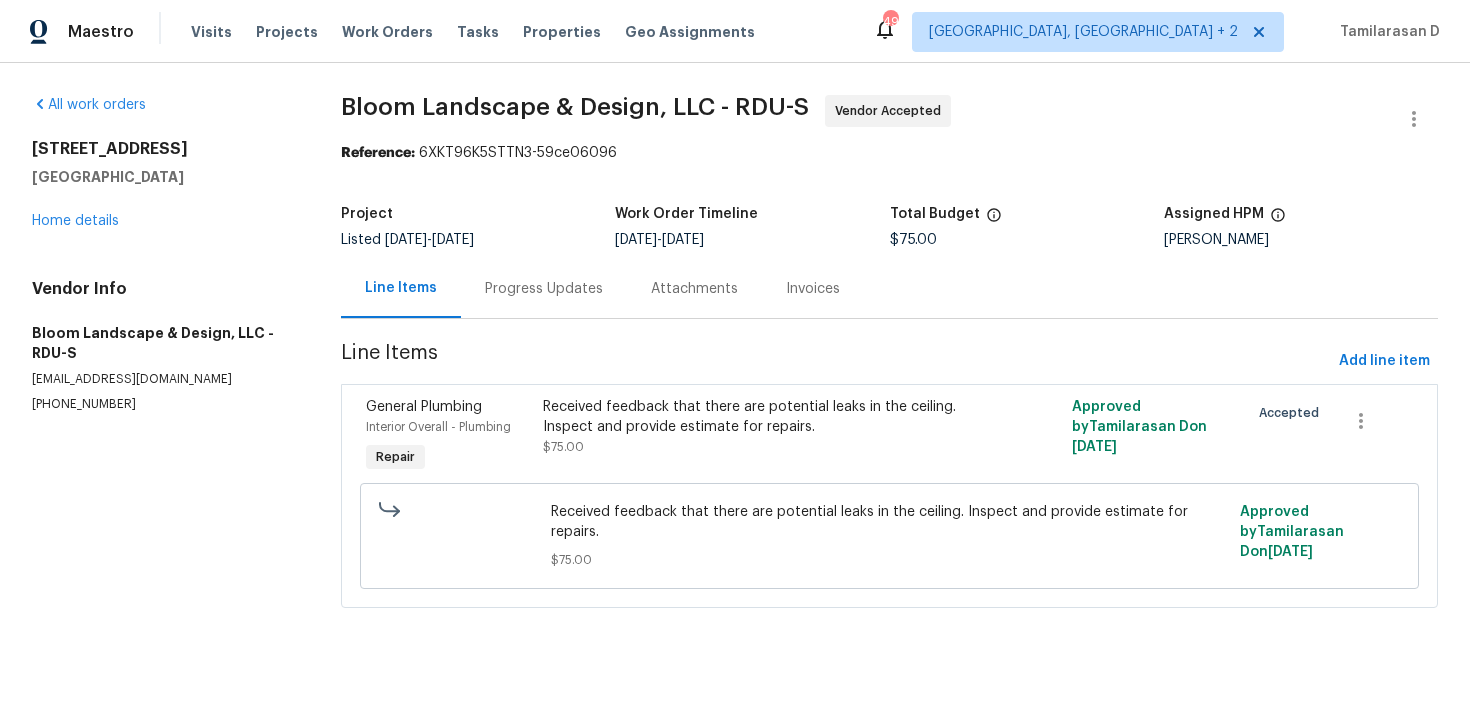 click on "Progress Updates" at bounding box center (544, 288) 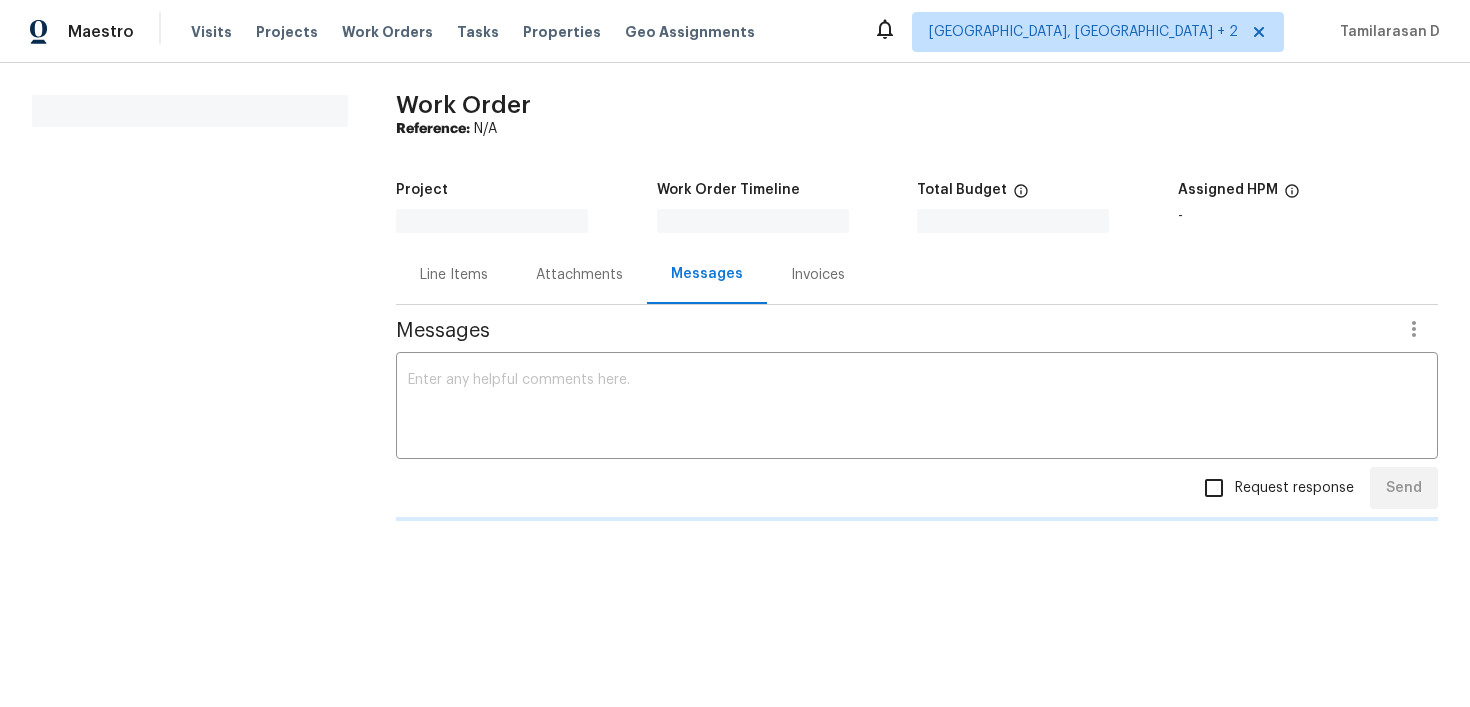 scroll, scrollTop: 0, scrollLeft: 0, axis: both 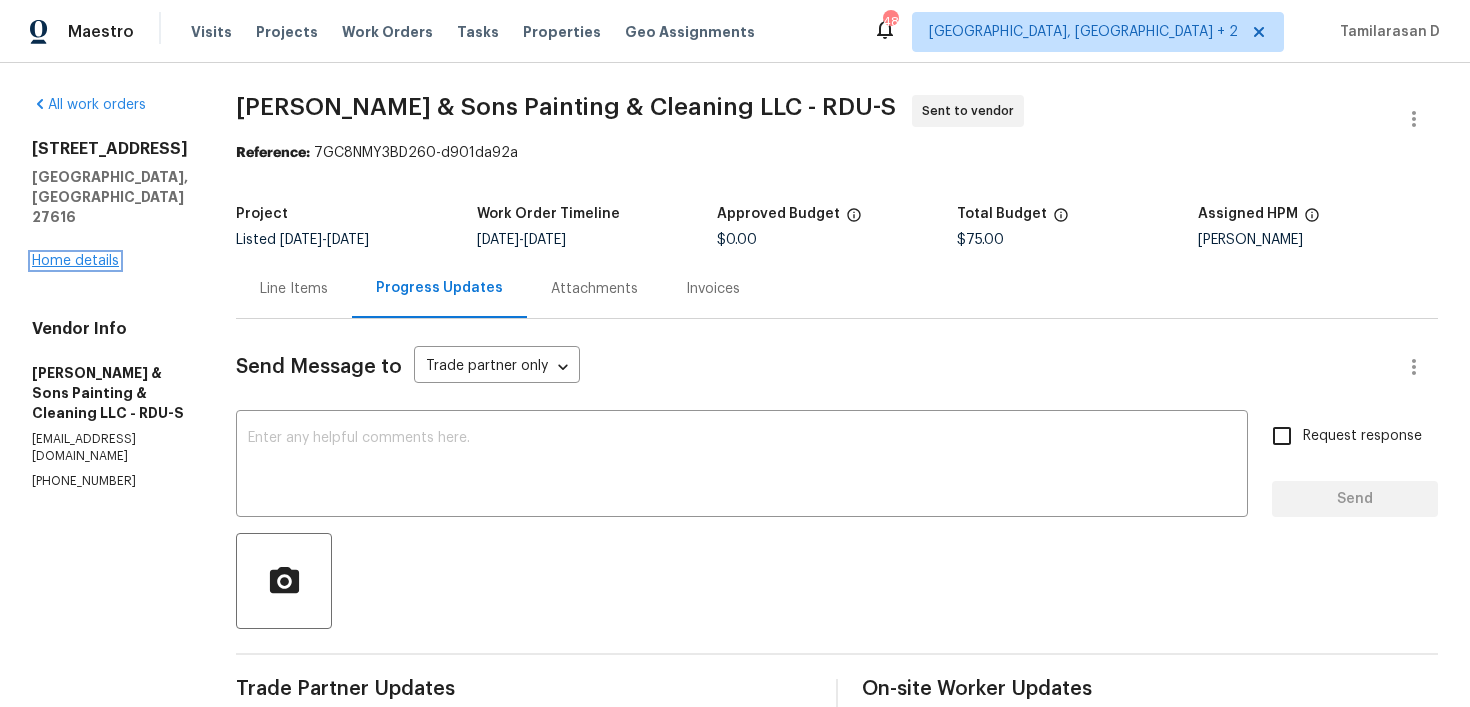click on "Home details" at bounding box center (75, 261) 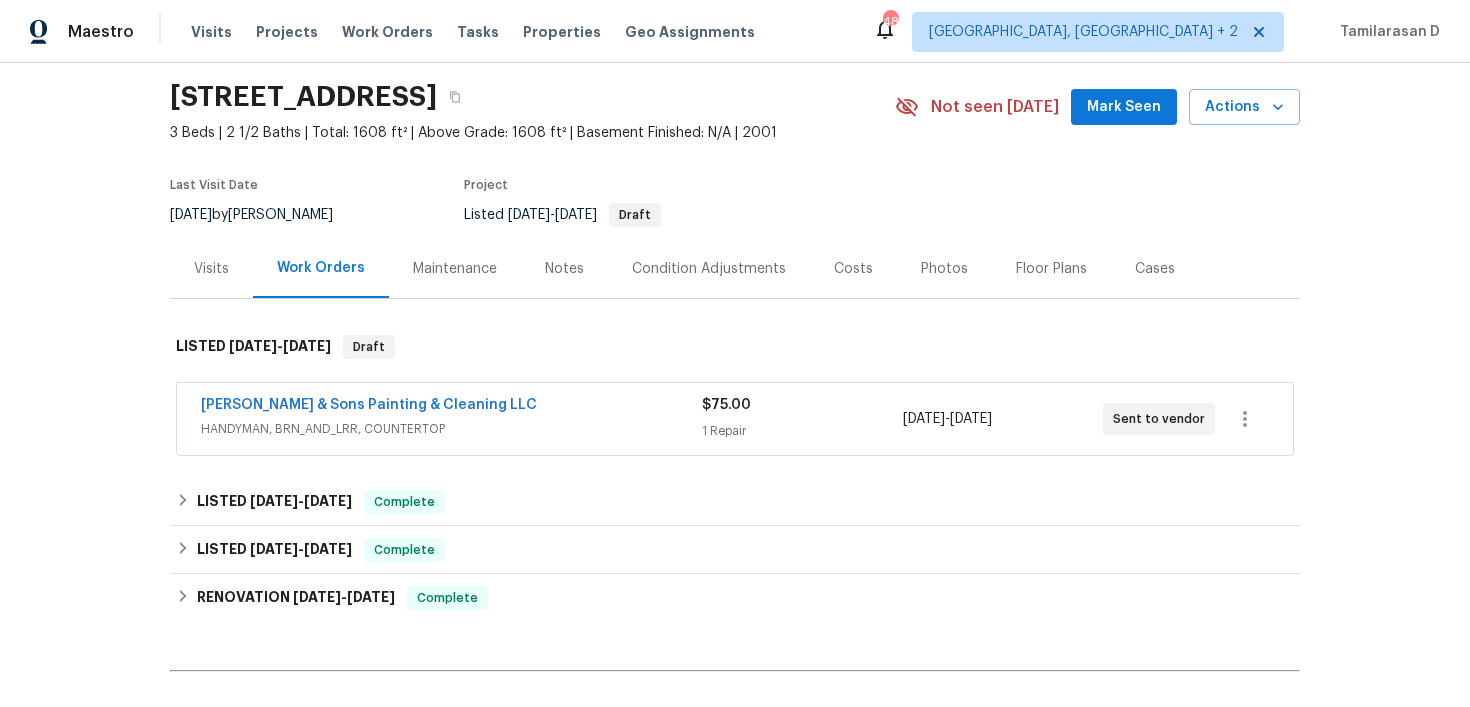 scroll, scrollTop: 77, scrollLeft: 0, axis: vertical 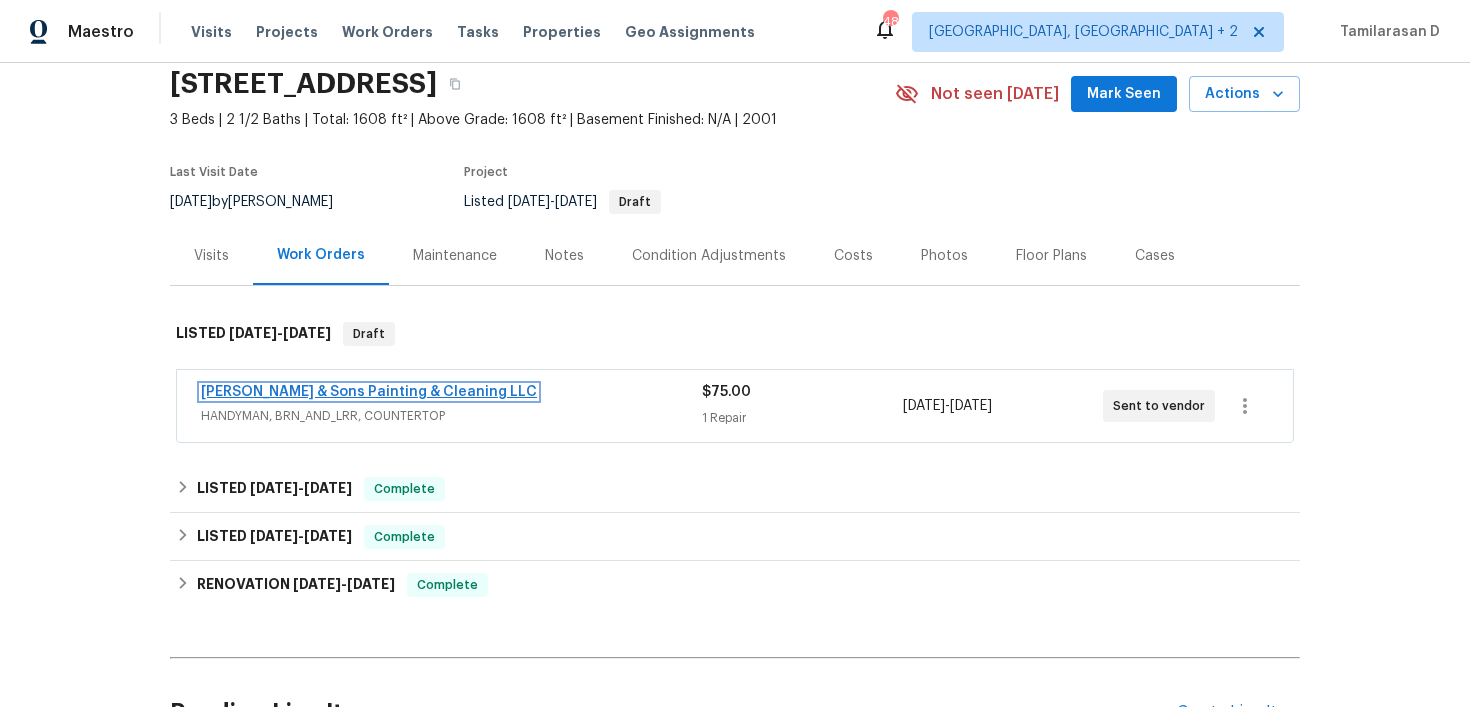 click on "Hodge & Sons Painting & Cleaning LLC" at bounding box center [369, 392] 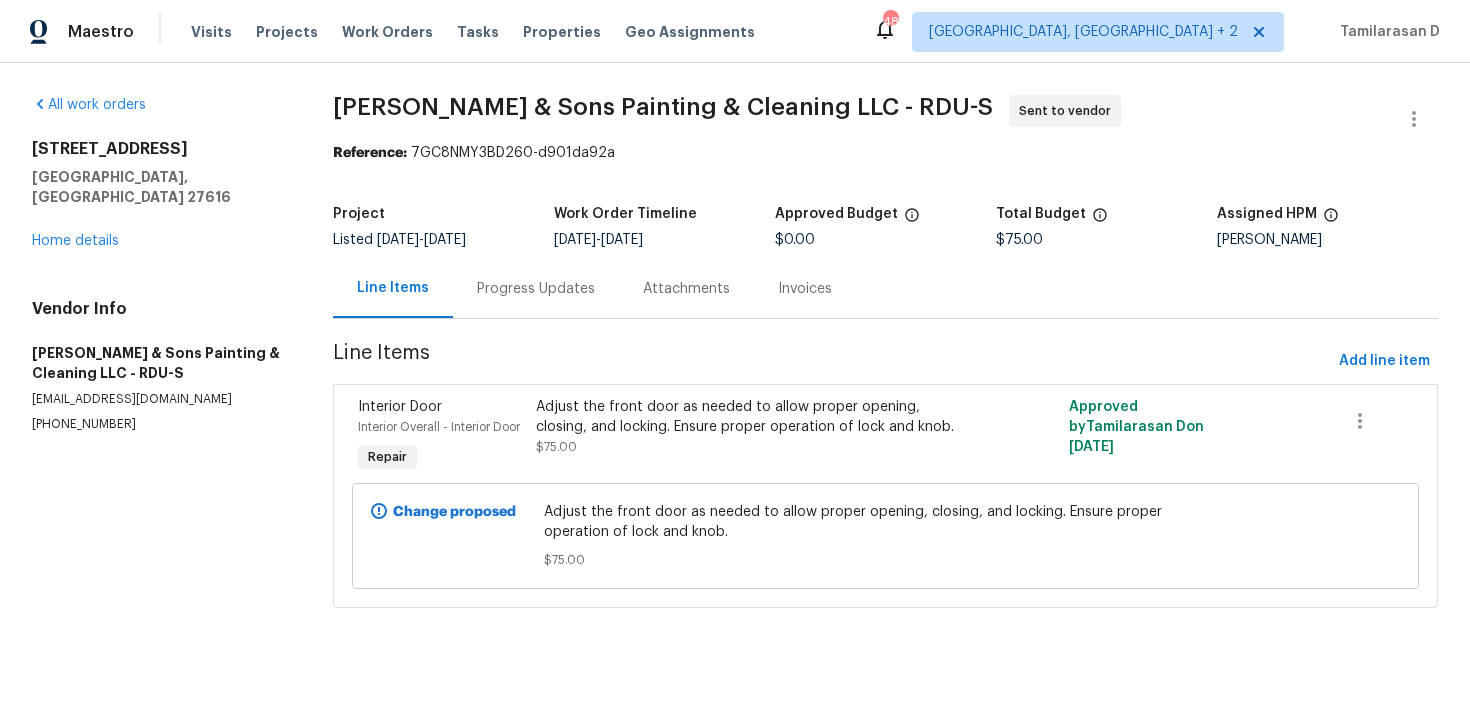 click on "Progress Updates" at bounding box center (536, 289) 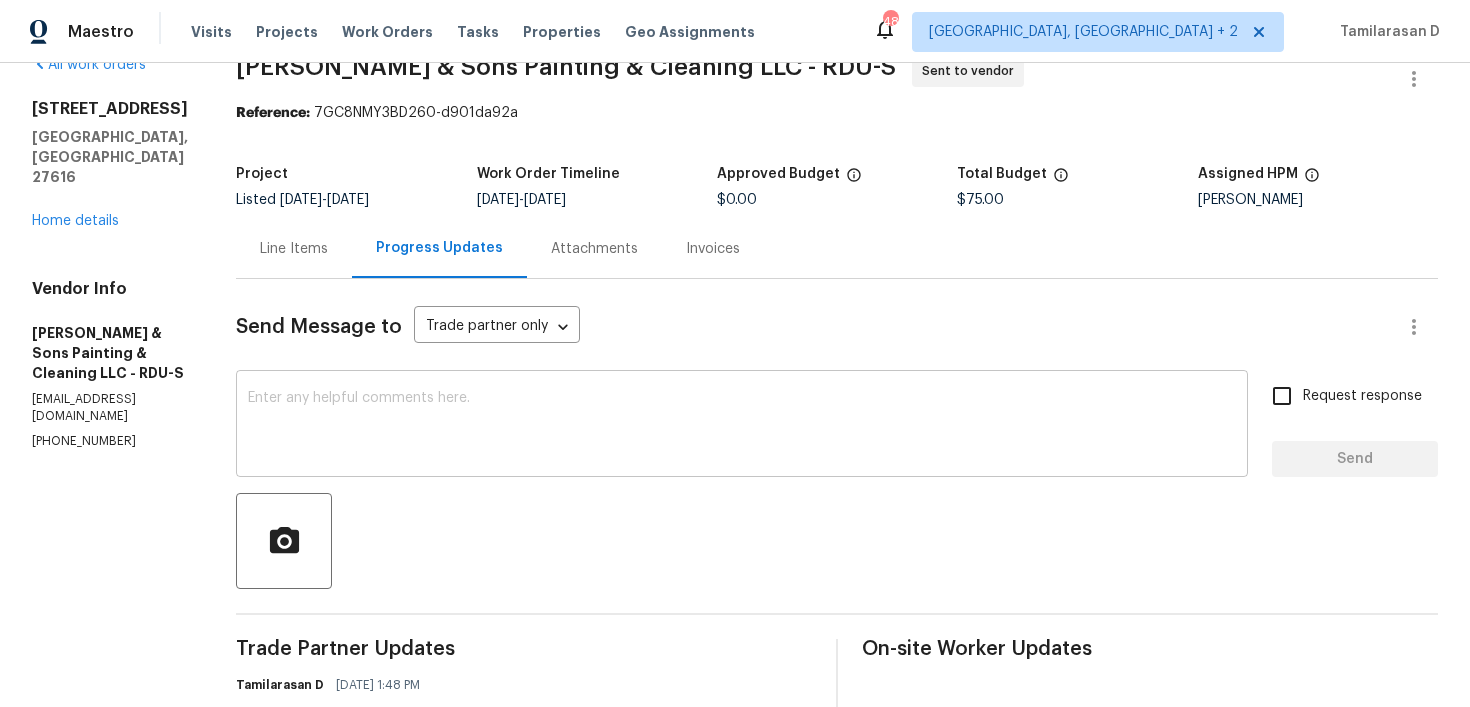 scroll, scrollTop: 0, scrollLeft: 0, axis: both 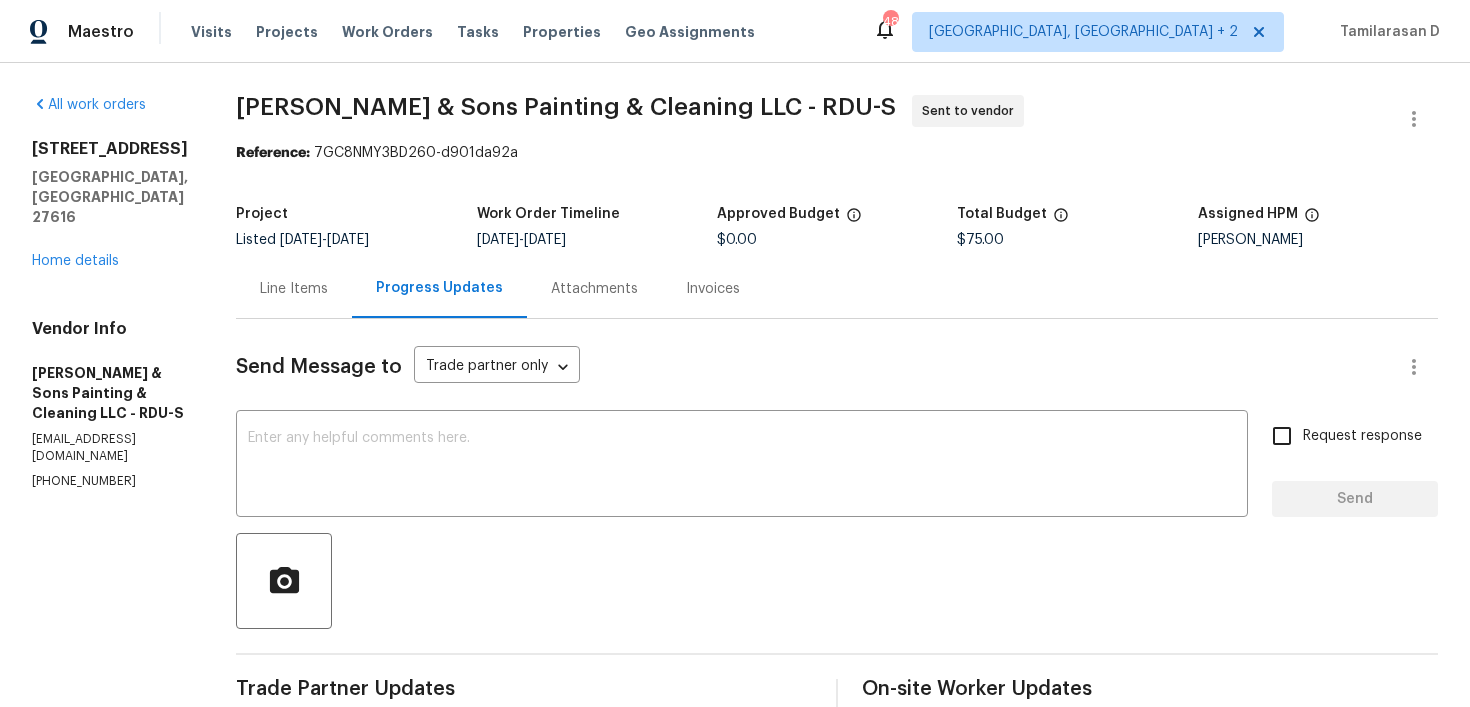 click on "(919) 671-9990" at bounding box center (110, 481) 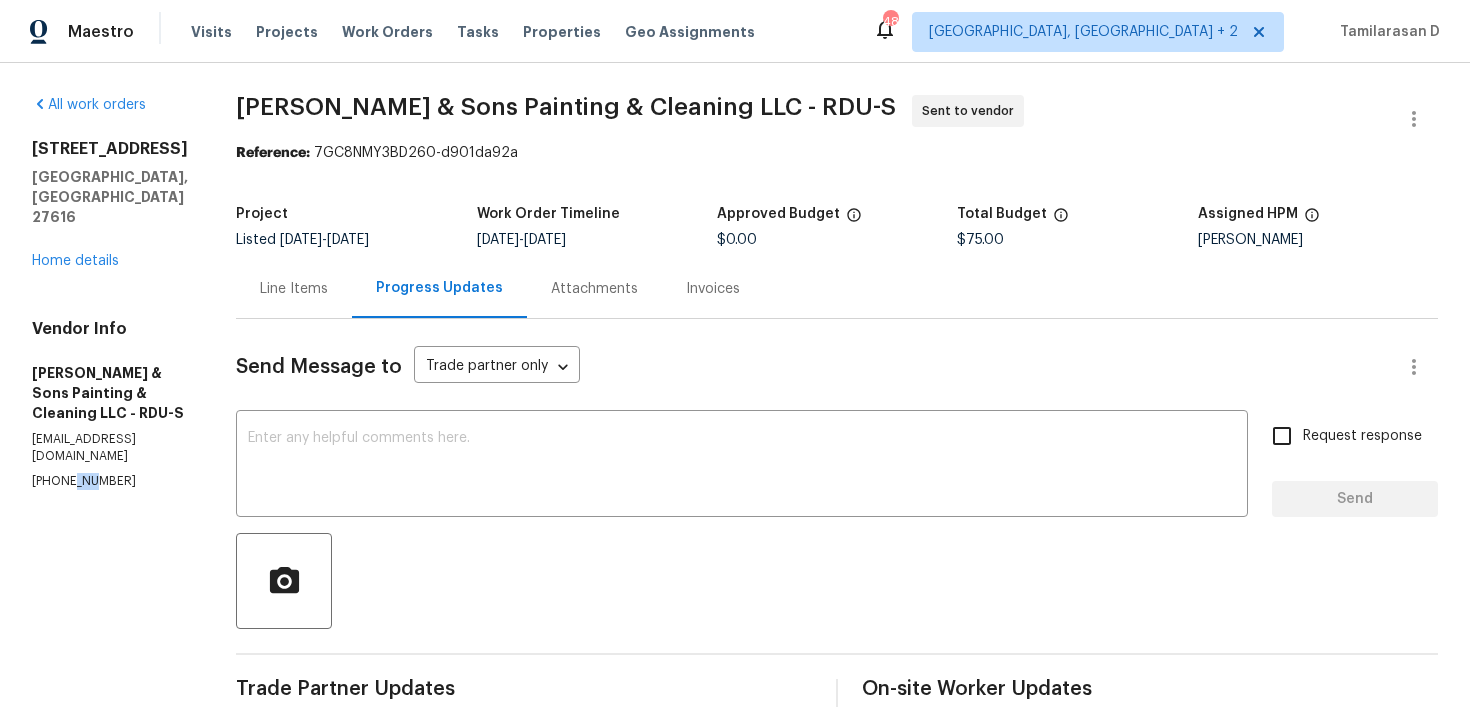 click on "(919) 671-9990" at bounding box center [110, 481] 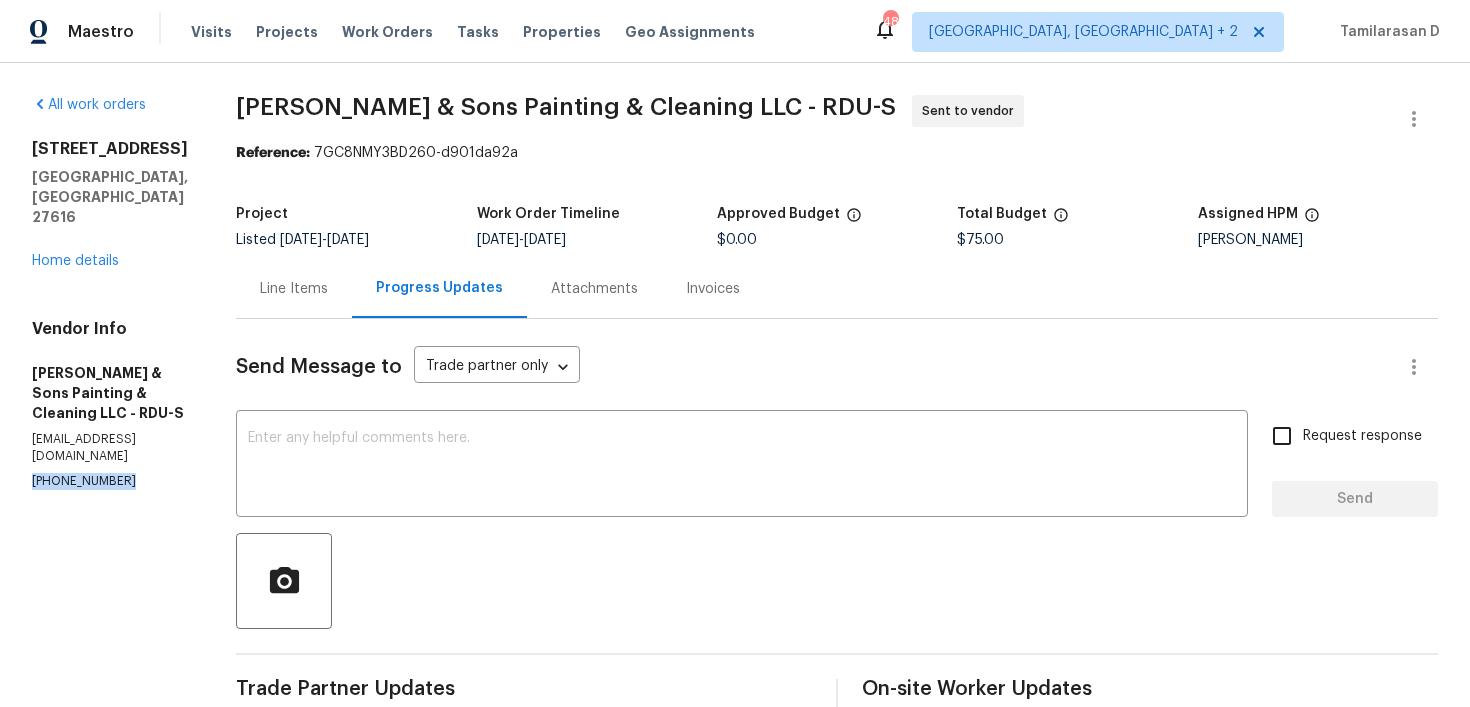 copy on "(919) 671-9990" 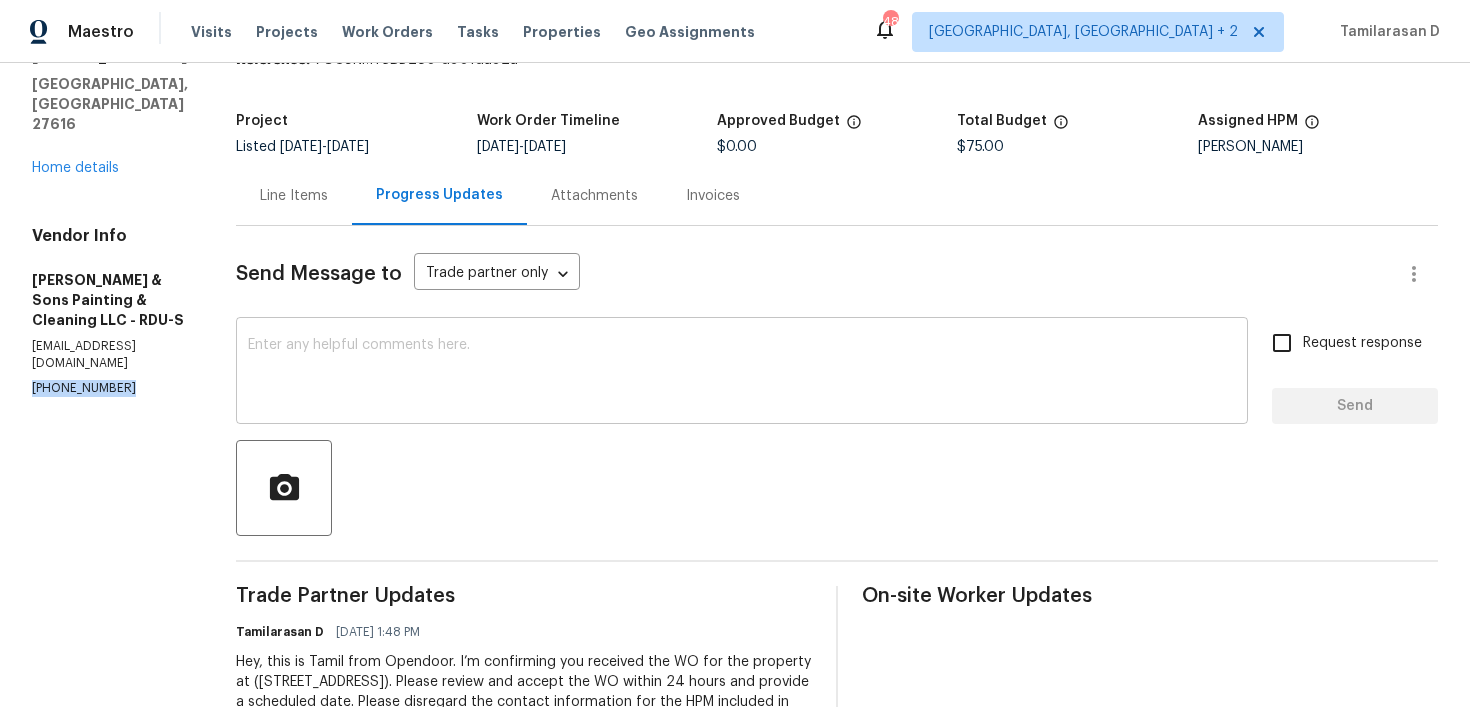 scroll, scrollTop: 0, scrollLeft: 0, axis: both 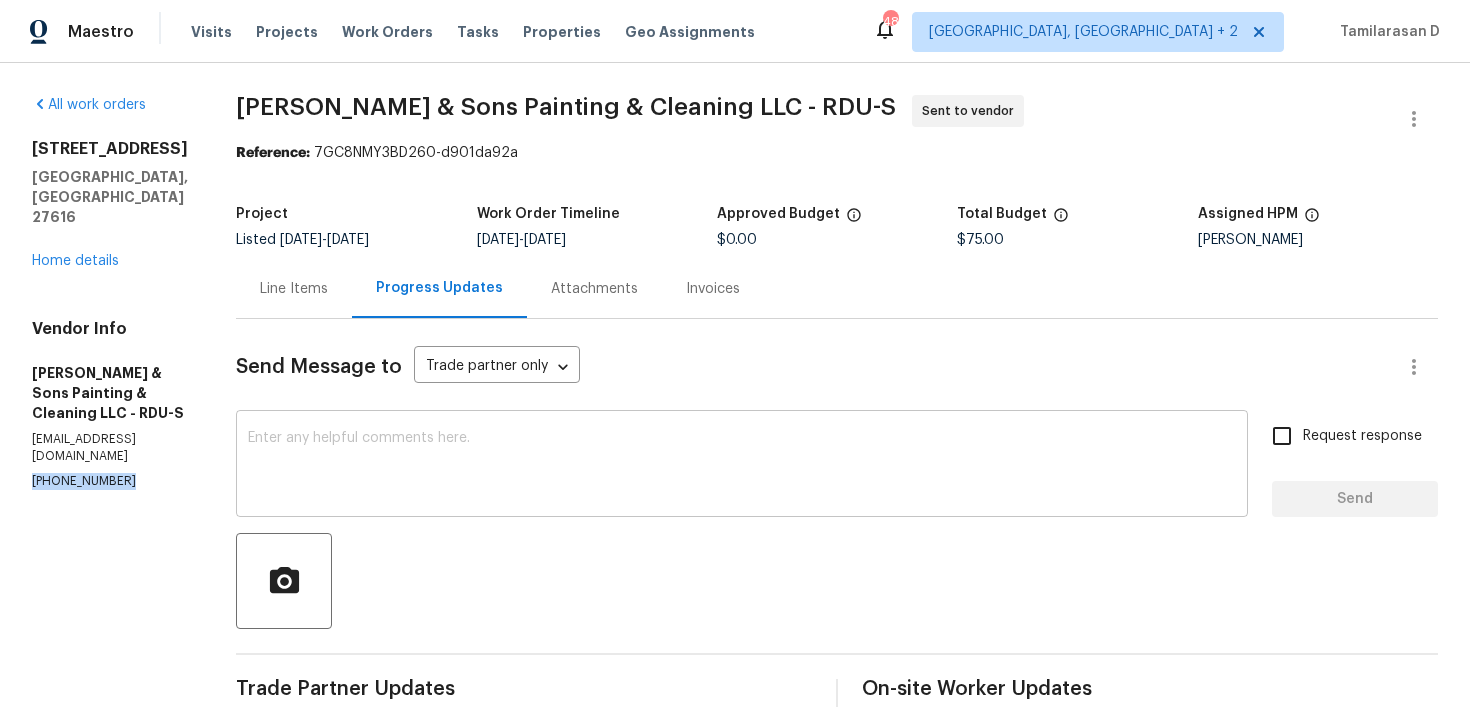 click on "x ​" at bounding box center [742, 466] 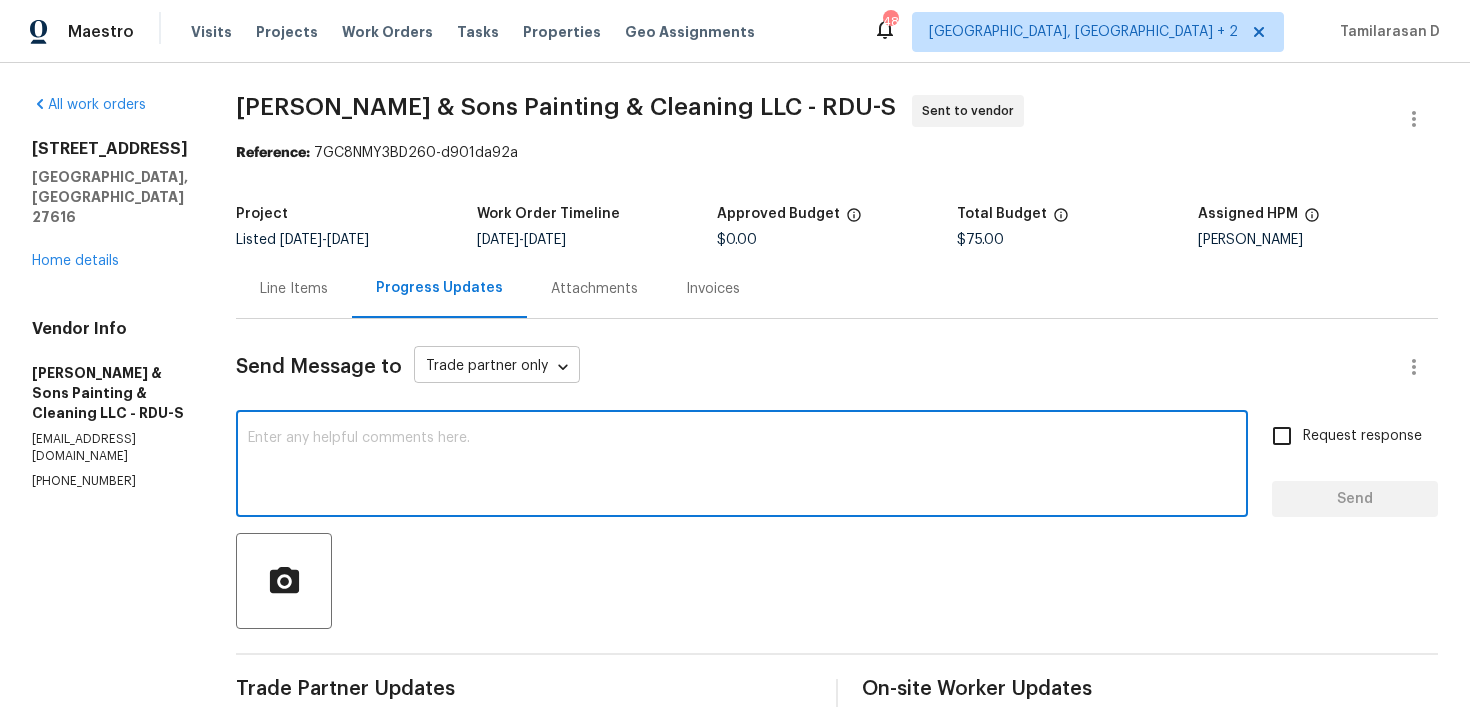paste on "Hello Team, Please confirm your availability by accepting this work order with a scheduled date for the service. Thank you!" 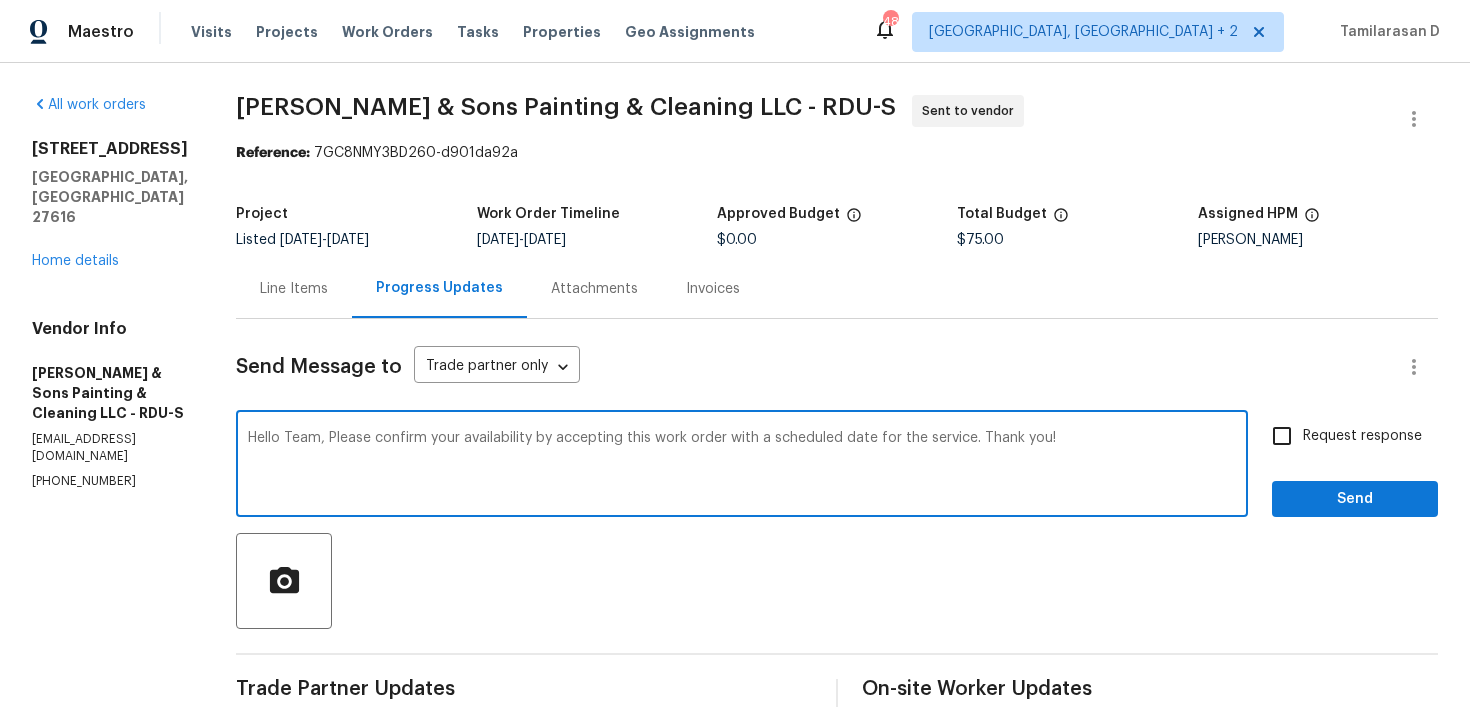 type on "Hello Team, Please confirm your availability by accepting this work order with a scheduled date for the service. Thank you!" 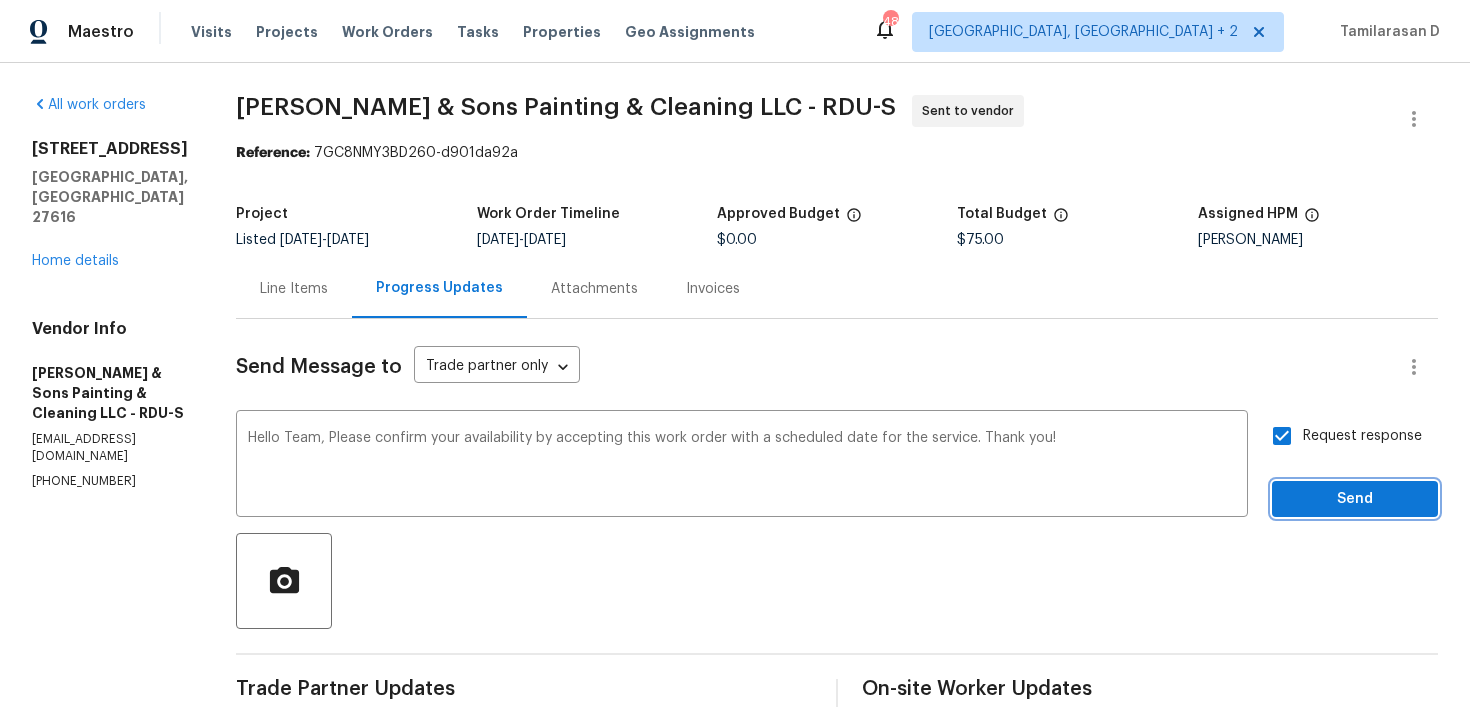 click on "Send" at bounding box center [1355, 499] 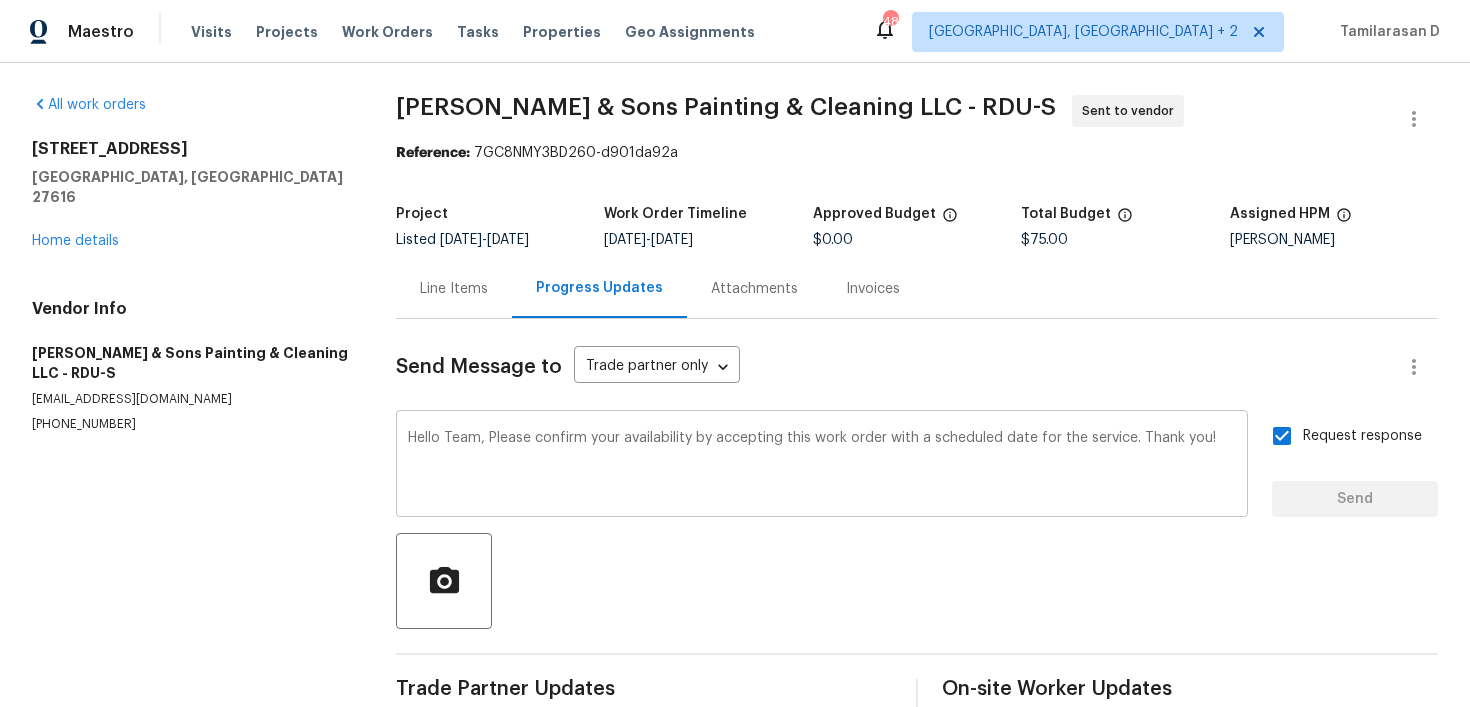 type 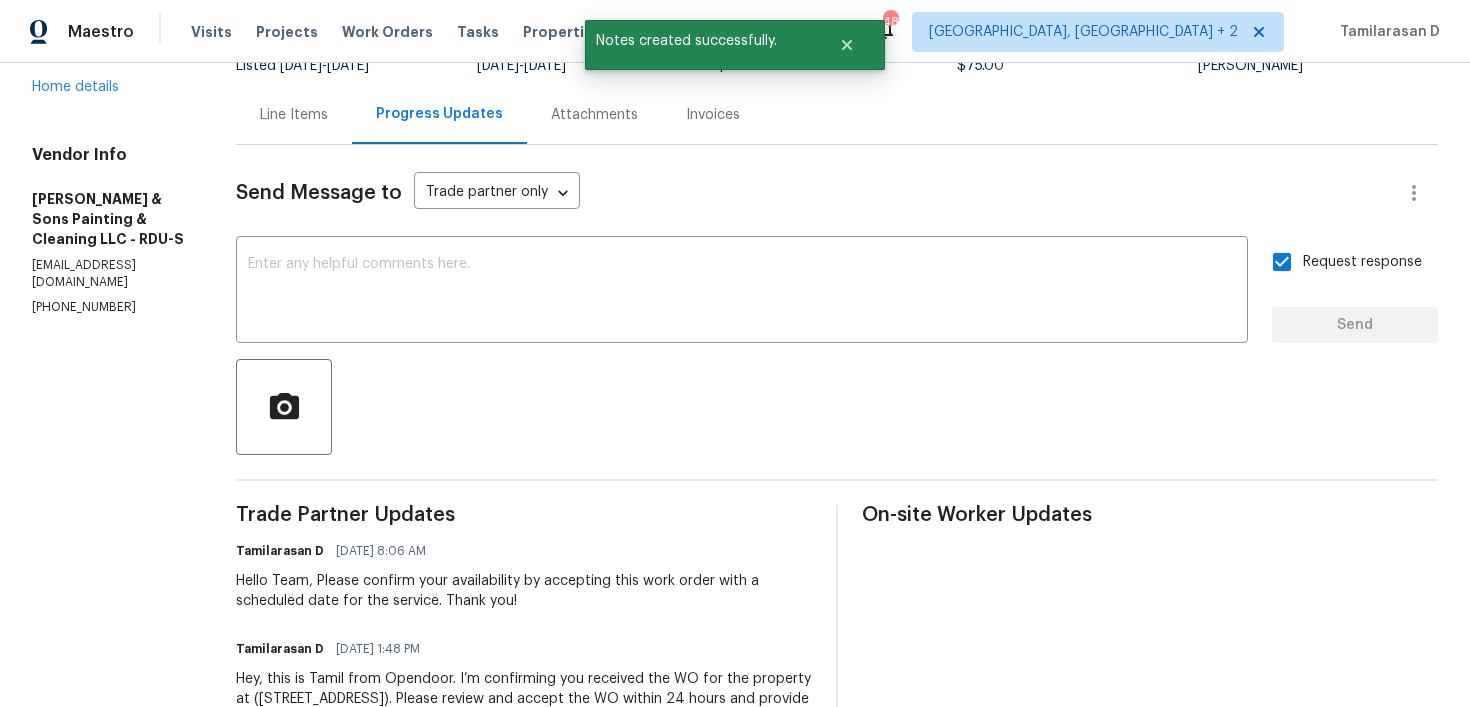 scroll, scrollTop: 42, scrollLeft: 0, axis: vertical 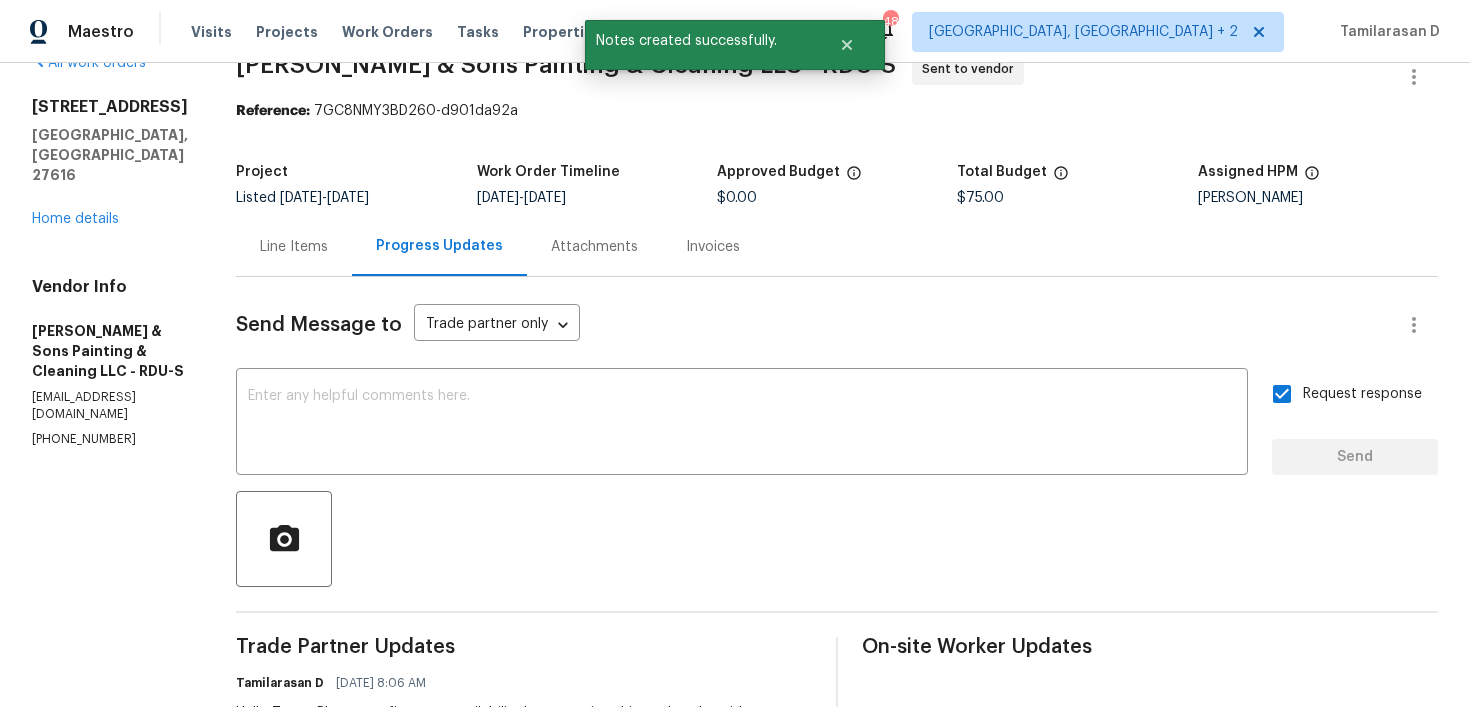 click on "(919) 671-9990" at bounding box center (110, 439) 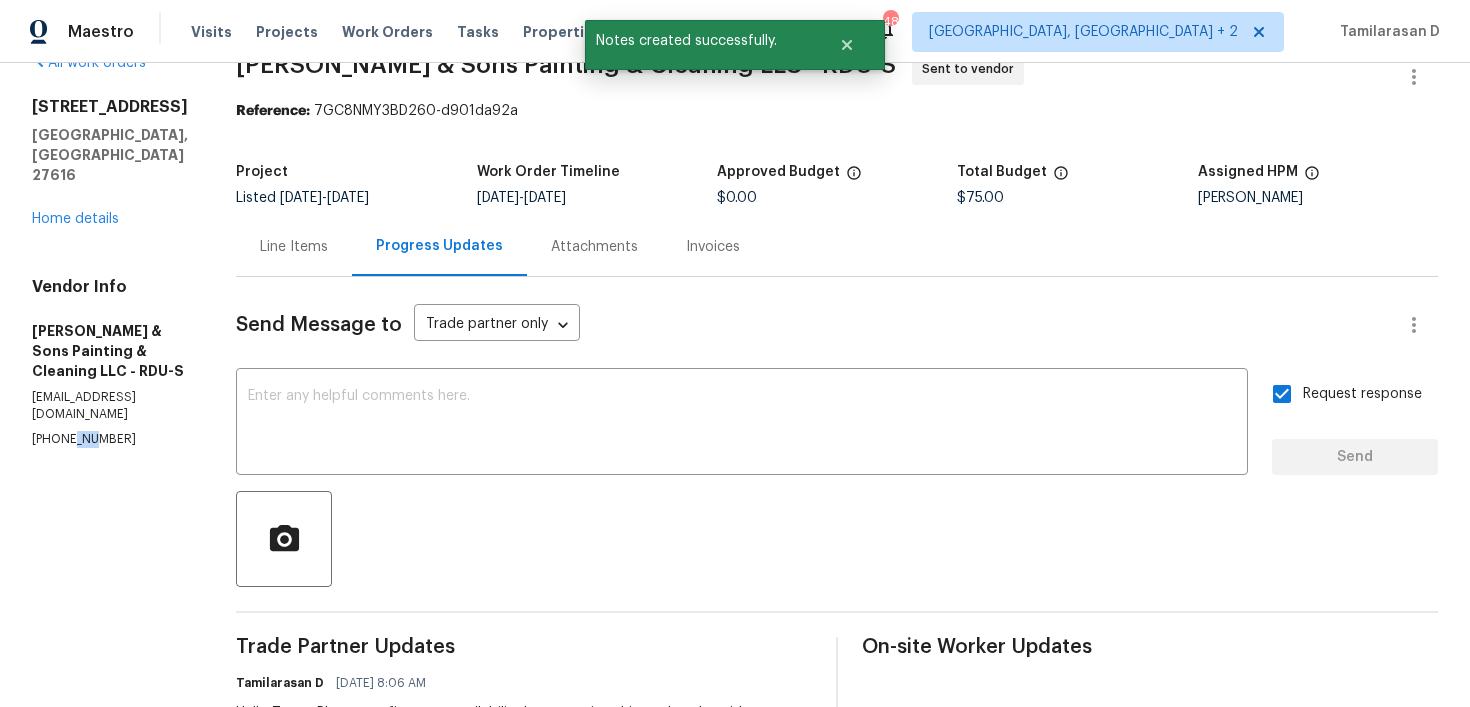 click on "(919) 671-9990" at bounding box center (110, 439) 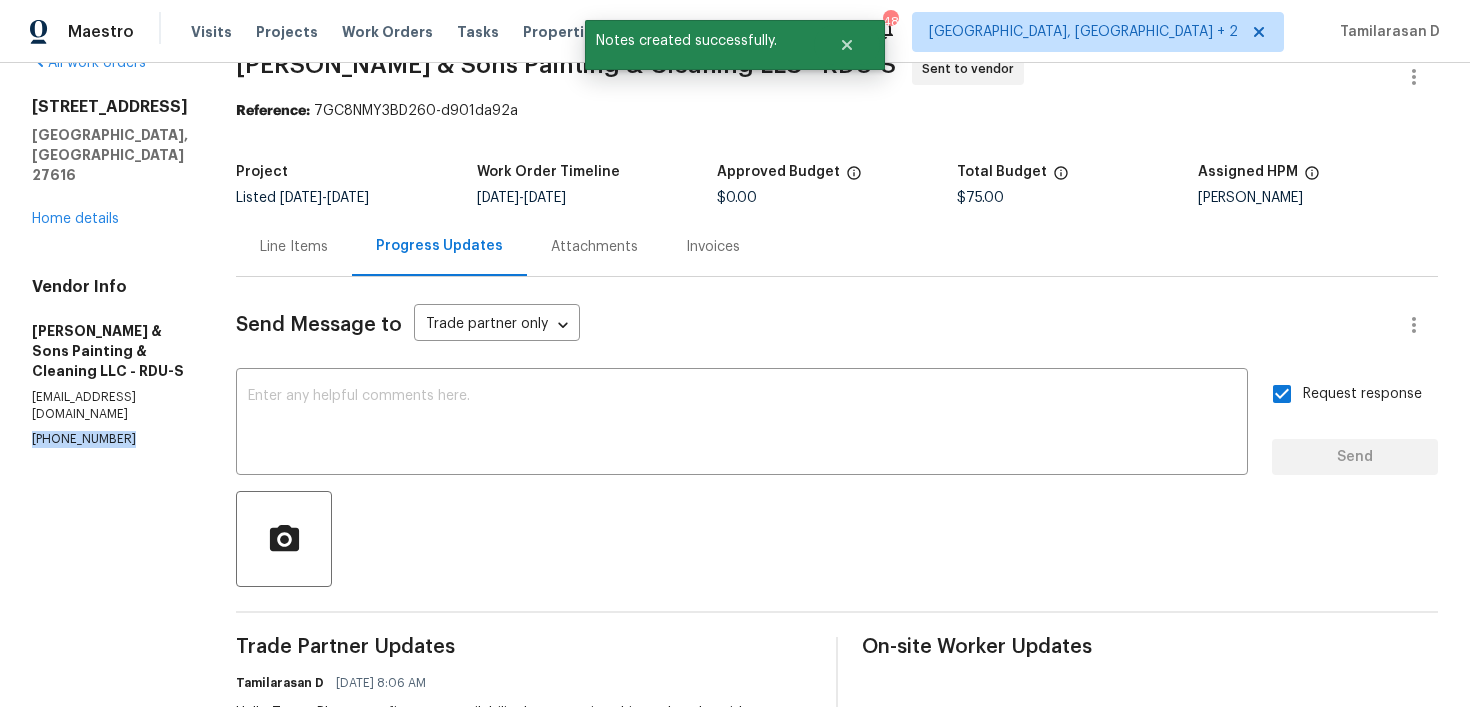 click at bounding box center (837, 539) 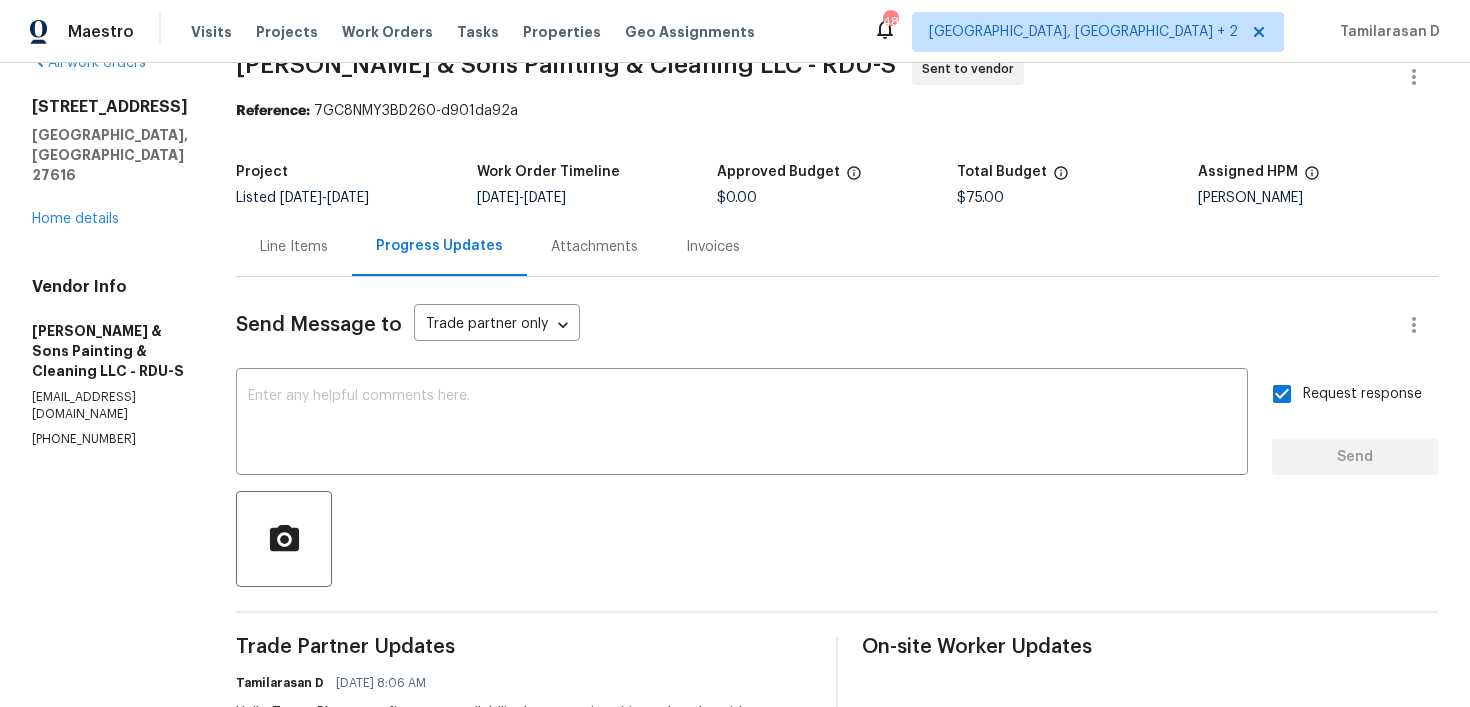 scroll, scrollTop: 0, scrollLeft: 0, axis: both 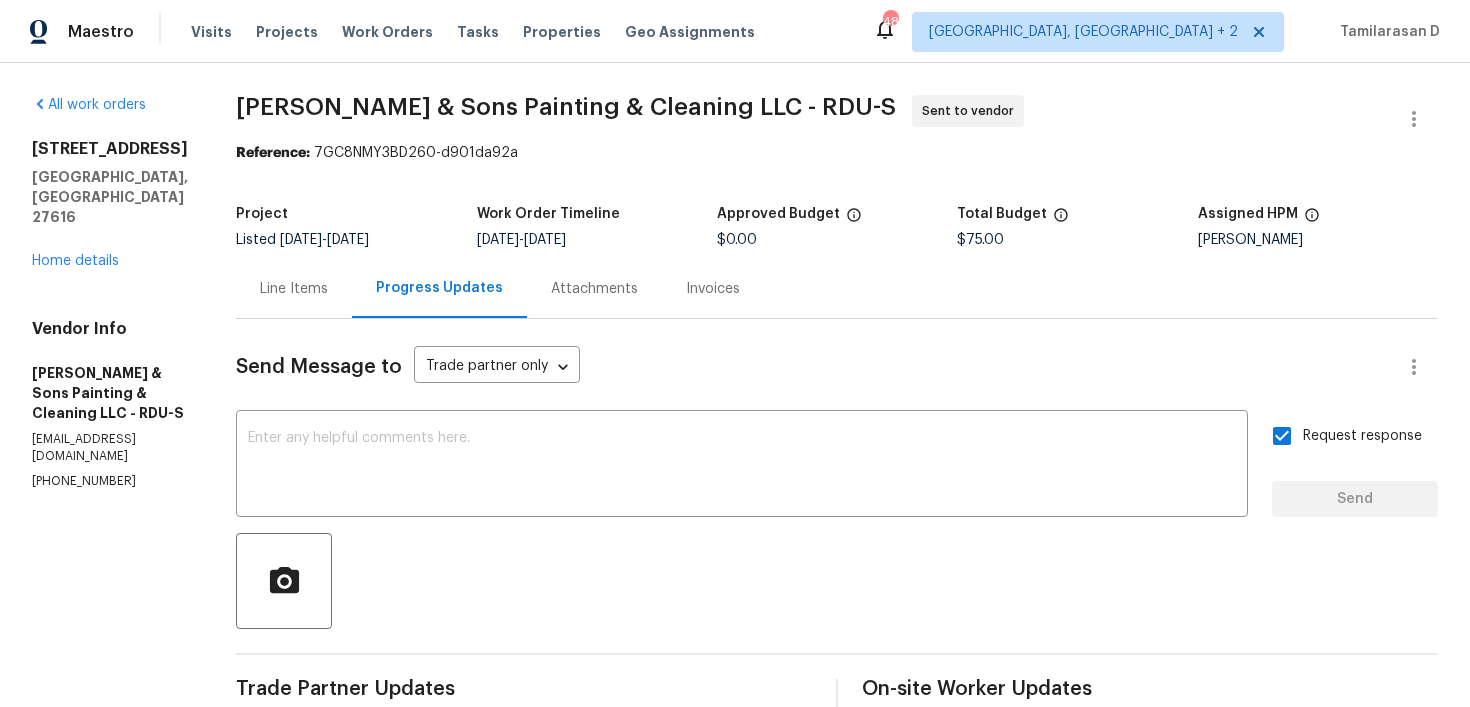drag, startPoint x: 33, startPoint y: 149, endPoint x: 136, endPoint y: 165, distance: 104.23531 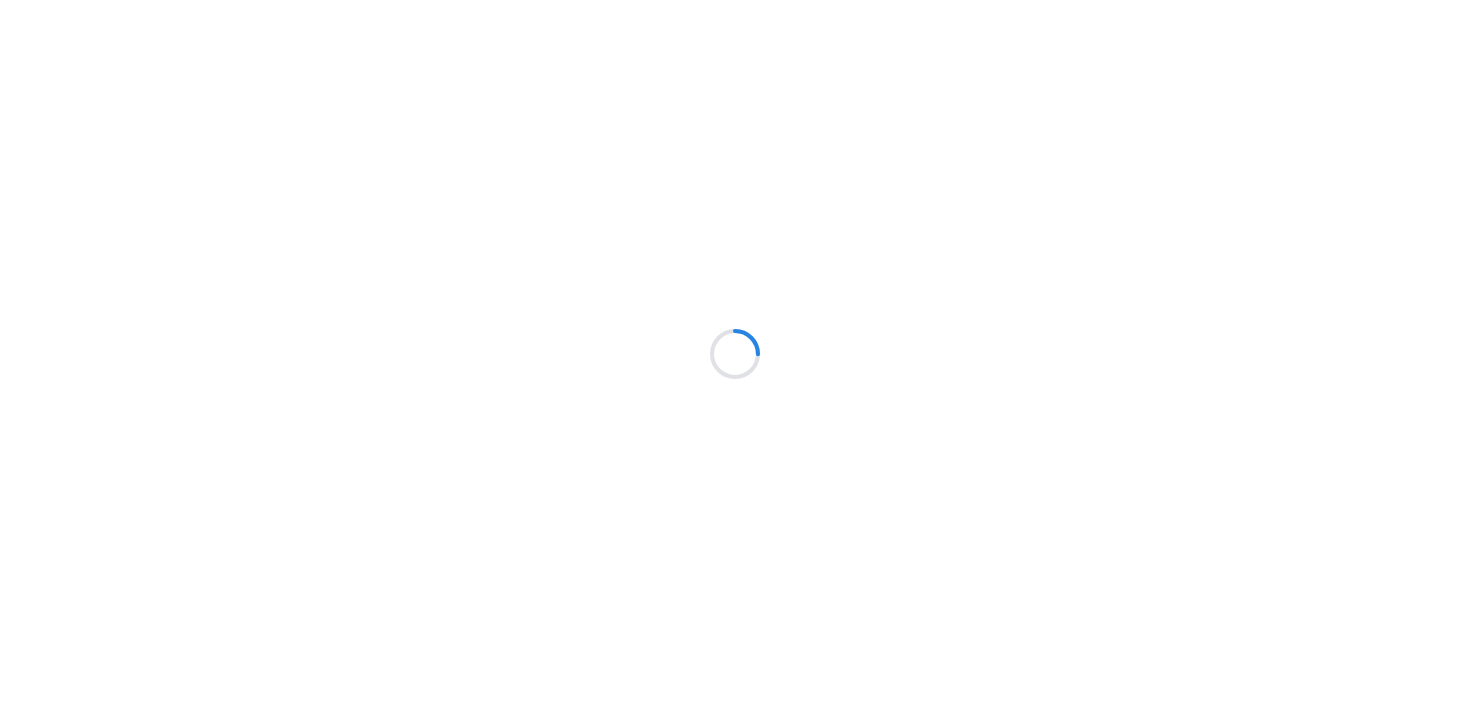 scroll, scrollTop: 0, scrollLeft: 0, axis: both 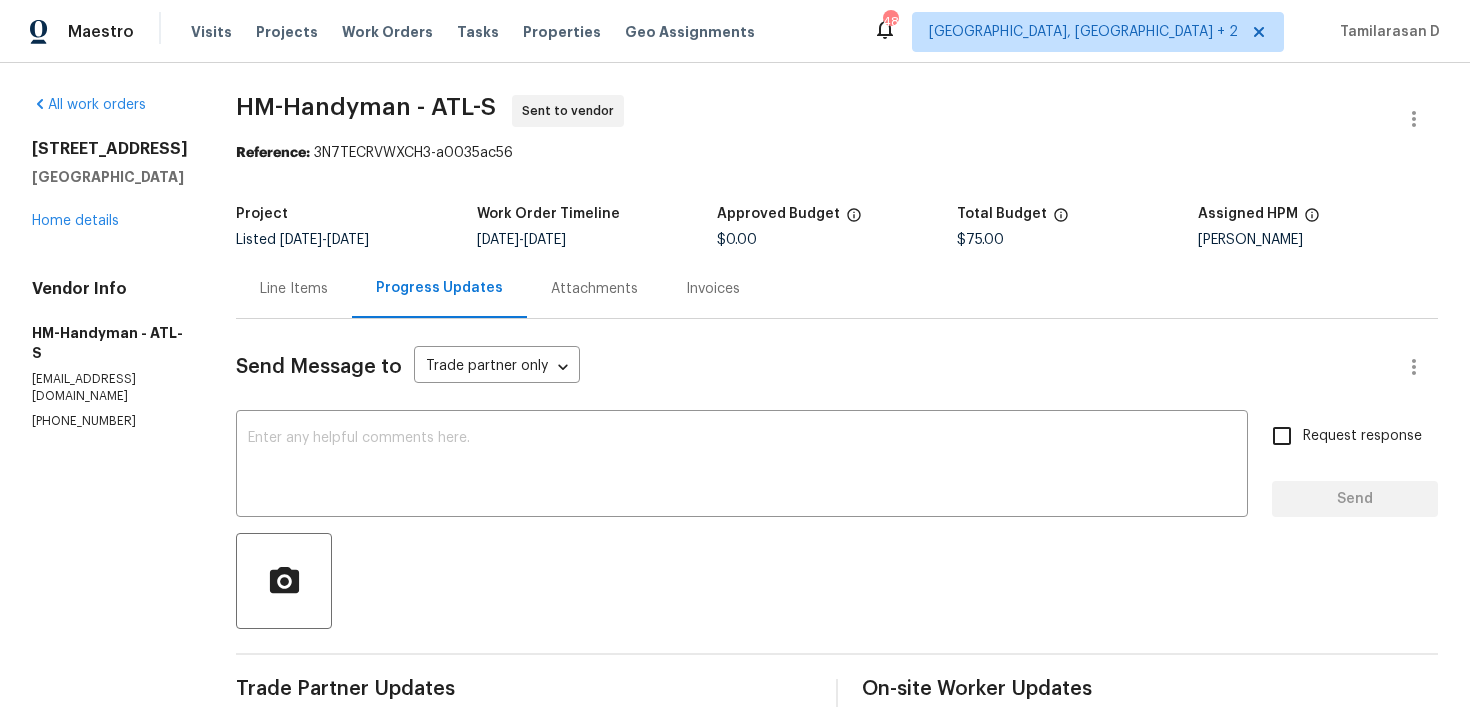 click on "[PHONE_NUMBER]" at bounding box center [110, 421] 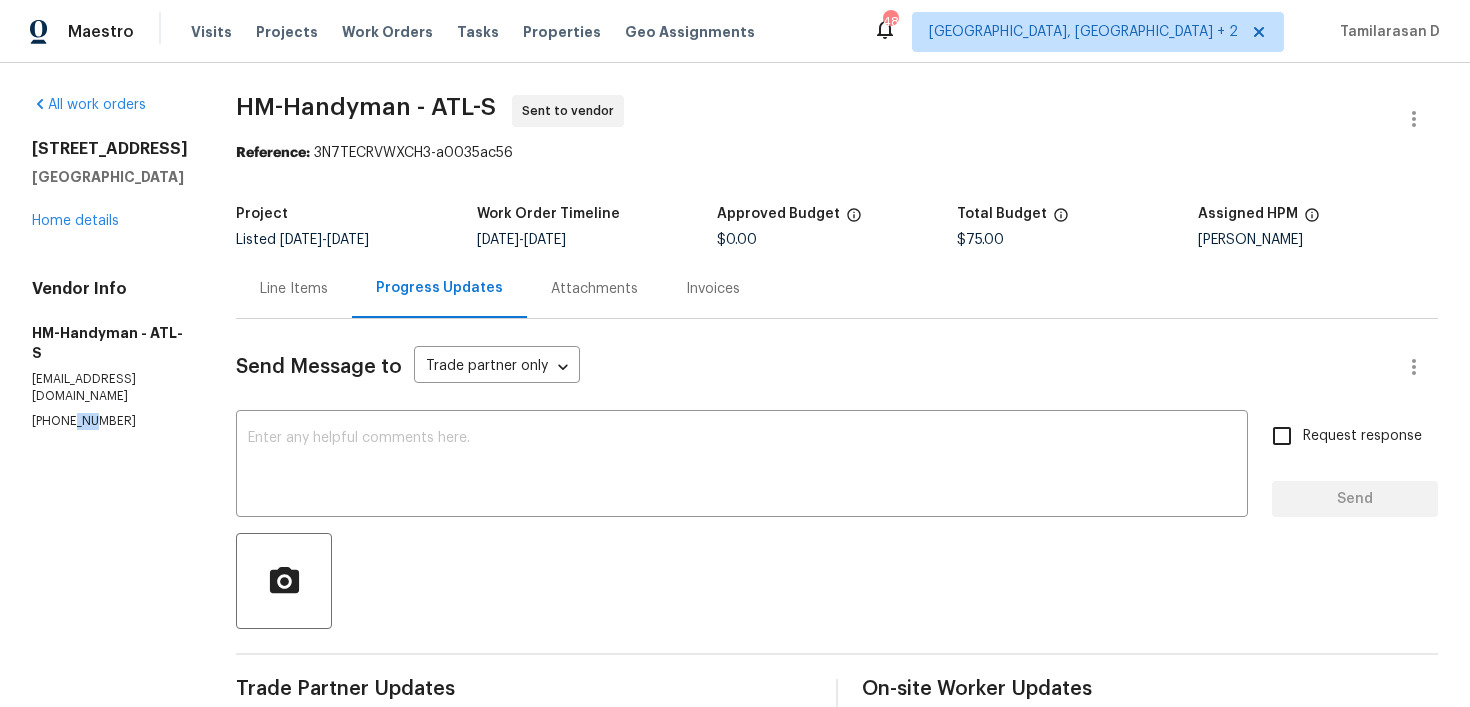 click on "[PHONE_NUMBER]" at bounding box center [110, 421] 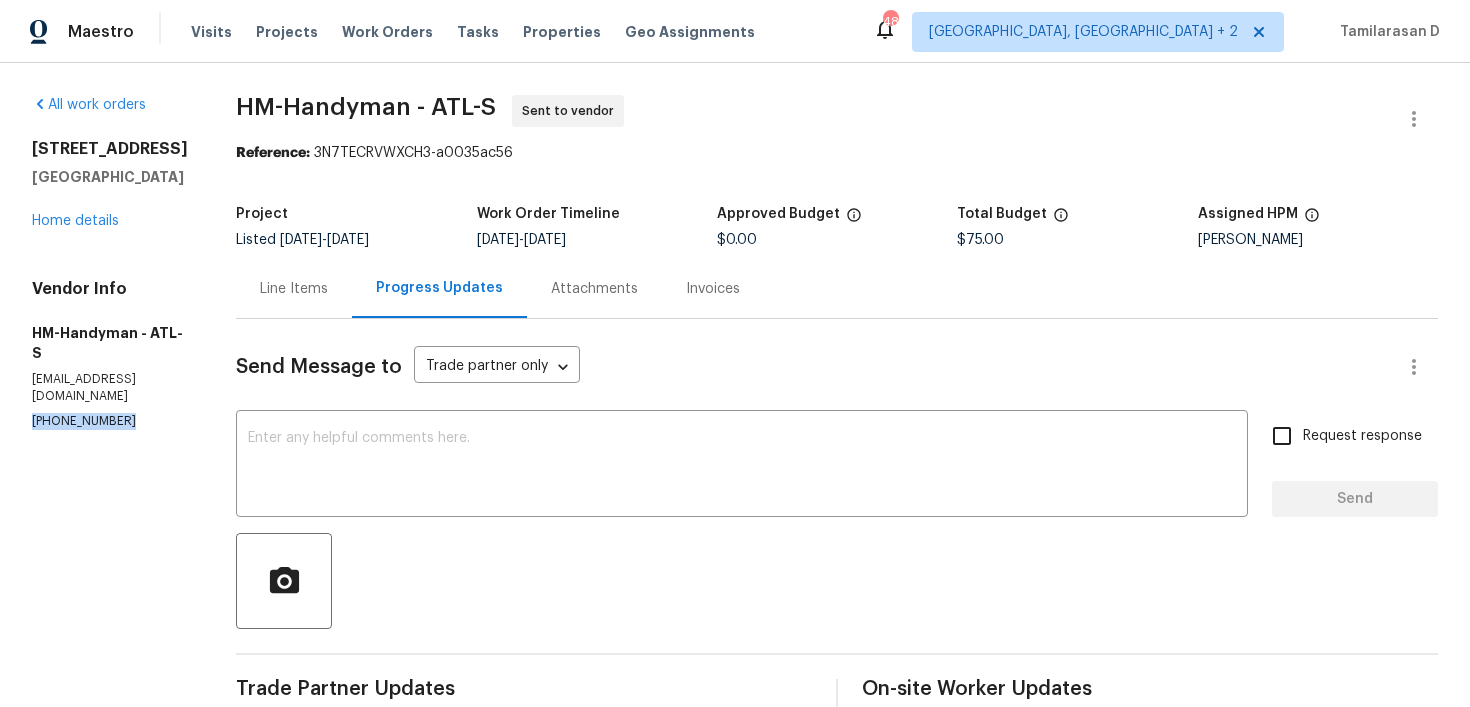 copy on "[PHONE_NUMBER]" 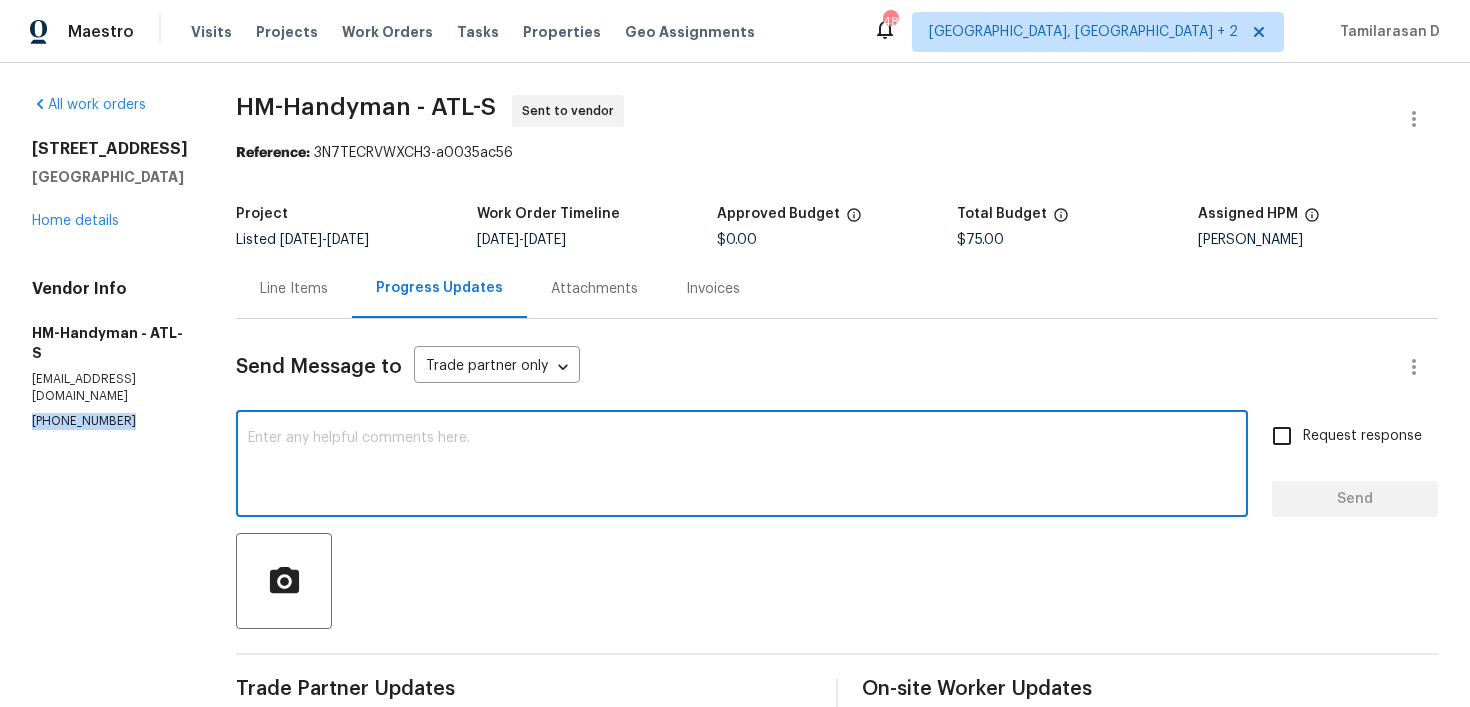 click at bounding box center (742, 466) 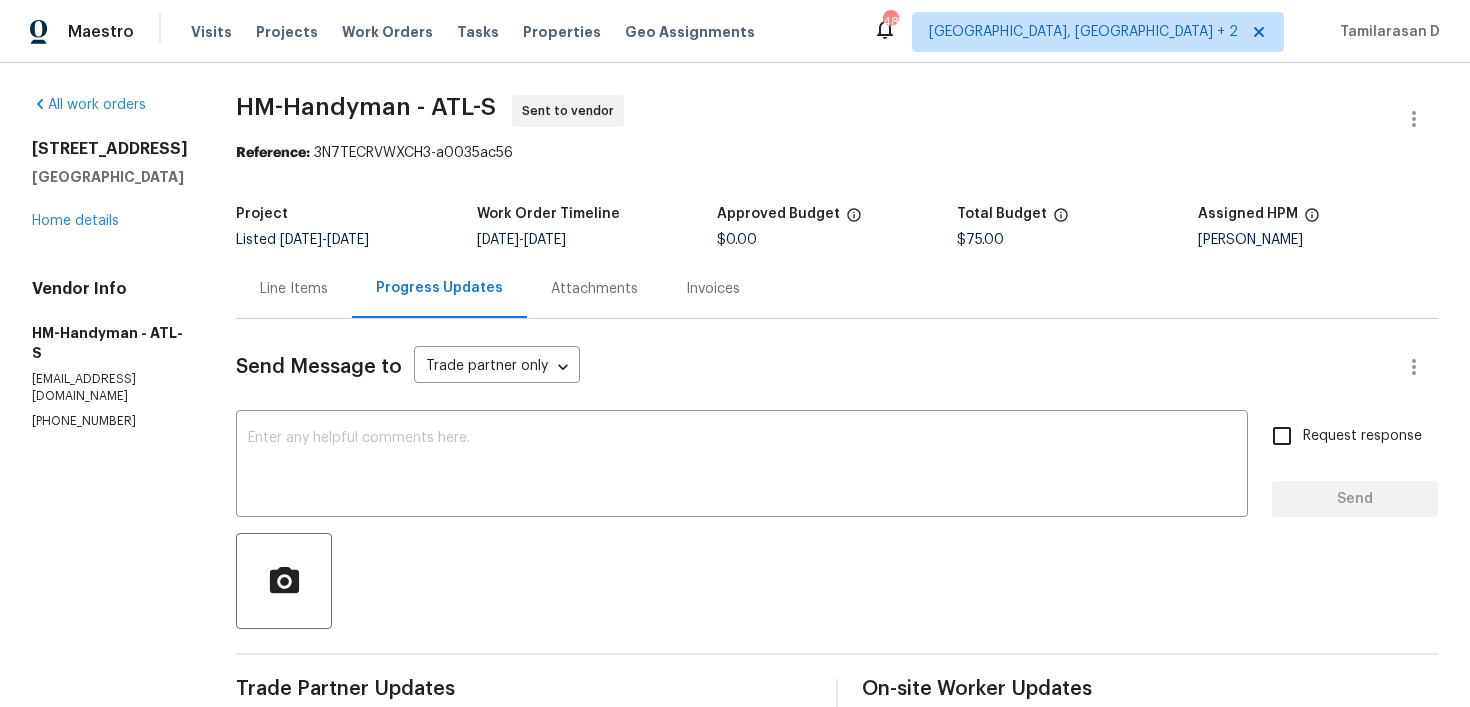 drag, startPoint x: 32, startPoint y: 148, endPoint x: 191, endPoint y: 163, distance: 159.70598 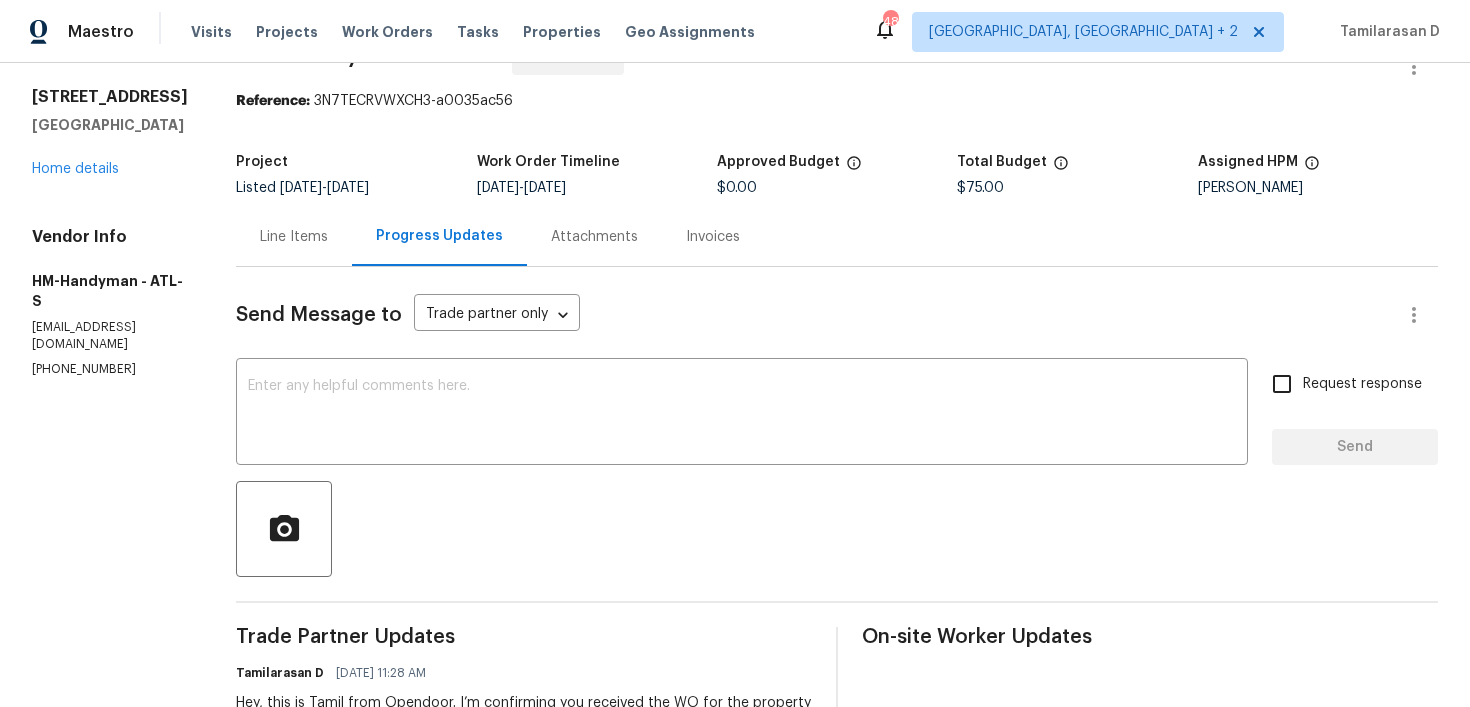 click at bounding box center (837, 529) 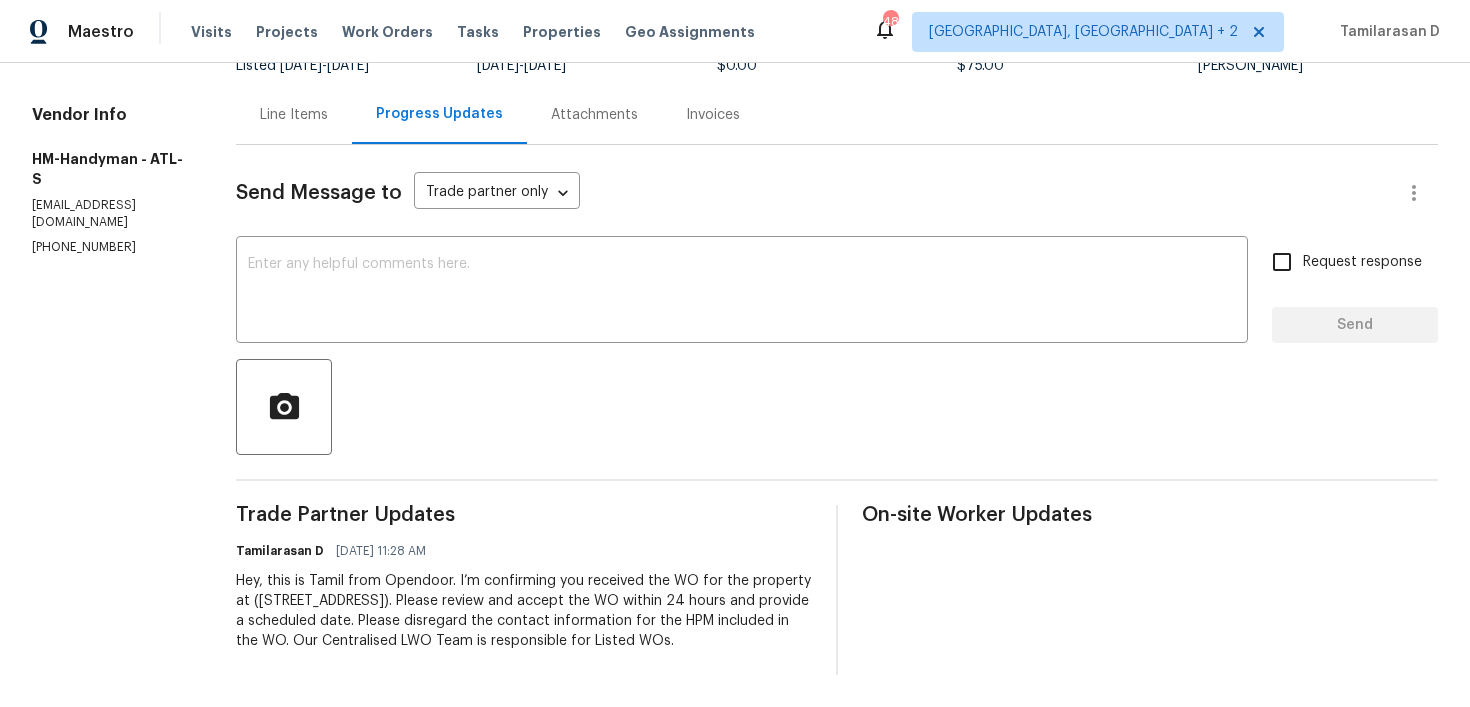 click on "Tamilarasan D 07/16/2025 11:28 AM Hey, this is Tamil from Opendoor. I’m confirming you received the WO for the property at (4963 Arbor View Pkwy NW, Acworth, GA 30101). Please review and accept the WO within 24 hours and provide a scheduled date. Please disregard the contact information for the HPM included in the WO. Our Centralised LWO Team is responsible for Listed WOs." at bounding box center [524, 594] 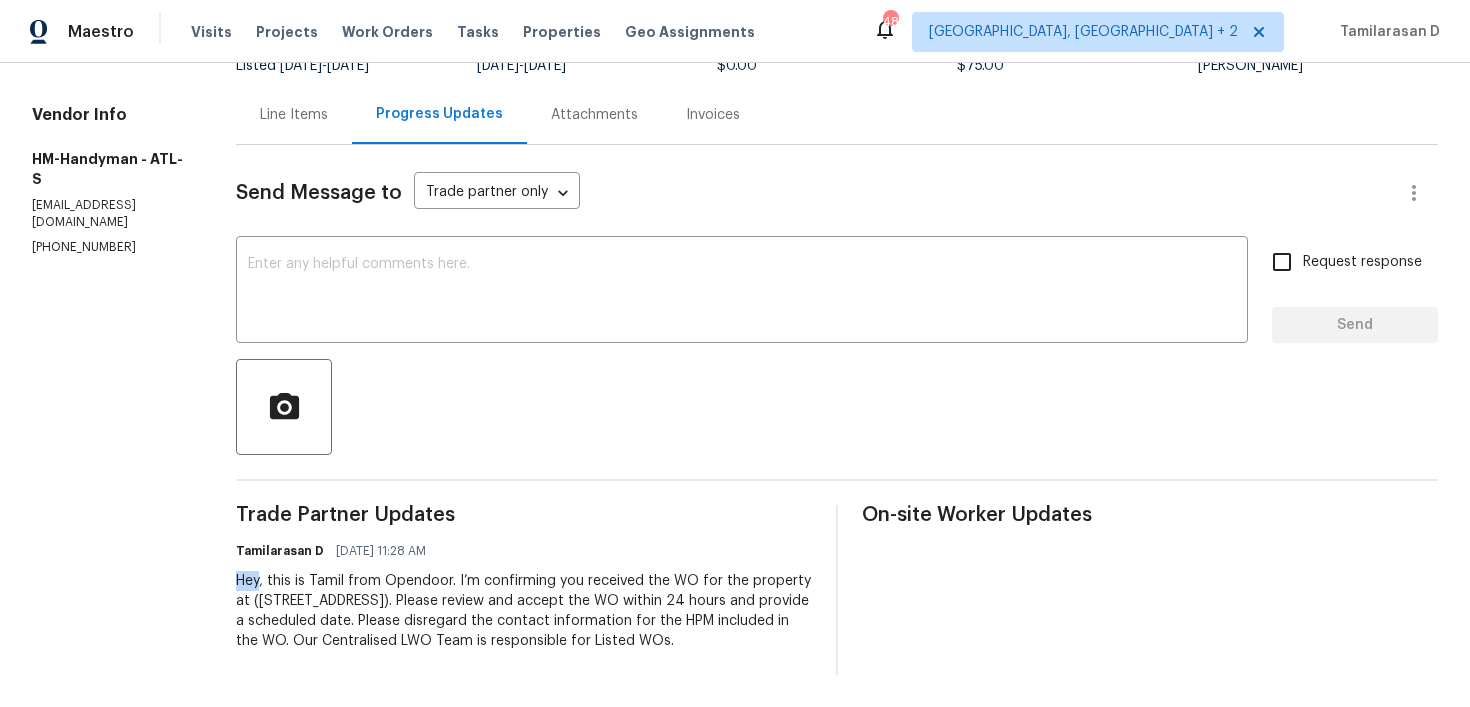 click on "Tamilarasan D 07/16/2025 11:28 AM Hey, this is Tamil from Opendoor. I’m confirming you received the WO for the property at (4963 Arbor View Pkwy NW, Acworth, GA 30101). Please review and accept the WO within 24 hours and provide a scheduled date. Please disregard the contact information for the HPM included in the WO. Our Centralised LWO Team is responsible for Listed WOs." at bounding box center [524, 594] 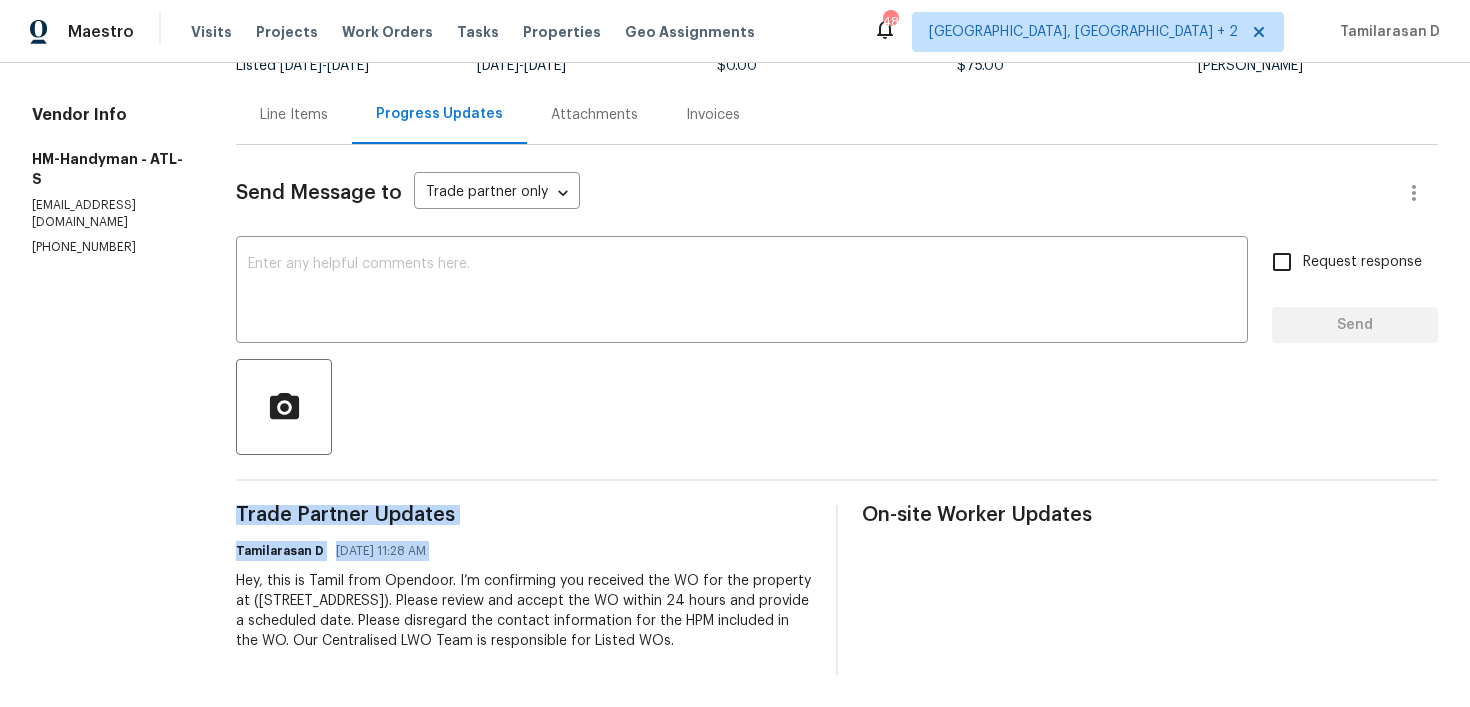 scroll, scrollTop: 62, scrollLeft: 0, axis: vertical 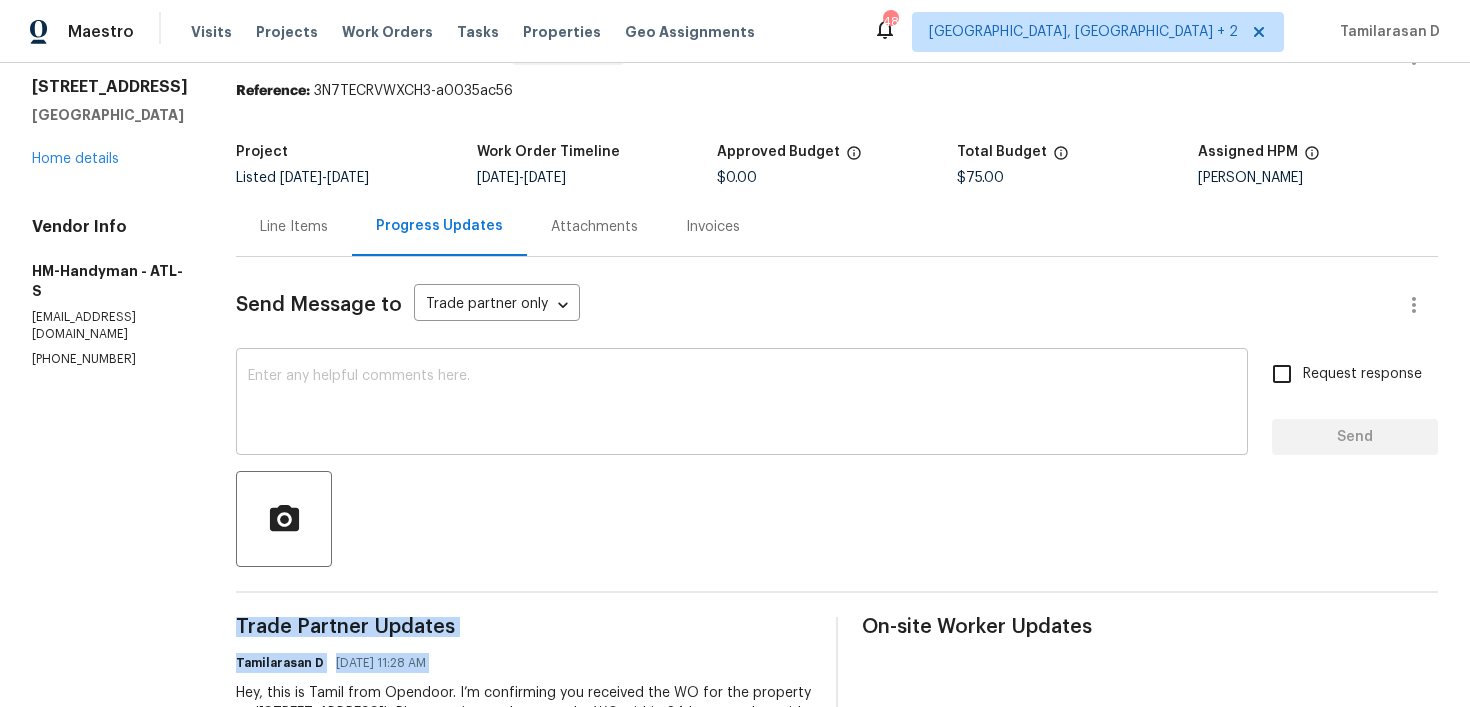 click on "x ​" at bounding box center [742, 404] 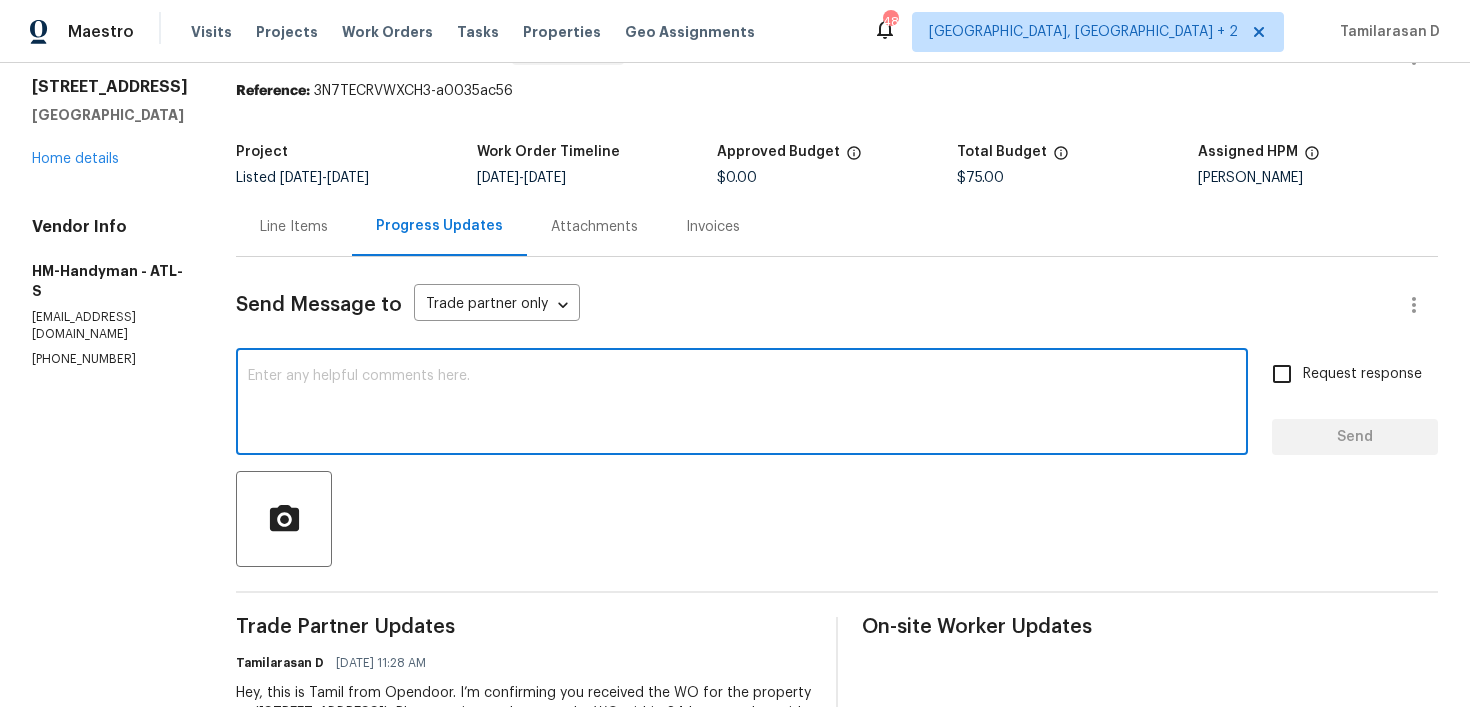 scroll, scrollTop: 0, scrollLeft: 0, axis: both 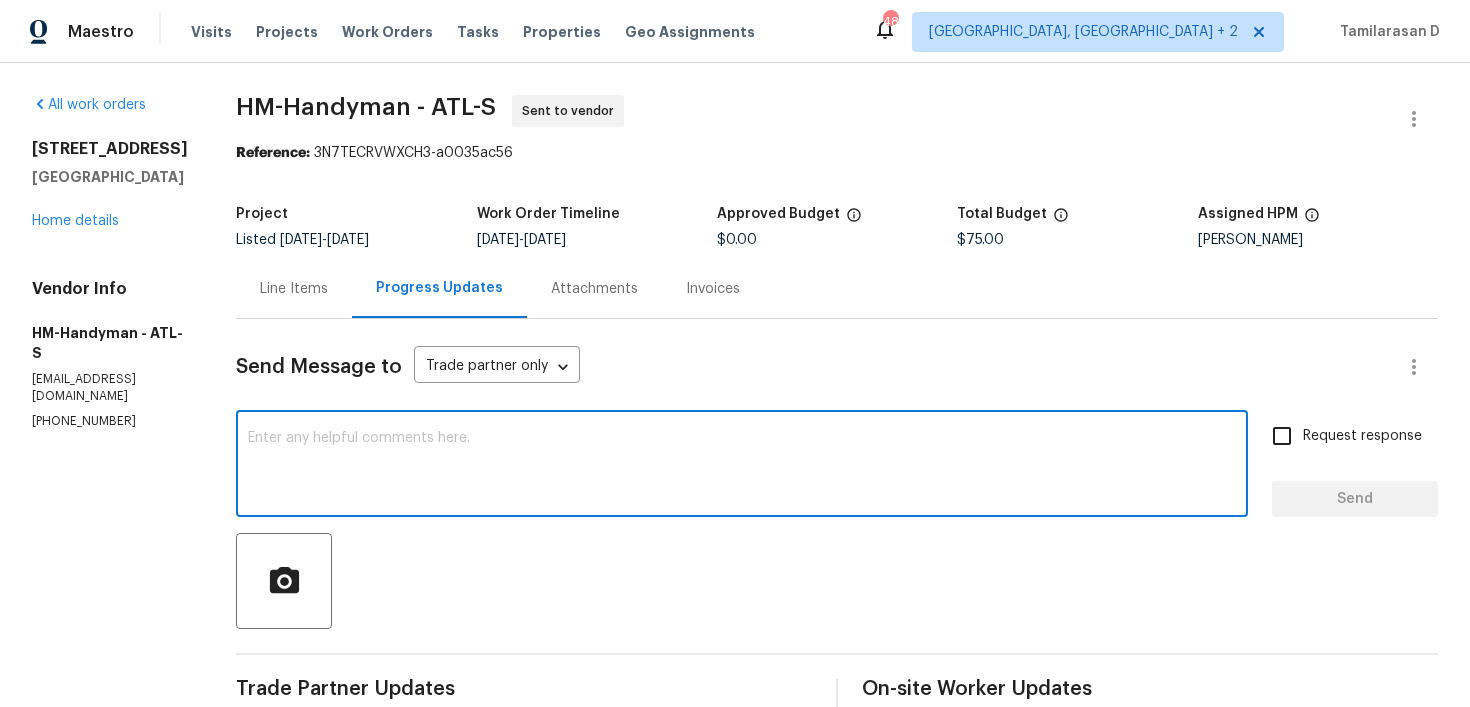 click at bounding box center (742, 466) 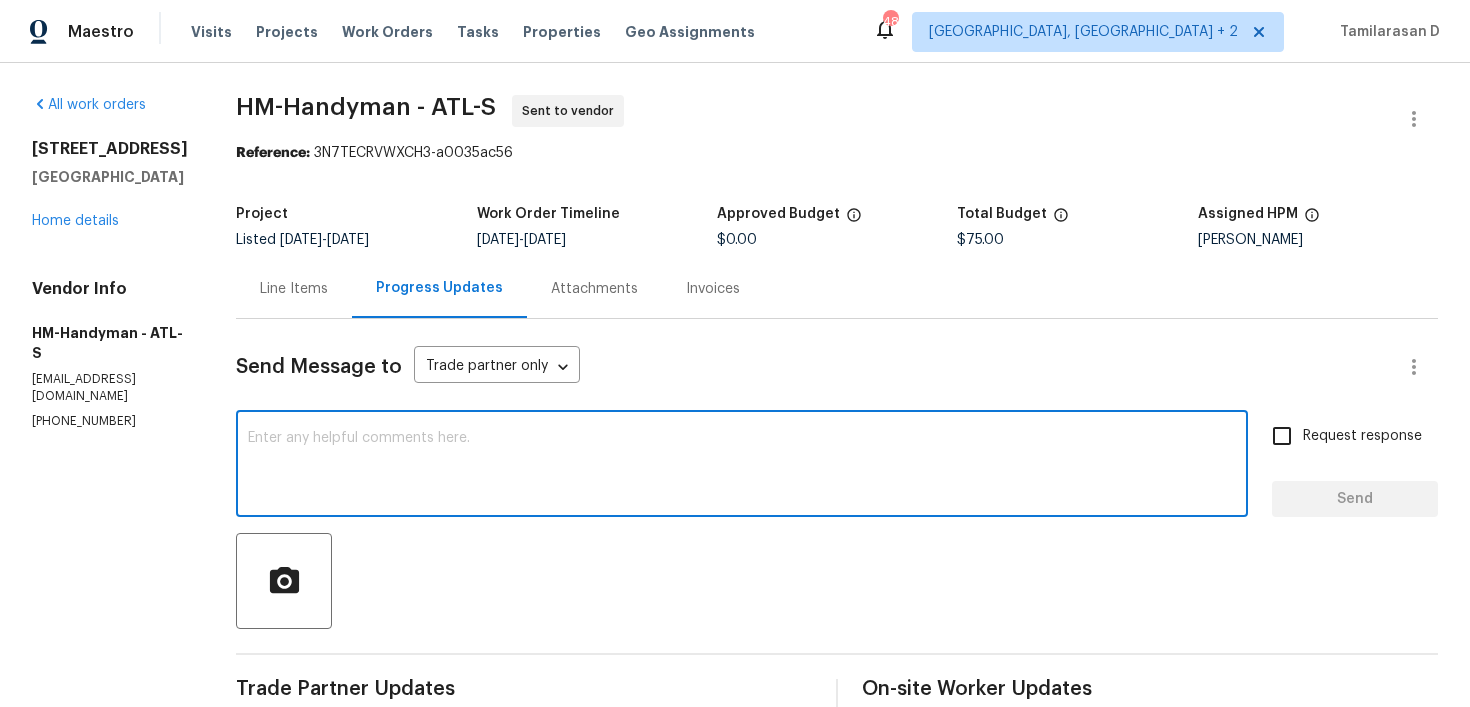 paste on "Hello Team, Please confirm your availability by accepting this work order with a scheduled date for the service. Thank you!" 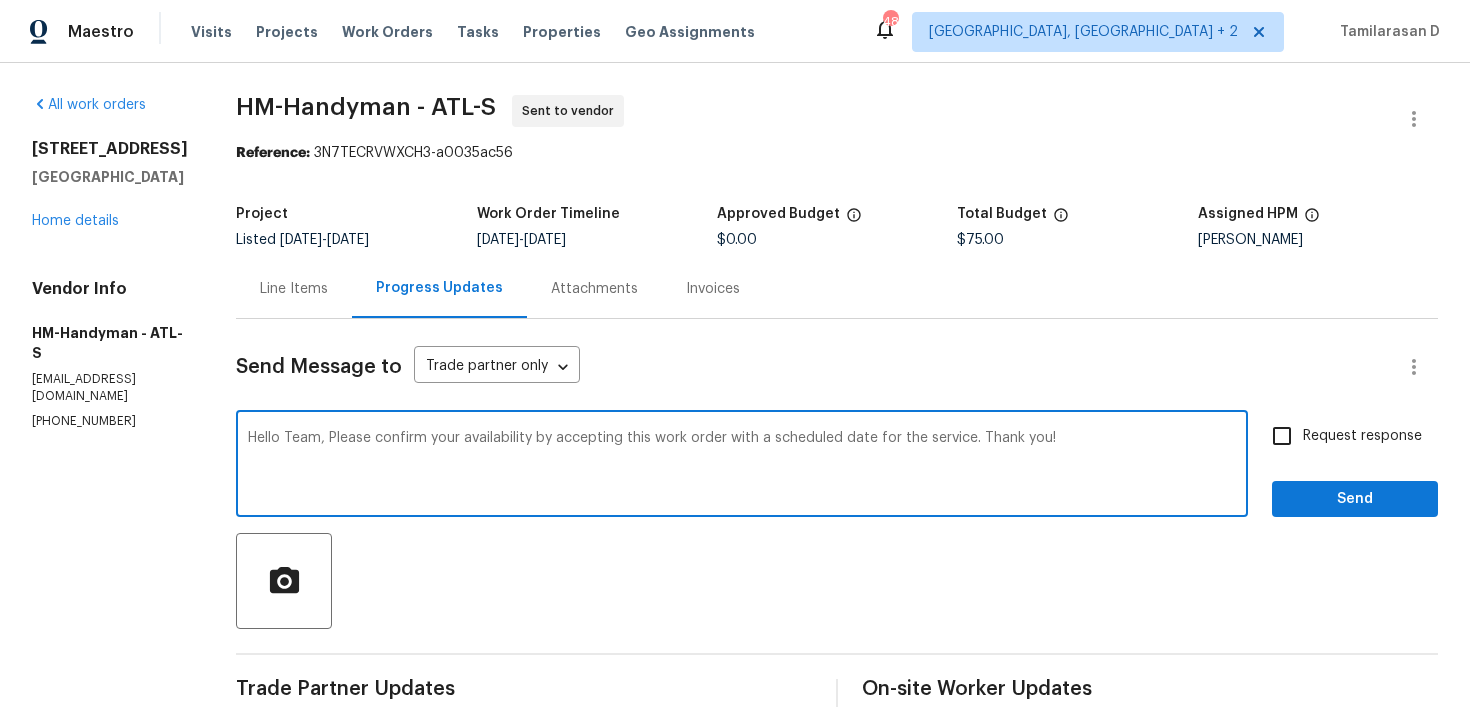type on "Hello Team, Please confirm your availability by accepting this work order with a scheduled date for the service. Thank you!" 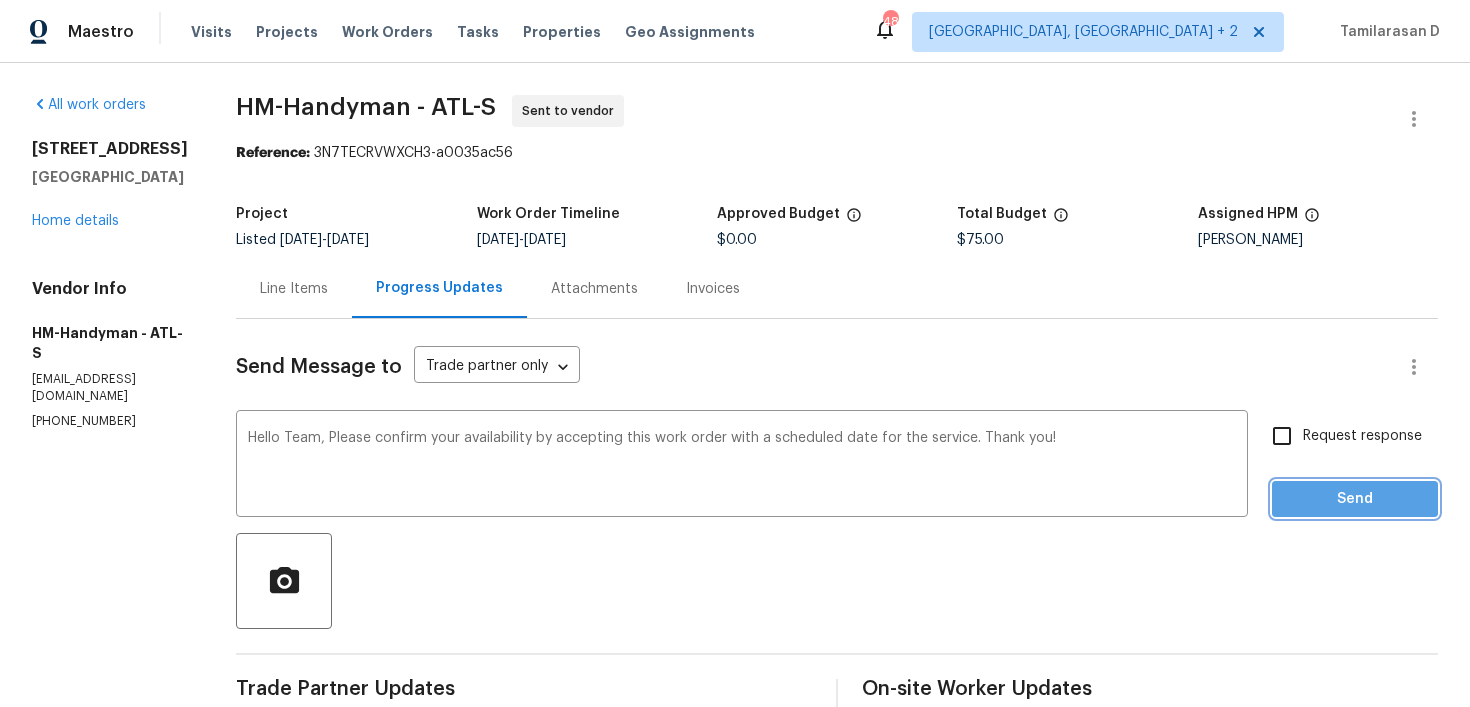 click on "Send" at bounding box center [1355, 499] 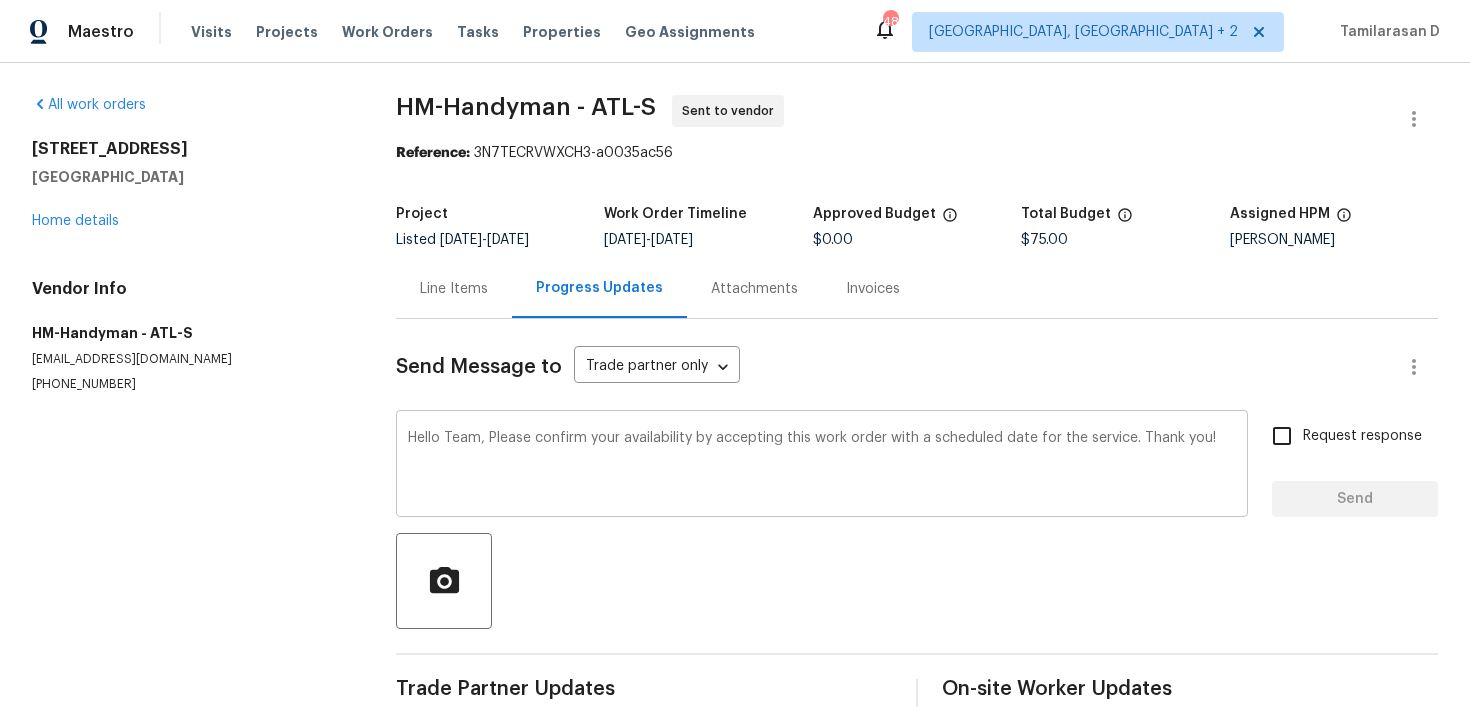 type 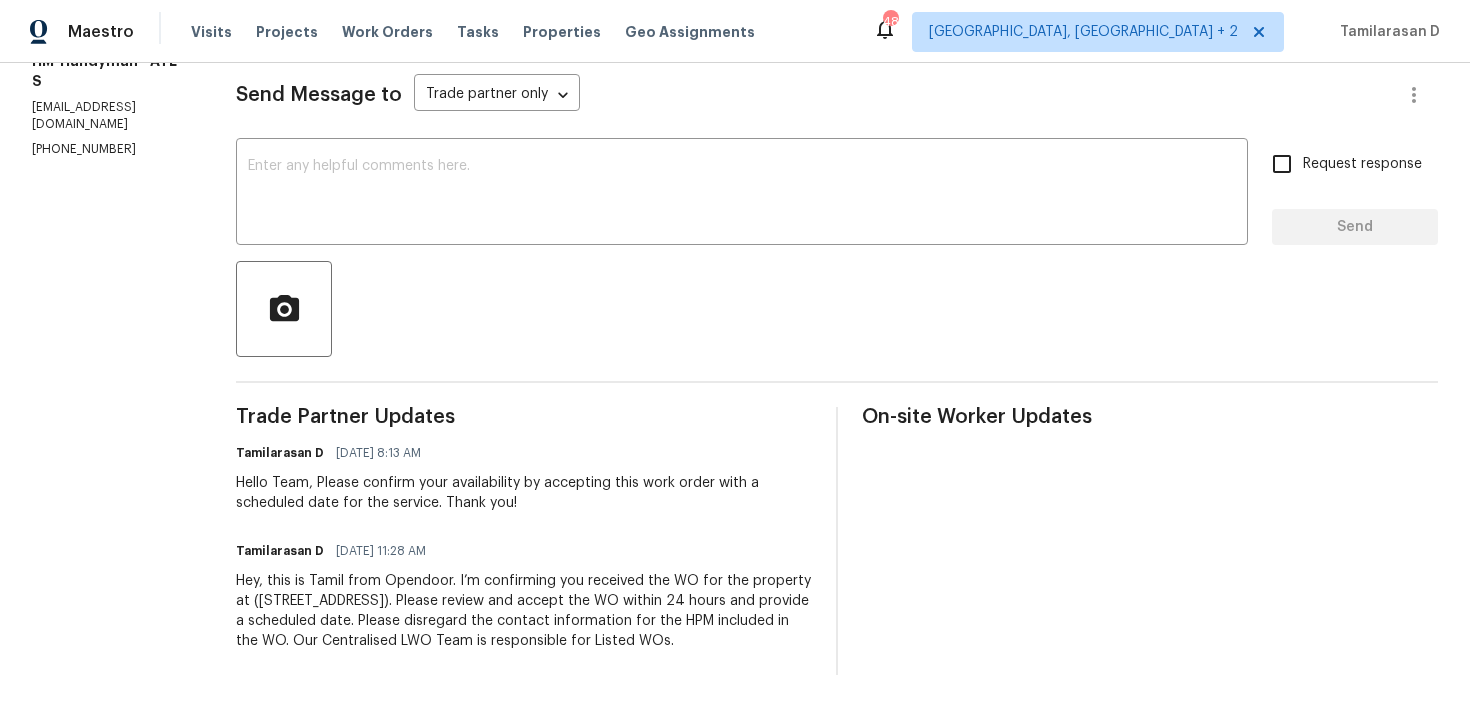 scroll, scrollTop: 0, scrollLeft: 0, axis: both 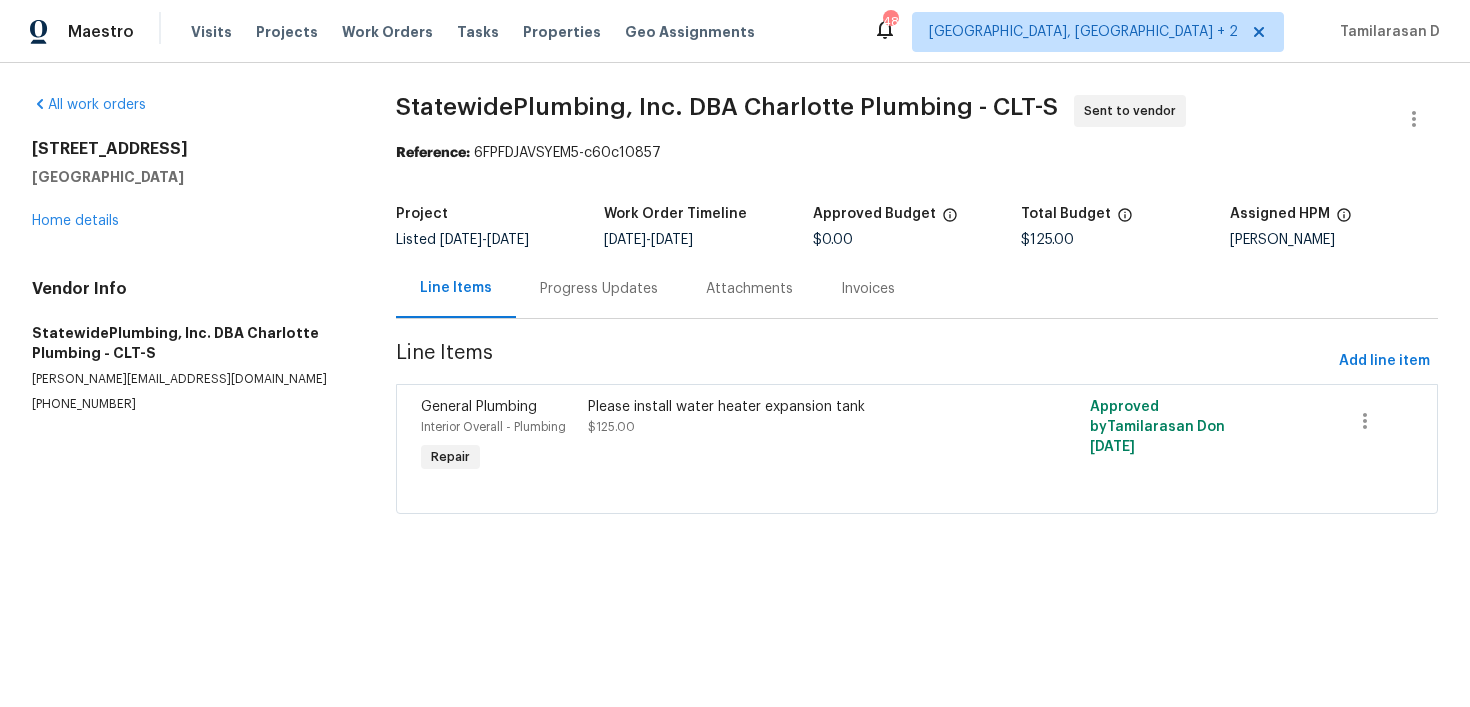 click on "Progress Updates" at bounding box center [599, 288] 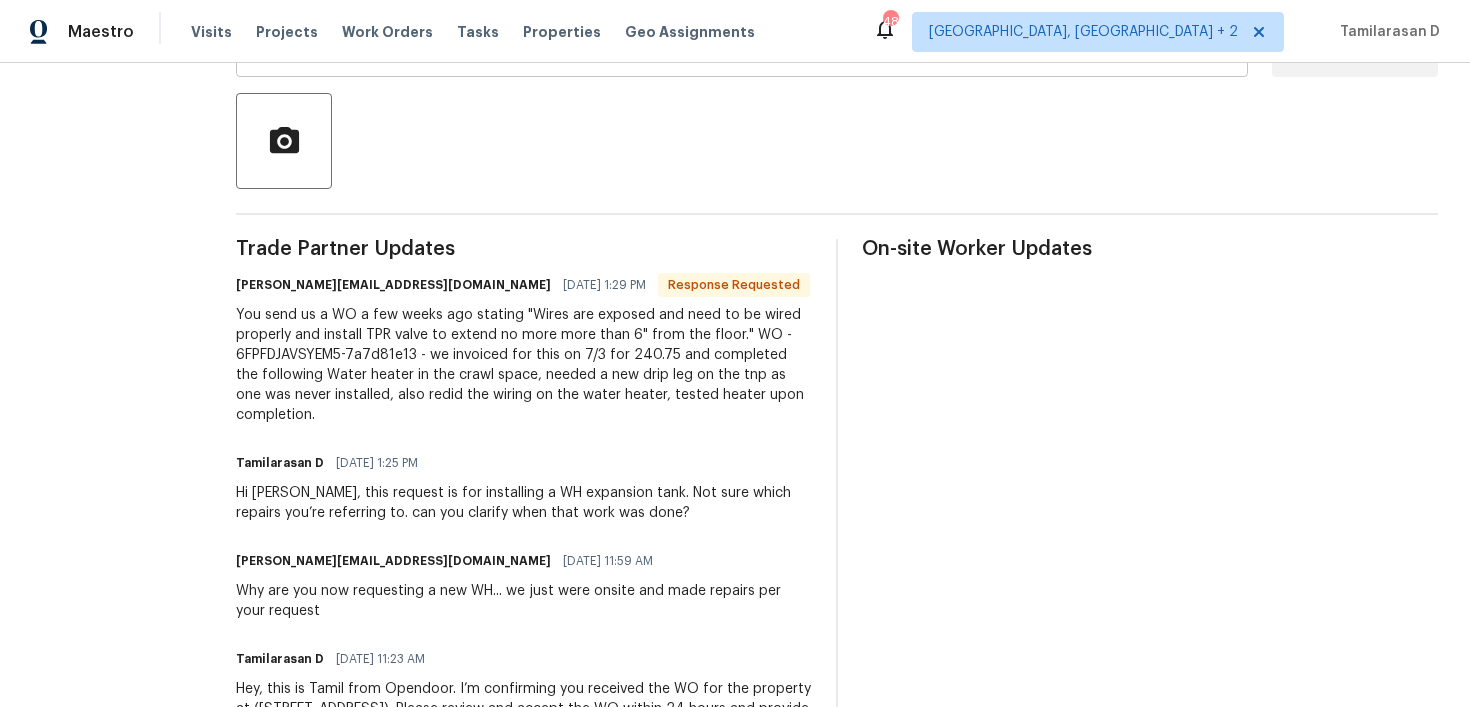scroll, scrollTop: 447, scrollLeft: 0, axis: vertical 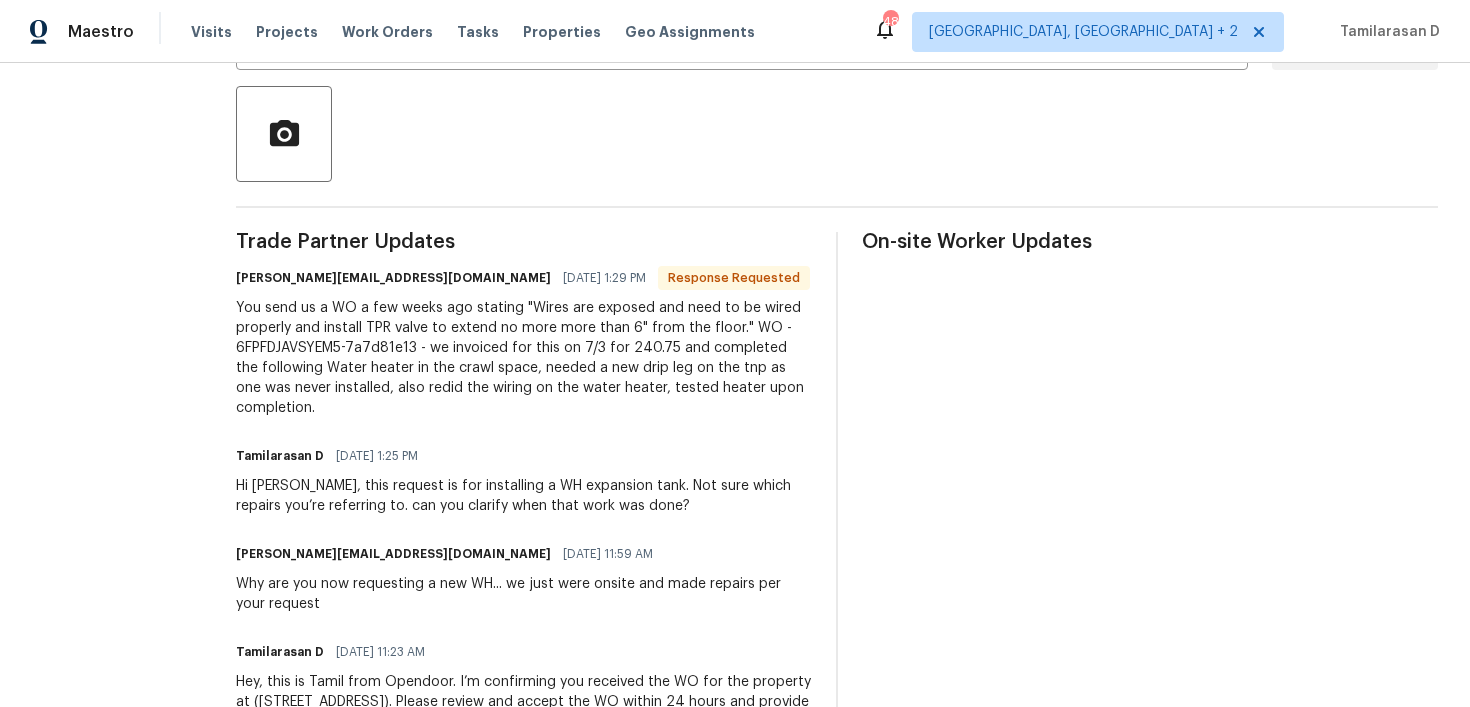 click on "You send us a WO a few weeks ago stating "Wires are exposed and need to be wired properly and install TPR valve to extend no more more than 6" from the floor."  WO - 6FPFDJAVSYEM5-7a7d81e13 - we invoiced for this on 7/3 for 240.75 and completed the following
Water heater in the crawl space, needed a new drip leg on the tnp as one was never installed, also redid the wiring on the water heater, tested heater upon completion." at bounding box center [524, 358] 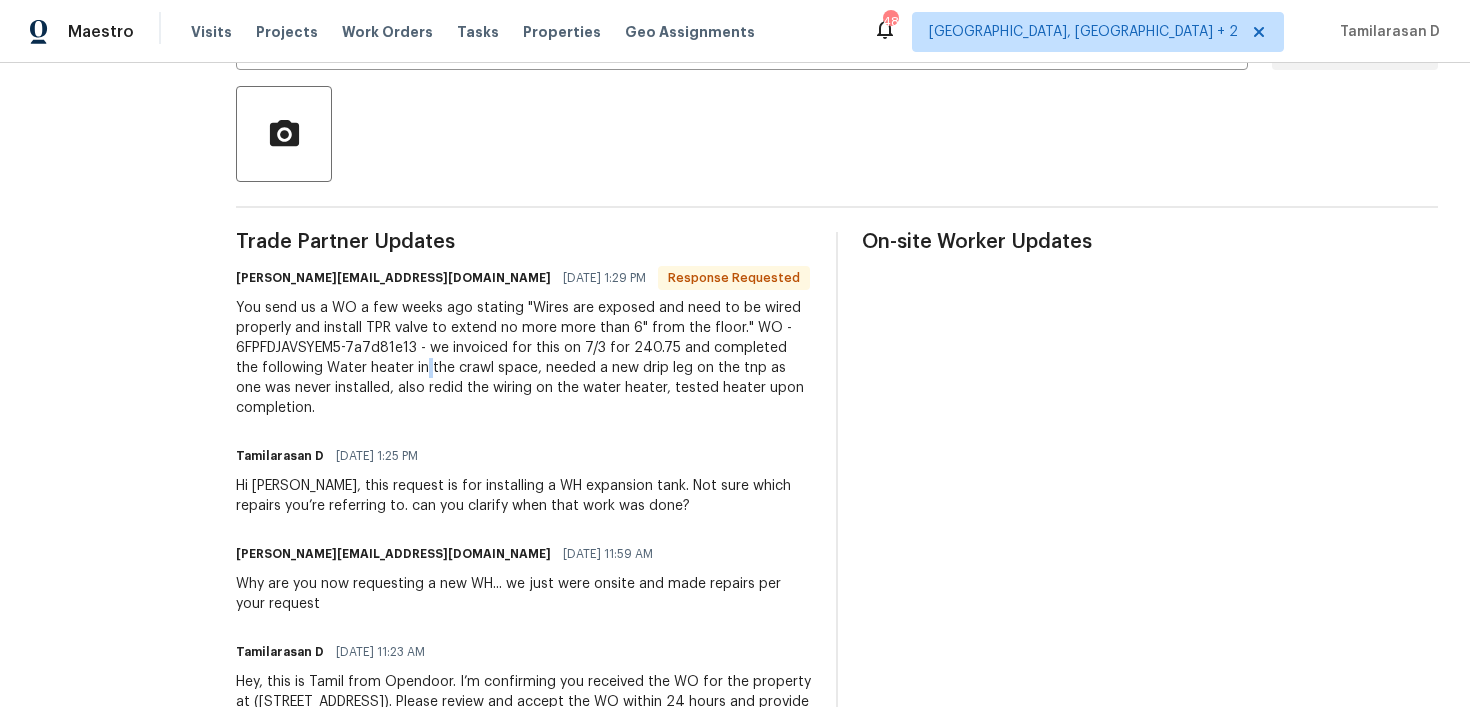 click on "You send us a WO a few weeks ago stating "Wires are exposed and need to be wired properly and install TPR valve to extend no more more than 6" from the floor."  WO - 6FPFDJAVSYEM5-7a7d81e13 - we invoiced for this on 7/3 for 240.75 and completed the following
Water heater in the crawl space, needed a new drip leg on the tnp as one was never installed, also redid the wiring on the water heater, tested heater upon completion." at bounding box center [524, 358] 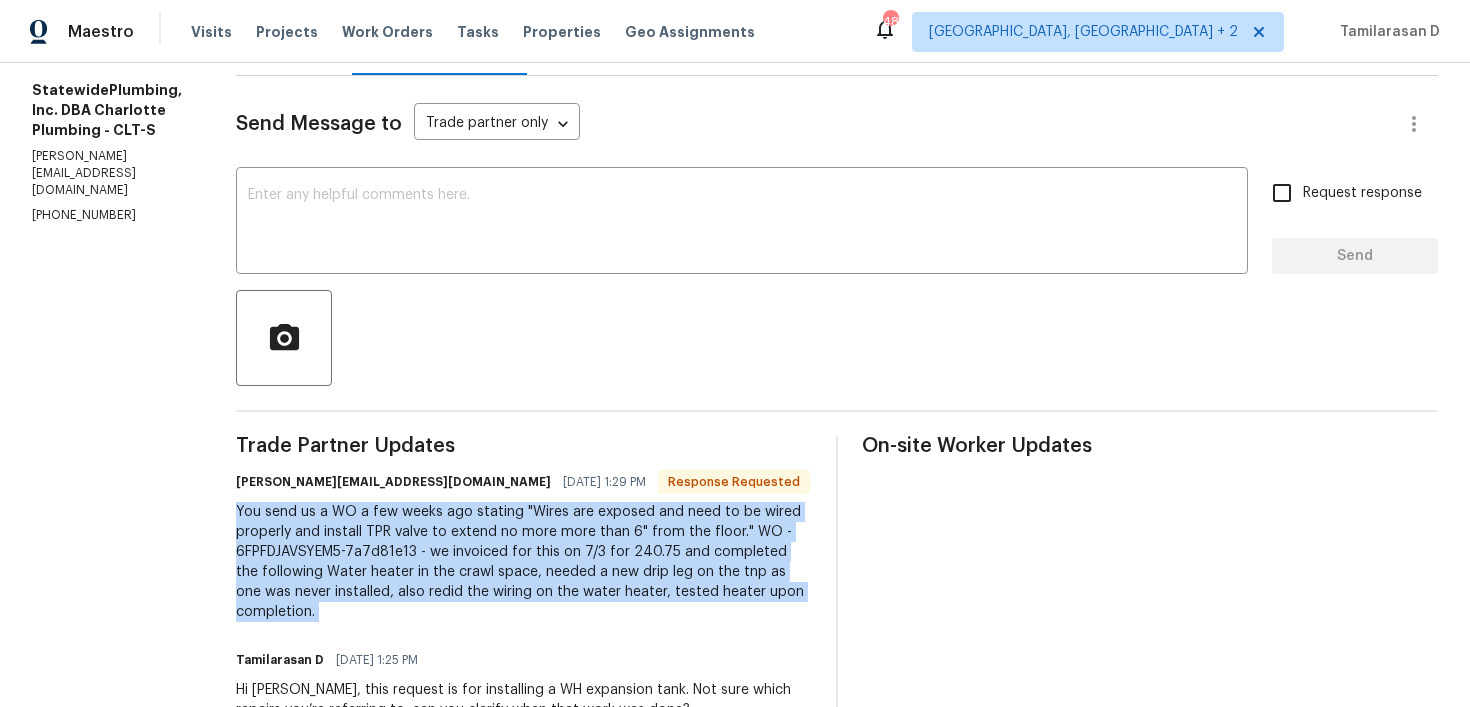 scroll, scrollTop: 14, scrollLeft: 0, axis: vertical 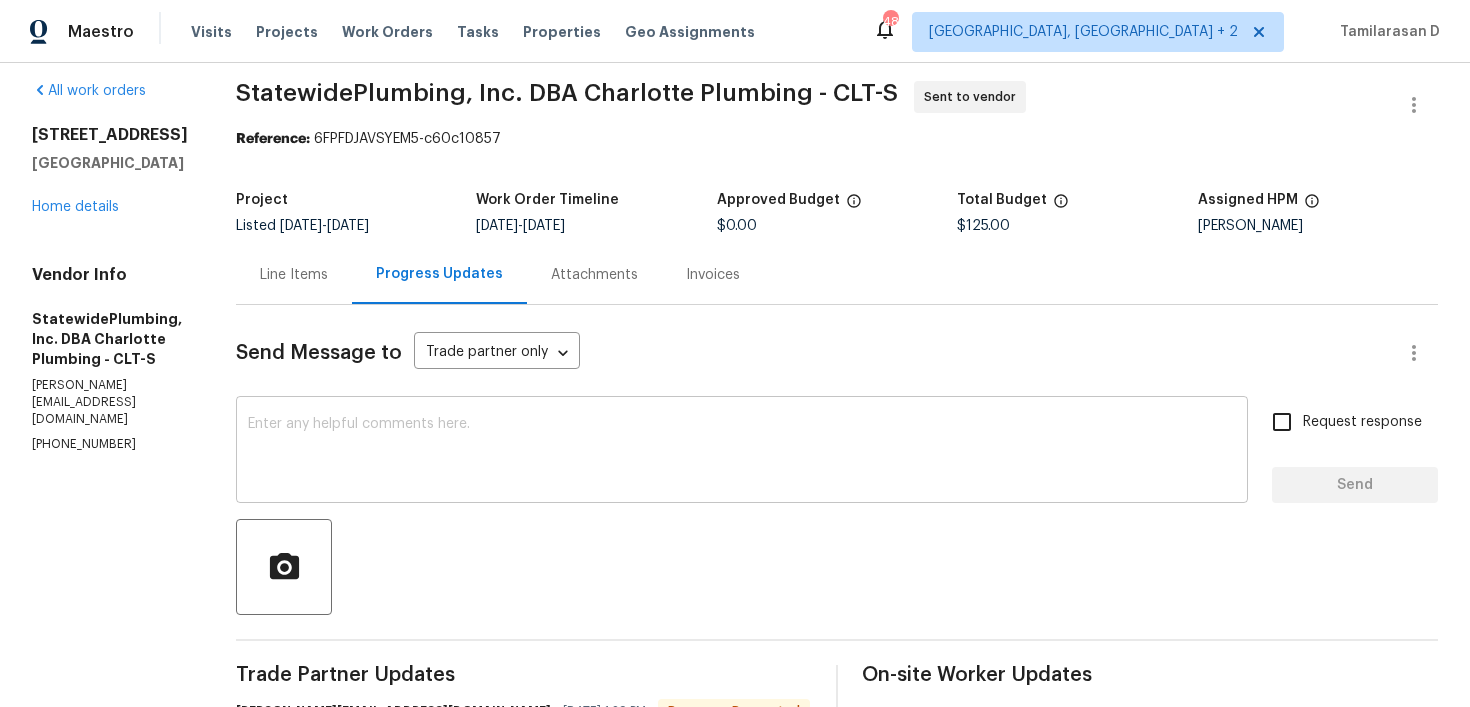 click at bounding box center [742, 452] 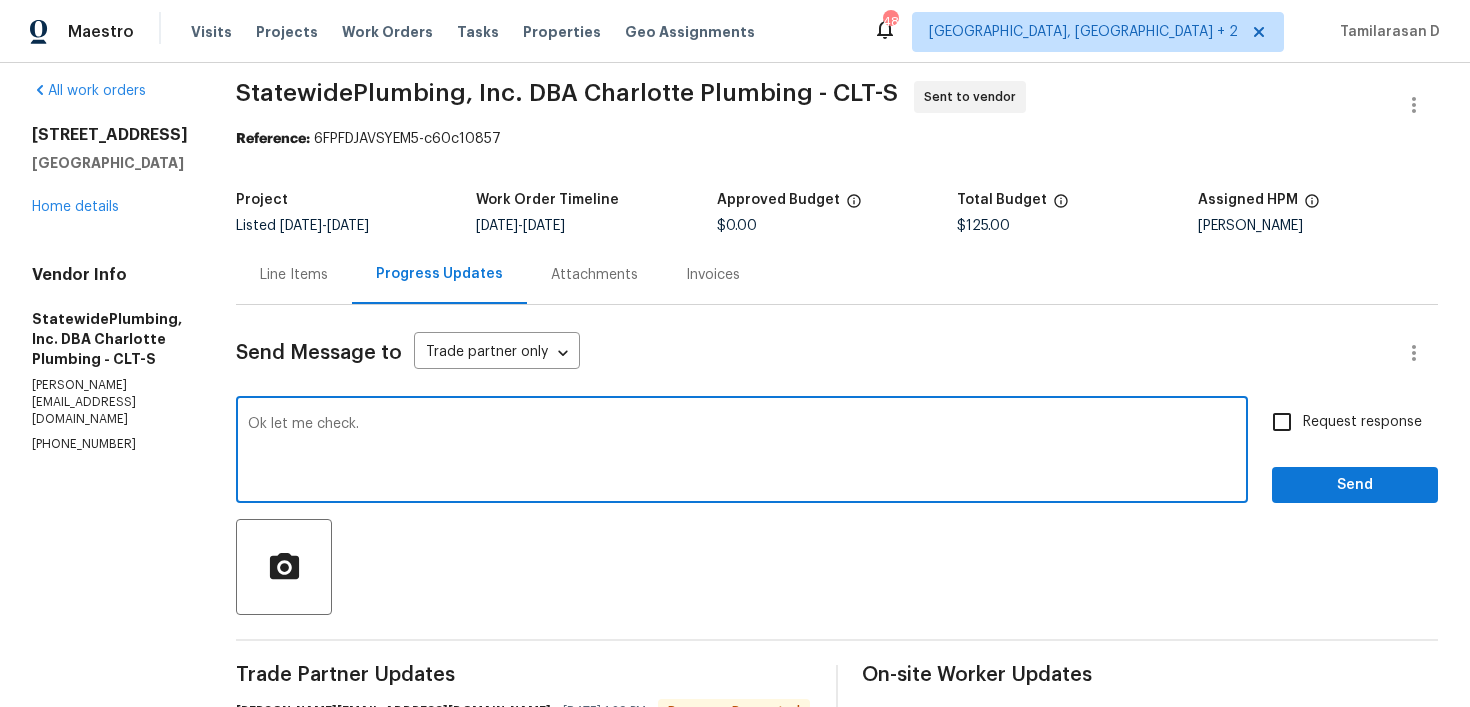 type on "Ok let me check." 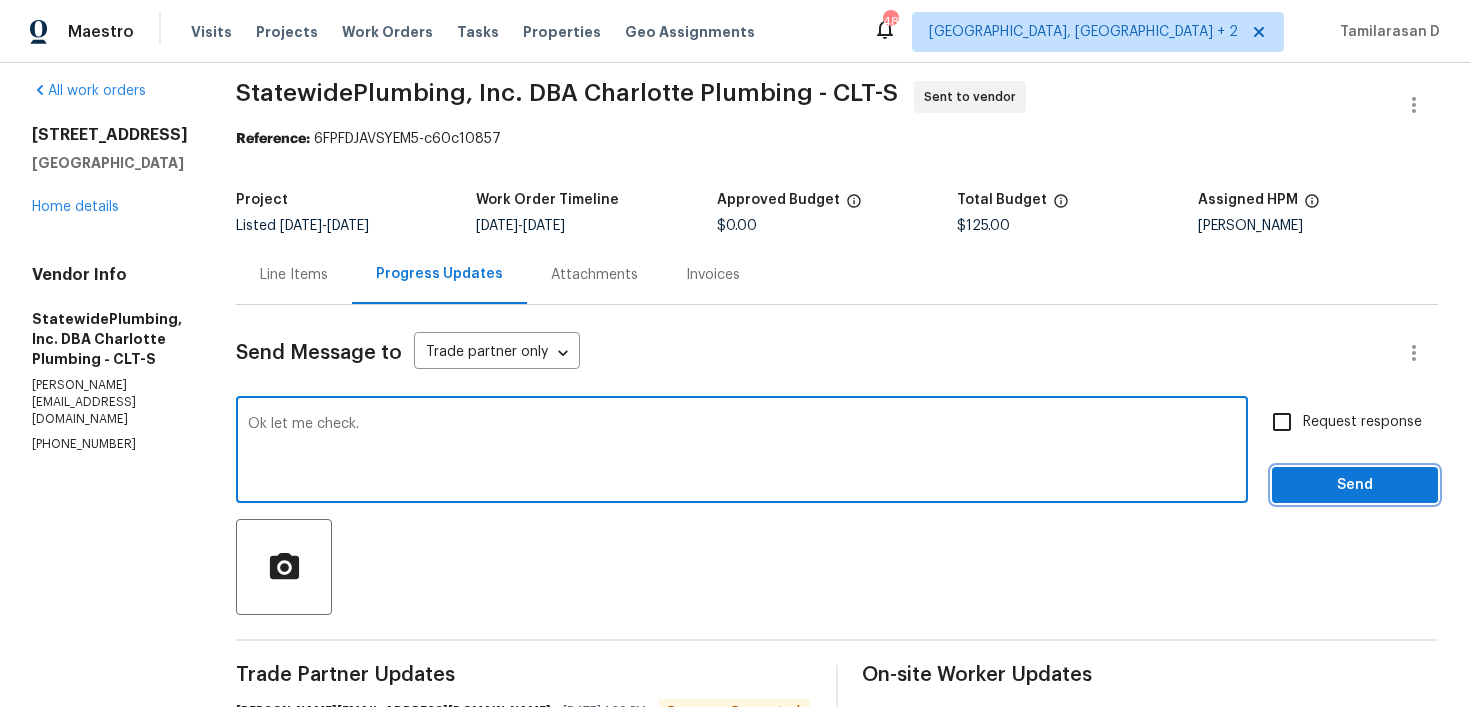 click on "Send" at bounding box center (1355, 485) 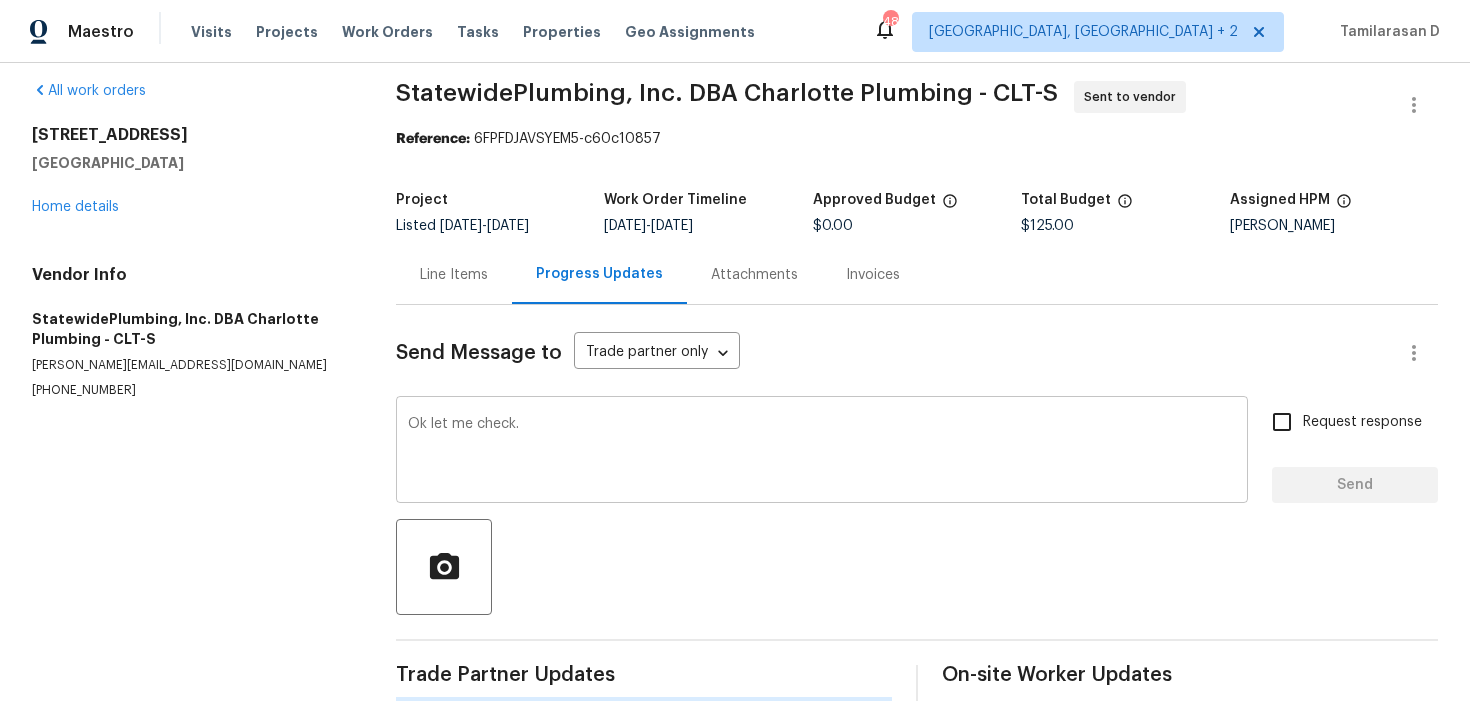 type 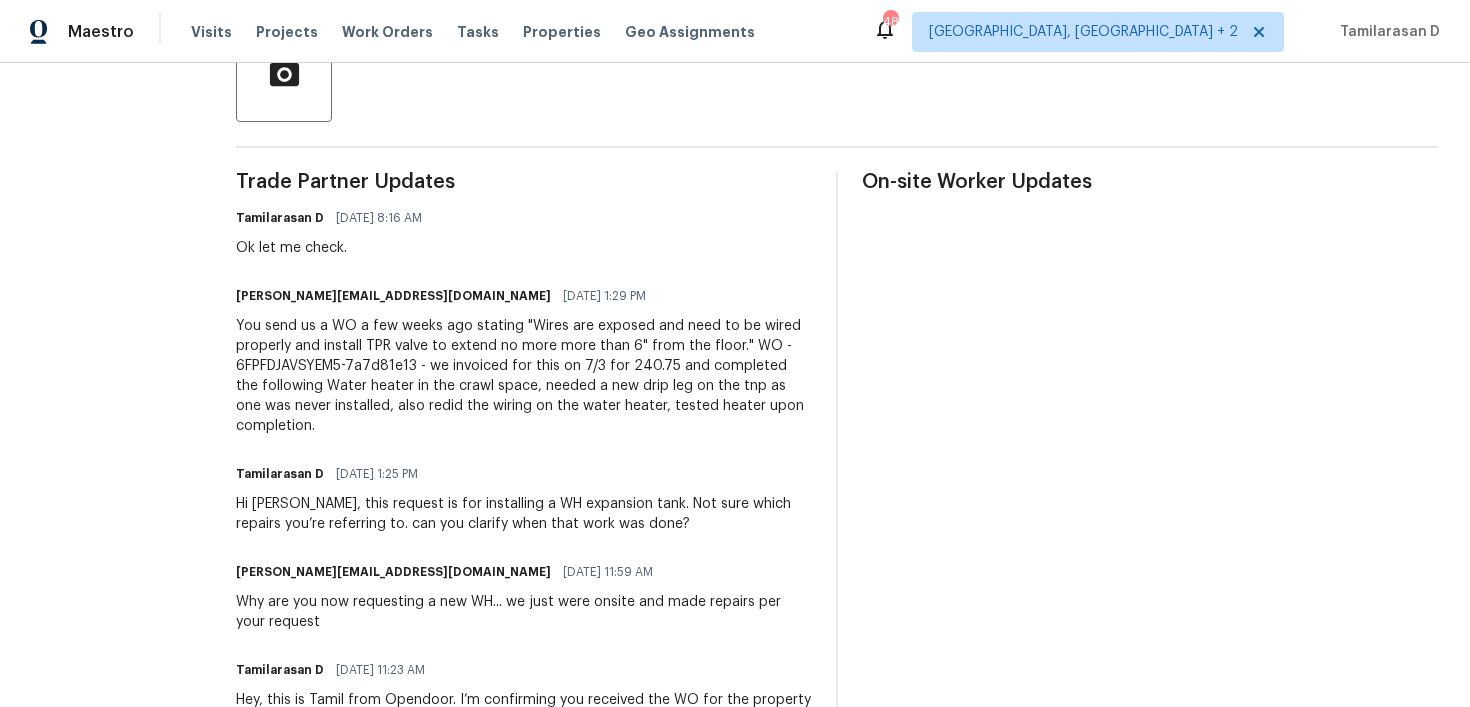 scroll, scrollTop: 559, scrollLeft: 0, axis: vertical 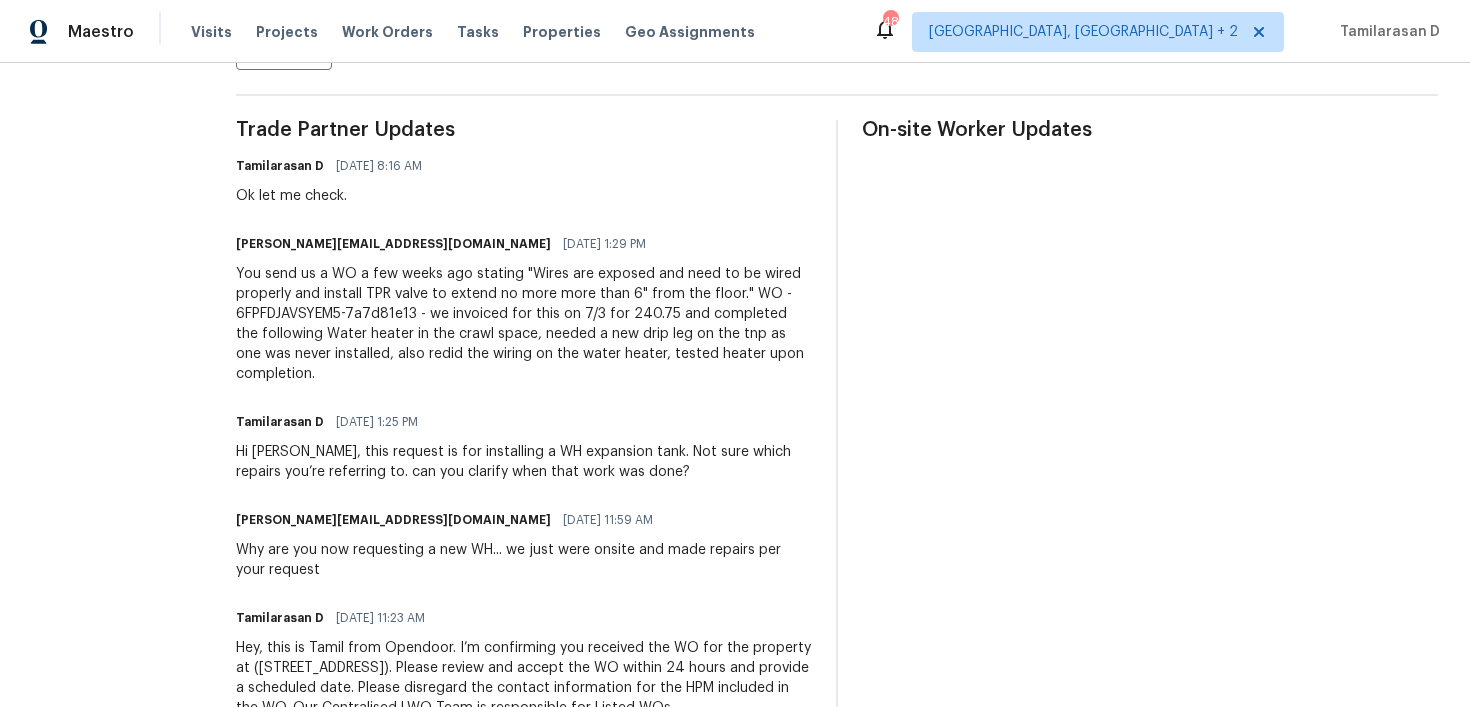 click on "You send us a WO a few weeks ago stating "Wires are exposed and need to be wired properly and install TPR valve to extend no more more than 6" from the floor."  WO - 6FPFDJAVSYEM5-7a7d81e13 - we invoiced for this on 7/3 for 240.75 and completed the following
Water heater in the crawl space, needed a new drip leg on the tnp as one was never installed, also redid the wiring on the water heater, tested heater upon completion." at bounding box center [524, 324] 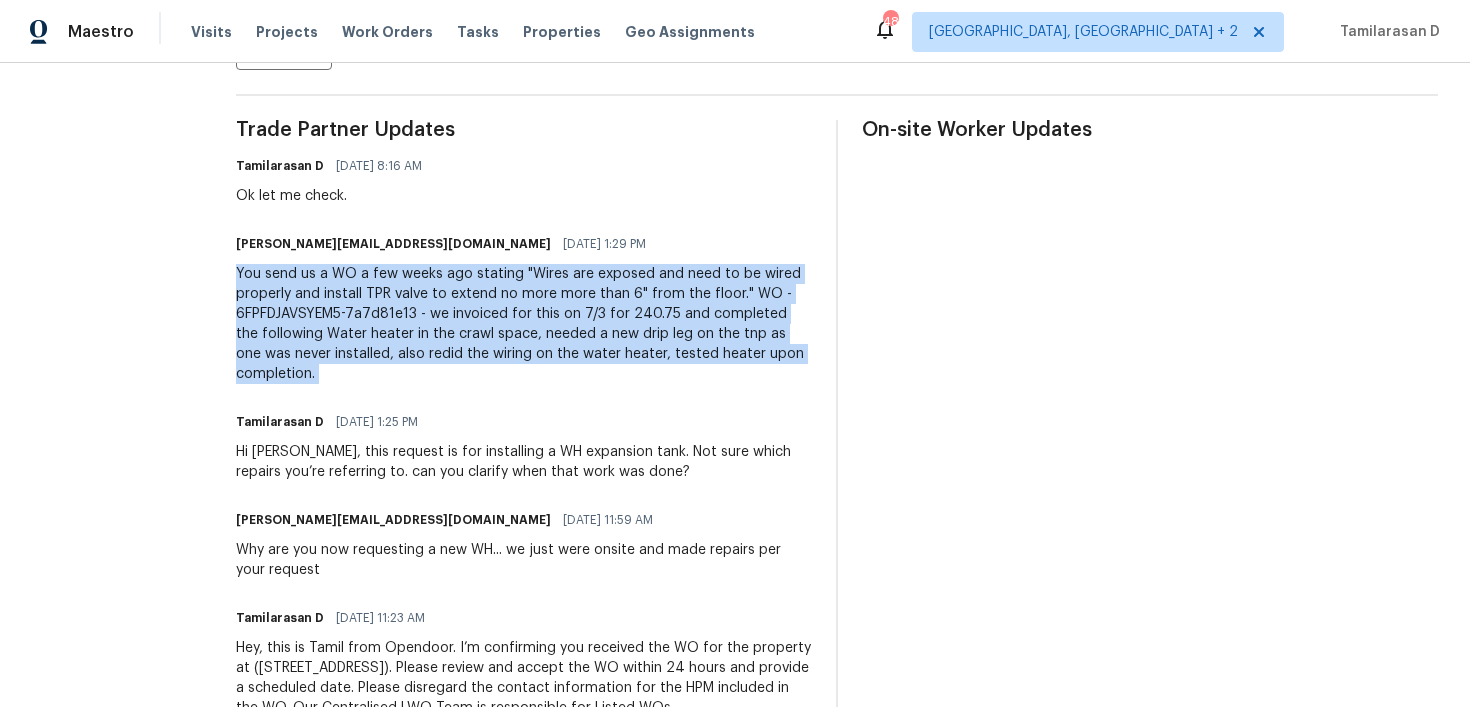 click on "You send us a WO a few weeks ago stating "Wires are exposed and need to be wired properly and install TPR valve to extend no more more than 6" from the floor."  WO - 6FPFDJAVSYEM5-7a7d81e13 - we invoiced for this on 7/3 for 240.75 and completed the following
Water heater in the crawl space, needed a new drip leg on the tnp as one was never installed, also redid the wiring on the water heater, tested heater upon completion." at bounding box center (524, 324) 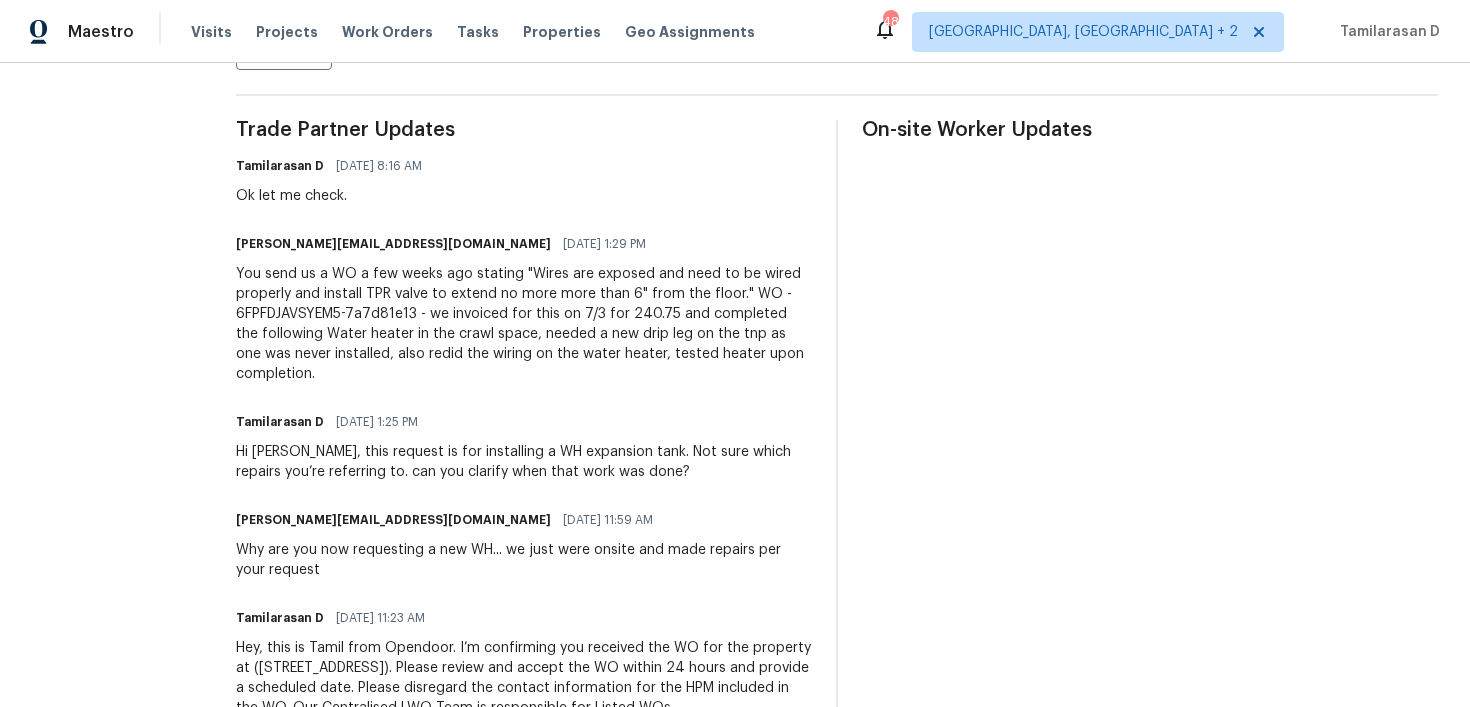 click on "You send us a WO a few weeks ago stating "Wires are exposed and need to be wired properly and install TPR valve to extend no more more than 6" from the floor."  WO - 6FPFDJAVSYEM5-7a7d81e13 - we invoiced for this on 7/3 for 240.75 and completed the following
Water heater in the crawl space, needed a new drip leg on the tnp as one was never installed, also redid the wiring on the water heater, tested heater upon completion." at bounding box center (524, 324) 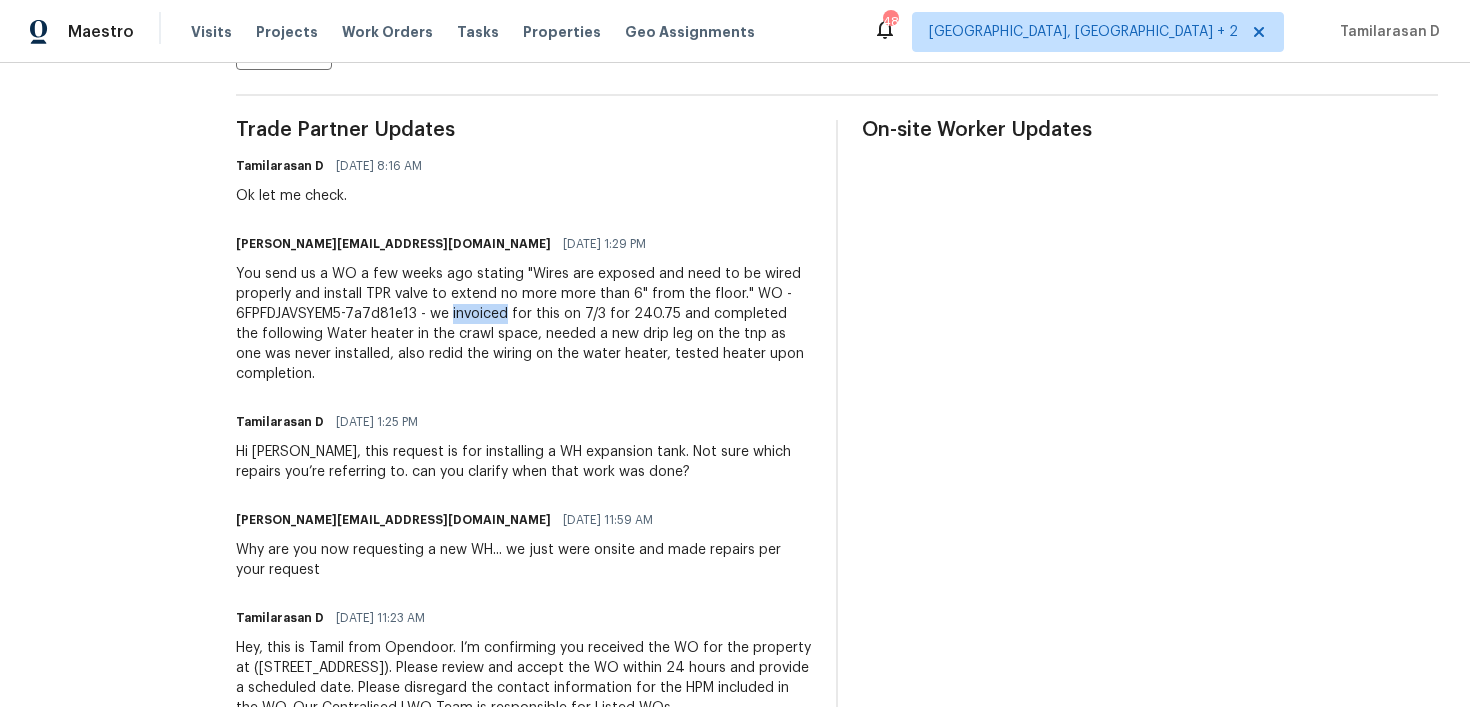 click on "You send us a WO a few weeks ago stating "Wires are exposed and need to be wired properly and install TPR valve to extend no more more than 6" from the floor."  WO - 6FPFDJAVSYEM5-7a7d81e13 - we invoiced for this on 7/3 for 240.75 and completed the following
Water heater in the crawl space, needed a new drip leg on the tnp as one was never installed, also redid the wiring on the water heater, tested heater upon completion." at bounding box center (524, 324) 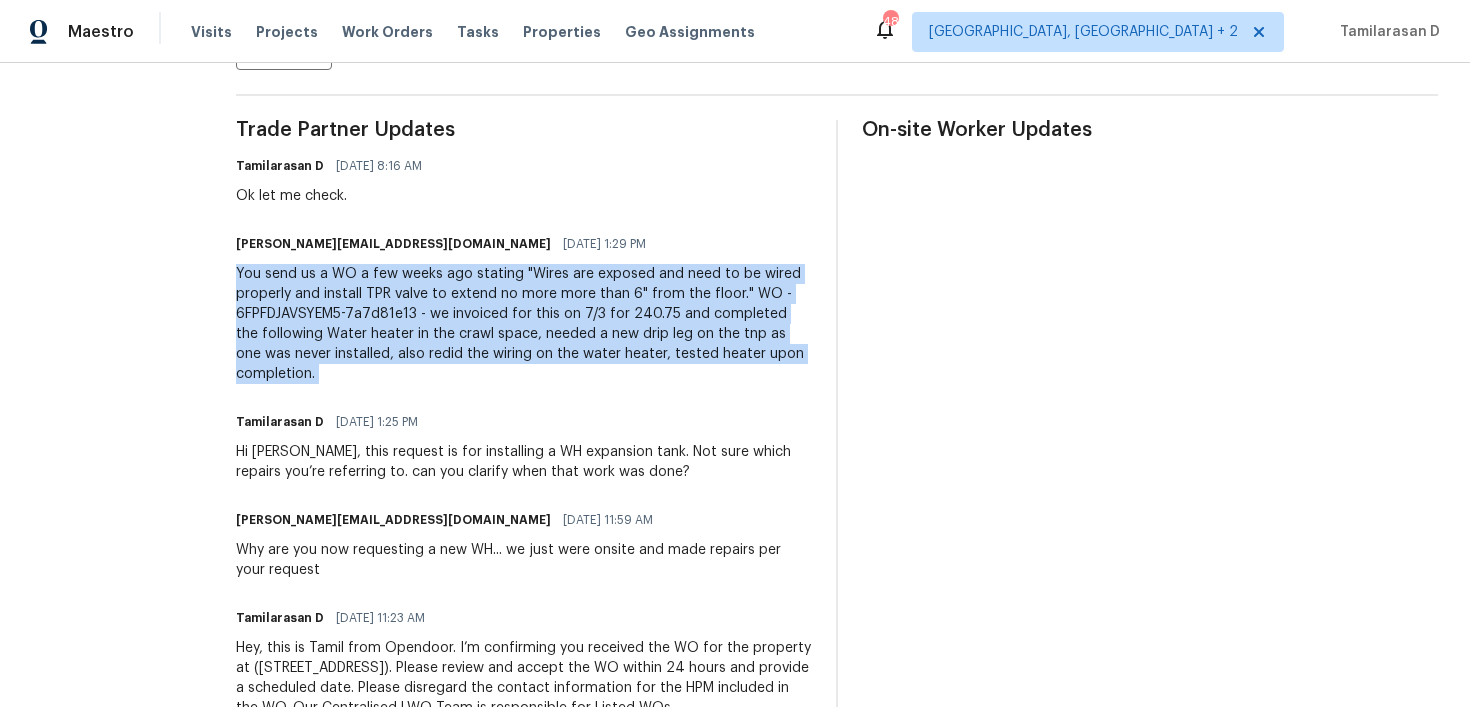 click on "You send us a WO a few weeks ago stating "Wires are exposed and need to be wired properly and install TPR valve to extend no more more than 6" from the floor."  WO - 6FPFDJAVSYEM5-7a7d81e13 - we invoiced for this on 7/3 for 240.75 and completed the following
Water heater in the crawl space, needed a new drip leg on the tnp as one was never installed, also redid the wiring on the water heater, tested heater upon completion." at bounding box center [524, 324] 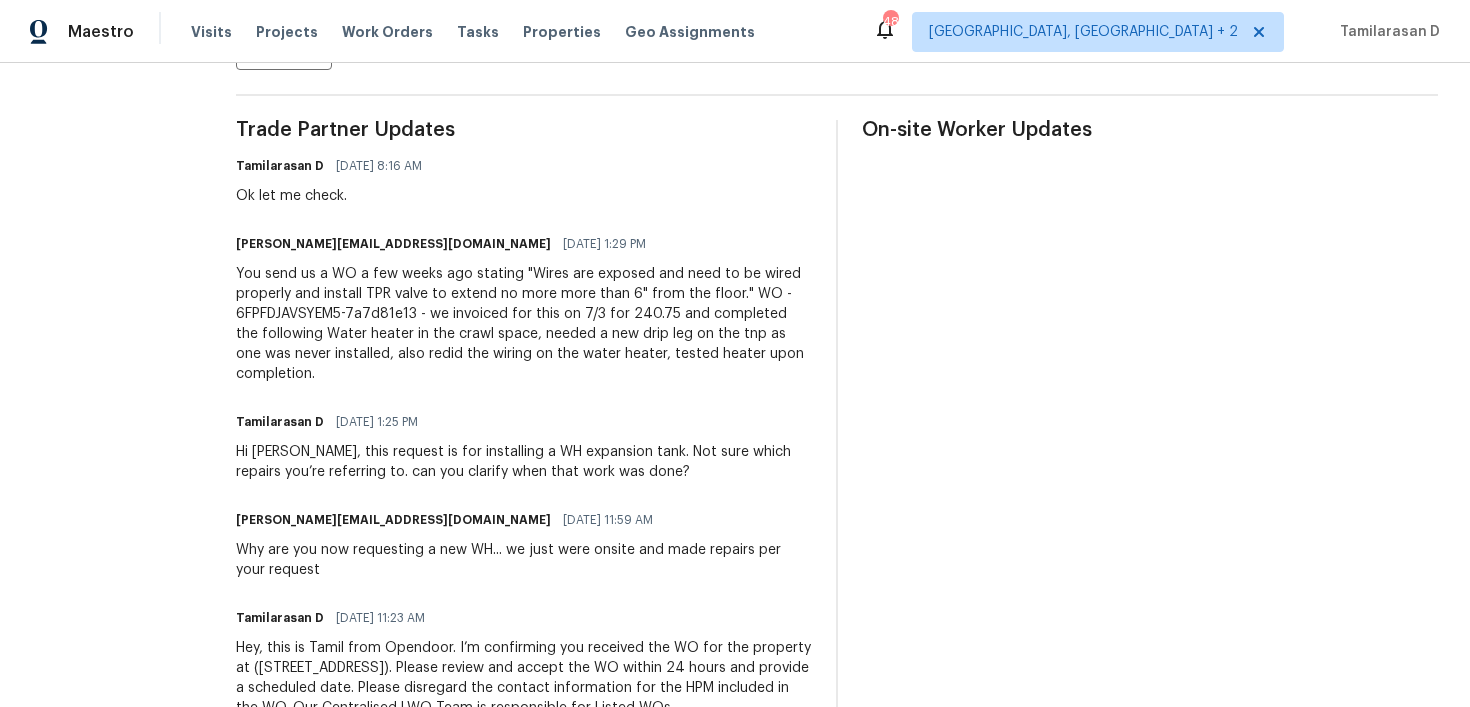 click on "You send us a WO a few weeks ago stating "Wires are exposed and need to be wired properly and install TPR valve to extend no more more than 6" from the floor."  WO - 6FPFDJAVSYEM5-7a7d81e13 - we invoiced for this on 7/3 for 240.75 and completed the following
Water heater in the crawl space, needed a new drip leg on the tnp as one was never installed, also redid the wiring on the water heater, tested heater upon completion." at bounding box center (524, 324) 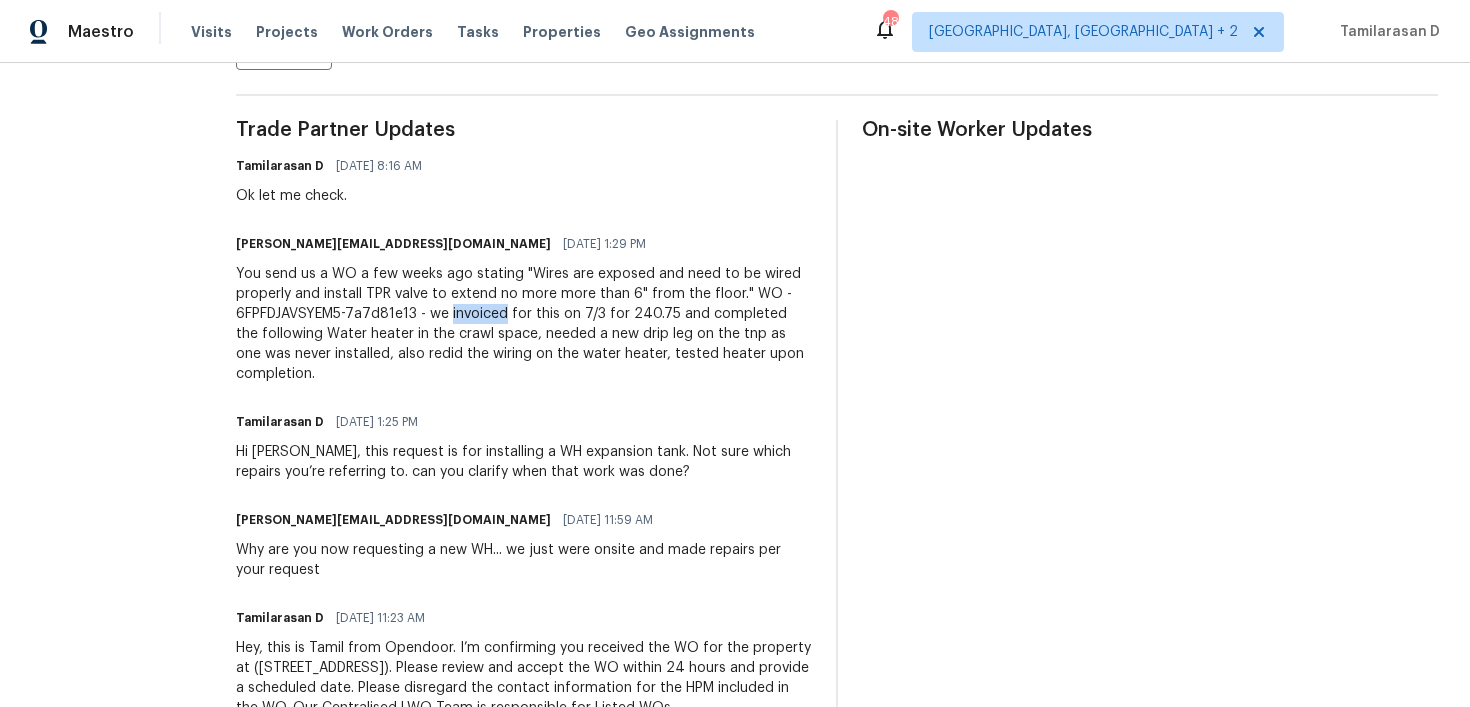 click on "You send us a WO a few weeks ago stating "Wires are exposed and need to be wired properly and install TPR valve to extend no more more than 6" from the floor."  WO - 6FPFDJAVSYEM5-7a7d81e13 - we invoiced for this on 7/3 for 240.75 and completed the following
Water heater in the crawl space, needed a new drip leg on the tnp as one was never installed, also redid the wiring on the water heater, tested heater upon completion." at bounding box center [524, 324] 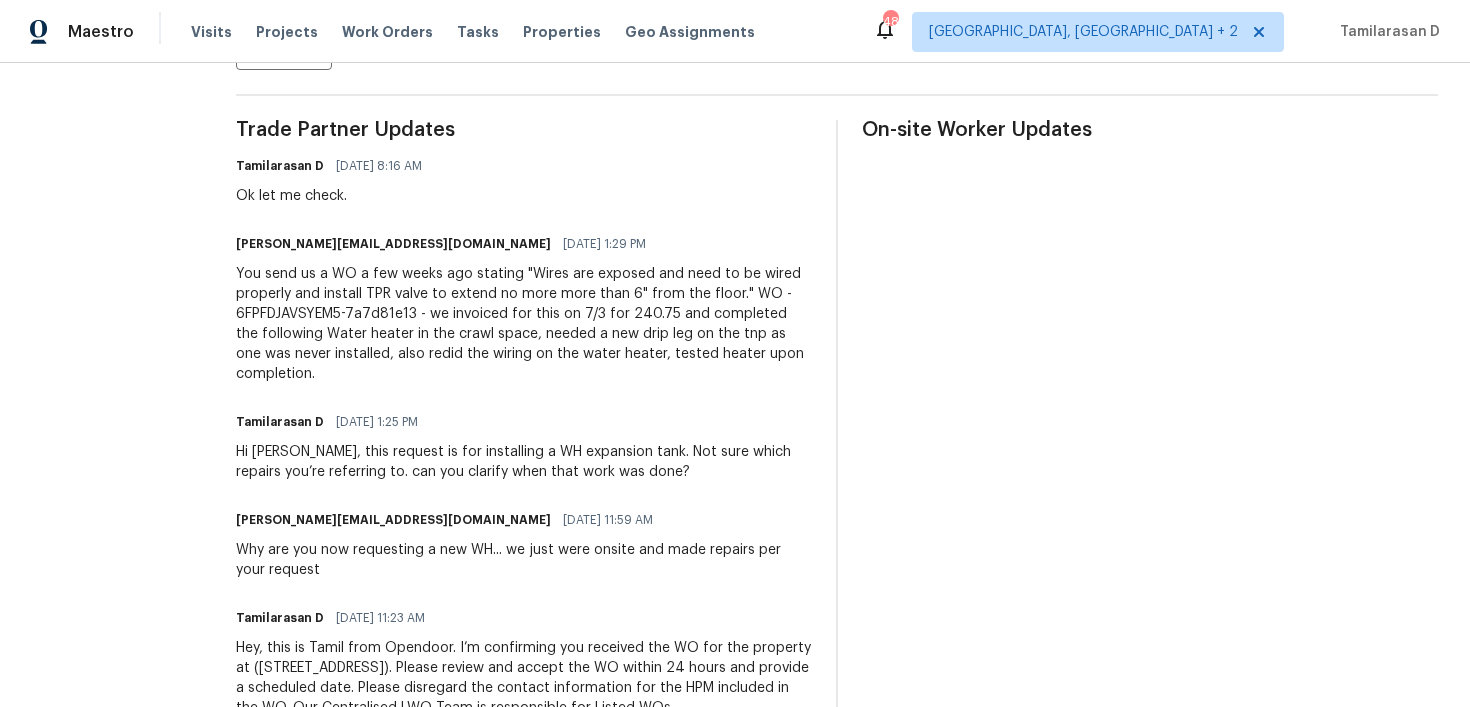 click on "You send us a WO a few weeks ago stating "Wires are exposed and need to be wired properly and install TPR valve to extend no more more than 6" from the floor."  WO - 6FPFDJAVSYEM5-7a7d81e13 - we invoiced for this on 7/3 for 240.75 and completed the following
Water heater in the crawl space, needed a new drip leg on the tnp as one was never installed, also redid the wiring on the water heater, tested heater upon completion." at bounding box center (524, 324) 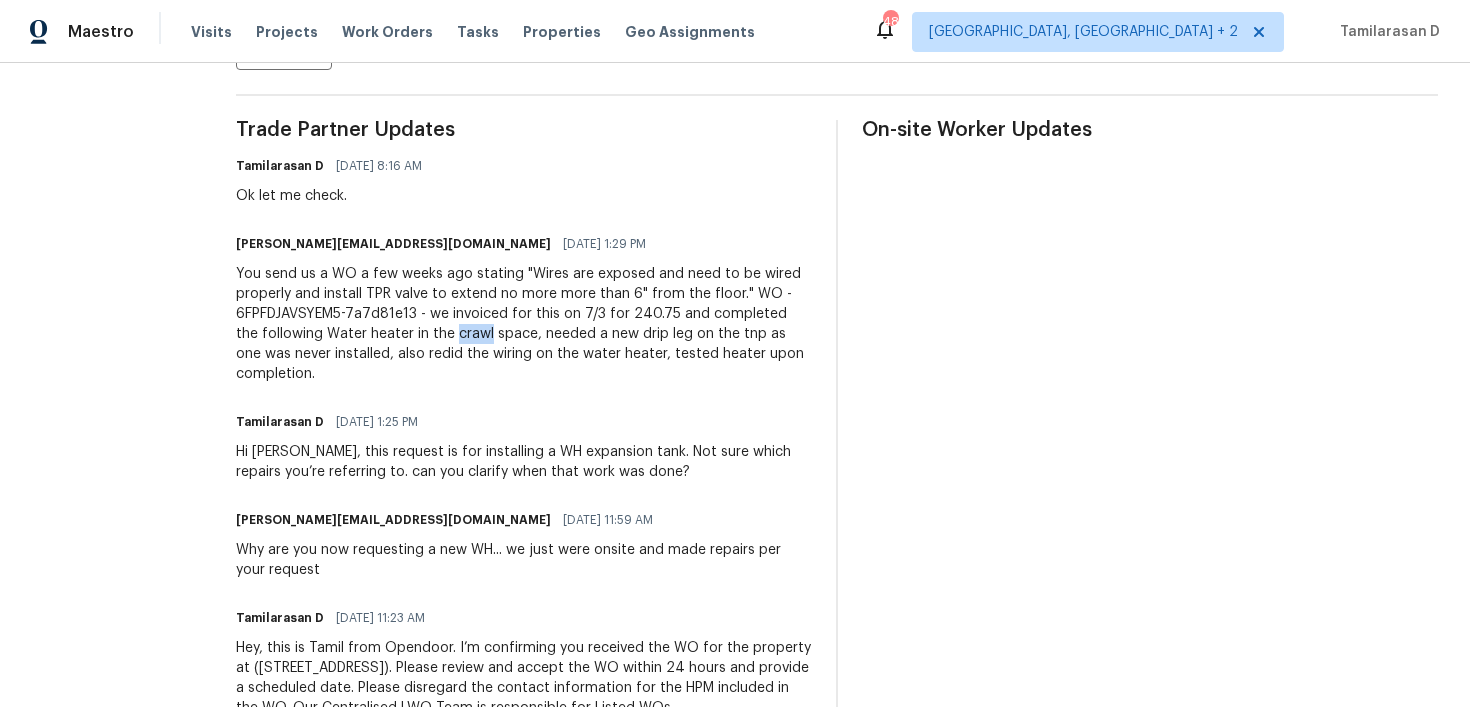 click on "You send us a WO a few weeks ago stating "Wires are exposed and need to be wired properly and install TPR valve to extend no more more than 6" from the floor."  WO - 6FPFDJAVSYEM5-7a7d81e13 - we invoiced for this on 7/3 for 240.75 and completed the following
Water heater in the crawl space, needed a new drip leg on the tnp as one was never installed, also redid the wiring on the water heater, tested heater upon completion." at bounding box center [524, 324] 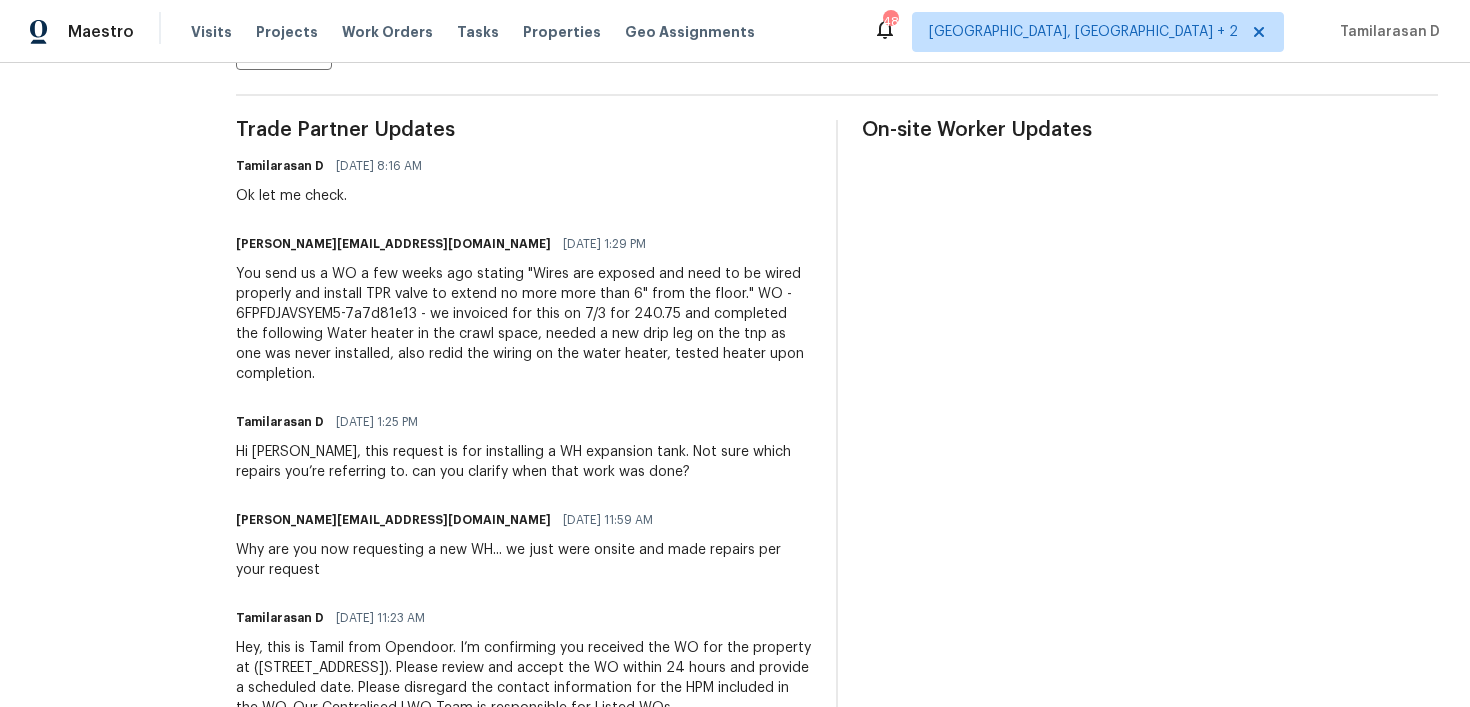 click on "You send us a WO a few weeks ago stating "Wires are exposed and need to be wired properly and install TPR valve to extend no more more than 6" from the floor."  WO - 6FPFDJAVSYEM5-7a7d81e13 - we invoiced for this on 7/3 for 240.75 and completed the following
Water heater in the crawl space, needed a new drip leg on the tnp as one was never installed, also redid the wiring on the water heater, tested heater upon completion." at bounding box center [524, 324] 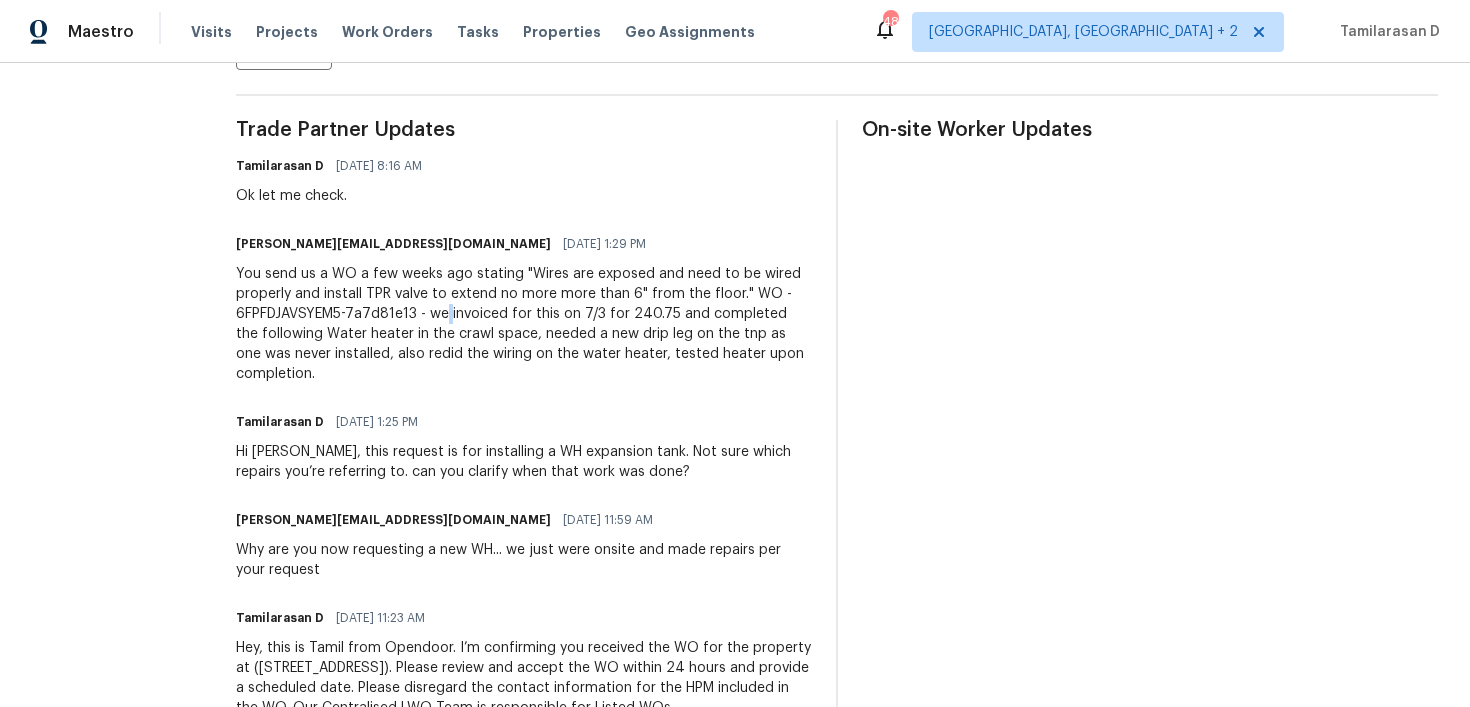 click on "You send us a WO a few weeks ago stating "Wires are exposed and need to be wired properly and install TPR valve to extend no more more than 6" from the floor."  WO - 6FPFDJAVSYEM5-7a7d81e13 - we invoiced for this on 7/3 for 240.75 and completed the following
Water heater in the crawl space, needed a new drip leg on the tnp as one was never installed, also redid the wiring on the water heater, tested heater upon completion." at bounding box center [524, 324] 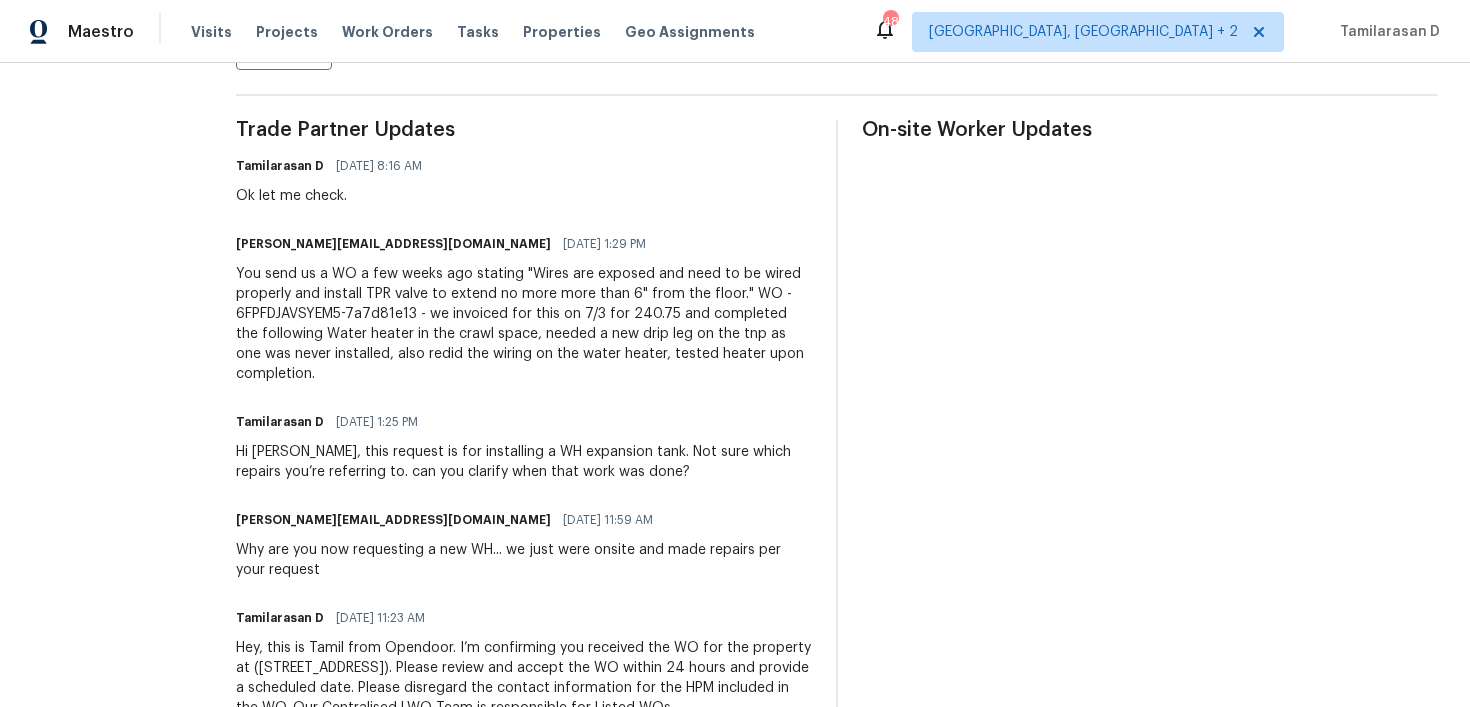 click on "You send us a WO a few weeks ago stating "Wires are exposed and need to be wired properly and install TPR valve to extend no more more than 6" from the floor."  WO - 6FPFDJAVSYEM5-7a7d81e13 - we invoiced for this on 7/3 for 240.75 and completed the following
Water heater in the crawl space, needed a new drip leg on the tnp as one was never installed, also redid the wiring on the water heater, tested heater upon completion." at bounding box center [524, 324] 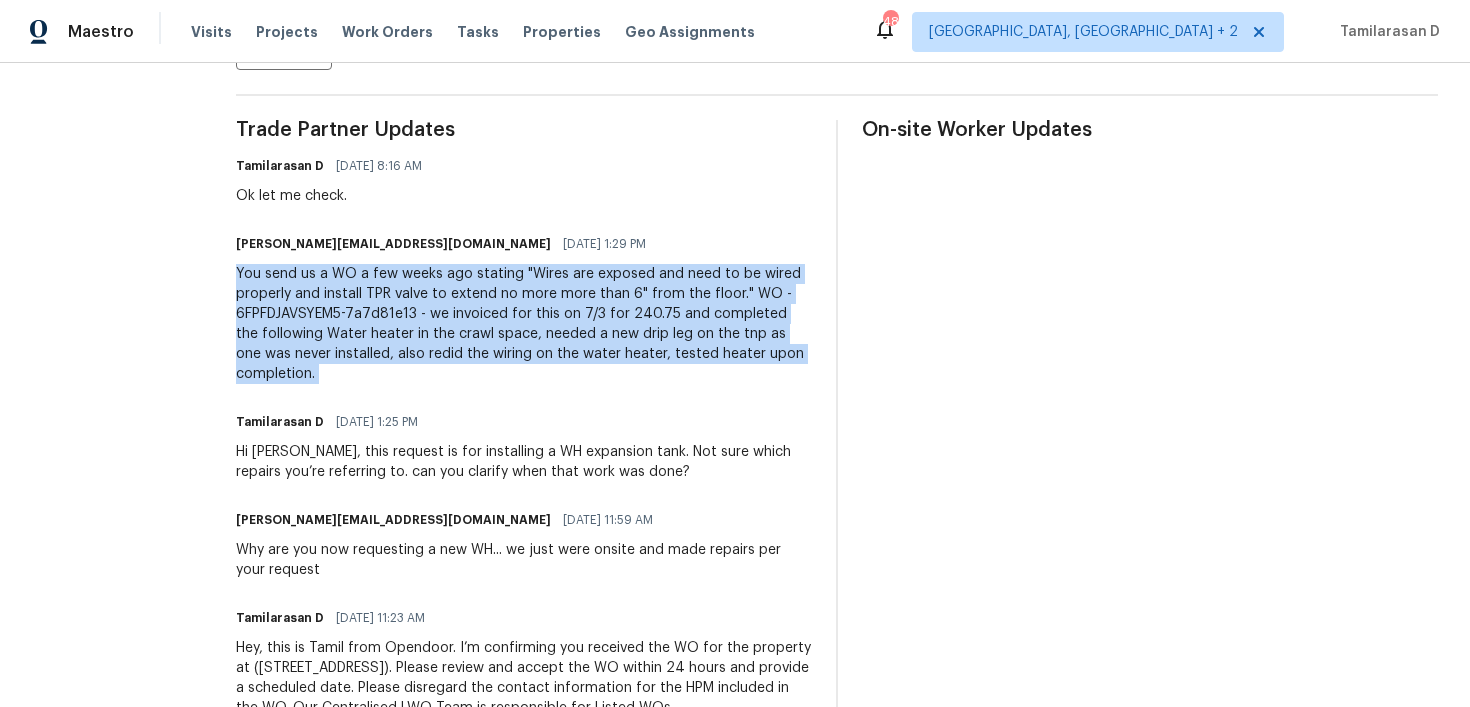 click on "You send us a WO a few weeks ago stating "Wires are exposed and need to be wired properly and install TPR valve to extend no more more than 6" from the floor."  WO - 6FPFDJAVSYEM5-7a7d81e13 - we invoiced for this on 7/3 for 240.75 and completed the following
Water heater in the crawl space, needed a new drip leg on the tnp as one was never installed, also redid the wiring on the water heater, tested heater upon completion." at bounding box center (524, 324) 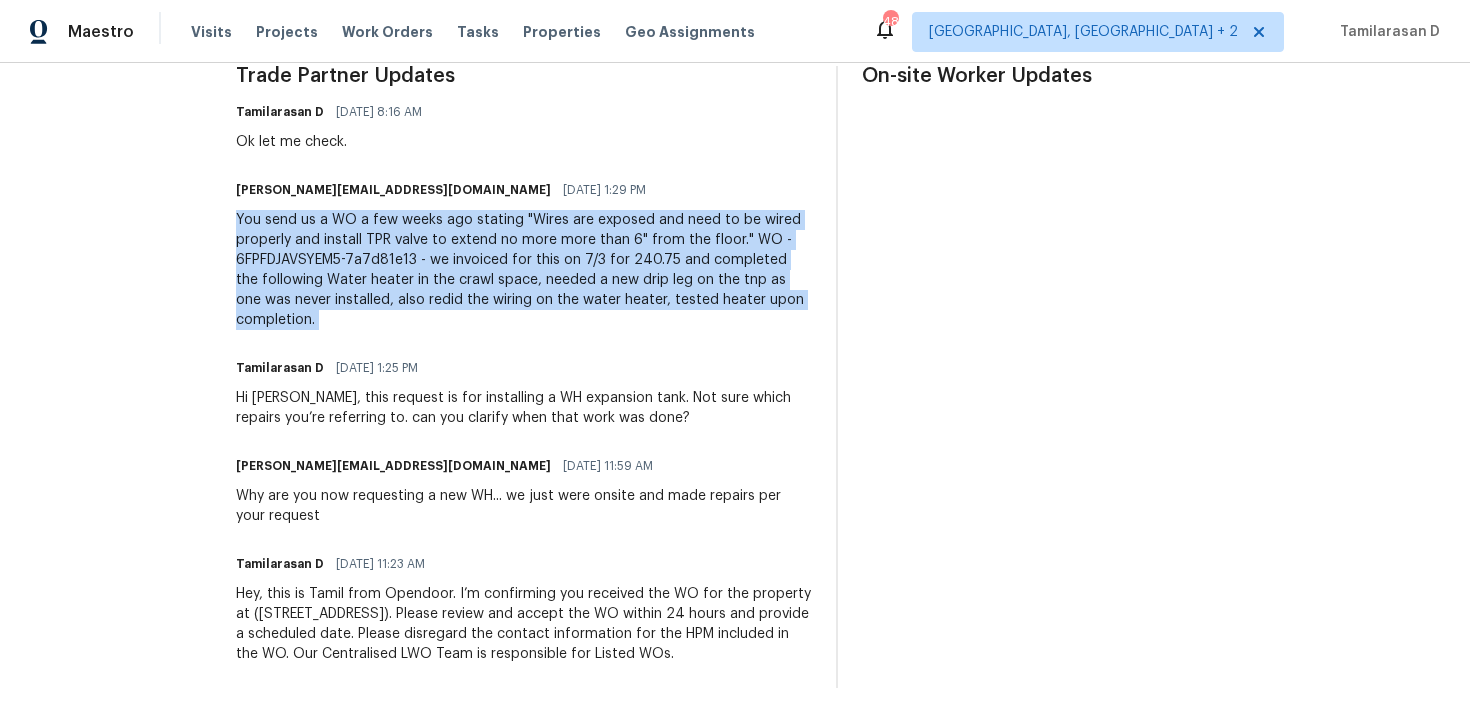 scroll, scrollTop: 0, scrollLeft: 0, axis: both 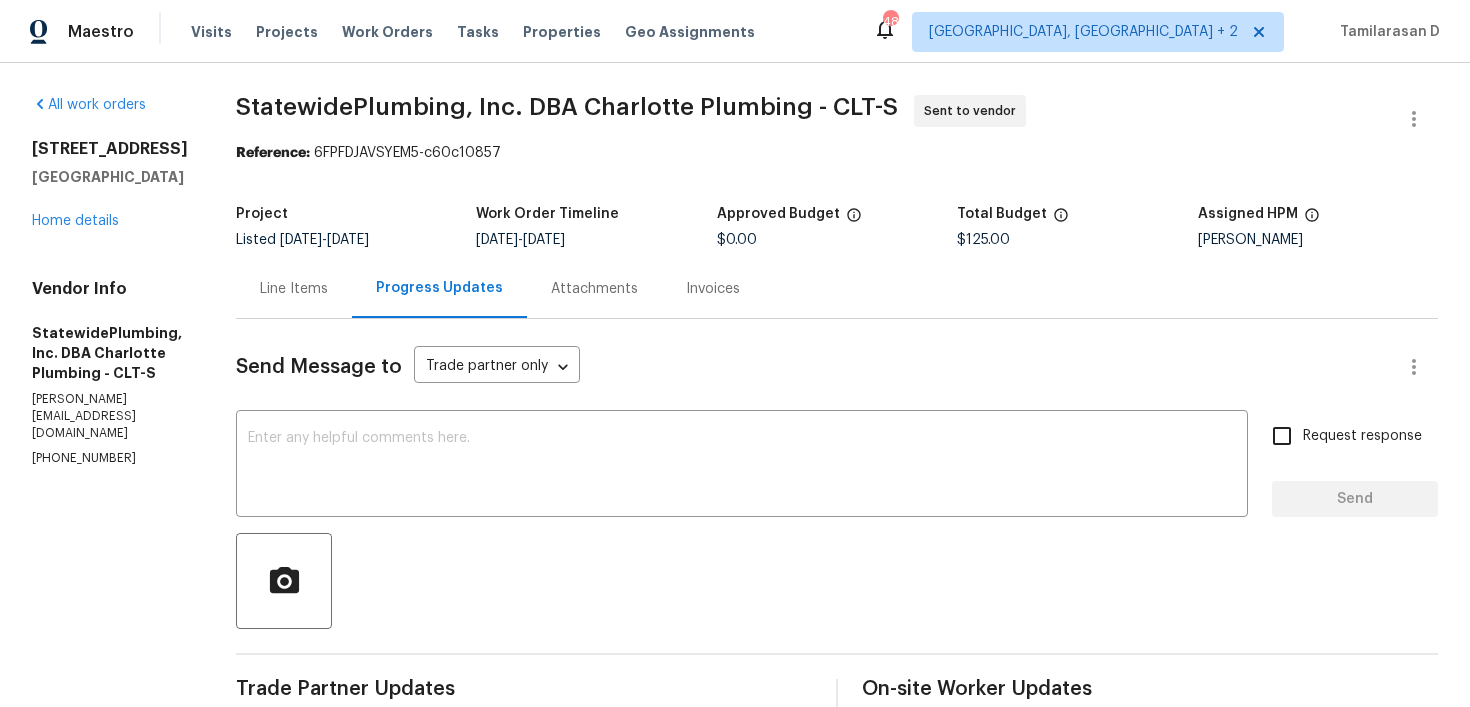 click on "Line Items" at bounding box center (294, 289) 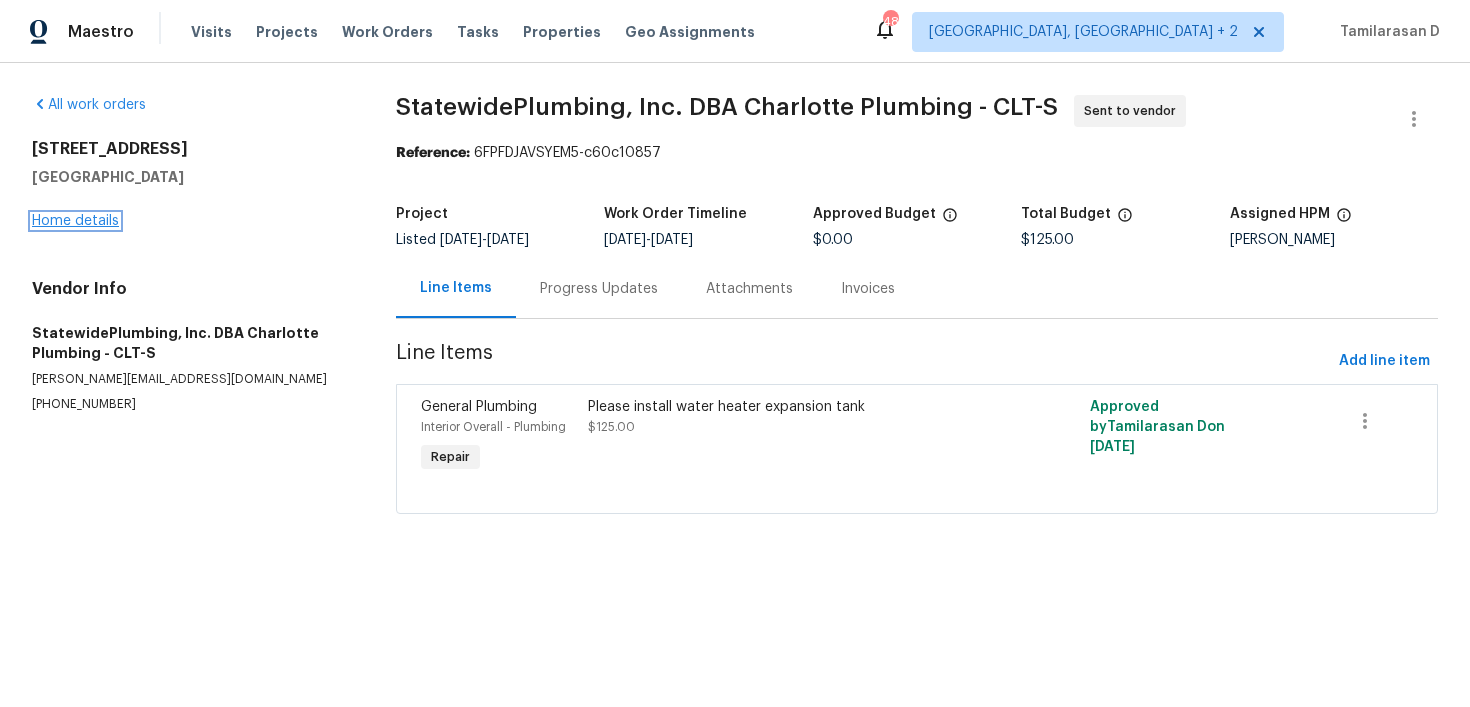 click on "Home details" at bounding box center [75, 221] 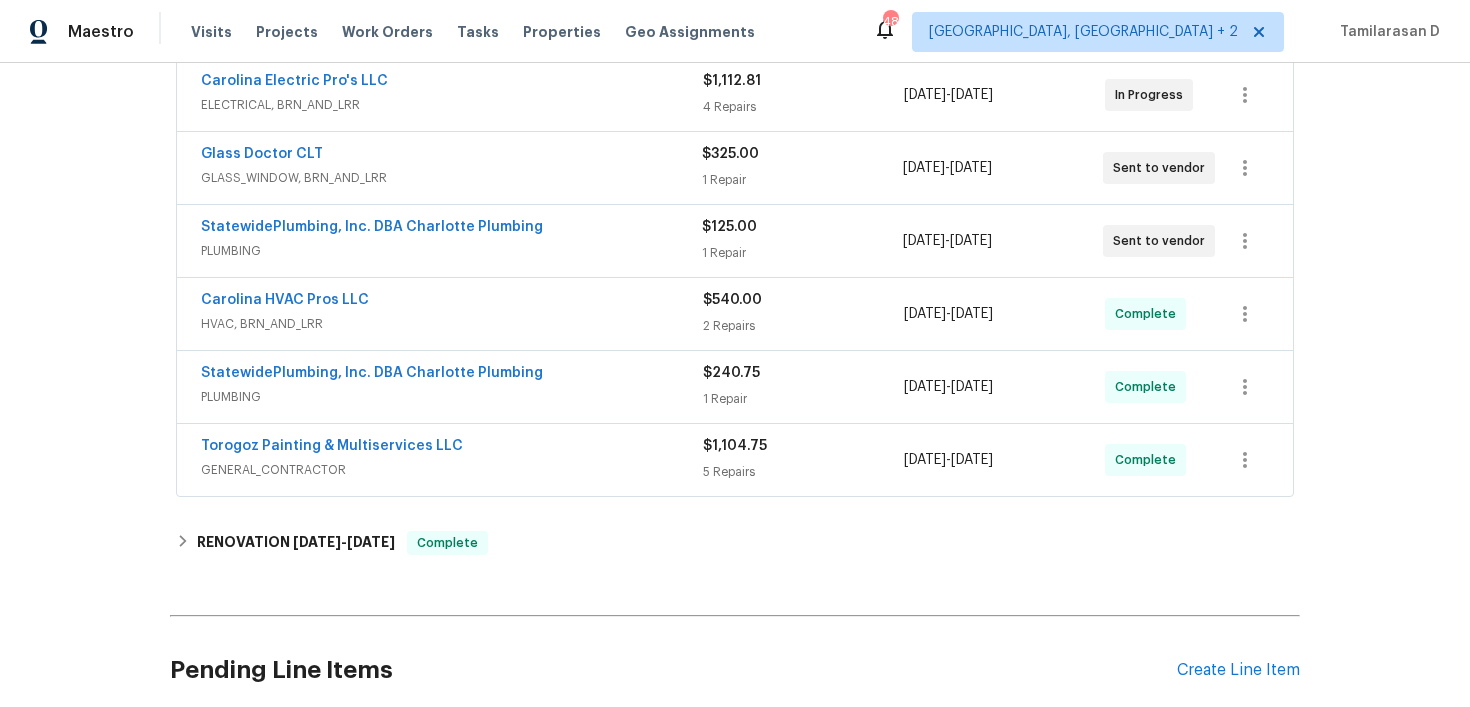 scroll, scrollTop: 402, scrollLeft: 0, axis: vertical 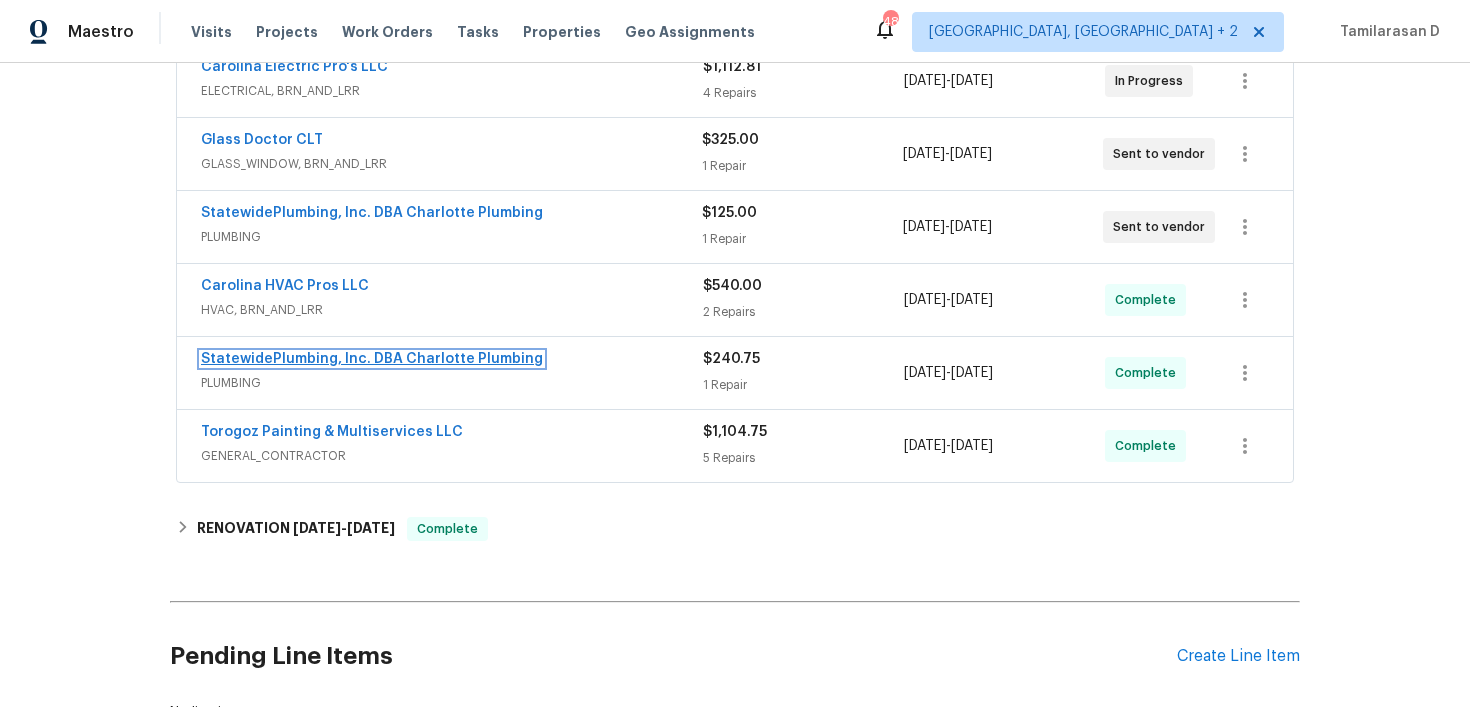 click on "StatewidePlumbing, Inc. DBA Charlotte Plumbing" at bounding box center [372, 359] 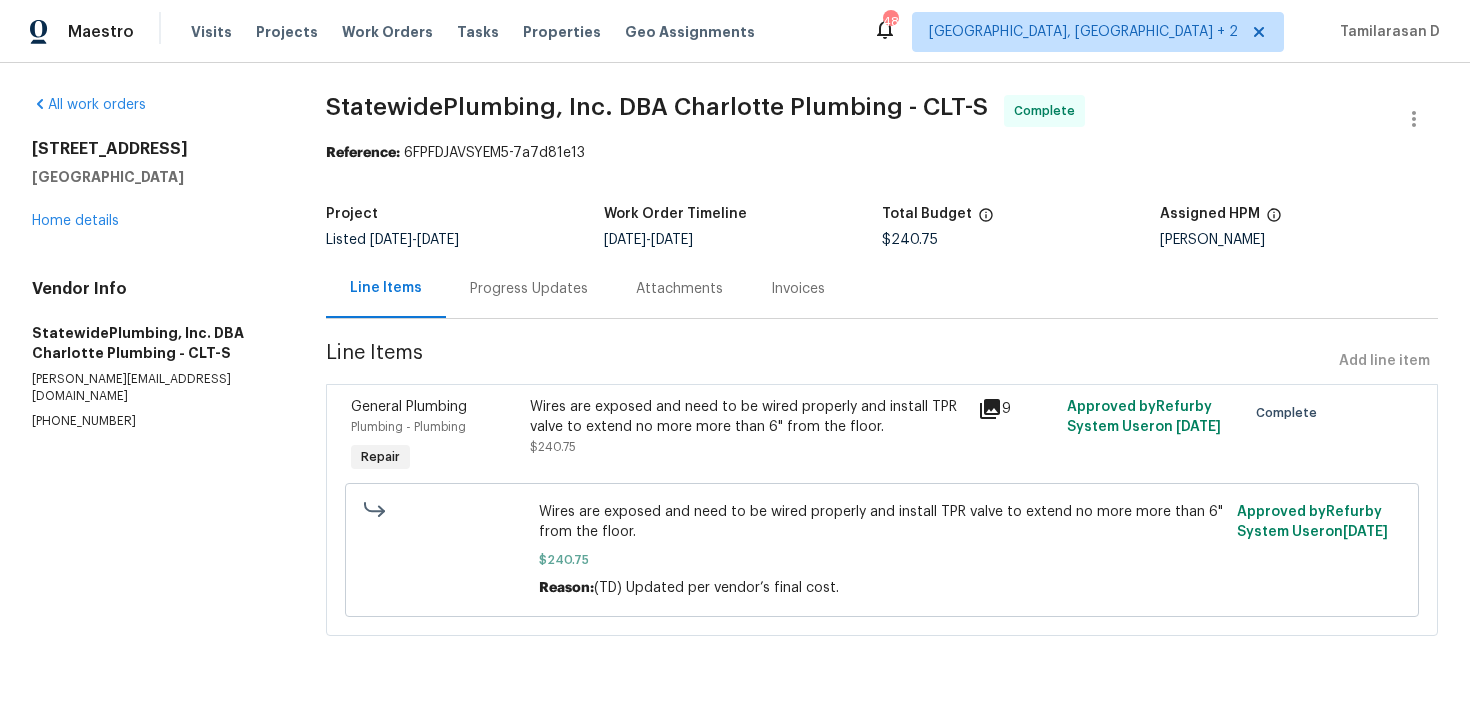 click on "Progress Updates" at bounding box center (529, 288) 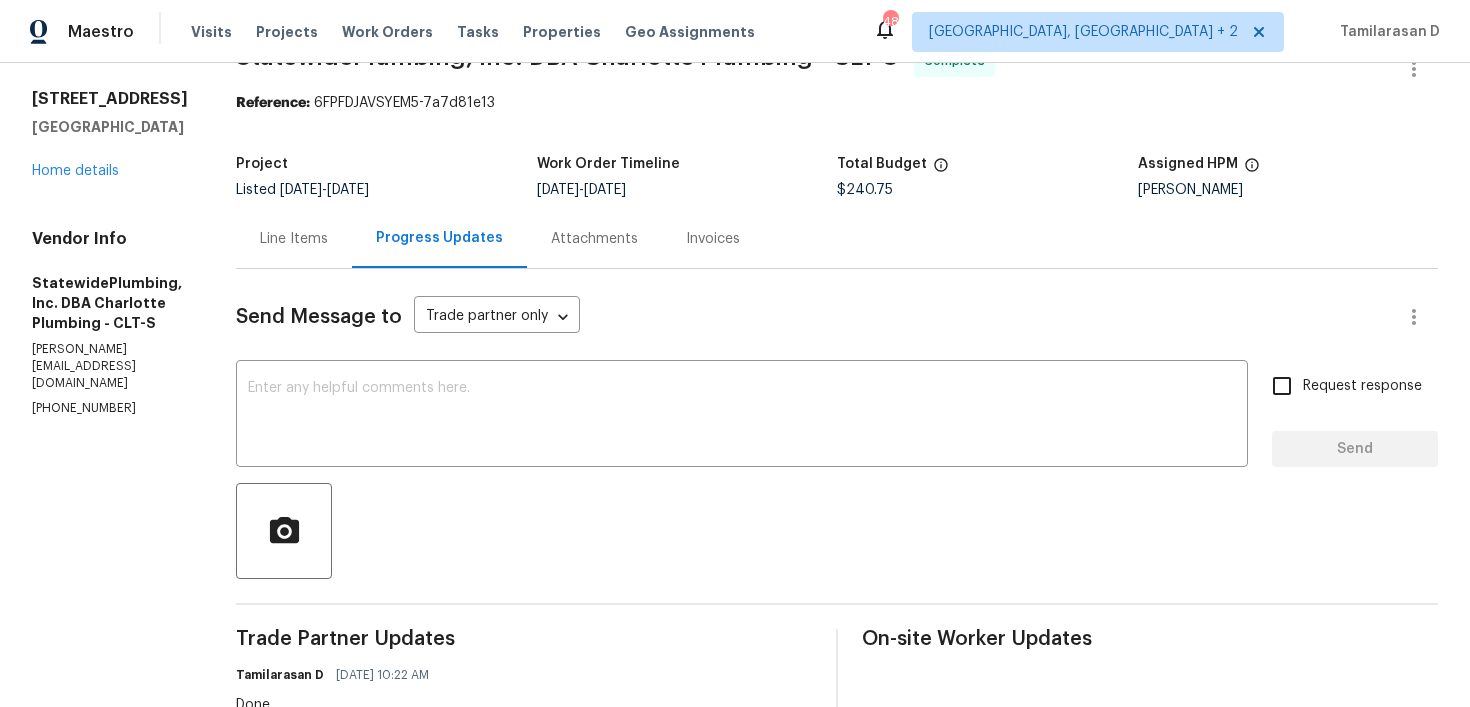 scroll, scrollTop: 0, scrollLeft: 0, axis: both 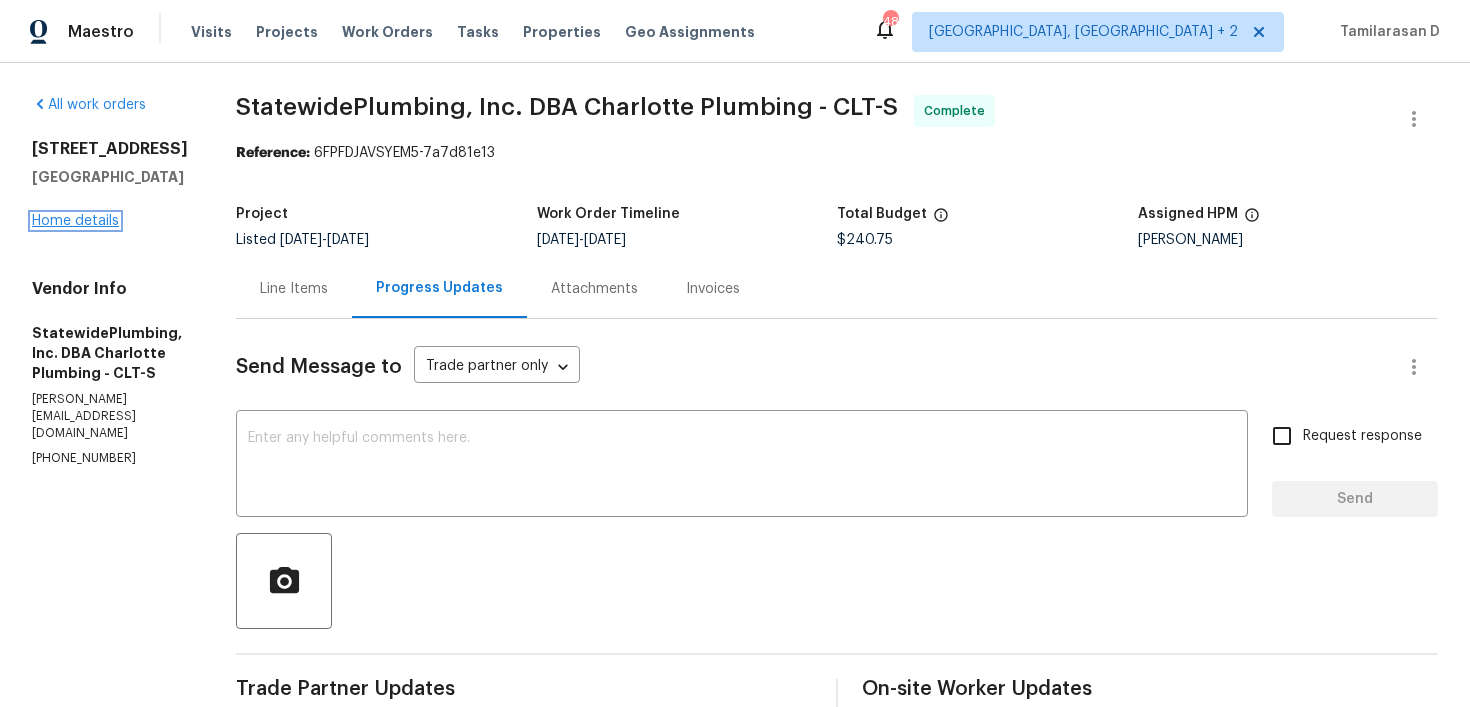 click on "Home details" at bounding box center [75, 221] 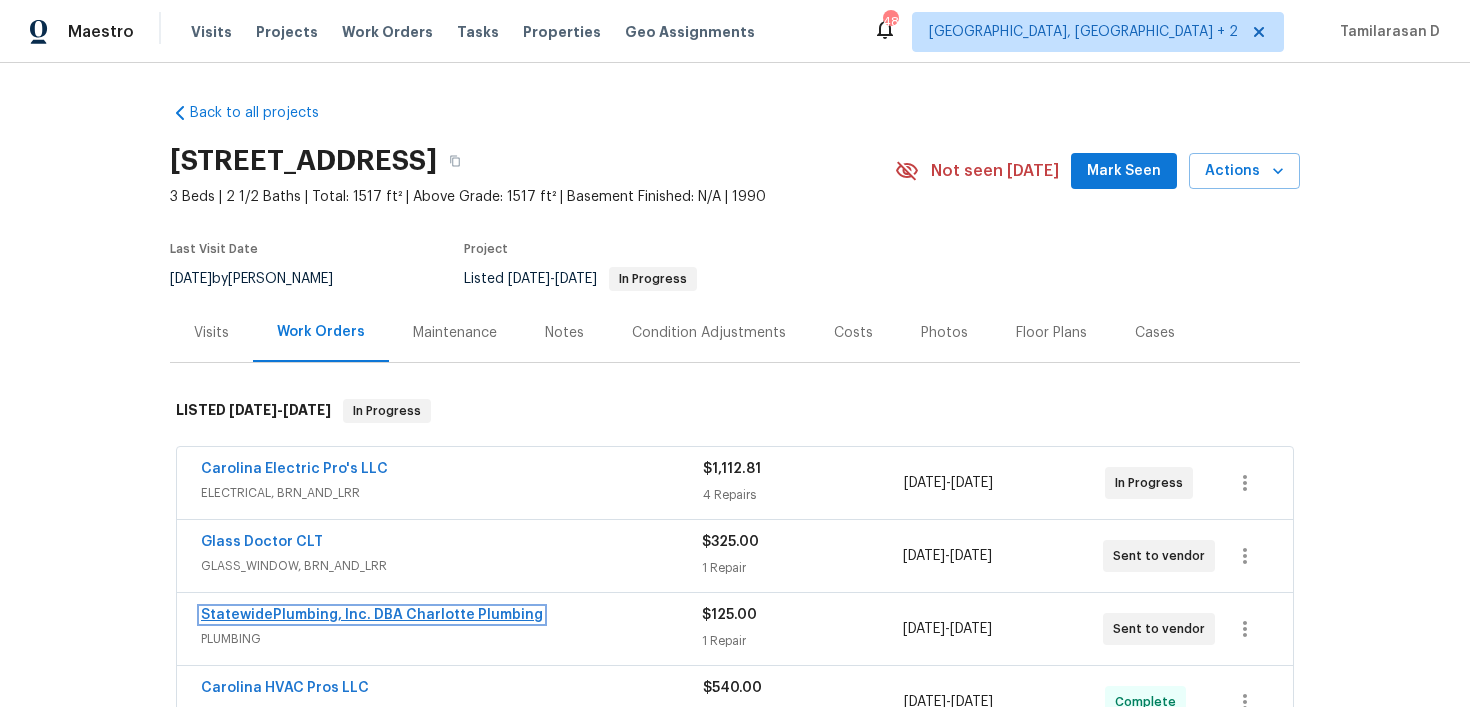 click on "StatewidePlumbing, Inc. DBA Charlotte Plumbing" at bounding box center [372, 615] 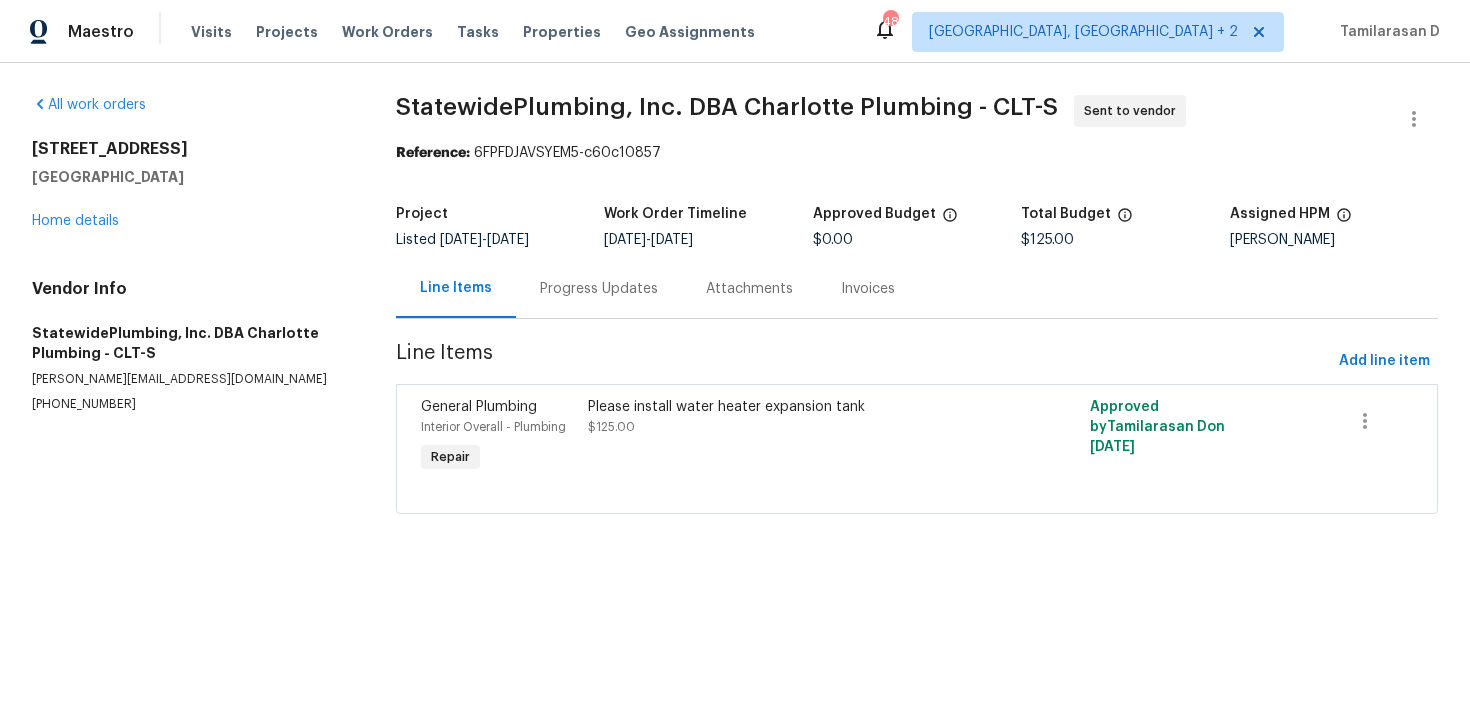 click on "Progress Updates" at bounding box center [599, 288] 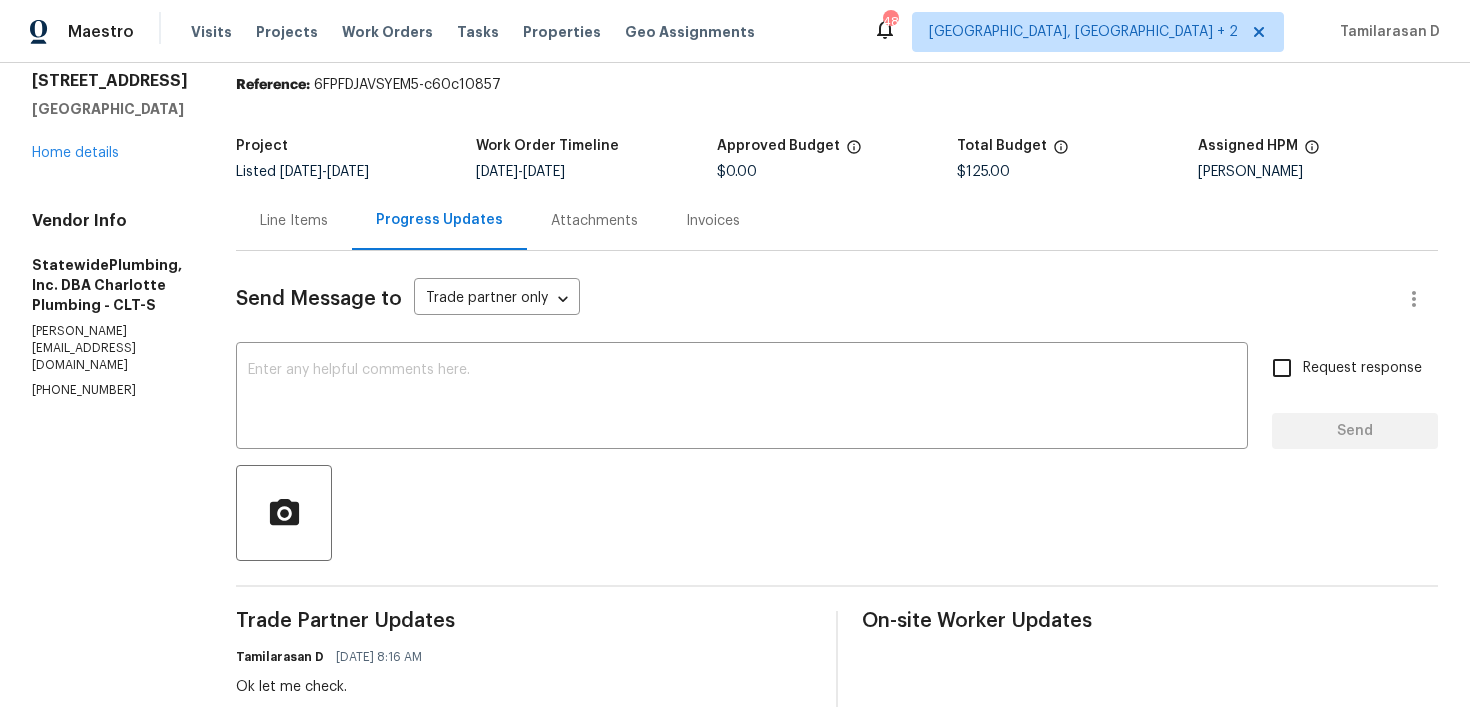 scroll, scrollTop: 0, scrollLeft: 0, axis: both 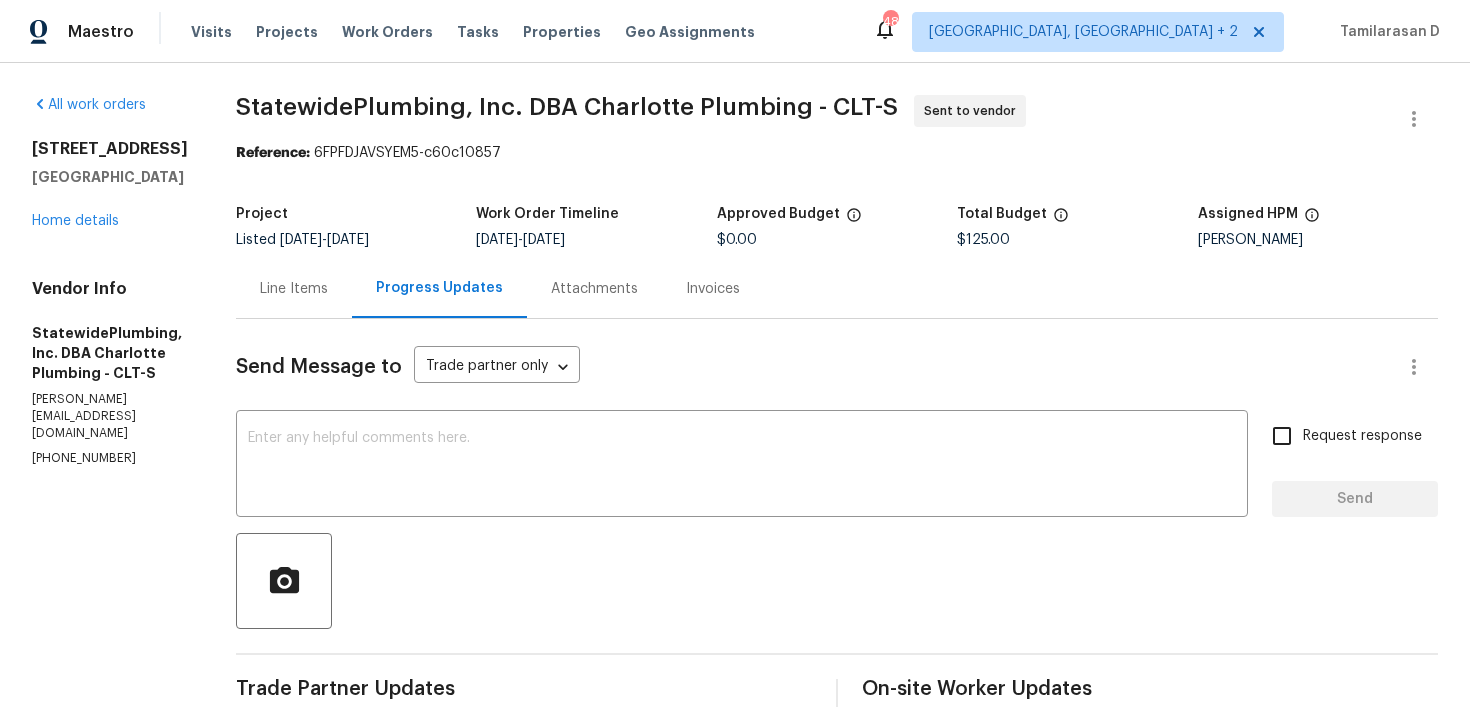 click on "Line Items" at bounding box center [294, 289] 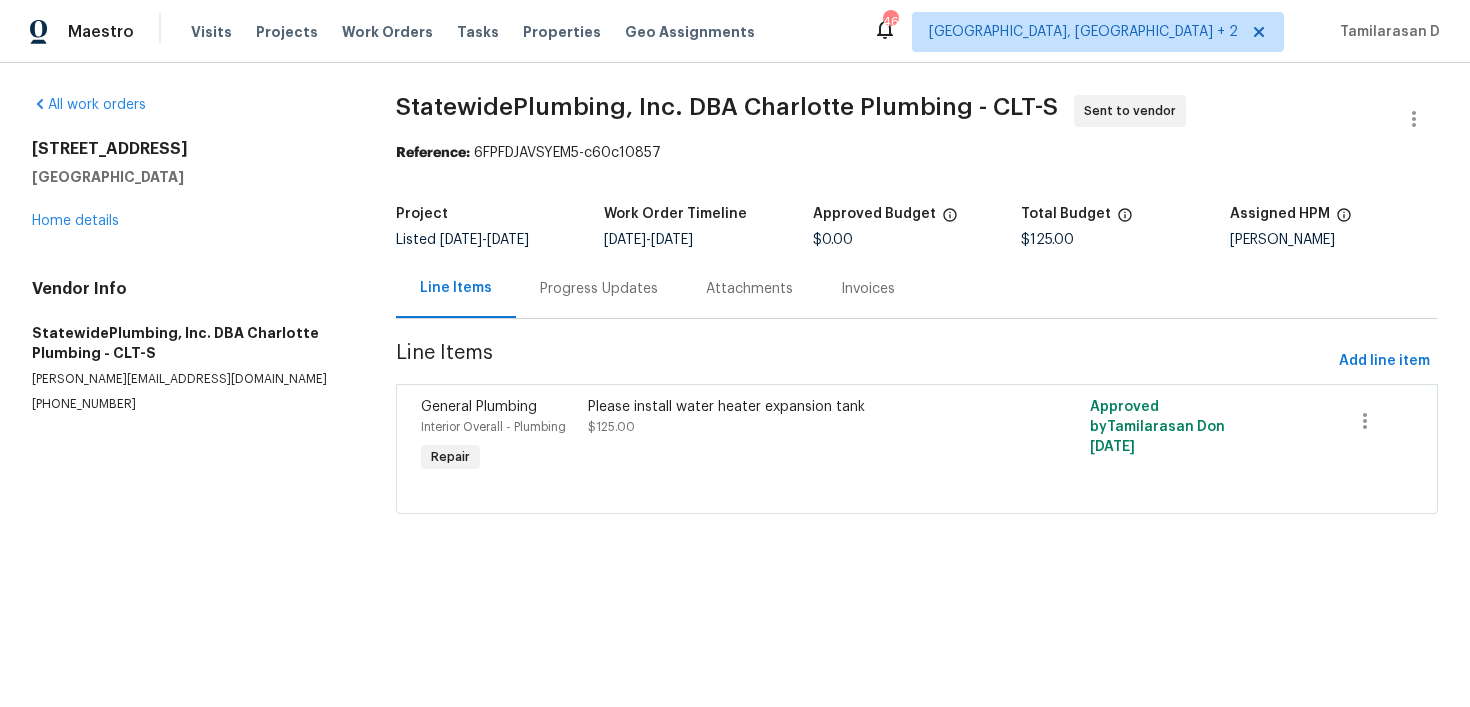 click on "Project Listed   6/30/2025  -  7/18/2025 Work Order Timeline 7/16/2025  -  7/18/2025 Approved Budget $0.00 Total Budget $125.00 Assigned HPM Ryan Carder" at bounding box center [917, 227] 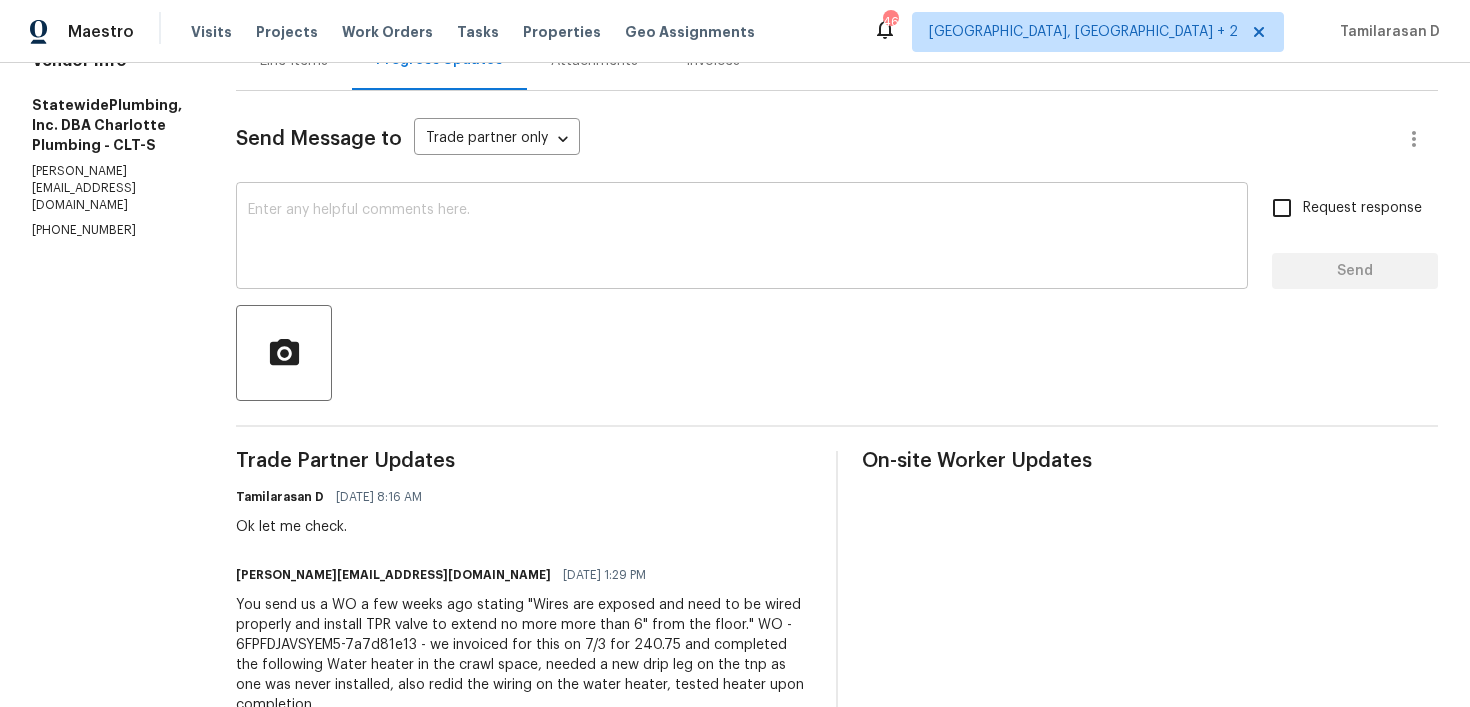 scroll, scrollTop: 258, scrollLeft: 0, axis: vertical 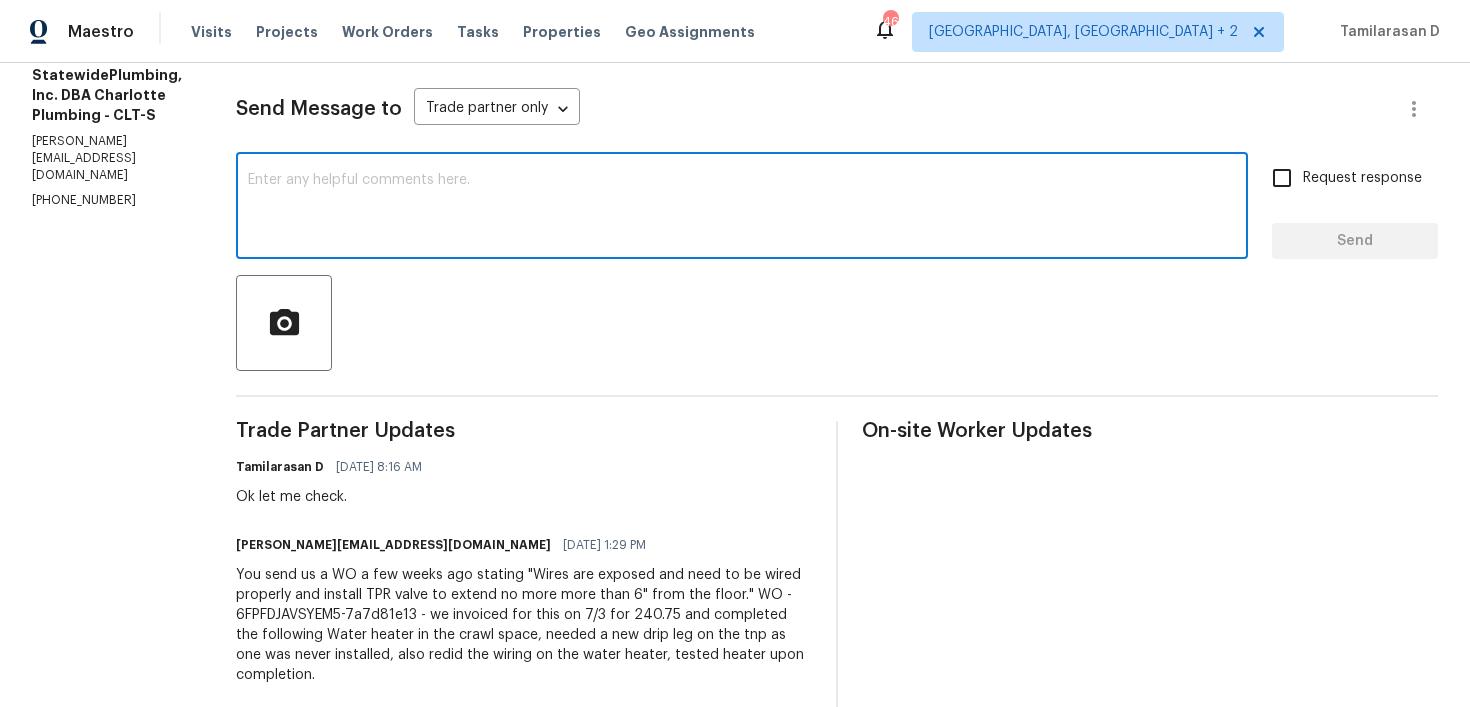 click at bounding box center (742, 208) 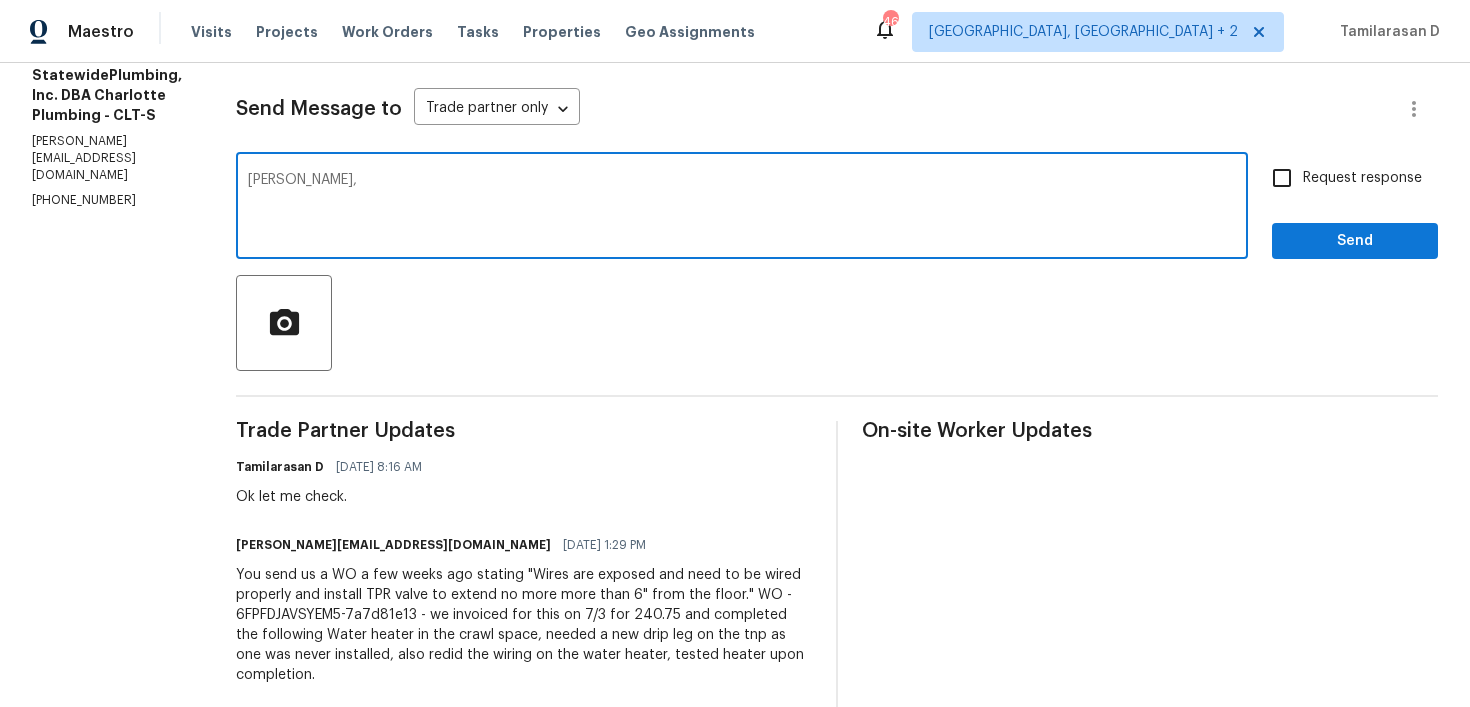 paste on "Thanks for clarifying the previous WO. The new WO I sent is for installing a water heater expansion tank, which is separate from the TPR valve work you completed earlier. This is a different requirement to help manage system pressure, so it’s not related to the previous repair." 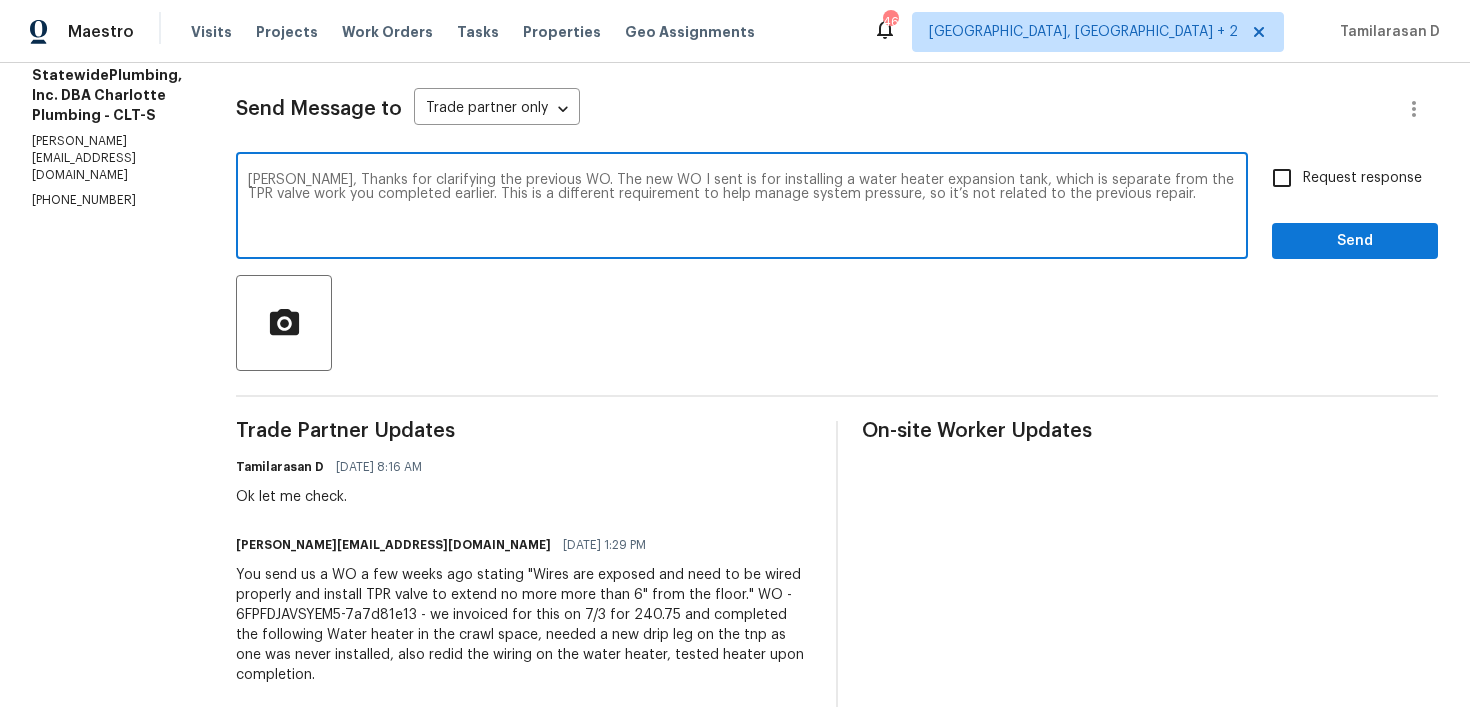 type on "Christina, Thanks for clarifying the previous WO. The new WO I sent is for installing a water heater expansion tank, which is separate from the TPR valve work you completed earlier. This is a different requirement to help manage system pressure, so it’s not related to the previous repair." 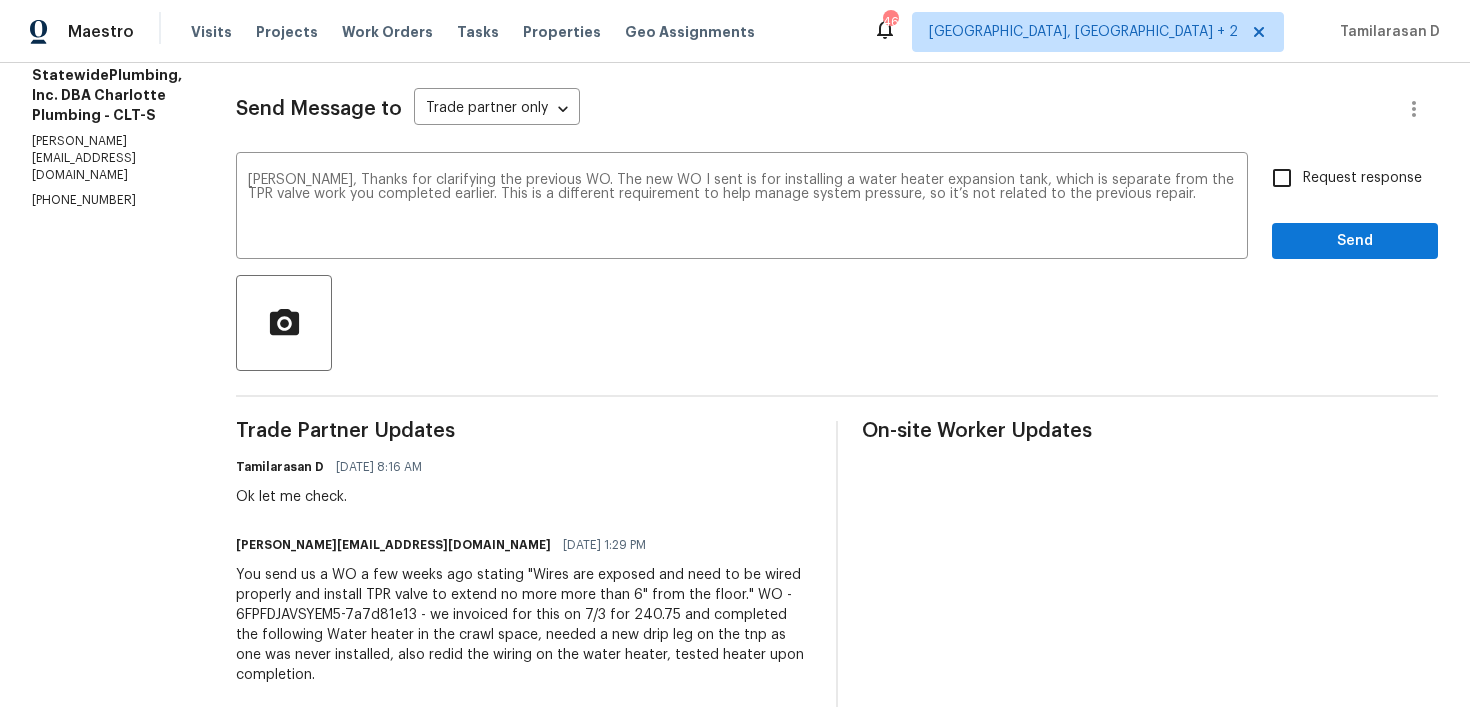 click on "Request response" at bounding box center (1282, 178) 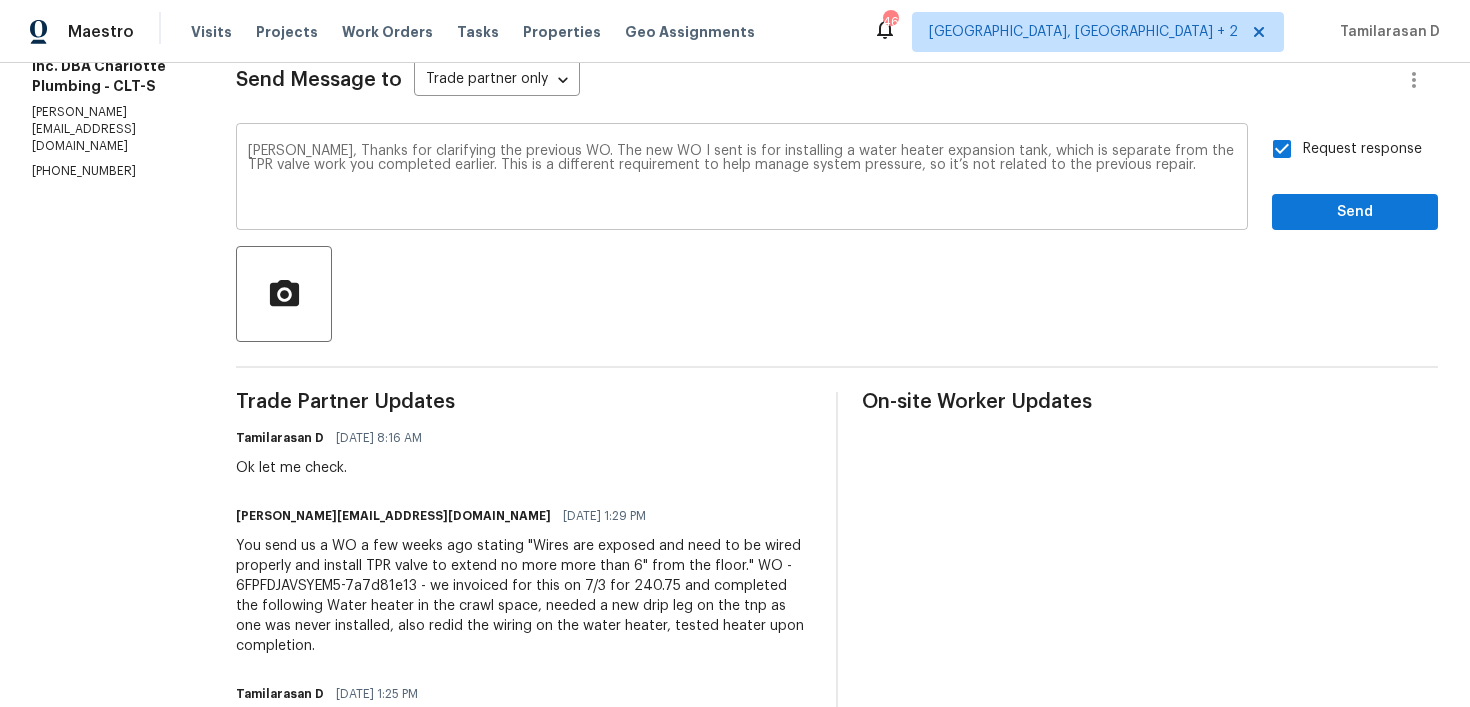 scroll, scrollTop: 273, scrollLeft: 0, axis: vertical 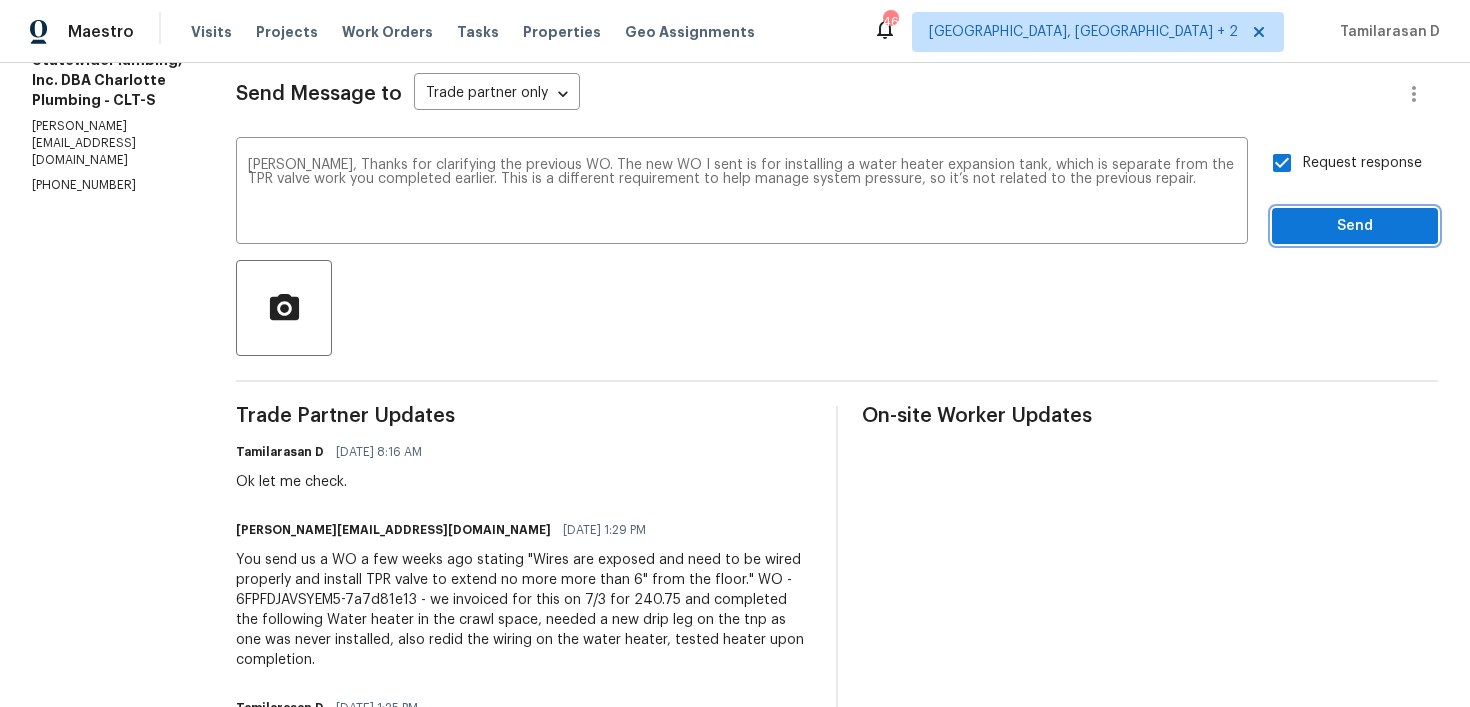click on "Send" at bounding box center (1355, 226) 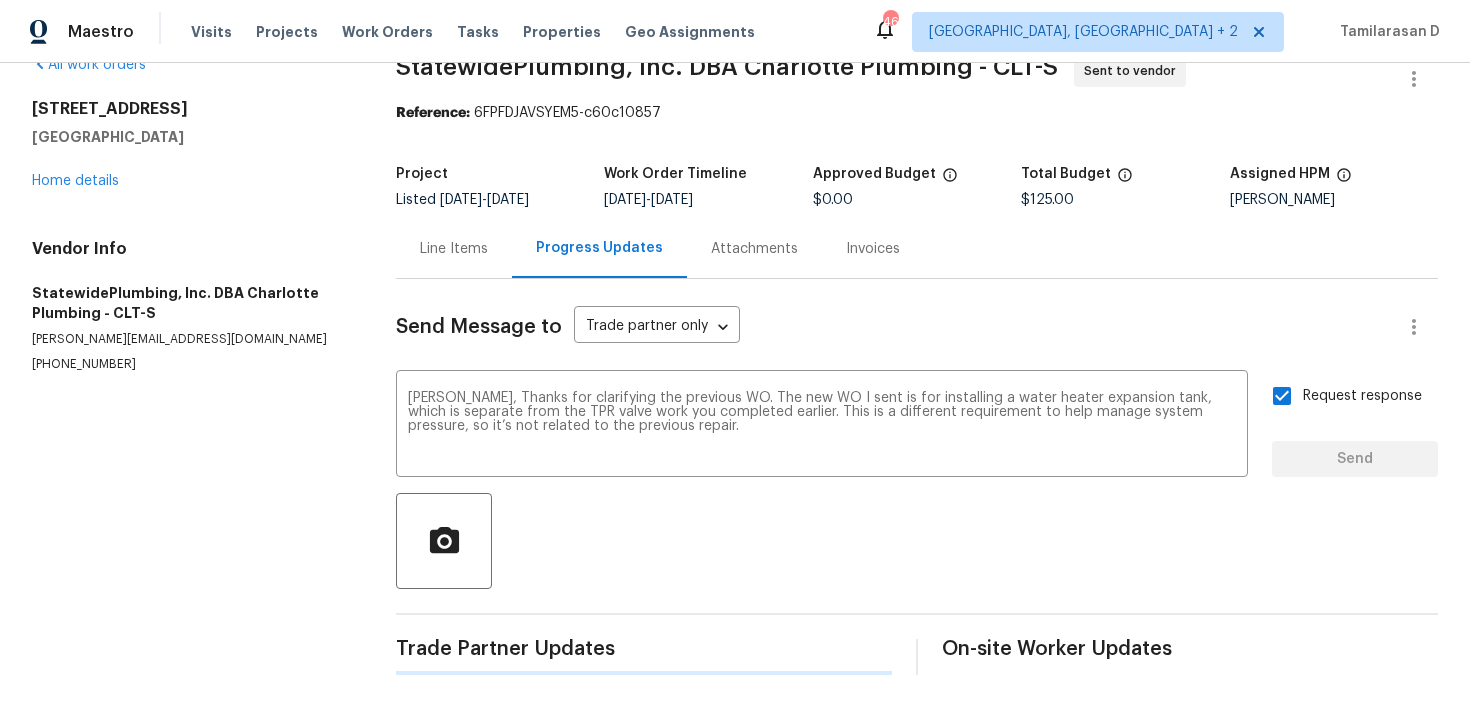type 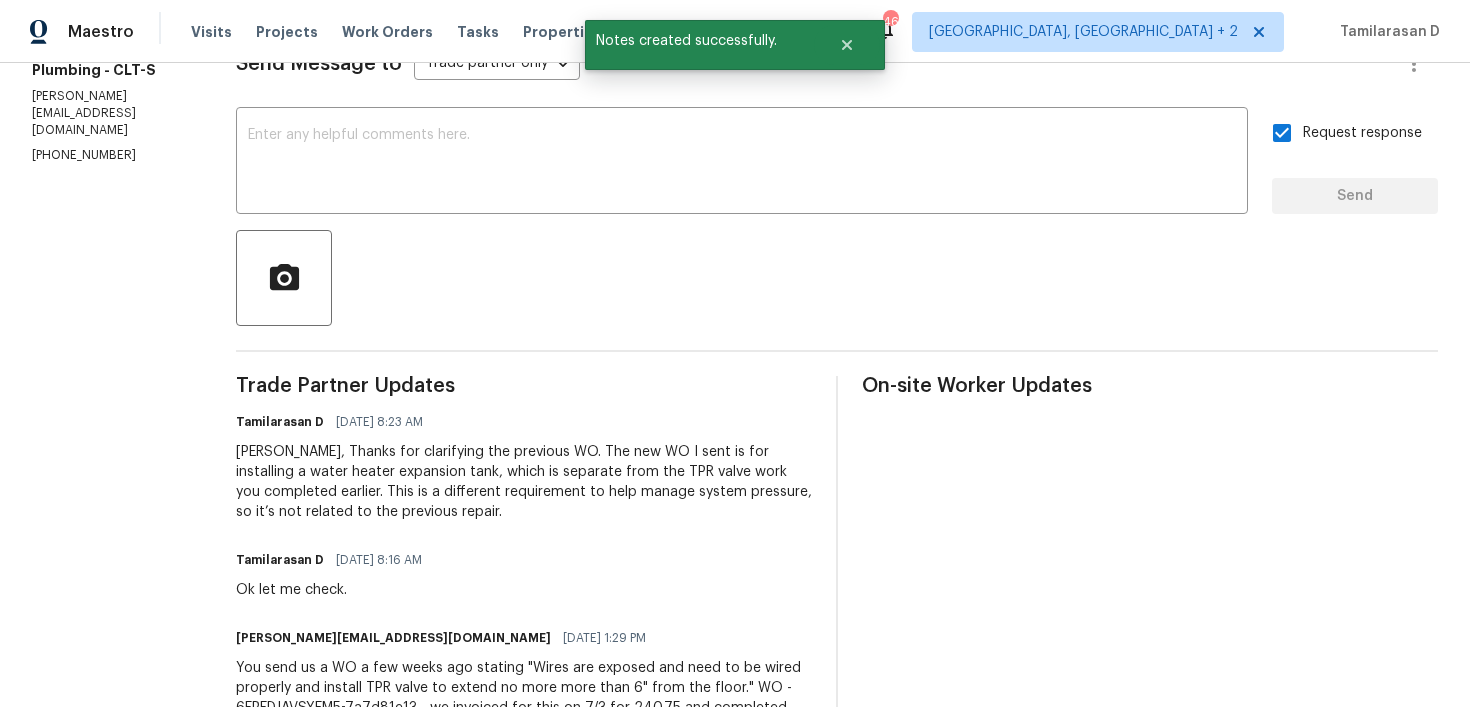 scroll, scrollTop: 416, scrollLeft: 0, axis: vertical 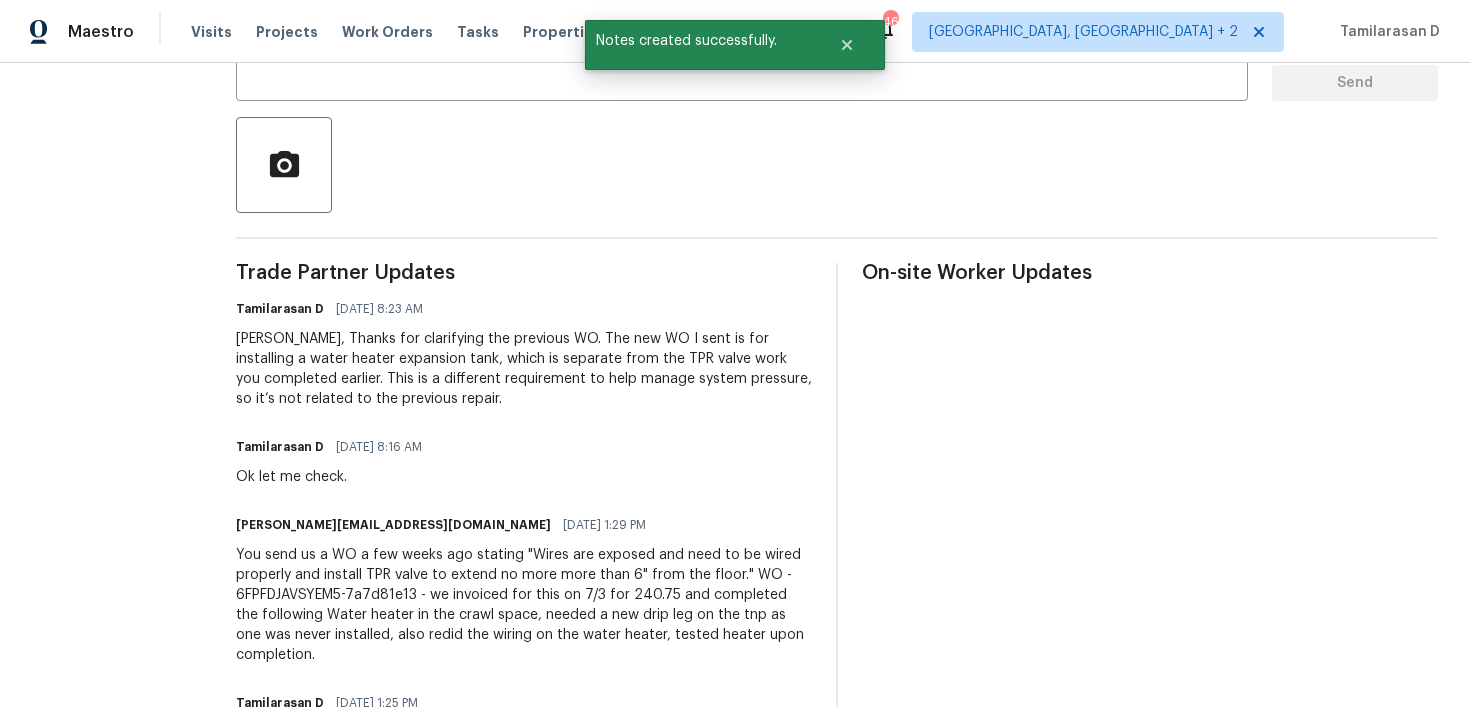 click on "You send us a WO a few weeks ago stating "Wires are exposed and need to be wired properly and install TPR valve to extend no more more than 6" from the floor."  WO - 6FPFDJAVSYEM5-7a7d81e13 - we invoiced for this on 7/3 for 240.75 and completed the following
Water heater in the crawl space, needed a new drip leg on the tnp as one was never installed, also redid the wiring on the water heater, tested heater upon completion." at bounding box center [524, 605] 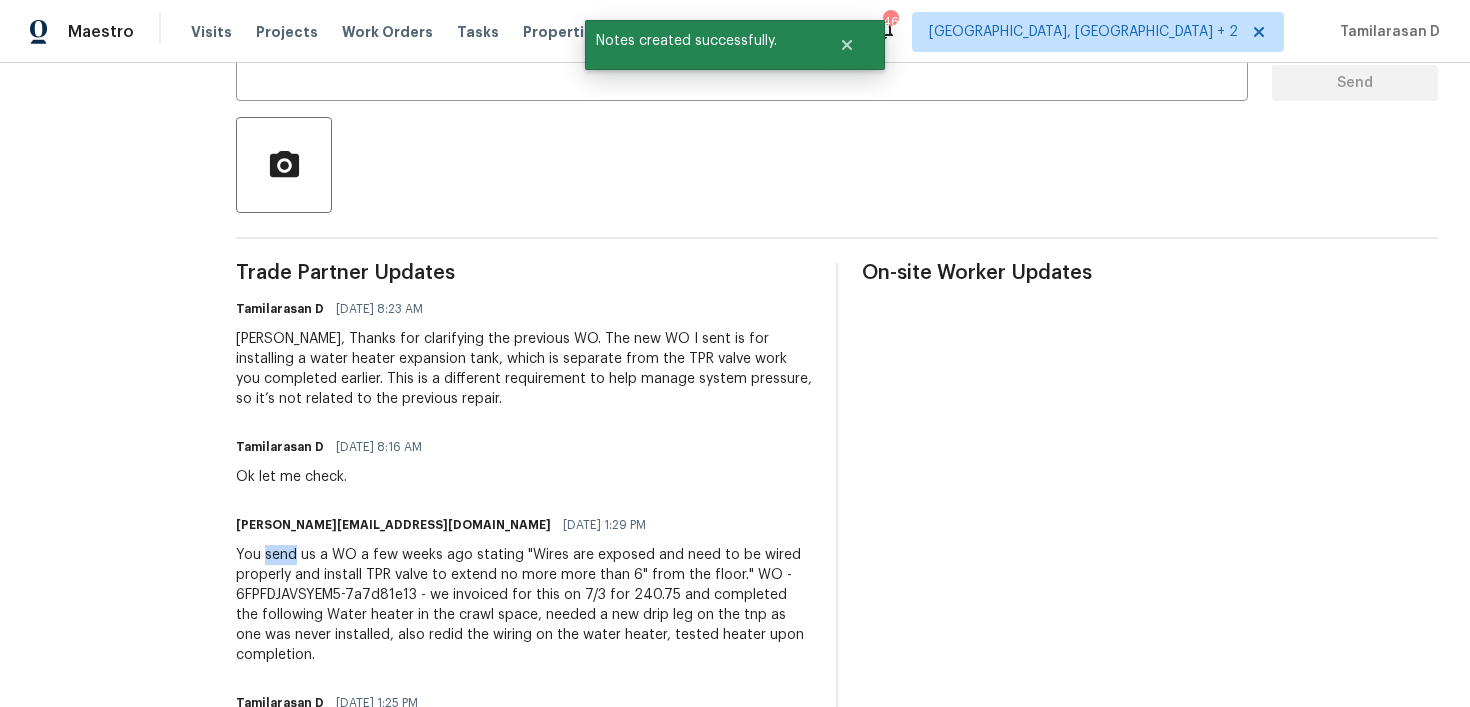 click on "You send us a WO a few weeks ago stating "Wires are exposed and need to be wired properly and install TPR valve to extend no more more than 6" from the floor."  WO - 6FPFDJAVSYEM5-7a7d81e13 - we invoiced for this on 7/3 for 240.75 and completed the following
Water heater in the crawl space, needed a new drip leg on the tnp as one was never installed, also redid the wiring on the water heater, tested heater upon completion." at bounding box center [524, 605] 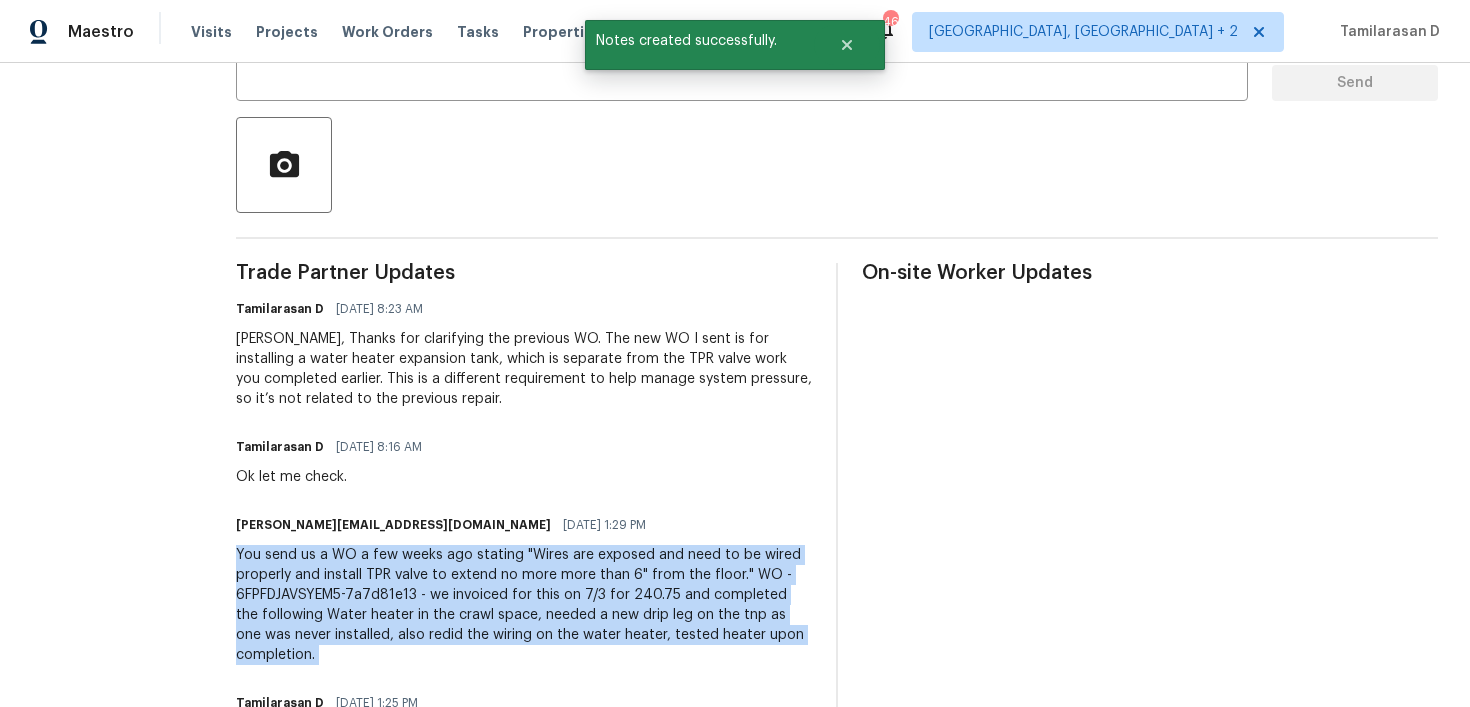 copy on "You send us a WO a few weeks ago stating "Wires are exposed and need to be wired properly and install TPR valve to extend no more more than 6" from the floor."  WO - 6FPFDJAVSYEM5-7a7d81e13 - we invoiced for this on 7/3 for 240.75 and completed the following
Water heater in the crawl space, needed a new drip leg on the tnp as one was never installed, also redid the wiring on the water heater, tested heater upon completion." 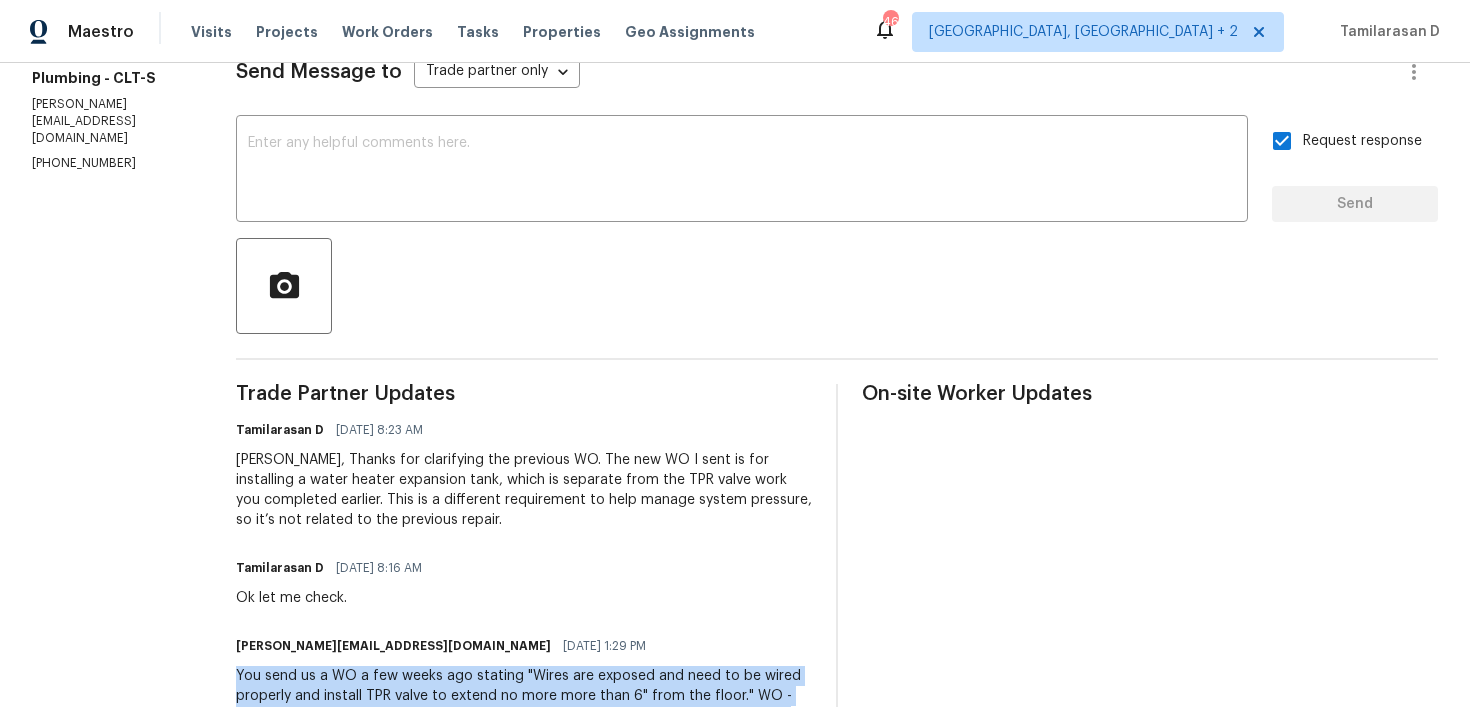scroll, scrollTop: 0, scrollLeft: 0, axis: both 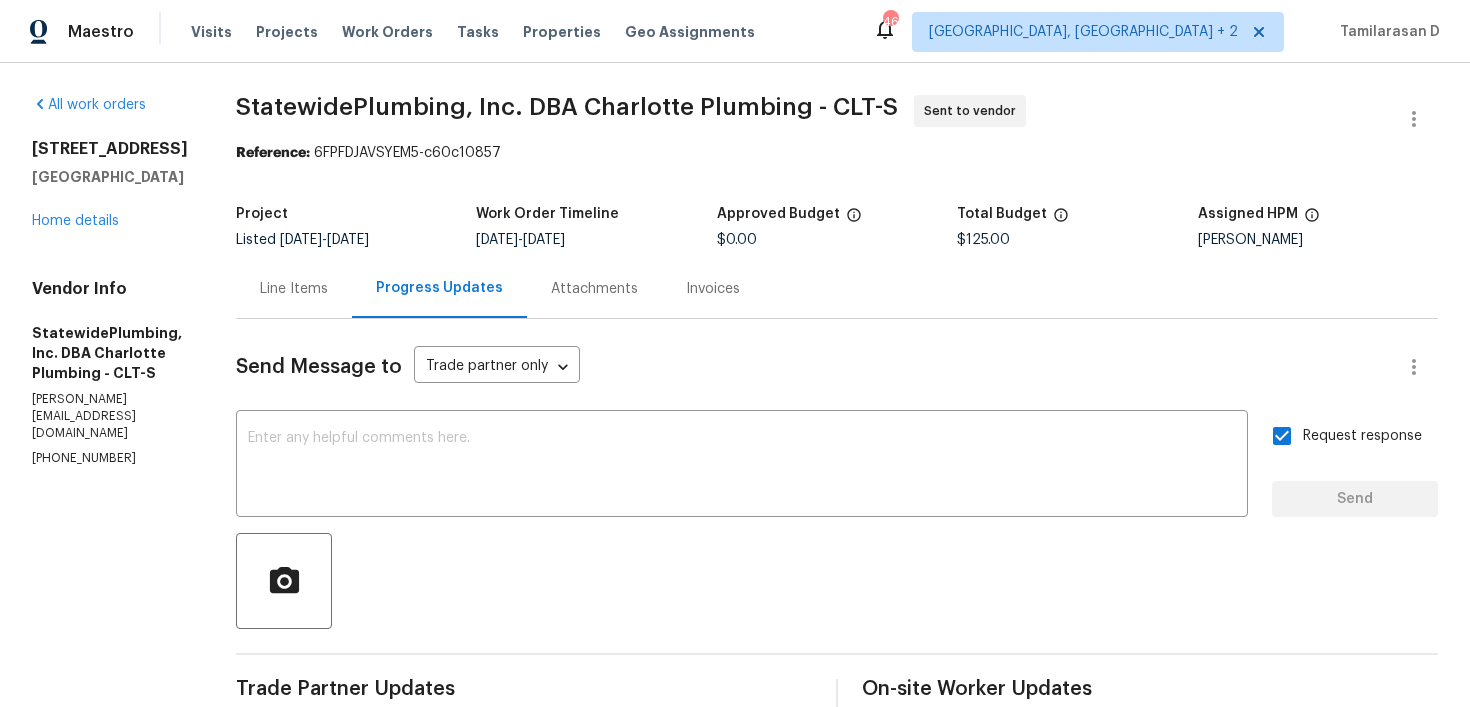 click on "All work orders 124 Creek Hollow Trl Belmont, NC 28012 Home details Vendor Info StatewidePlumbing, Inc. DBA Charlotte Plumbing - CLT-S christina@charlotteplumbing.com (704) 936-6884" at bounding box center [110, 281] 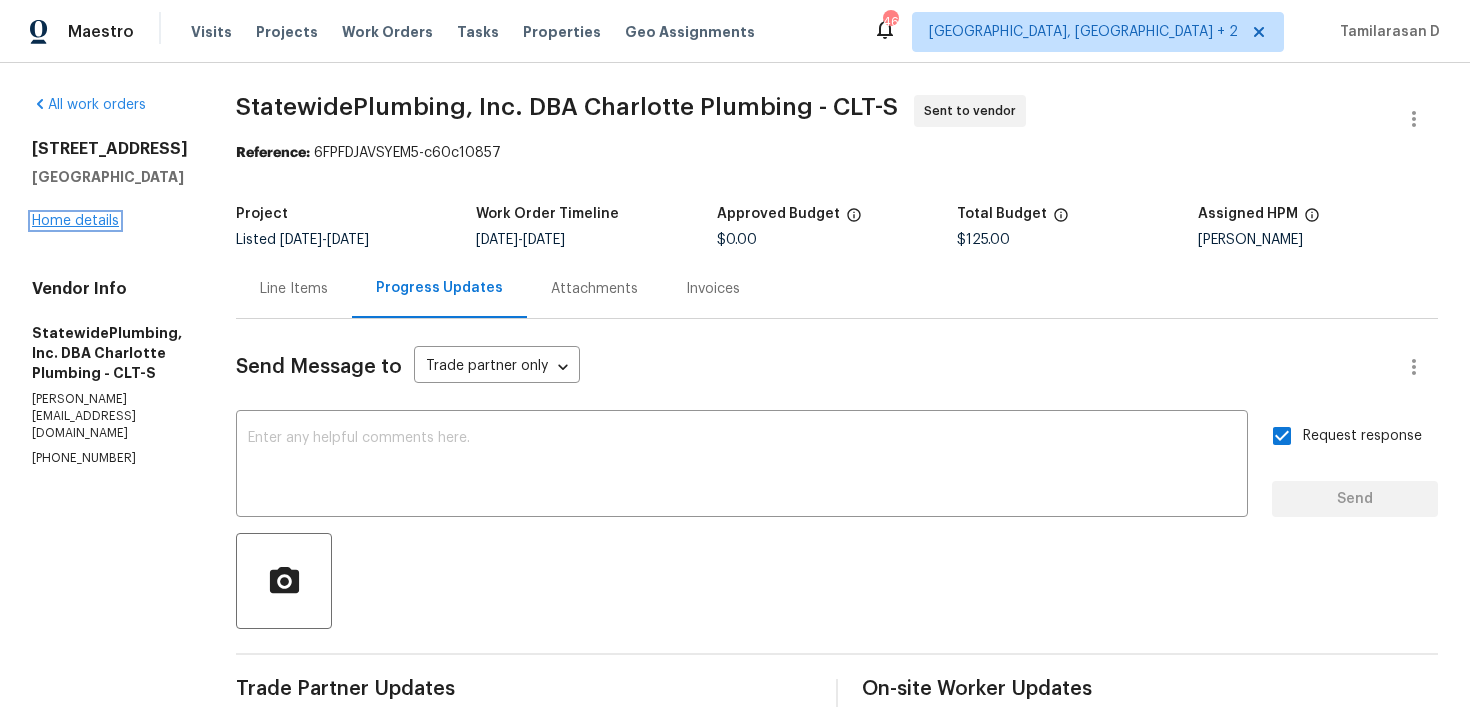 click on "Home details" at bounding box center [75, 221] 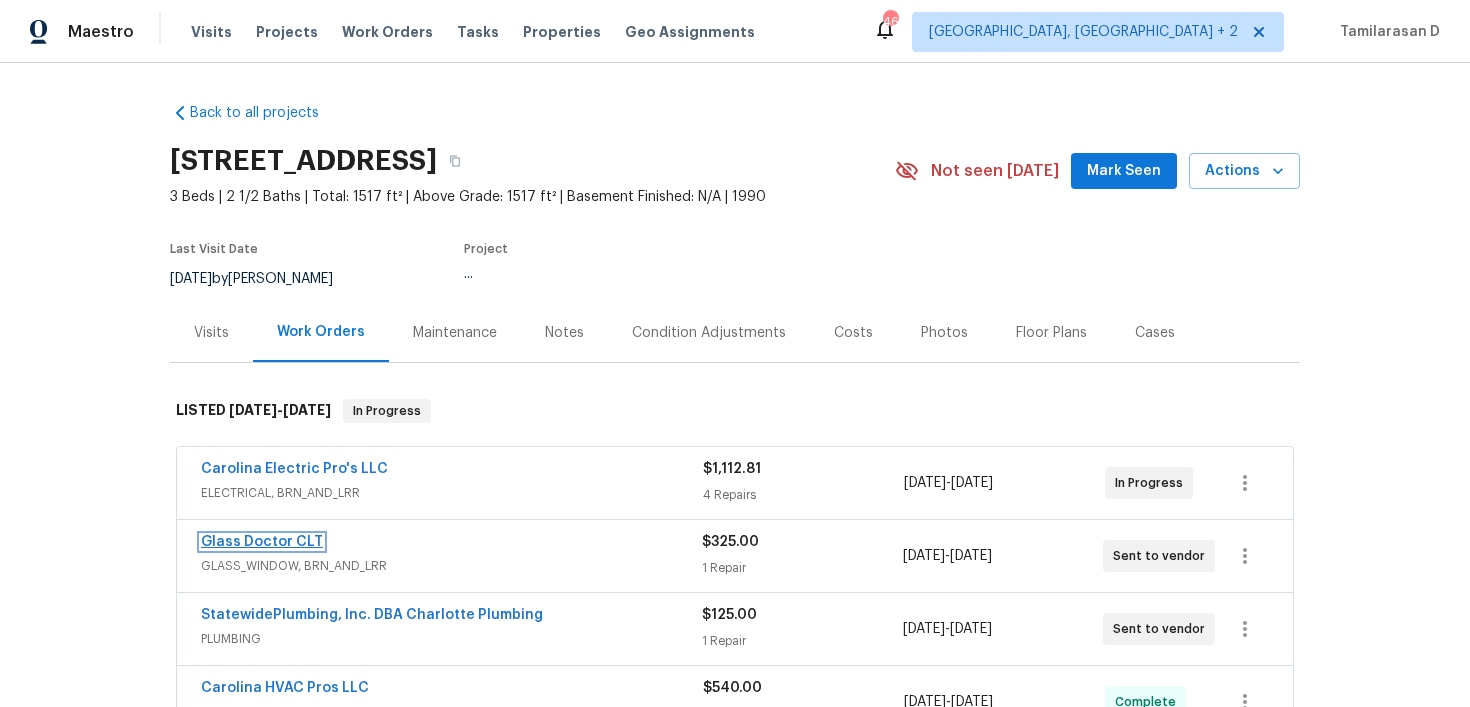 click on "Glass Doctor CLT" at bounding box center [262, 542] 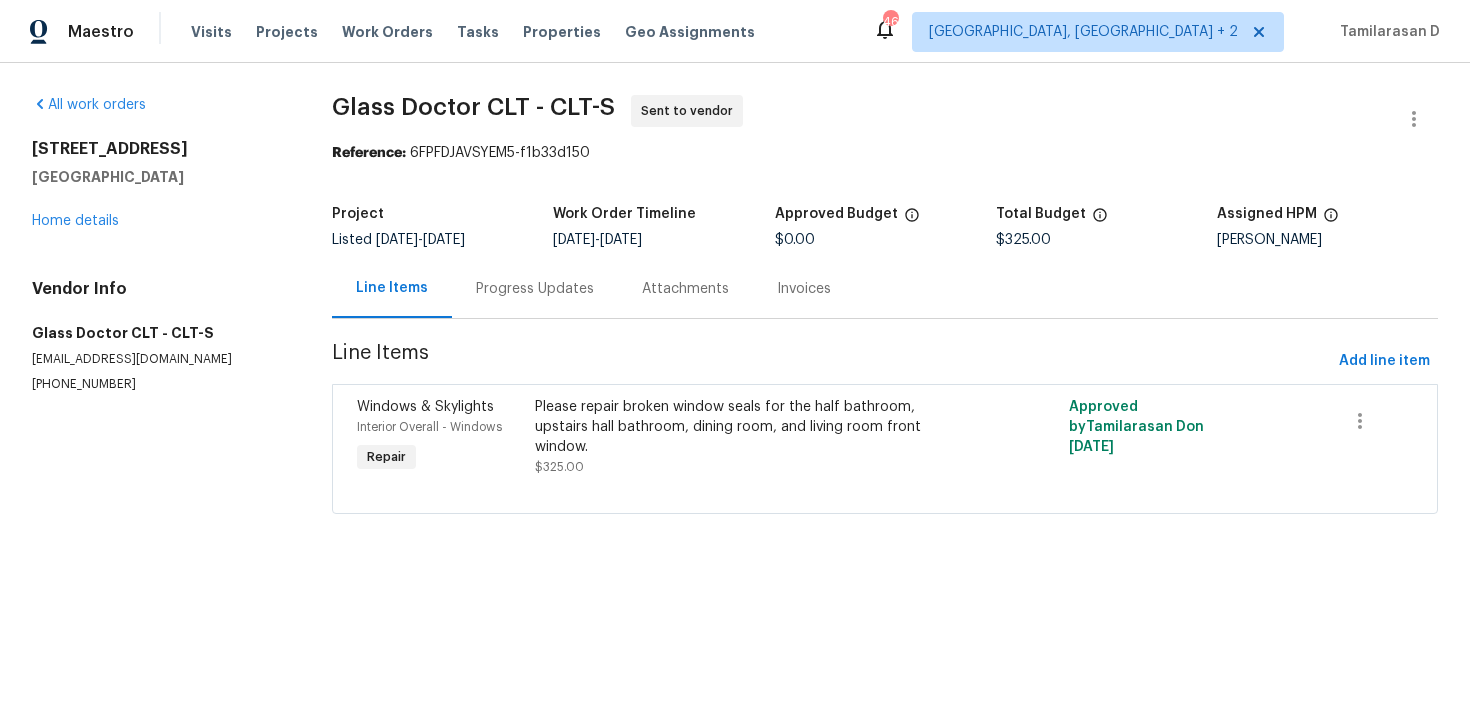 click on "Progress Updates" at bounding box center (535, 288) 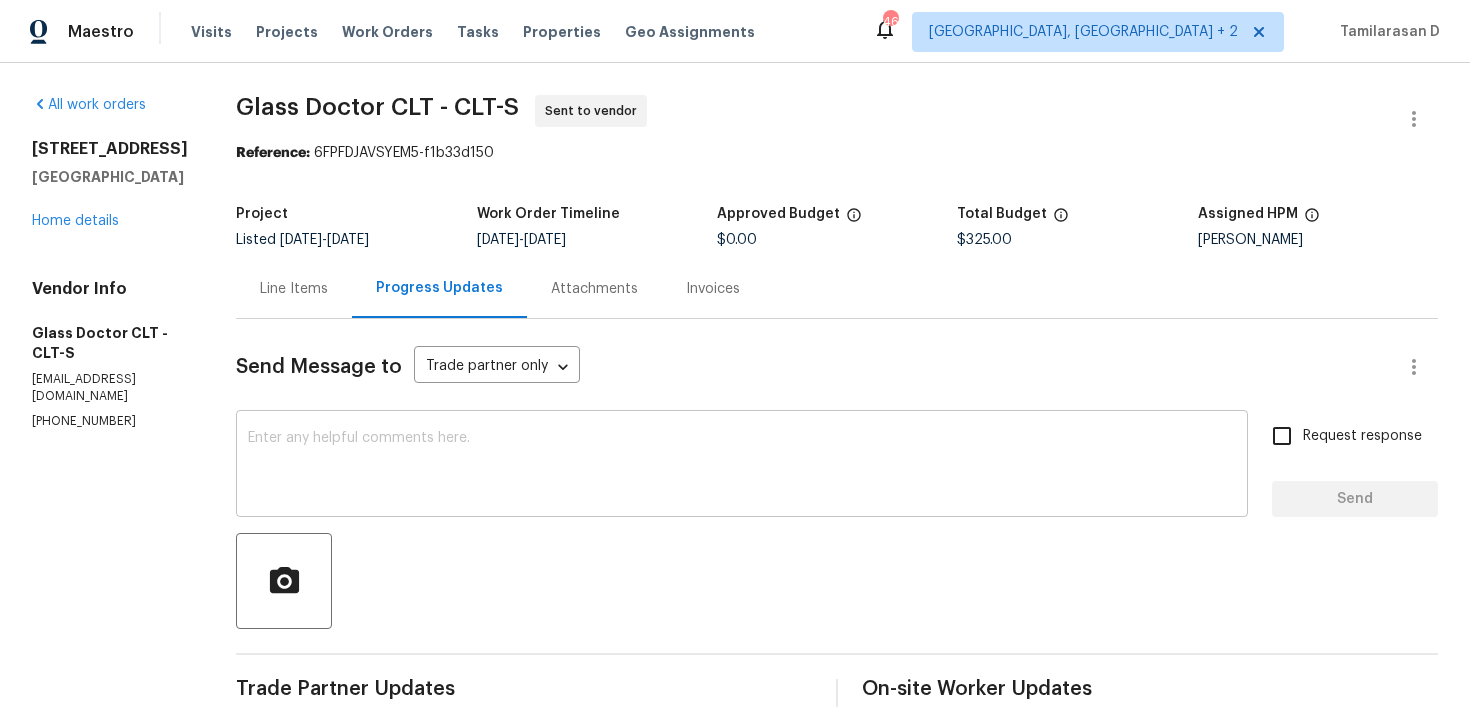scroll, scrollTop: 174, scrollLeft: 0, axis: vertical 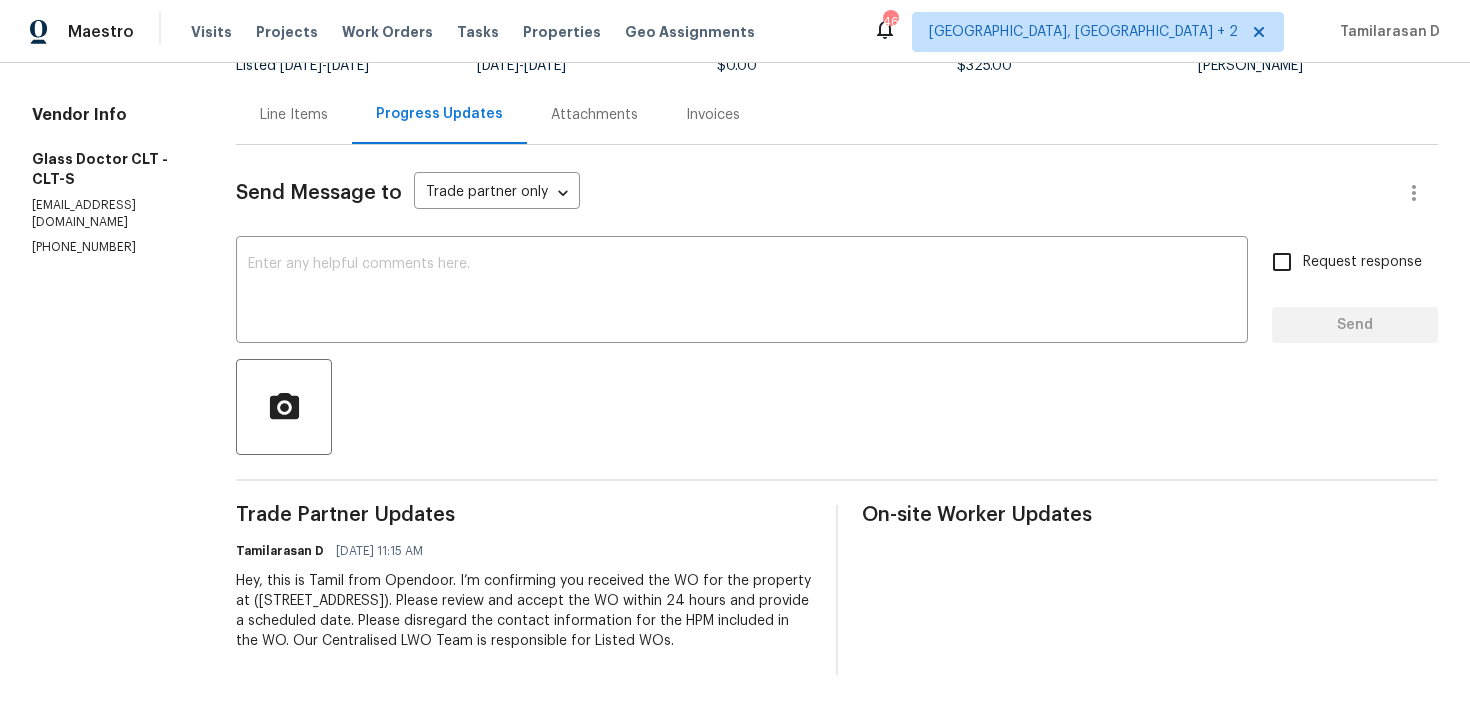 click on "Vendor Info Glass Doctor CLT - CLT-S odclt18@gmail.com (704) 847-4527" at bounding box center [110, 180] 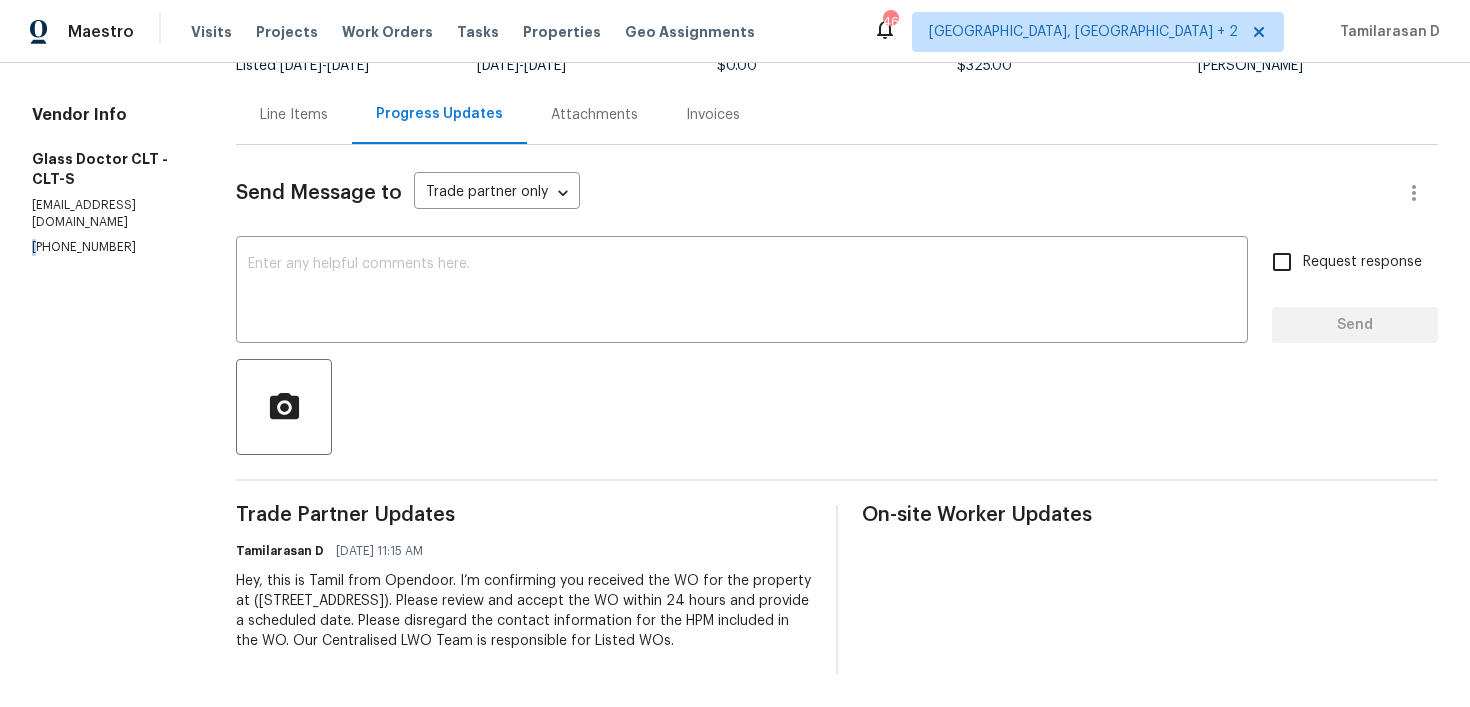 click on "Vendor Info Glass Doctor CLT - CLT-S odclt18@gmail.com (704) 847-4527" at bounding box center [110, 180] 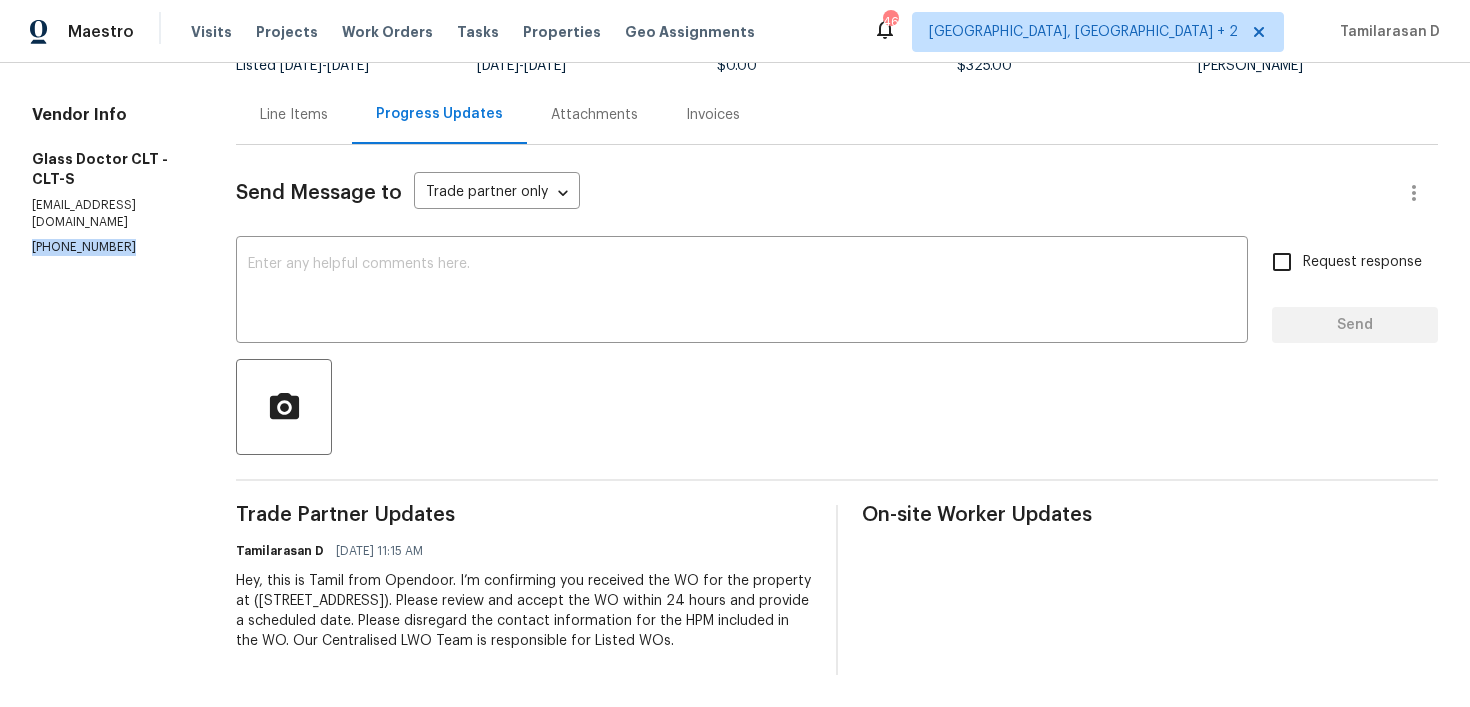 copy on "(704) 847-4527" 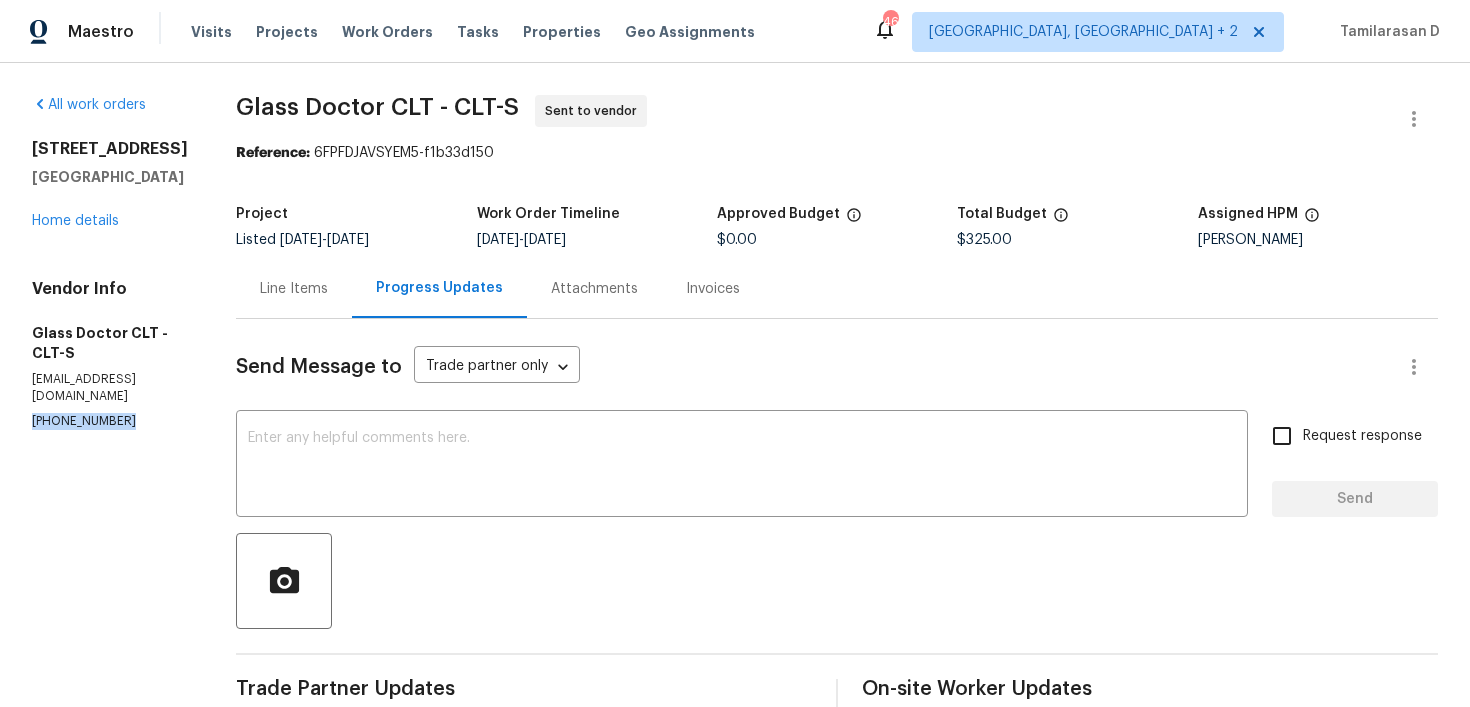 click on "Send Message to Trade partner only Trade partner only ​ x ​ Request response Send Trade Partner Updates Tamilarasan D 07/16/2025 11:15 AM Hey, this is Tamil from Opendoor. I’m confirming you received the WO for the property at (124 Creek Hollow Trl, Belmont, NC 28012). Please review and accept the WO within 24 hours and provide a scheduled date. Please disregard the contact information for the HPM included in the WO. Our Centralised LWO Team is responsible for Listed WOs. On-site Worker Updates" at bounding box center (837, 584) 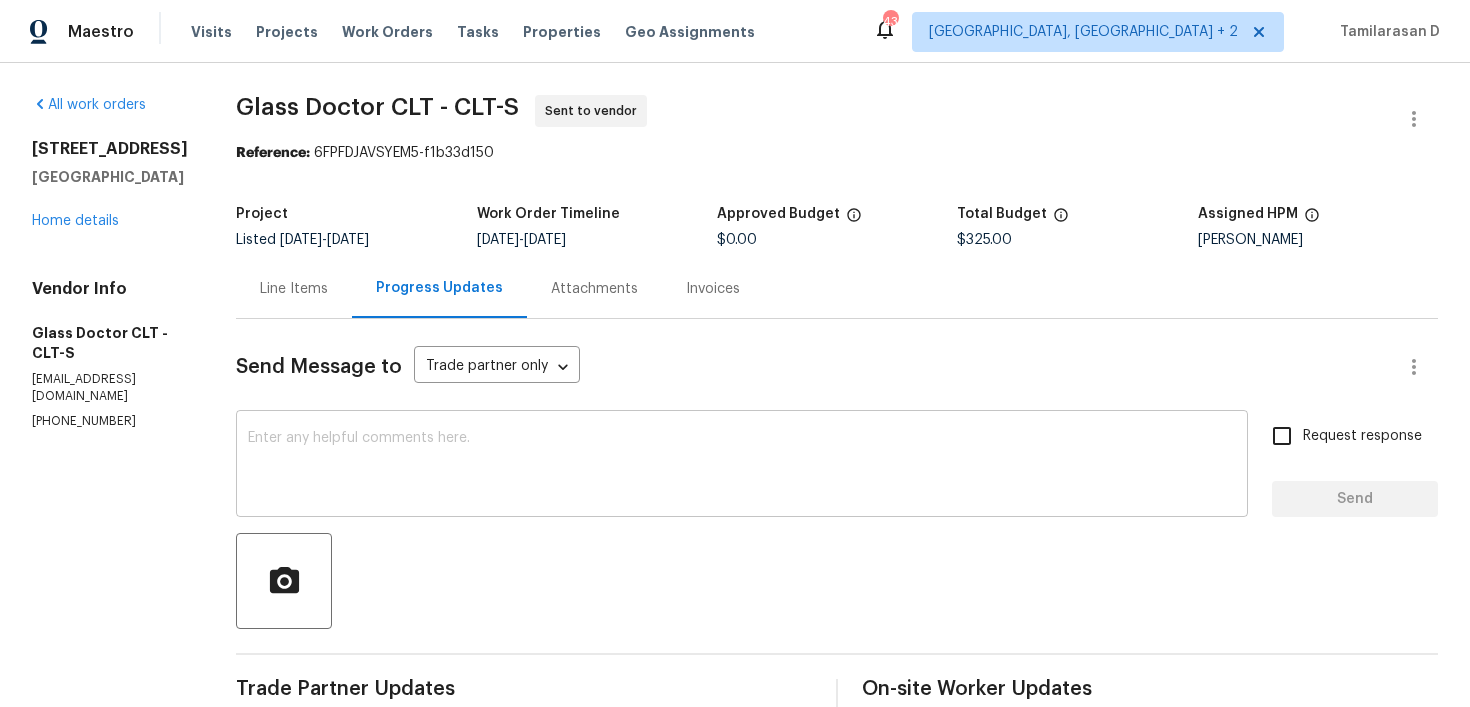click on "x ​" at bounding box center [742, 466] 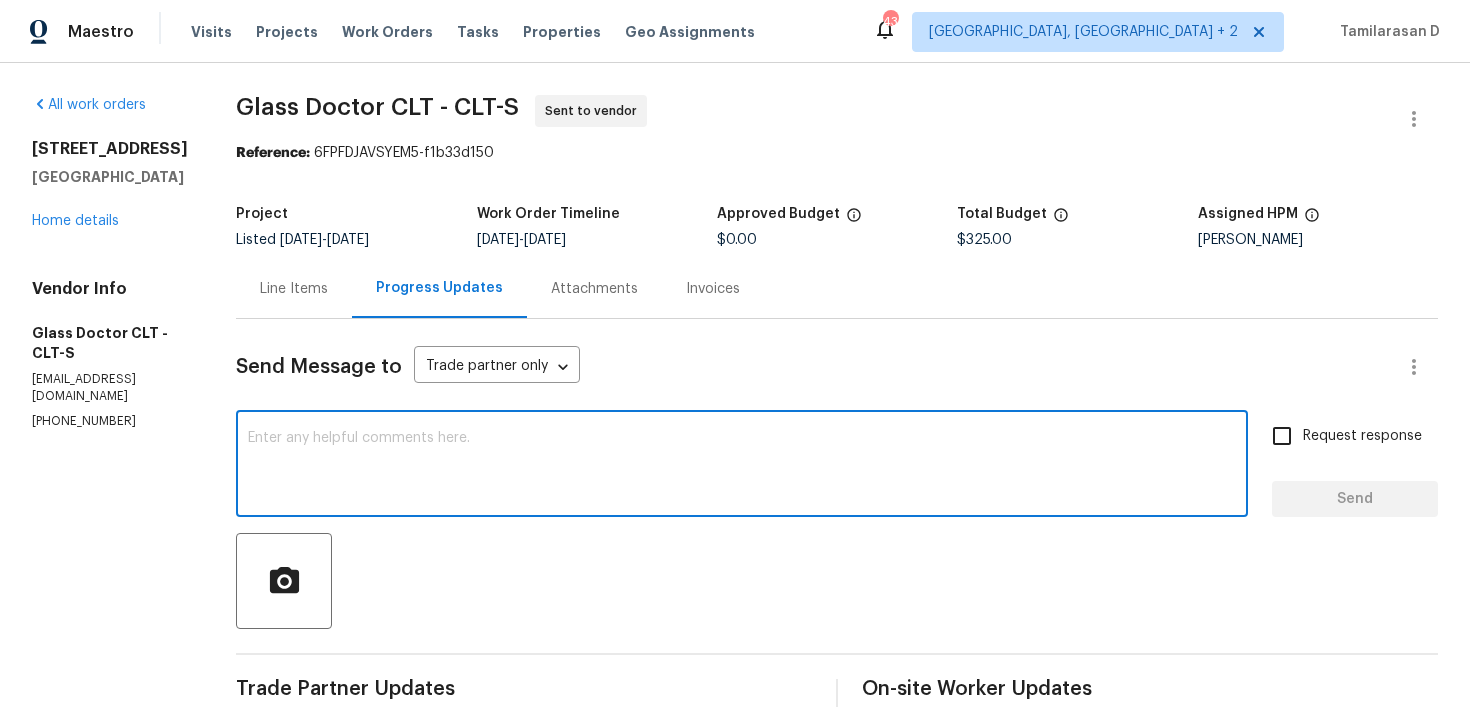 paste on "Hello Team, Please confirm your availability by accepting this work order with a scheduled date for the service. Thank you!" 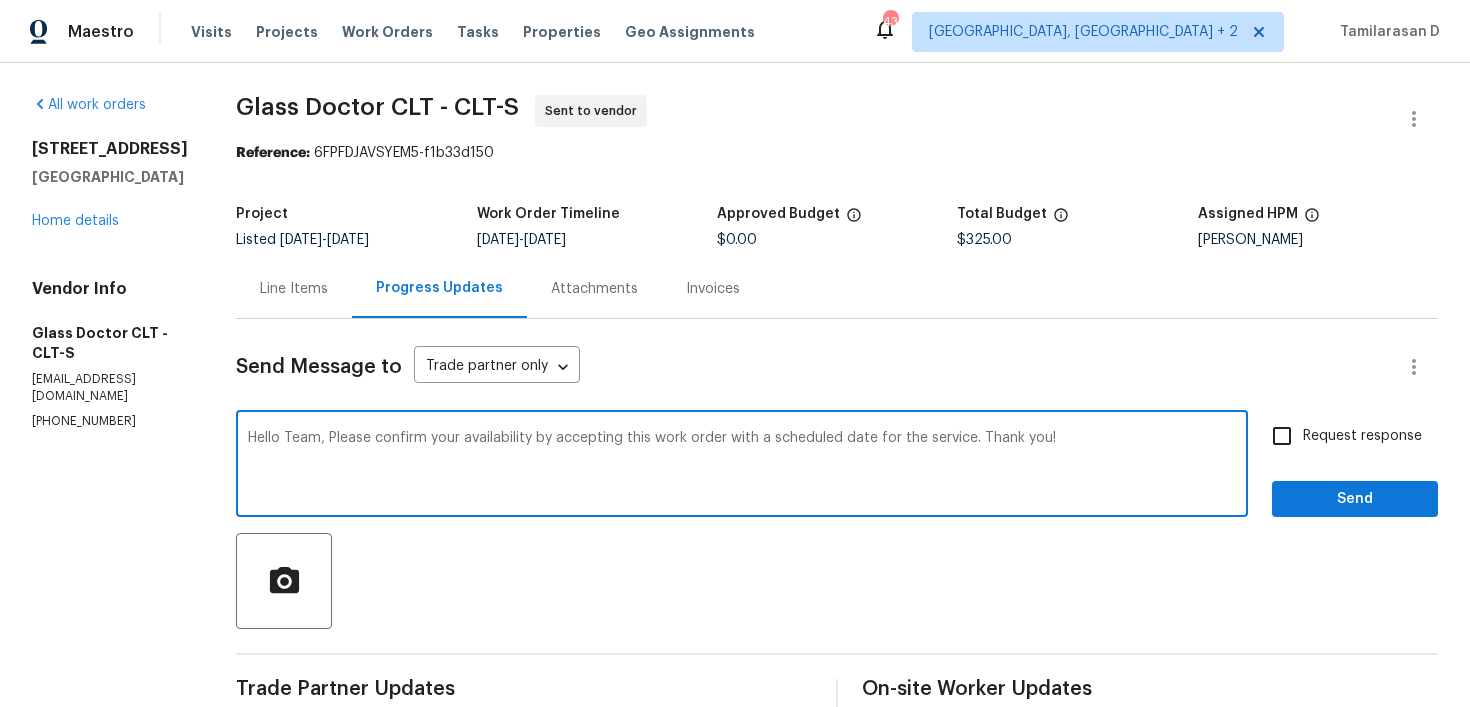 scroll, scrollTop: 174, scrollLeft: 0, axis: vertical 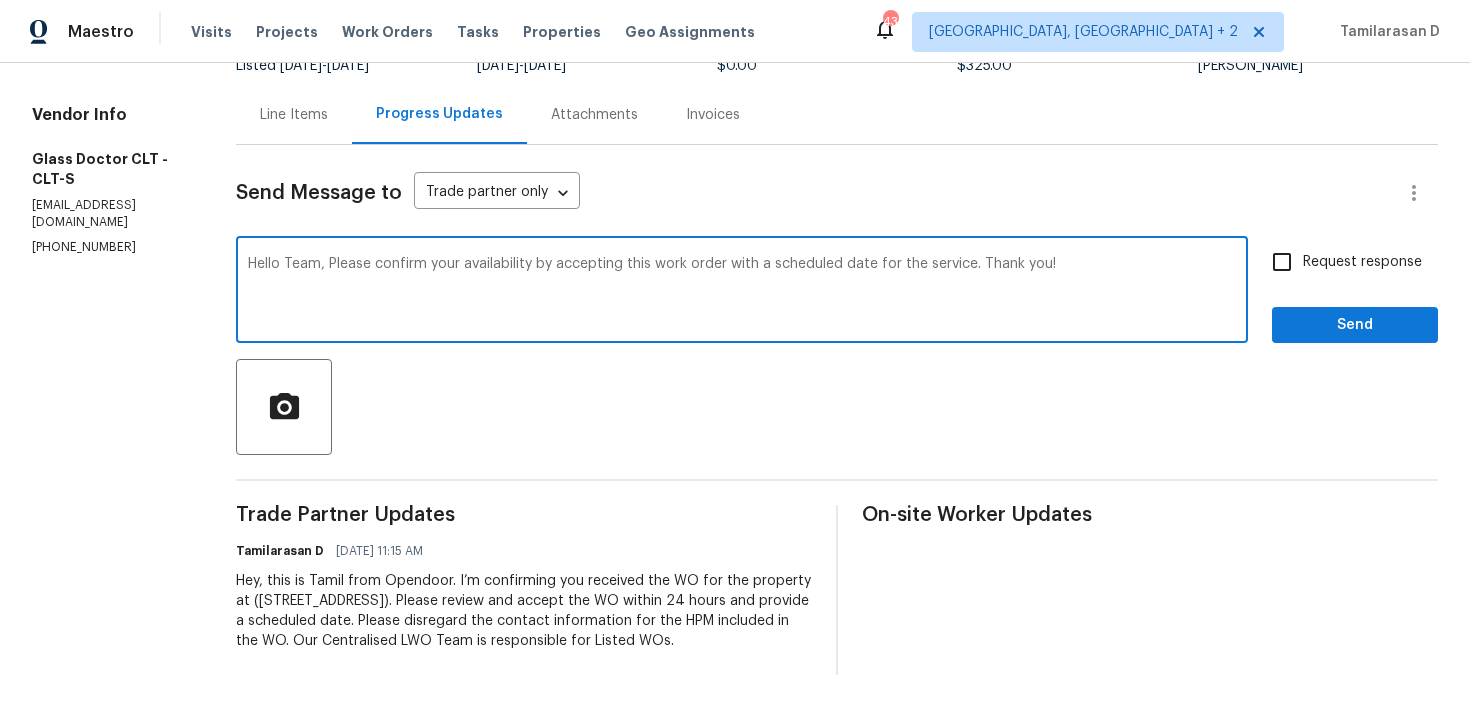 type on "Hello Team, Please confirm your availability by accepting this work order with a scheduled date for the service. Thank you!" 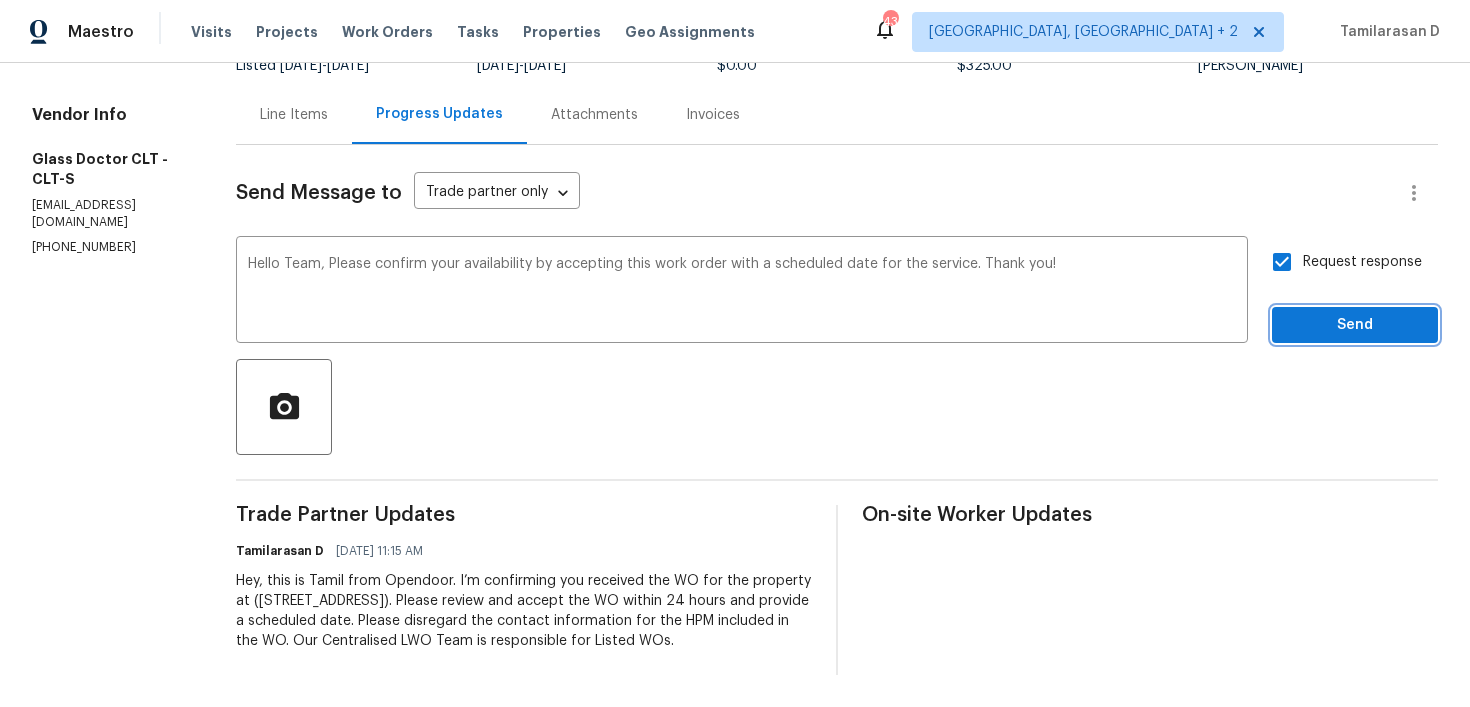 click on "Send" at bounding box center (1355, 325) 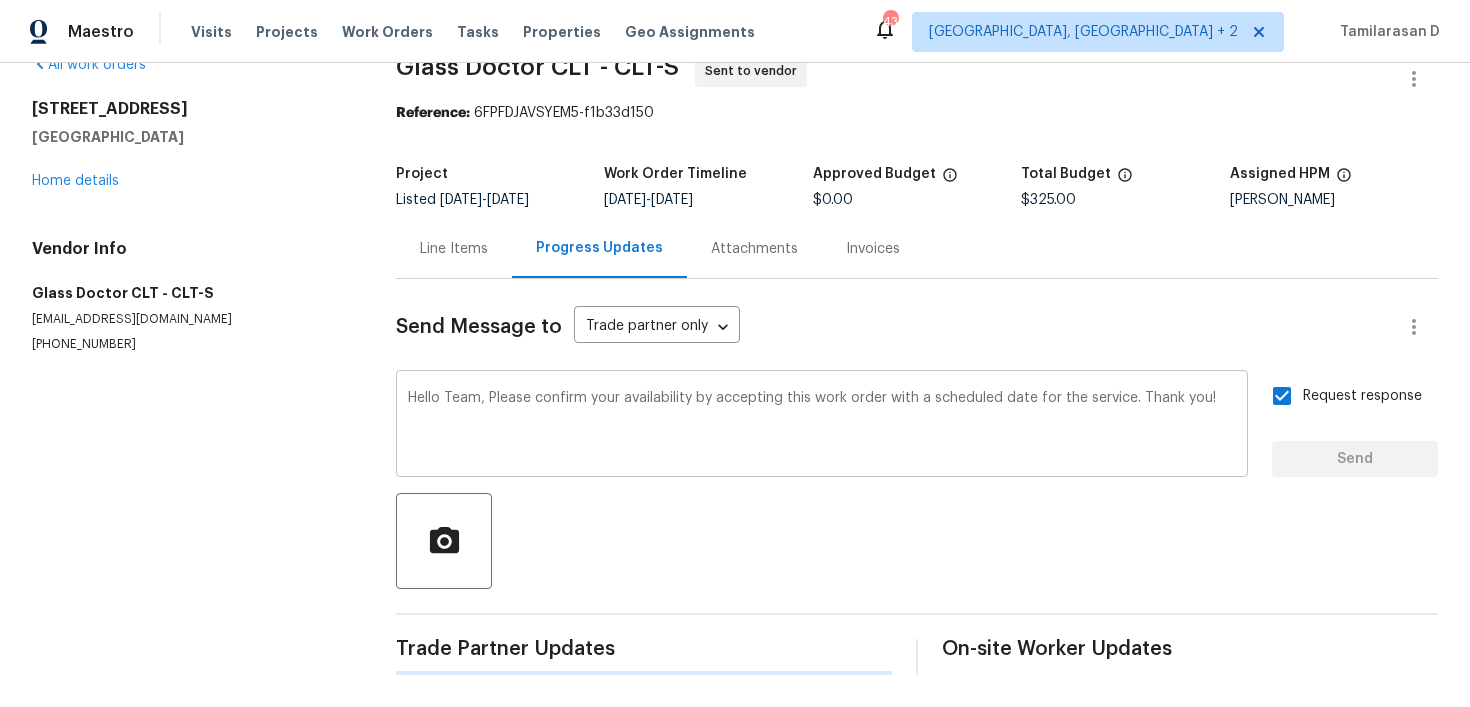 type 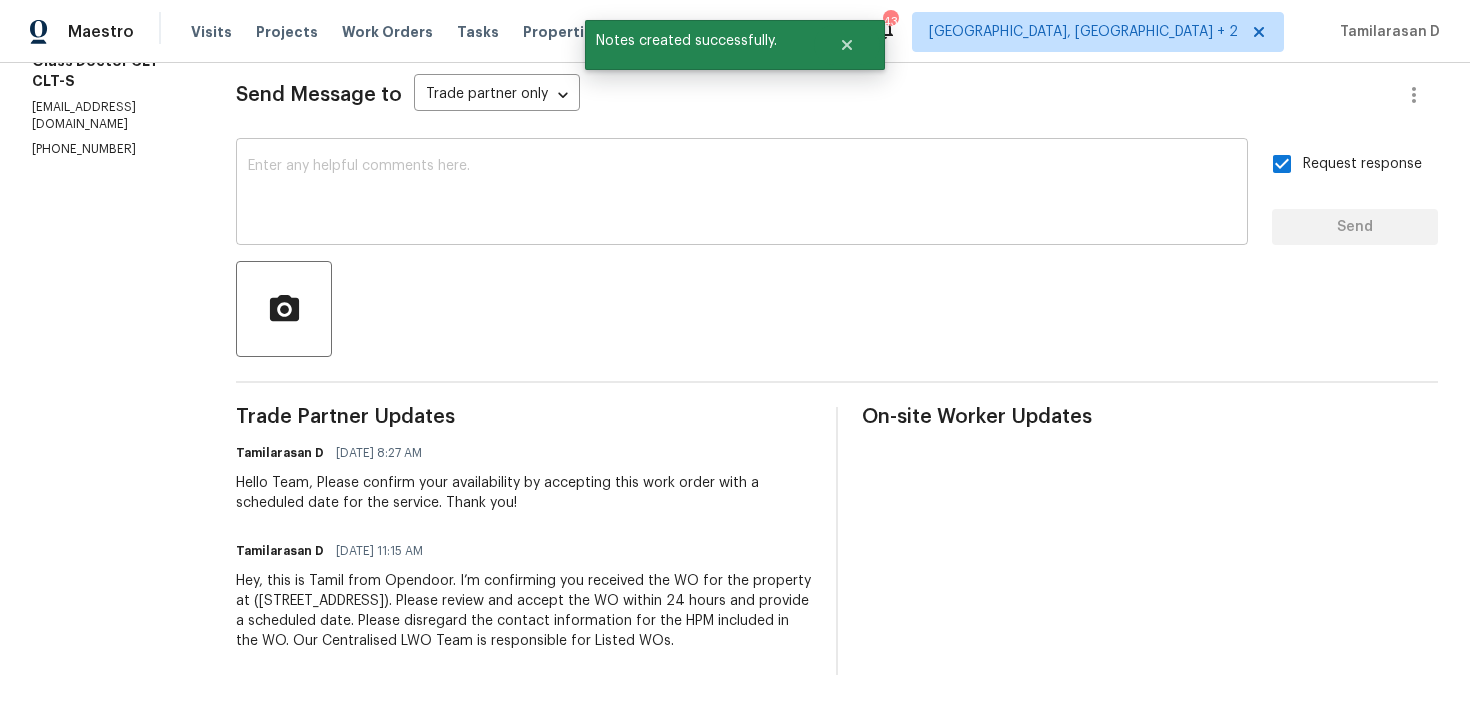 scroll, scrollTop: 0, scrollLeft: 0, axis: both 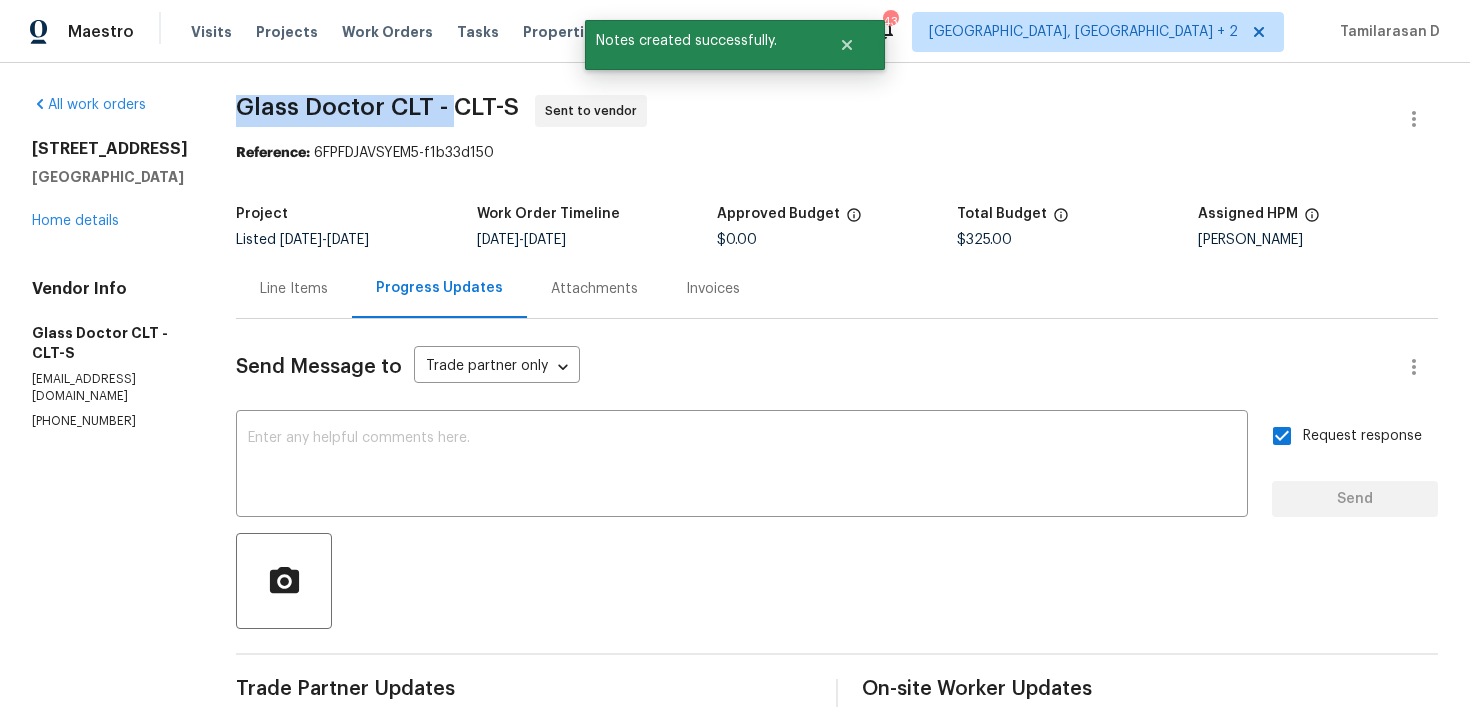 drag, startPoint x: 230, startPoint y: 104, endPoint x: 446, endPoint y: 107, distance: 216.02083 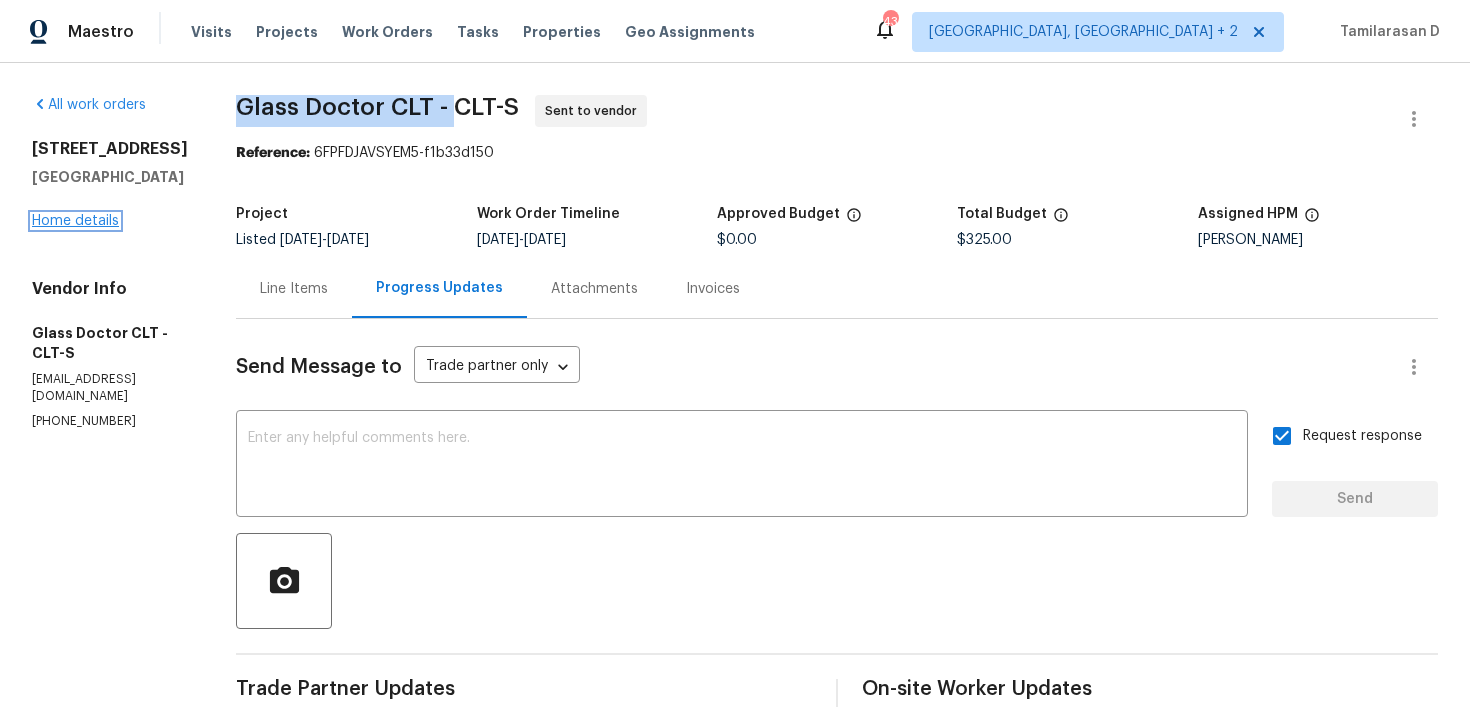 click on "Home details" at bounding box center [75, 221] 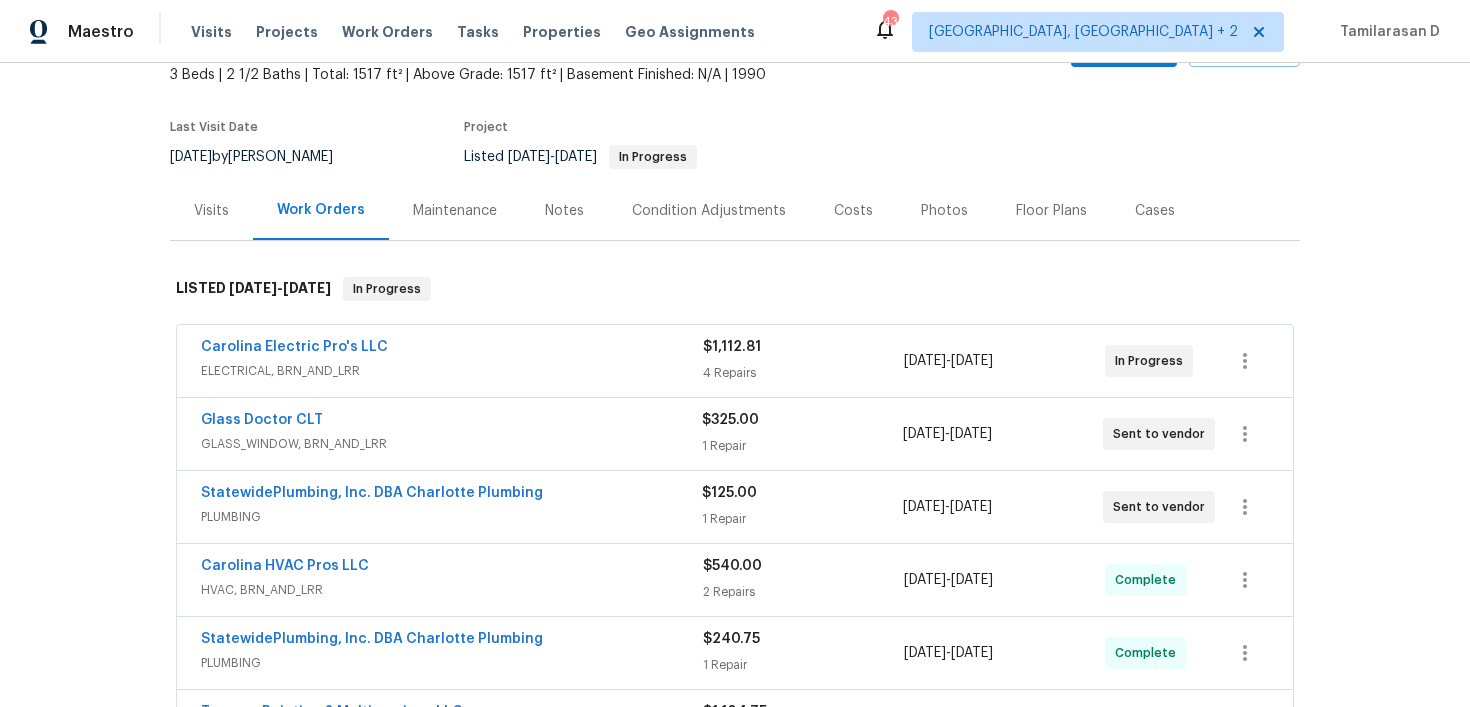 scroll, scrollTop: 146, scrollLeft: 0, axis: vertical 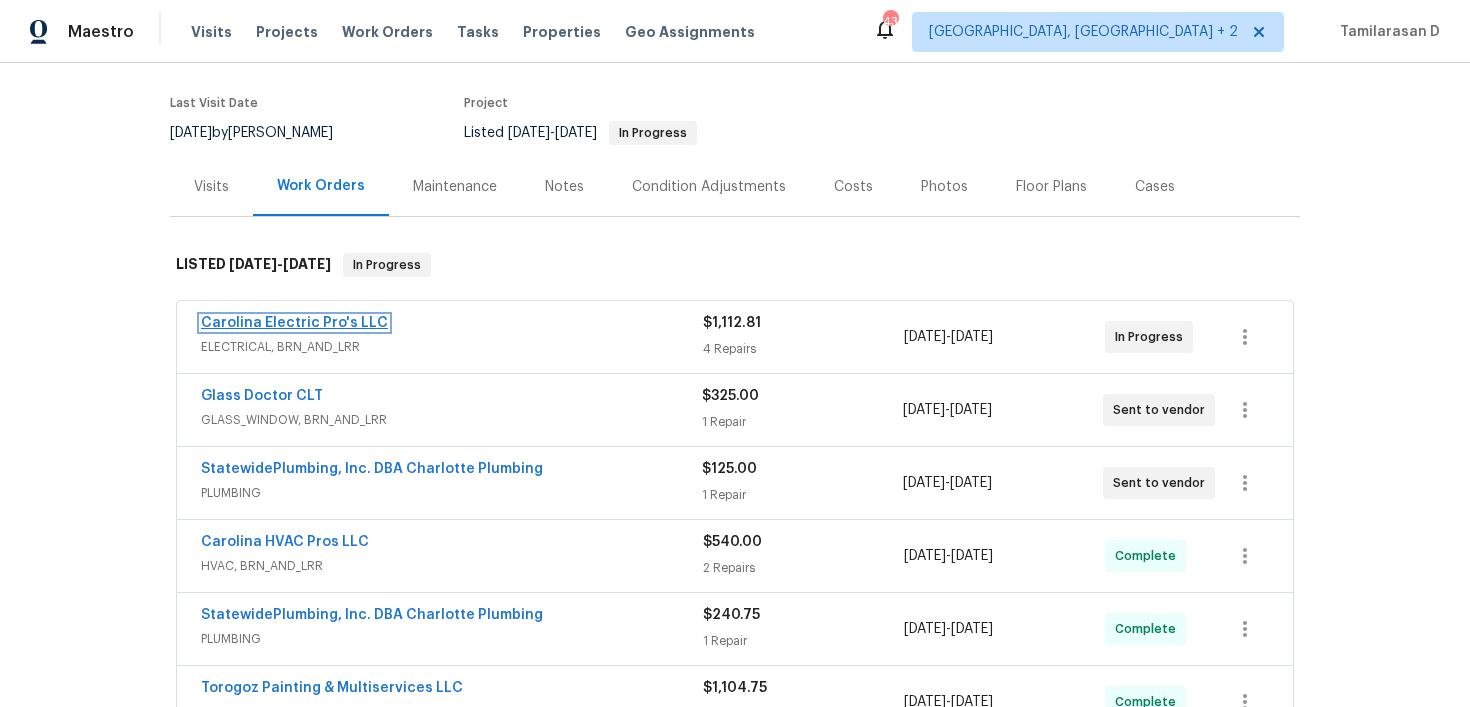 click on "Carolina Electric Pro's LLC" at bounding box center (294, 323) 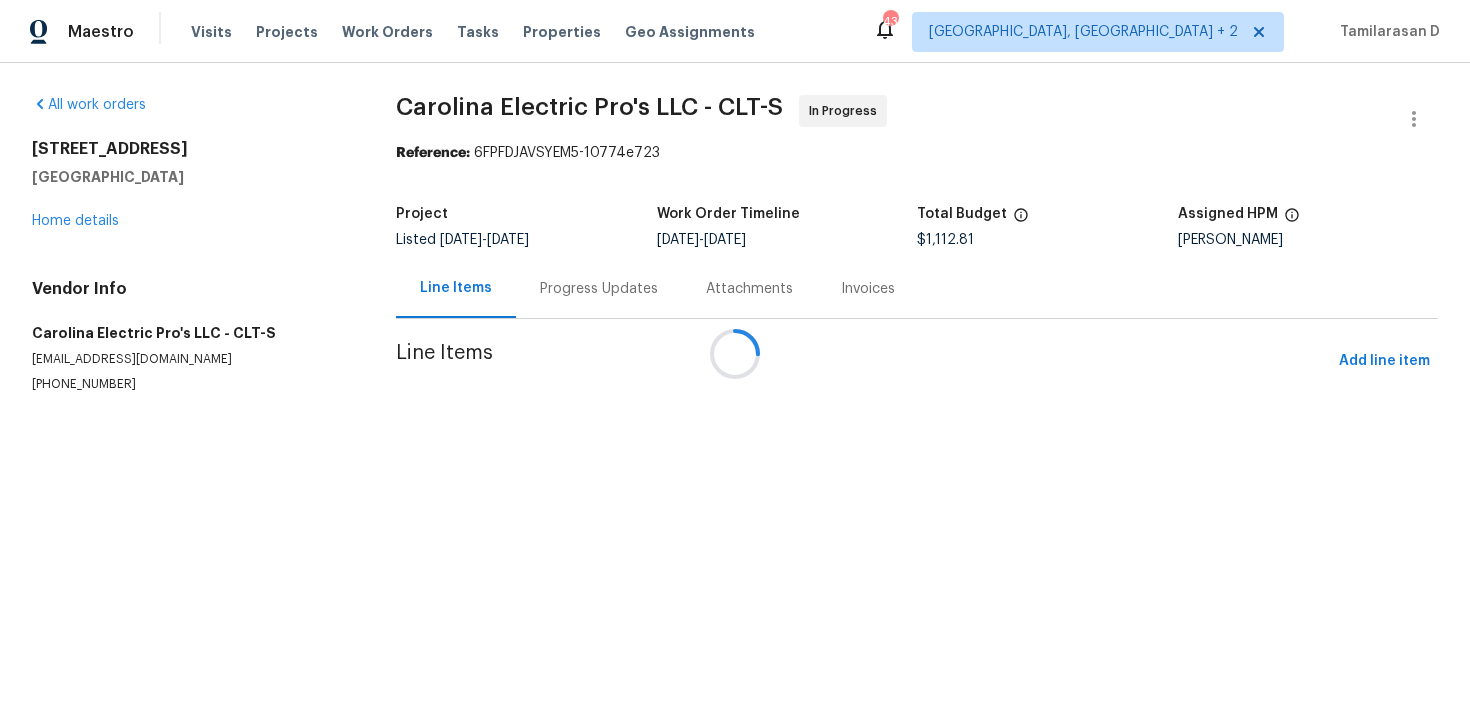 click at bounding box center [735, 353] 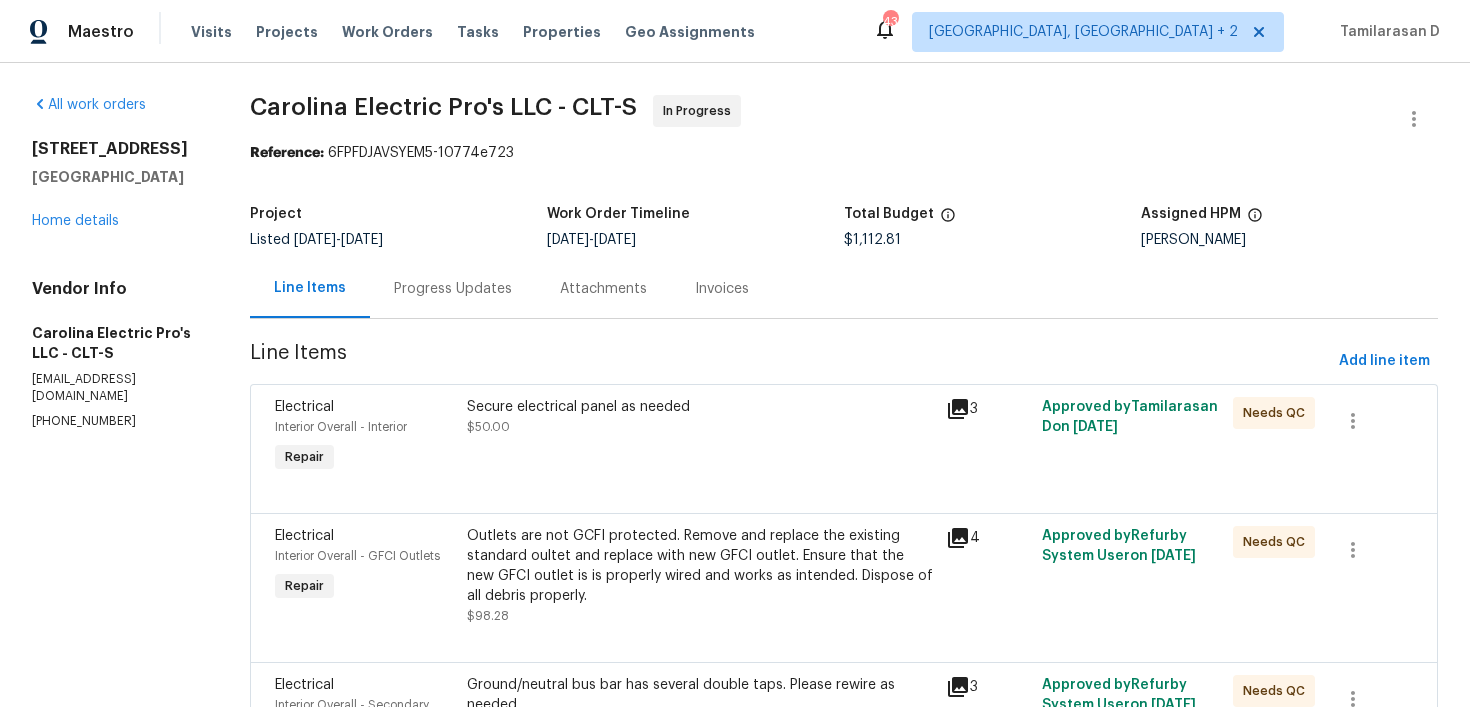 click on "Attachments" at bounding box center (603, 288) 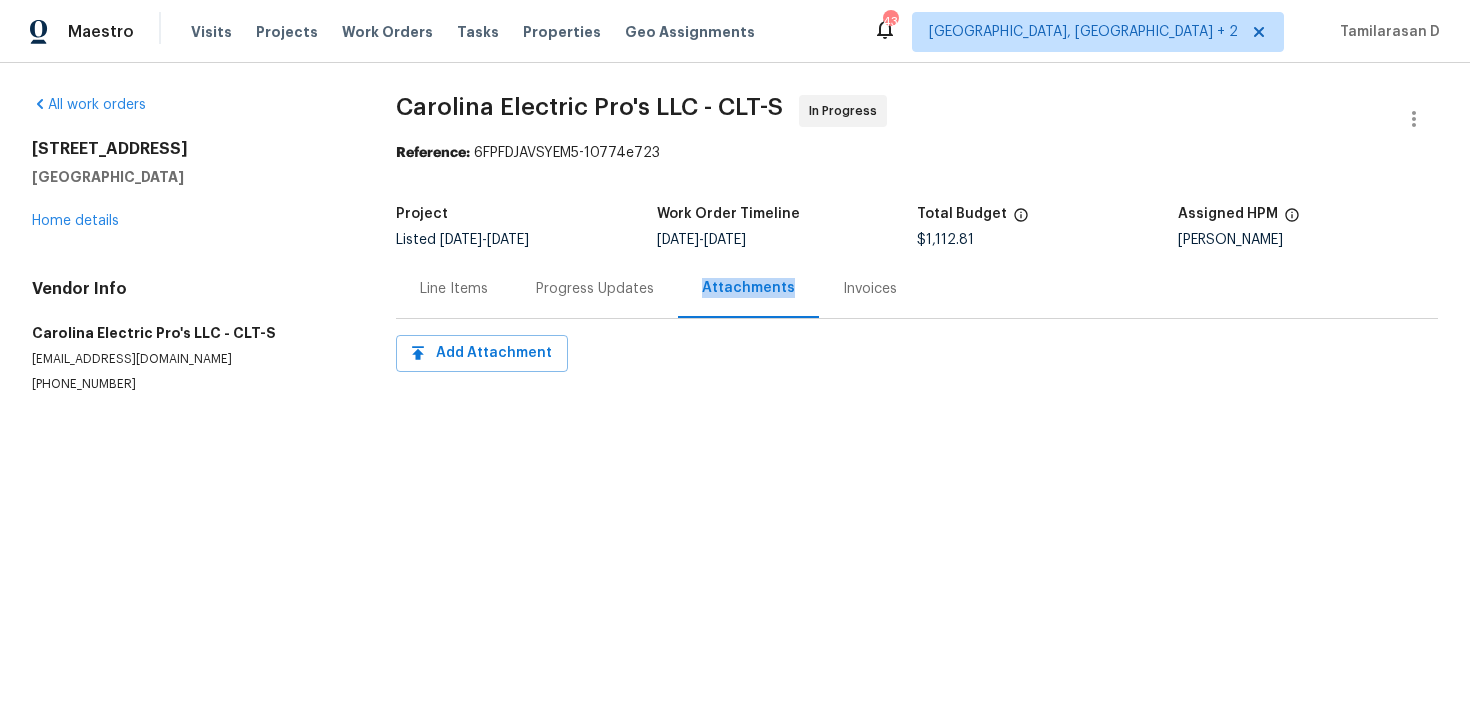 click on "Progress Updates" at bounding box center [595, 288] 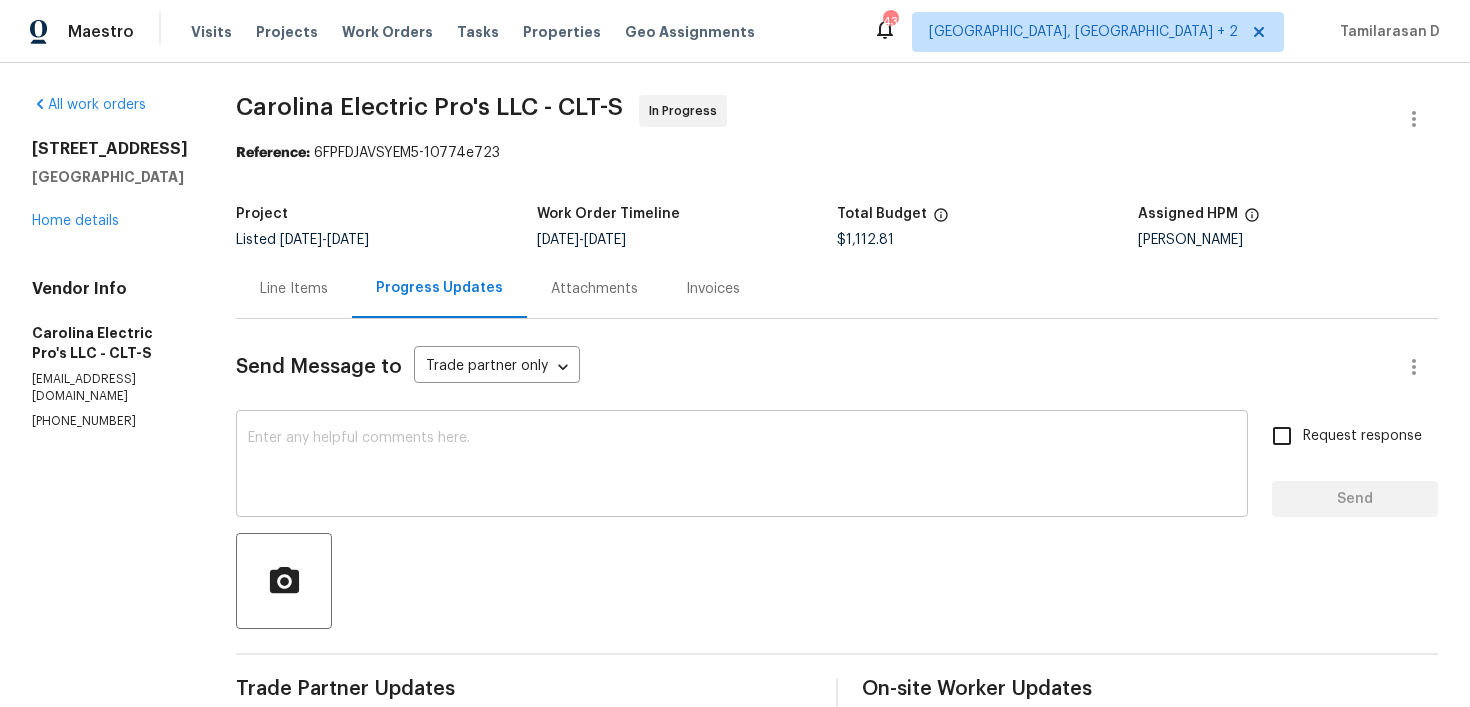 scroll, scrollTop: 274, scrollLeft: 0, axis: vertical 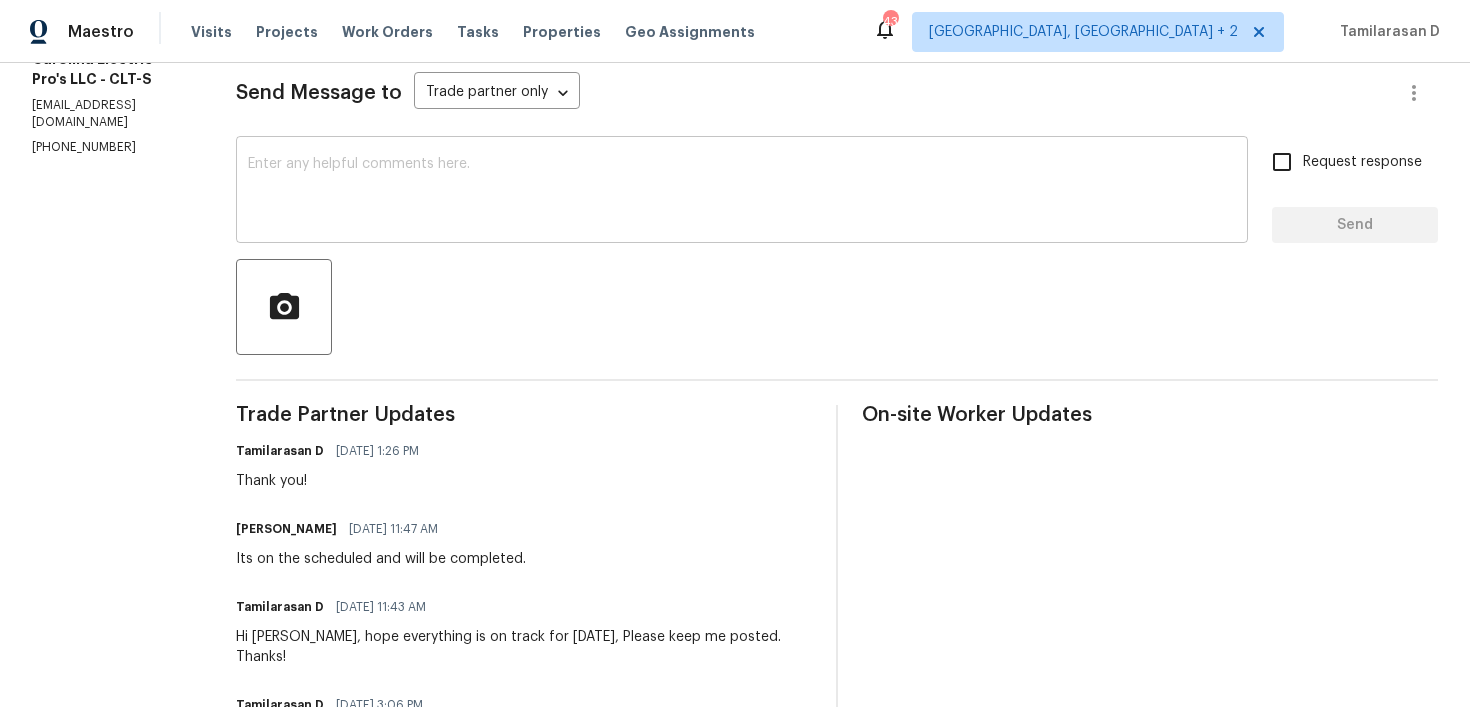 click at bounding box center [742, 192] 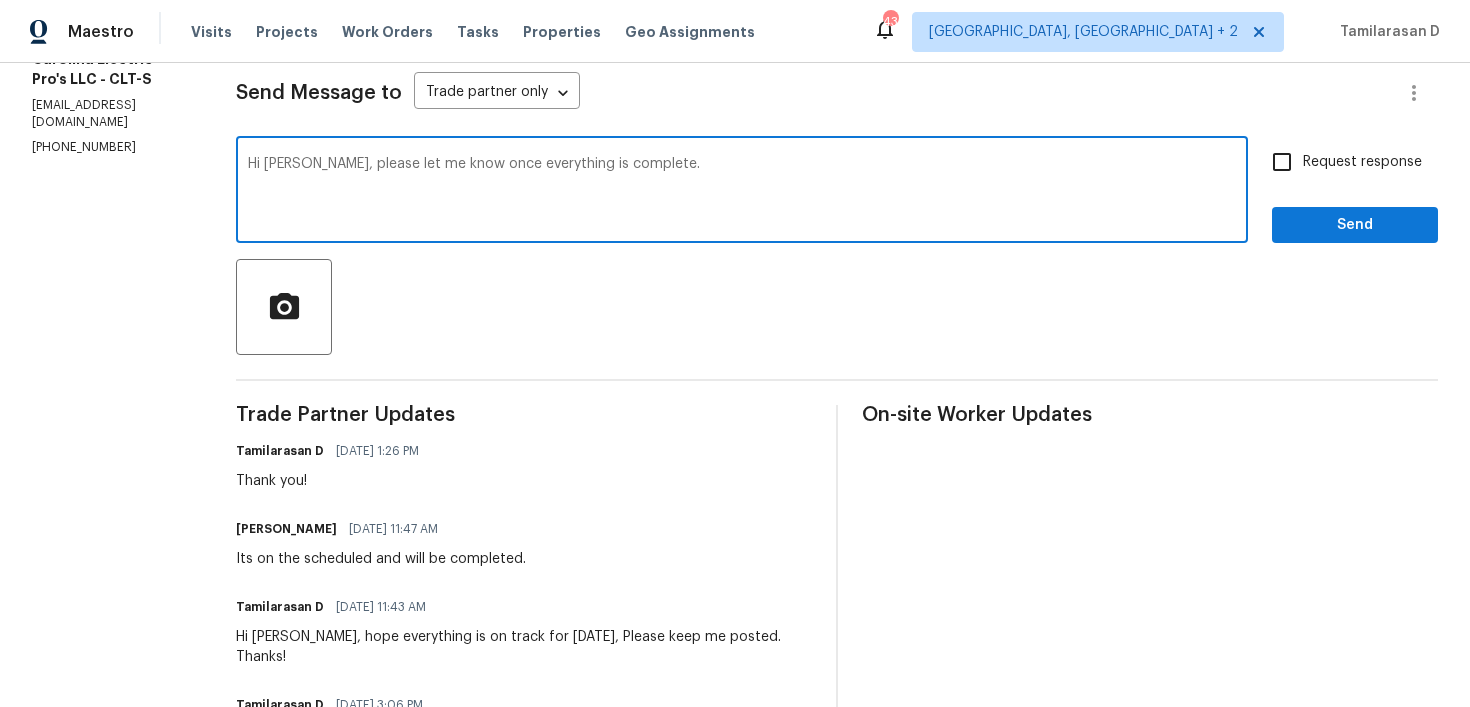 type on "Hi Tim, please let me know once everything is complete." 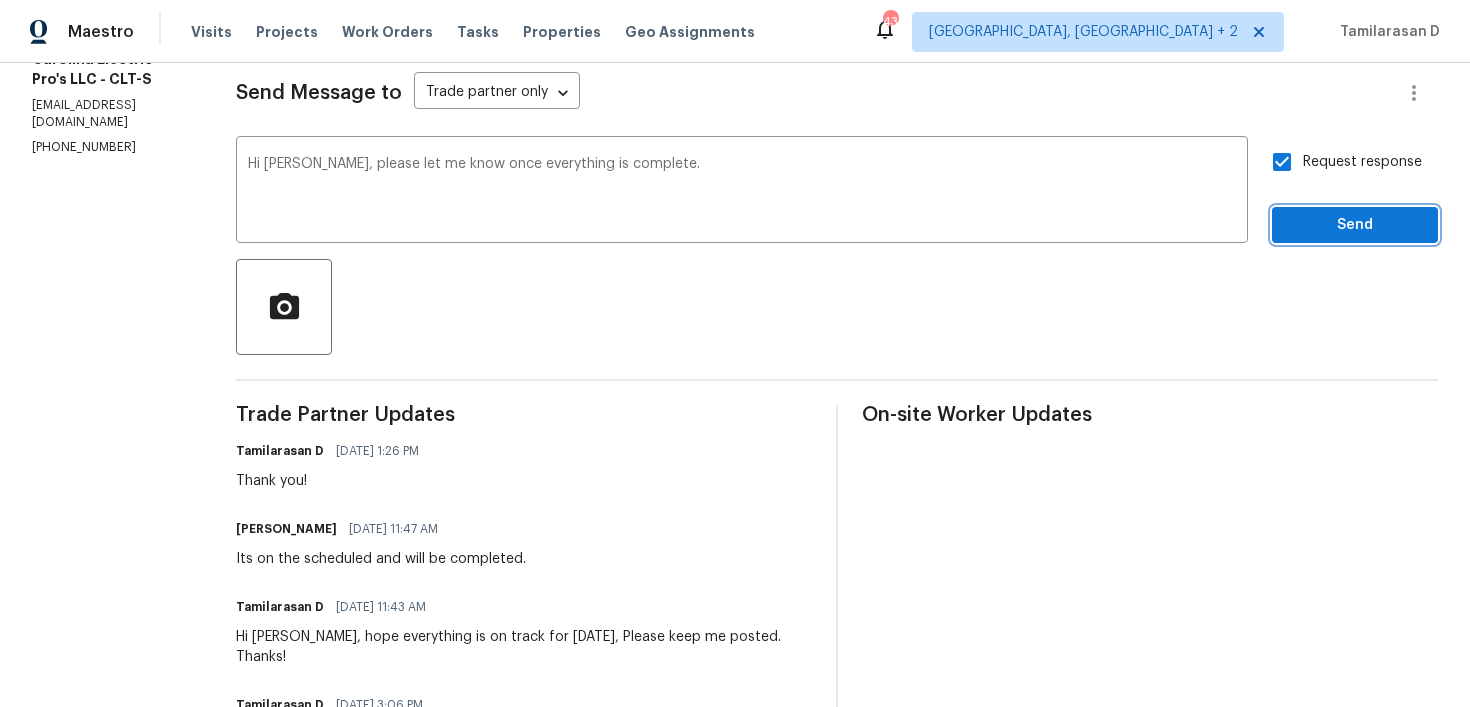 click on "Send" at bounding box center [1355, 225] 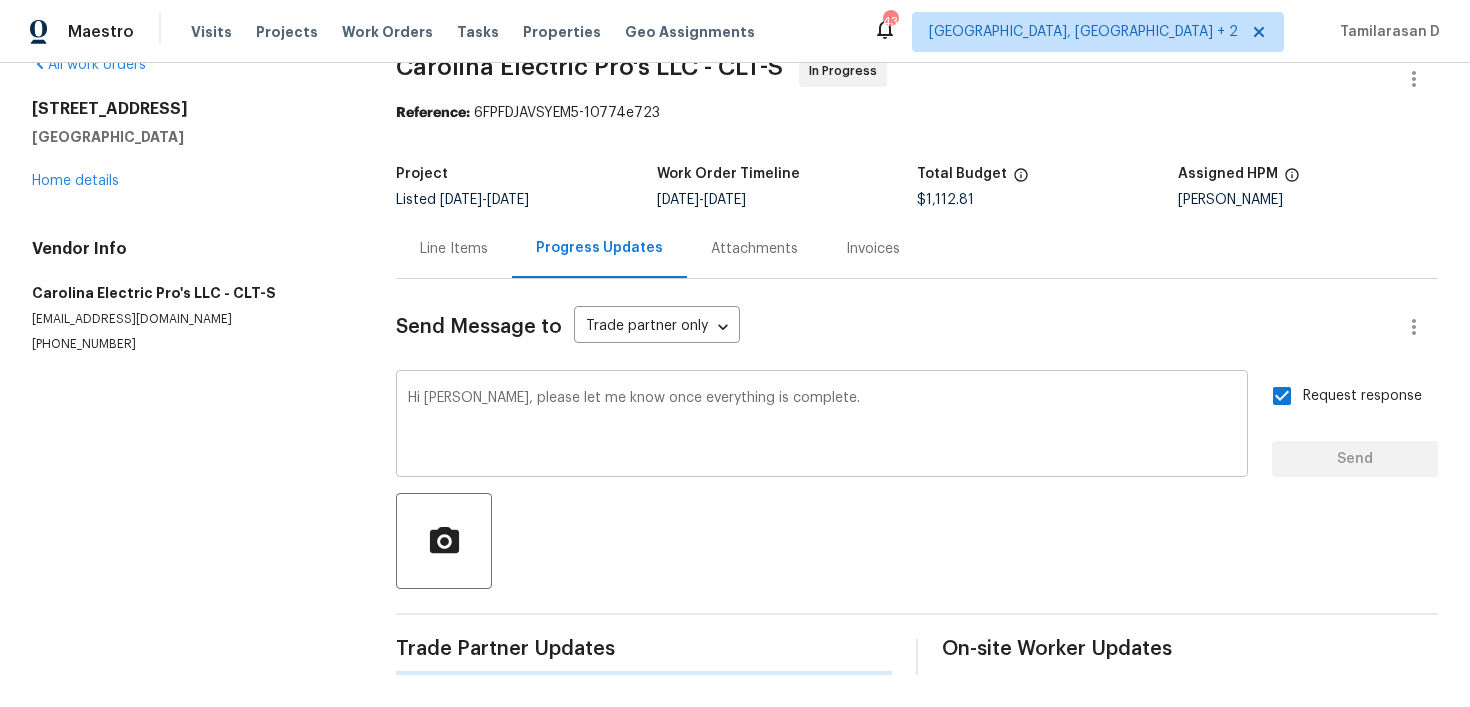 type 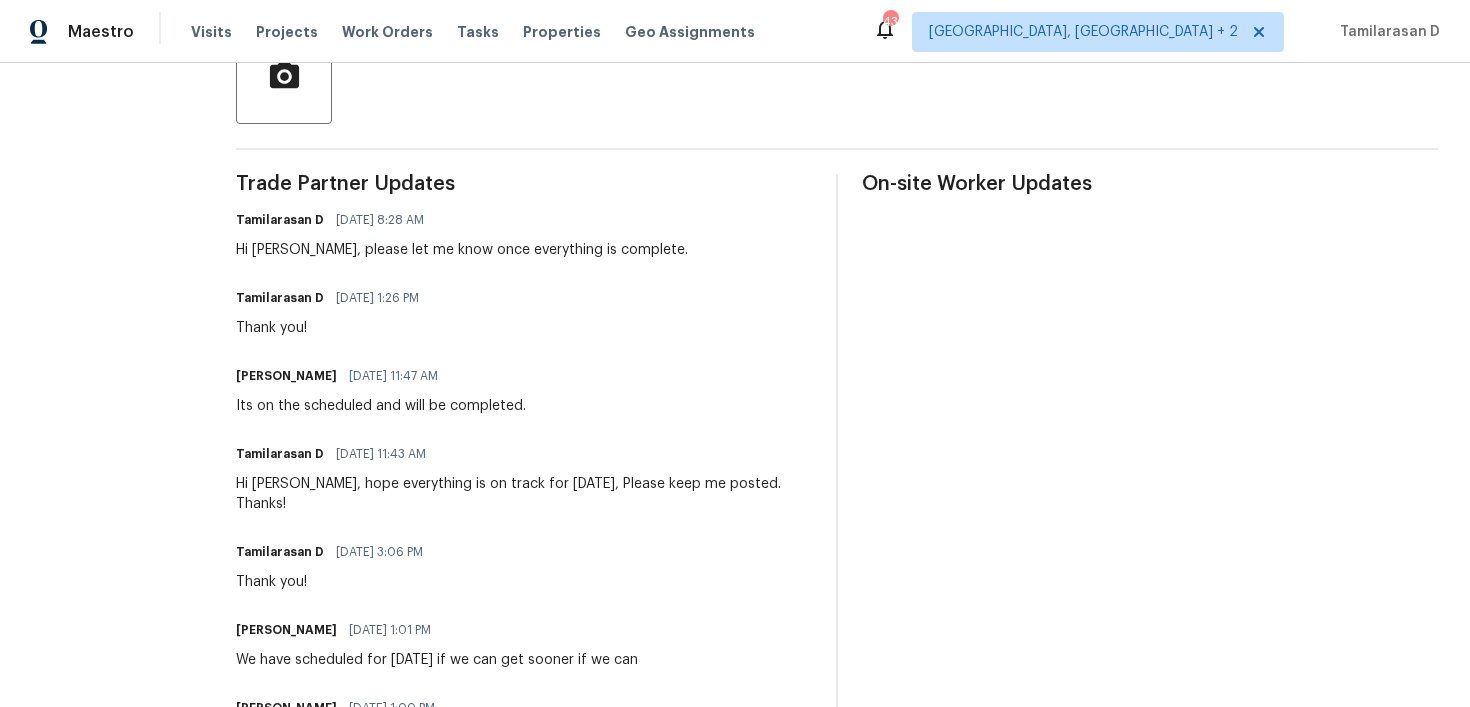 scroll, scrollTop: 0, scrollLeft: 0, axis: both 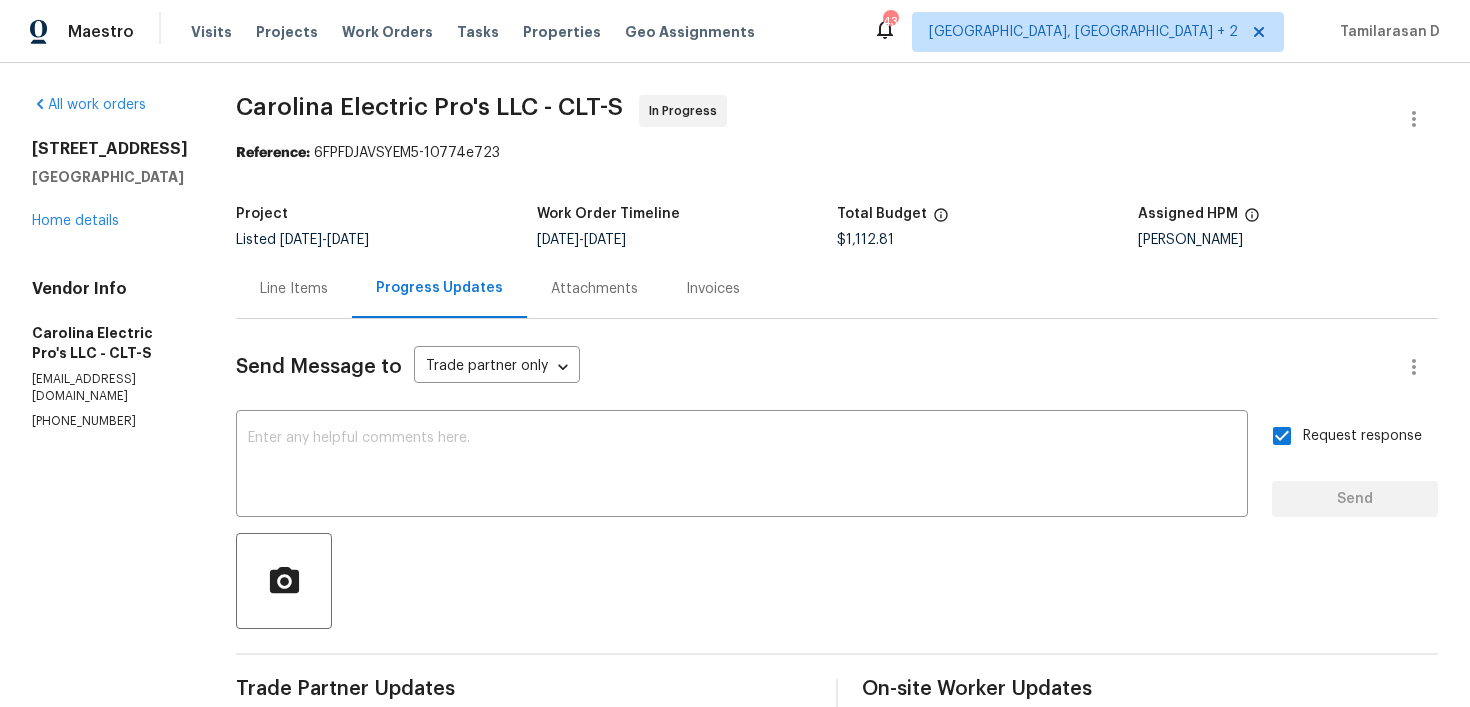 click on "All work orders 124 Creek Hollow Trl Belmont, NC 28012 Home details Vendor Info Carolina Electric Pro's LLC - CLT-S office@carolinaelectricpros.com (704) 713-3793" at bounding box center (110, 262) 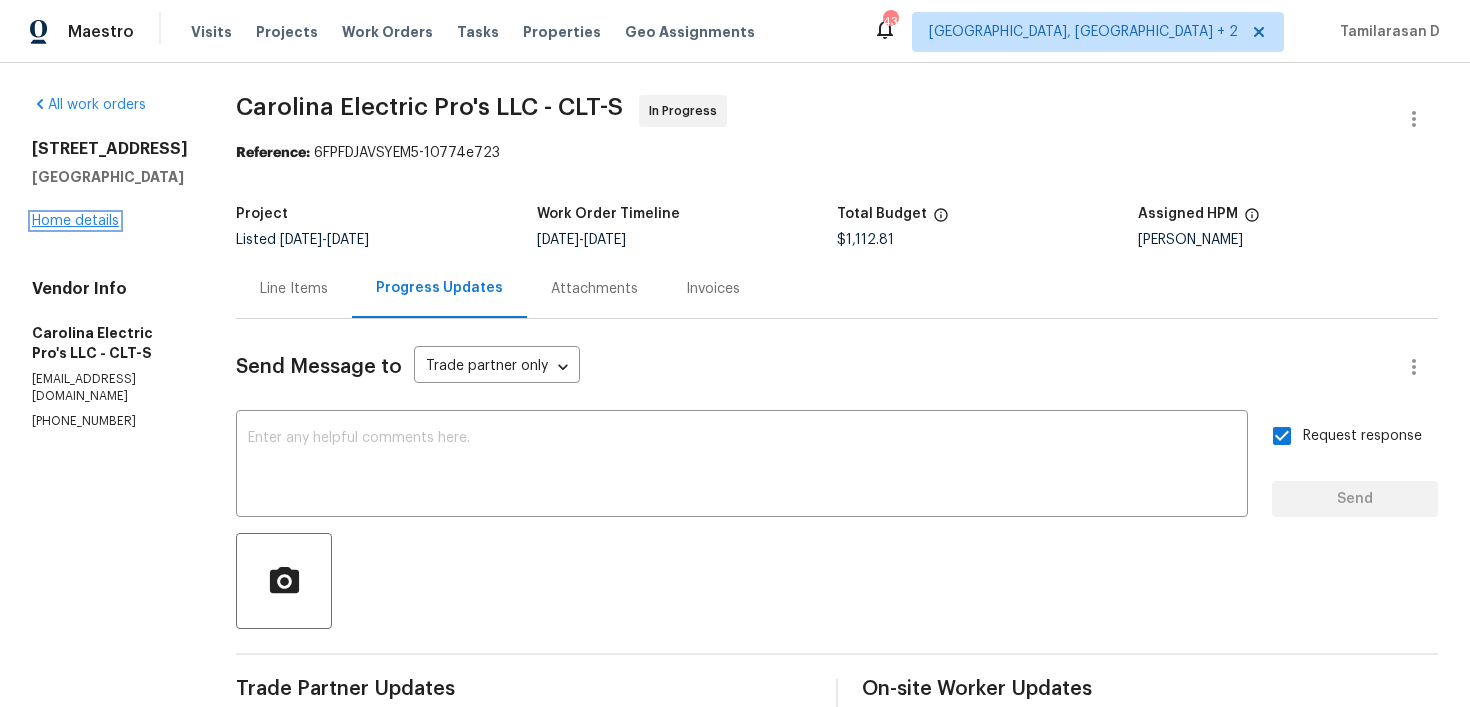 click on "Home details" at bounding box center [75, 221] 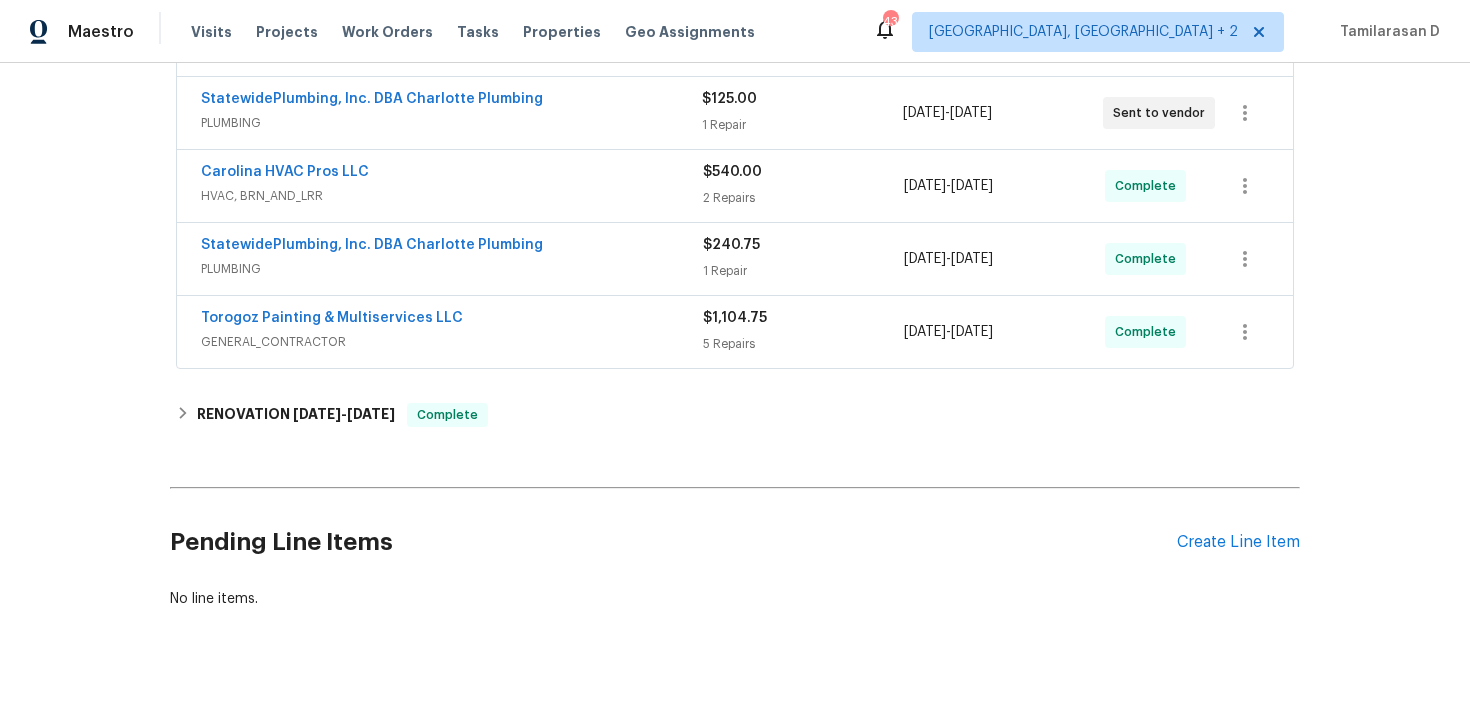 scroll, scrollTop: 519, scrollLeft: 0, axis: vertical 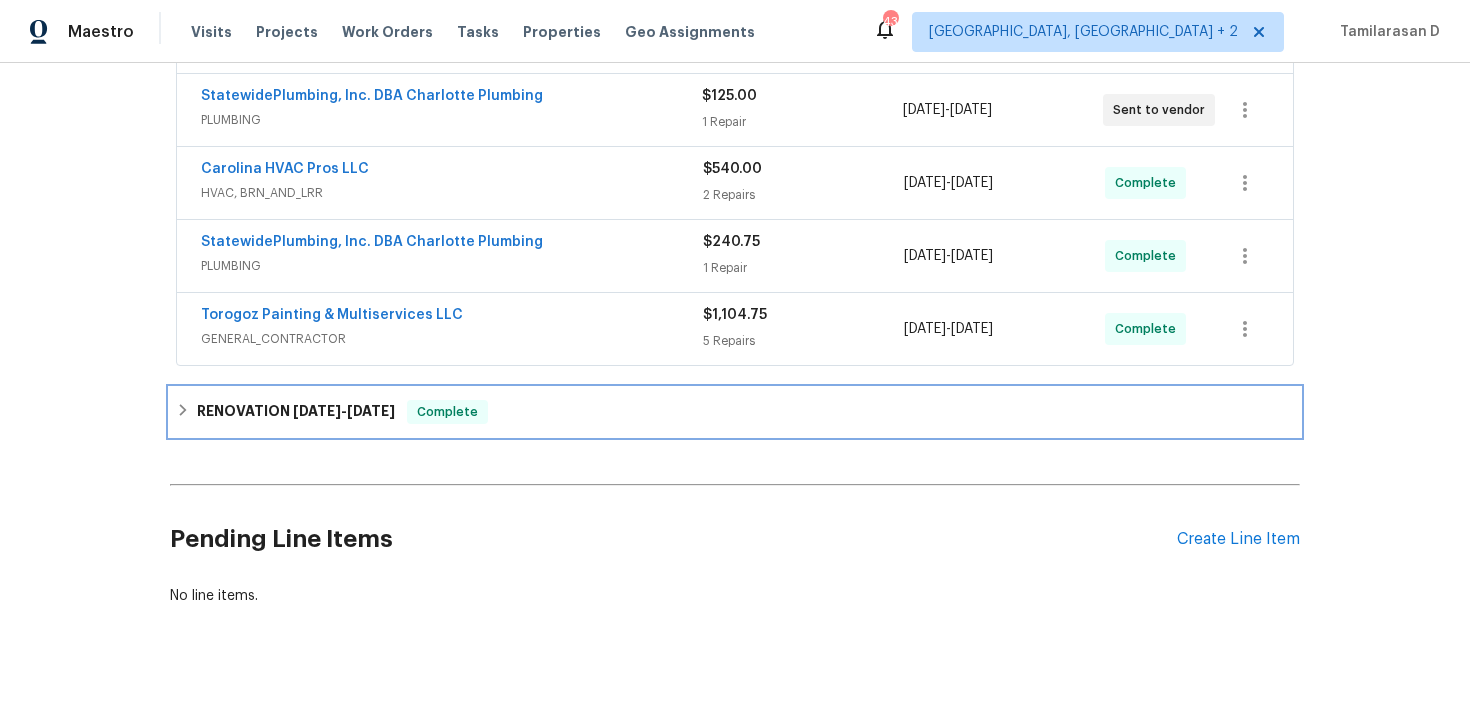 click on "RENOVATION   5/13/25  -  5/21/25" at bounding box center (296, 412) 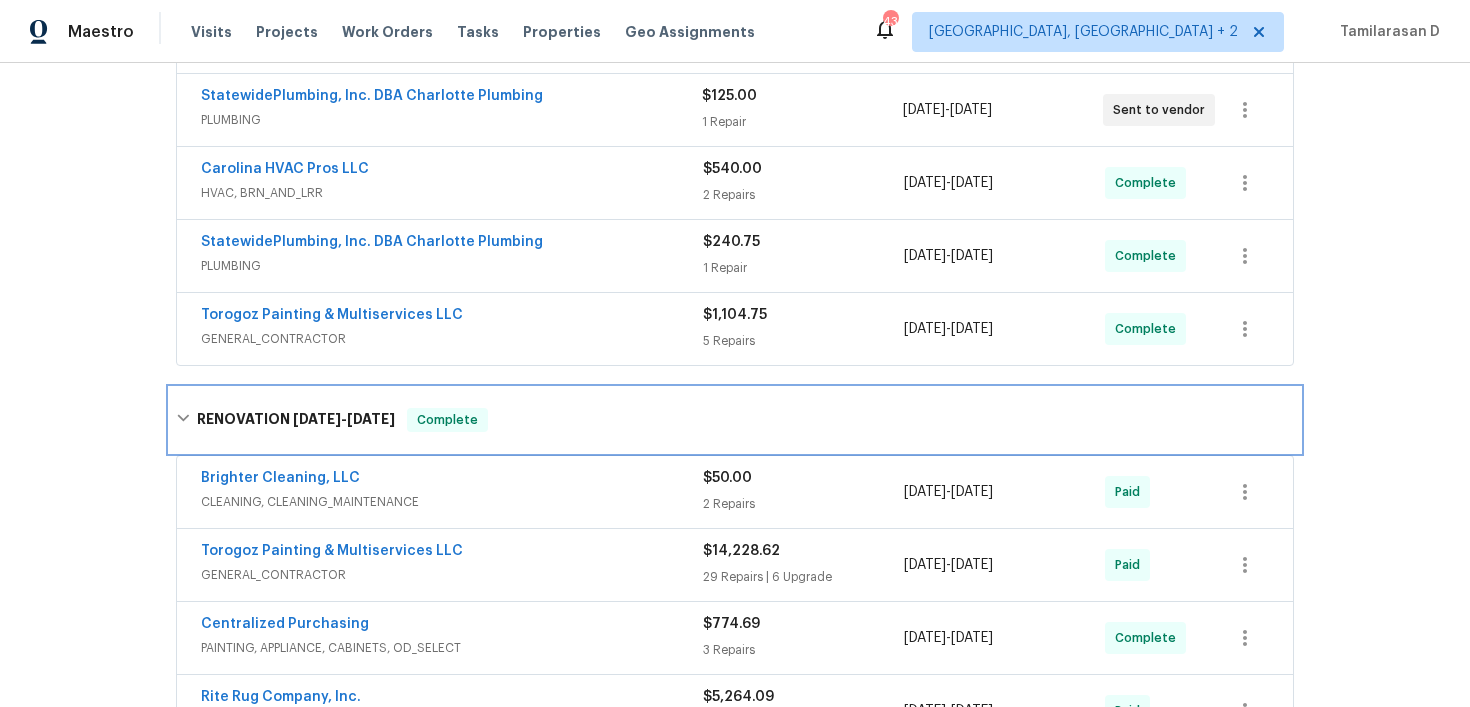 click 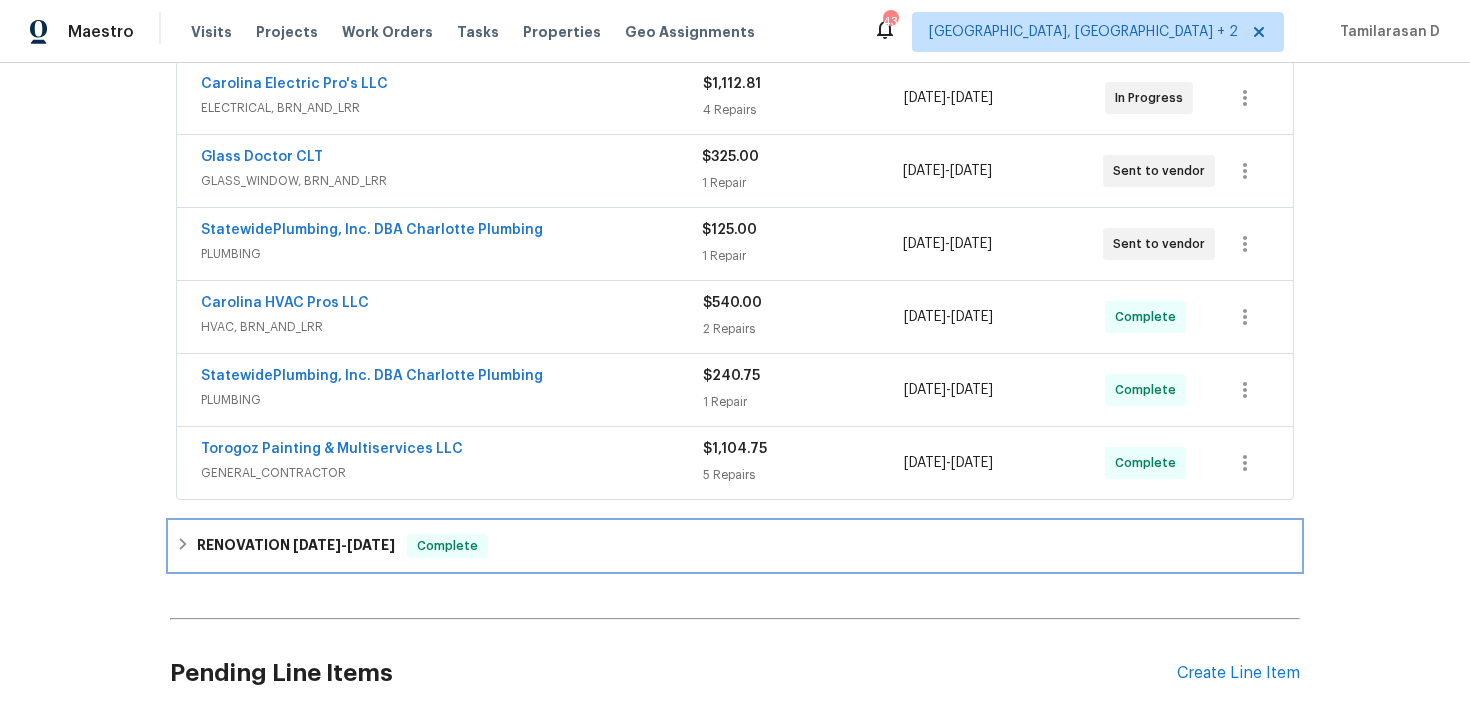 scroll, scrollTop: 256, scrollLeft: 0, axis: vertical 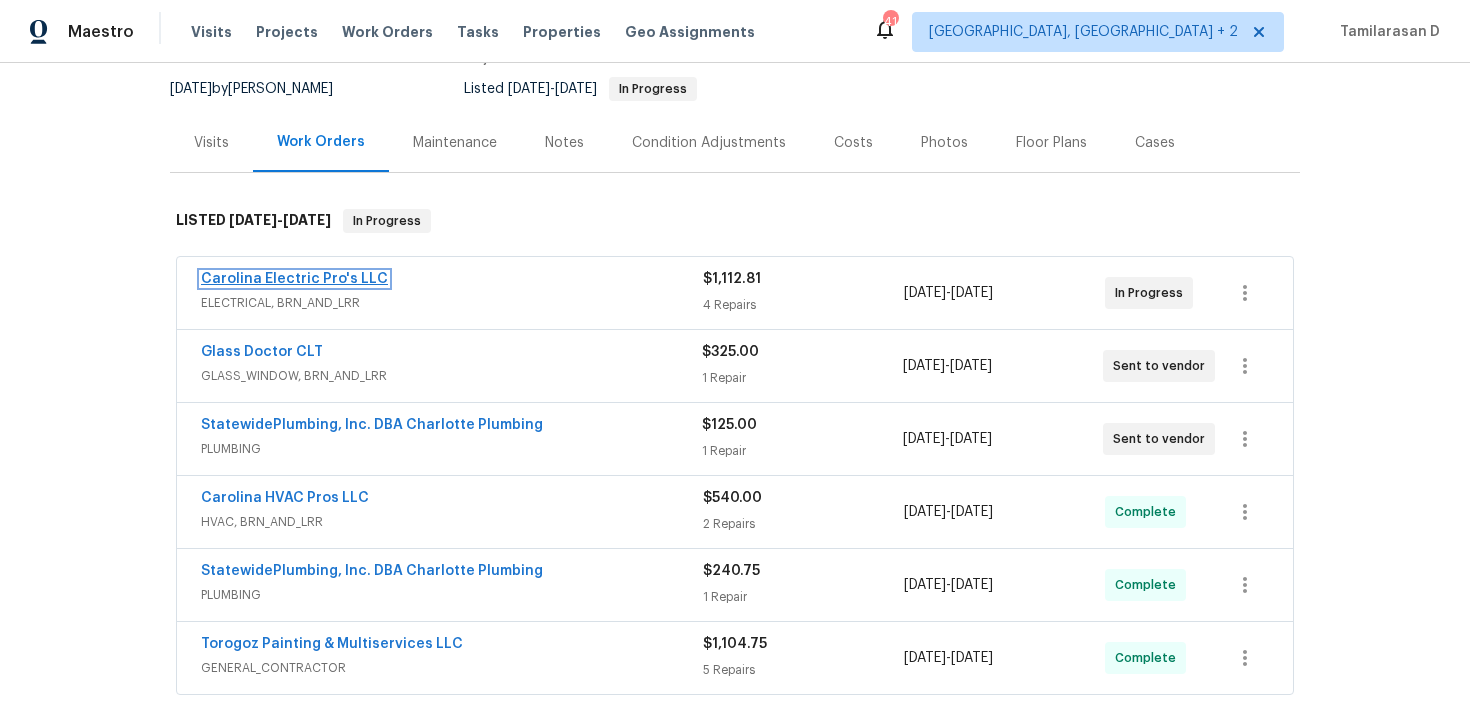 click on "Carolina Electric Pro's LLC" at bounding box center [294, 279] 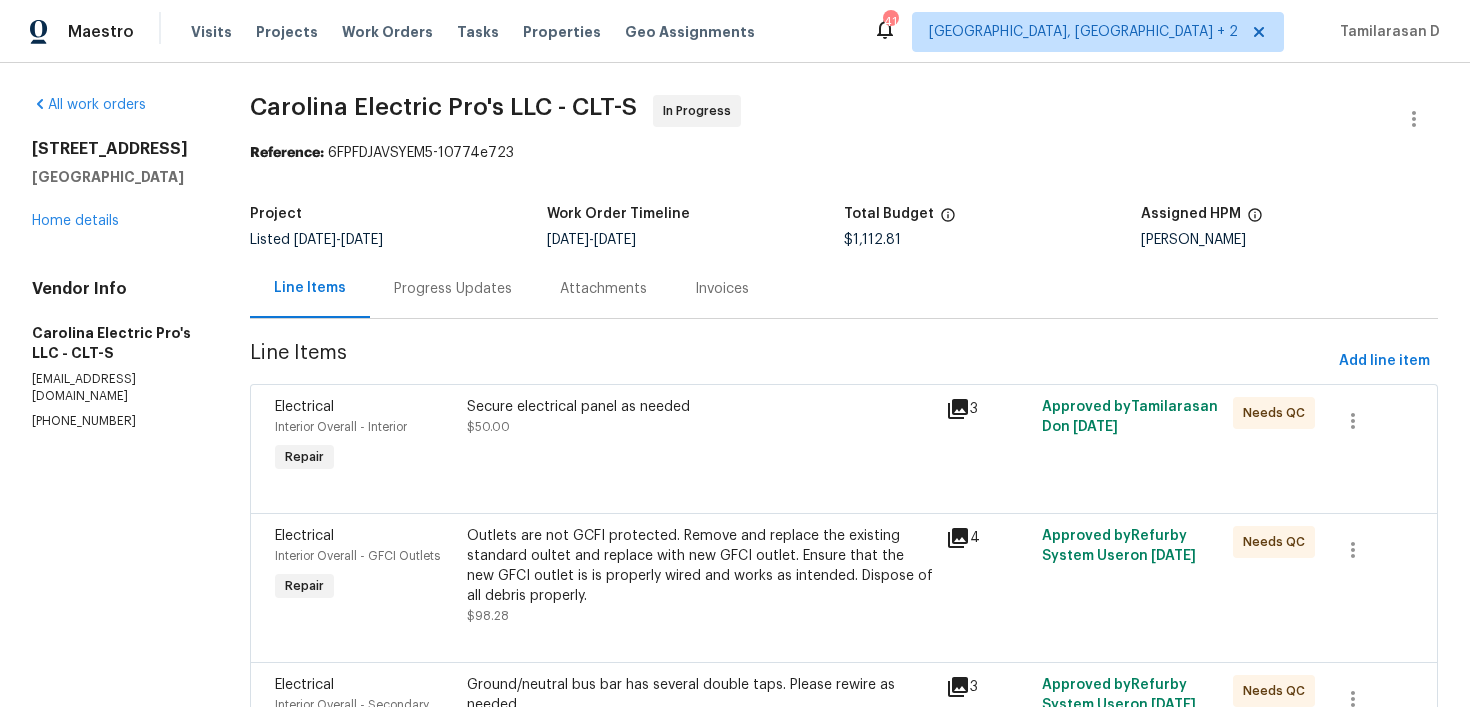 click on "Progress Updates" at bounding box center (453, 288) 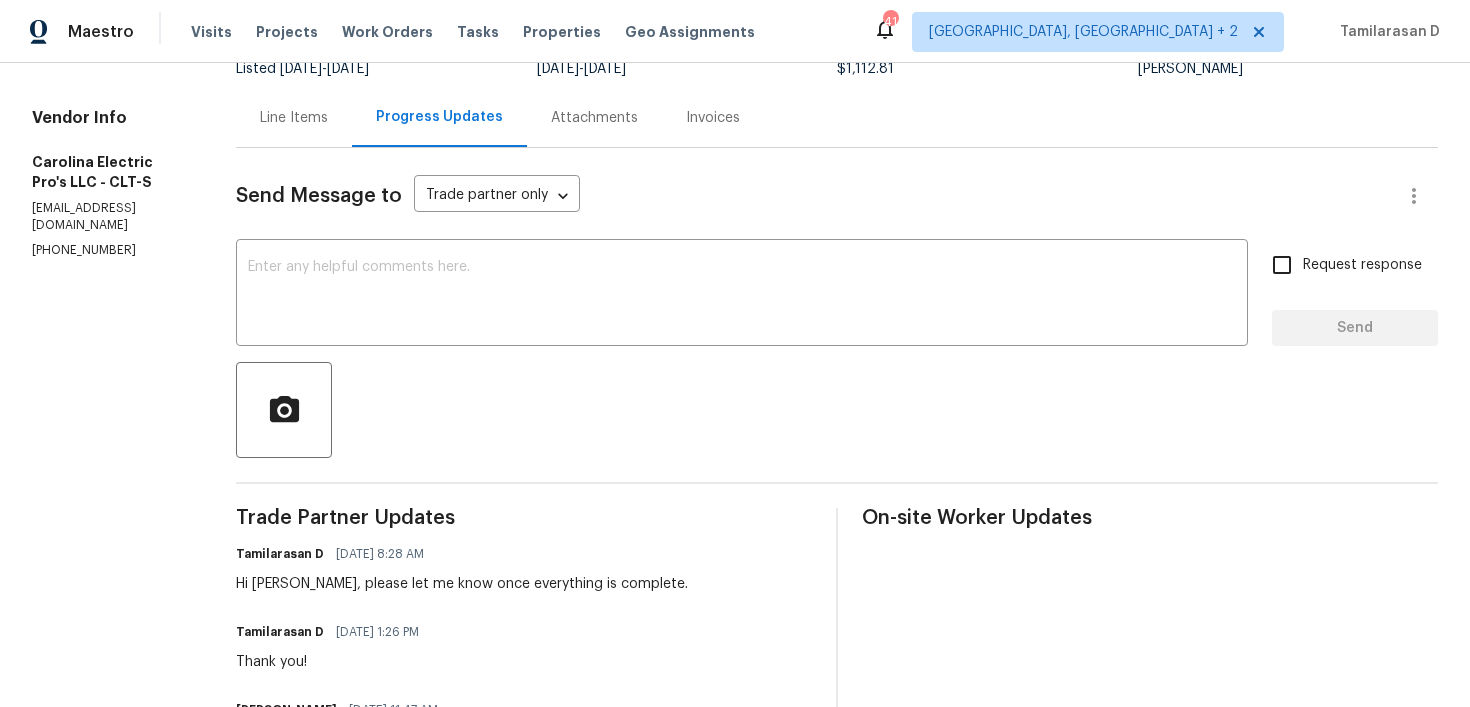 scroll, scrollTop: 0, scrollLeft: 0, axis: both 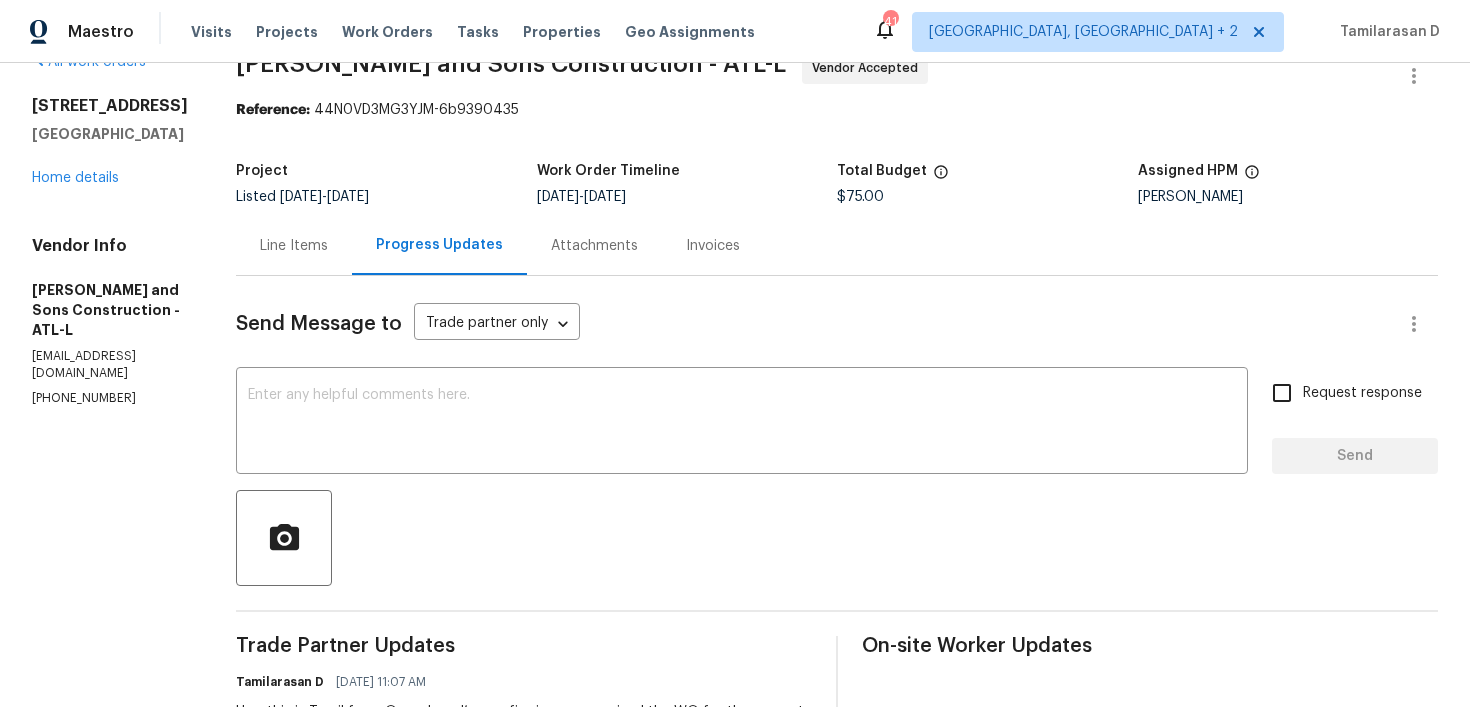 click on "Line Items" at bounding box center [294, 245] 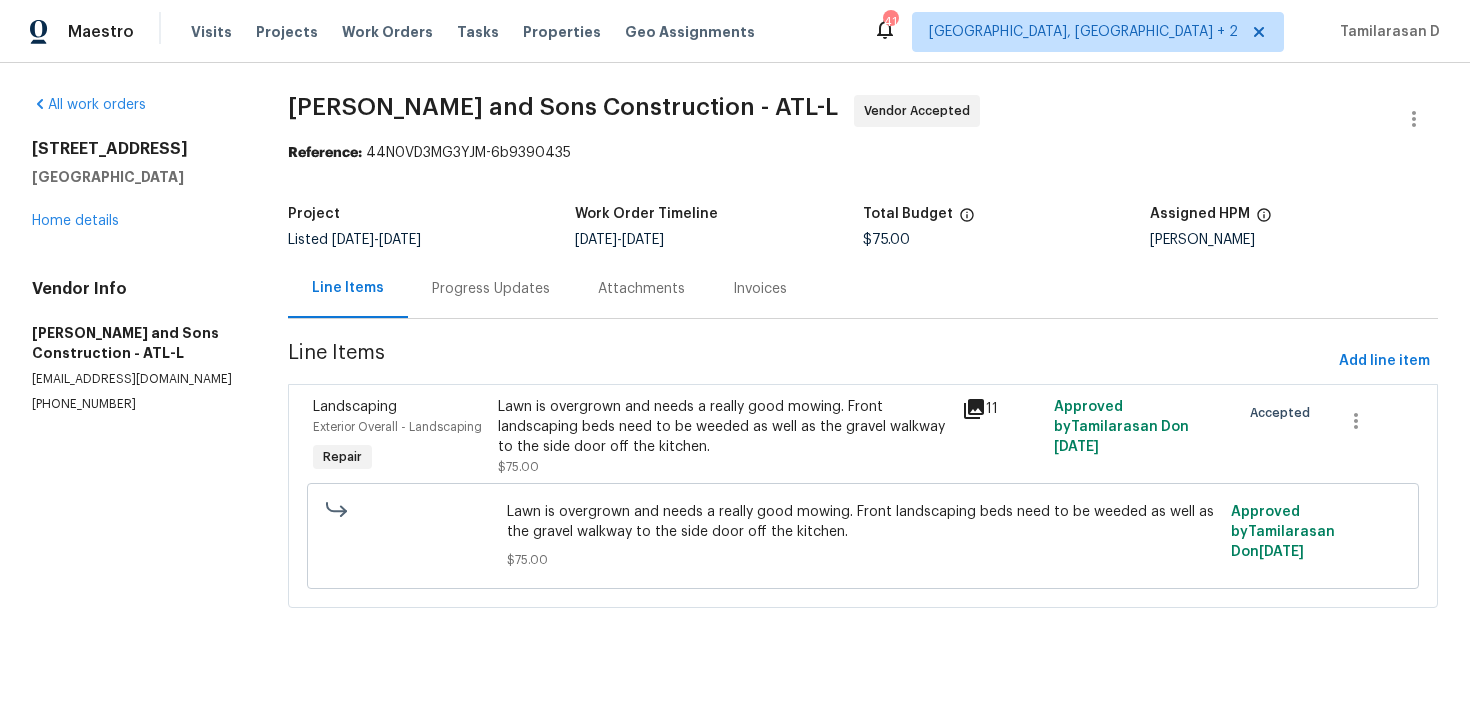 click on "Progress Updates" at bounding box center [491, 288] 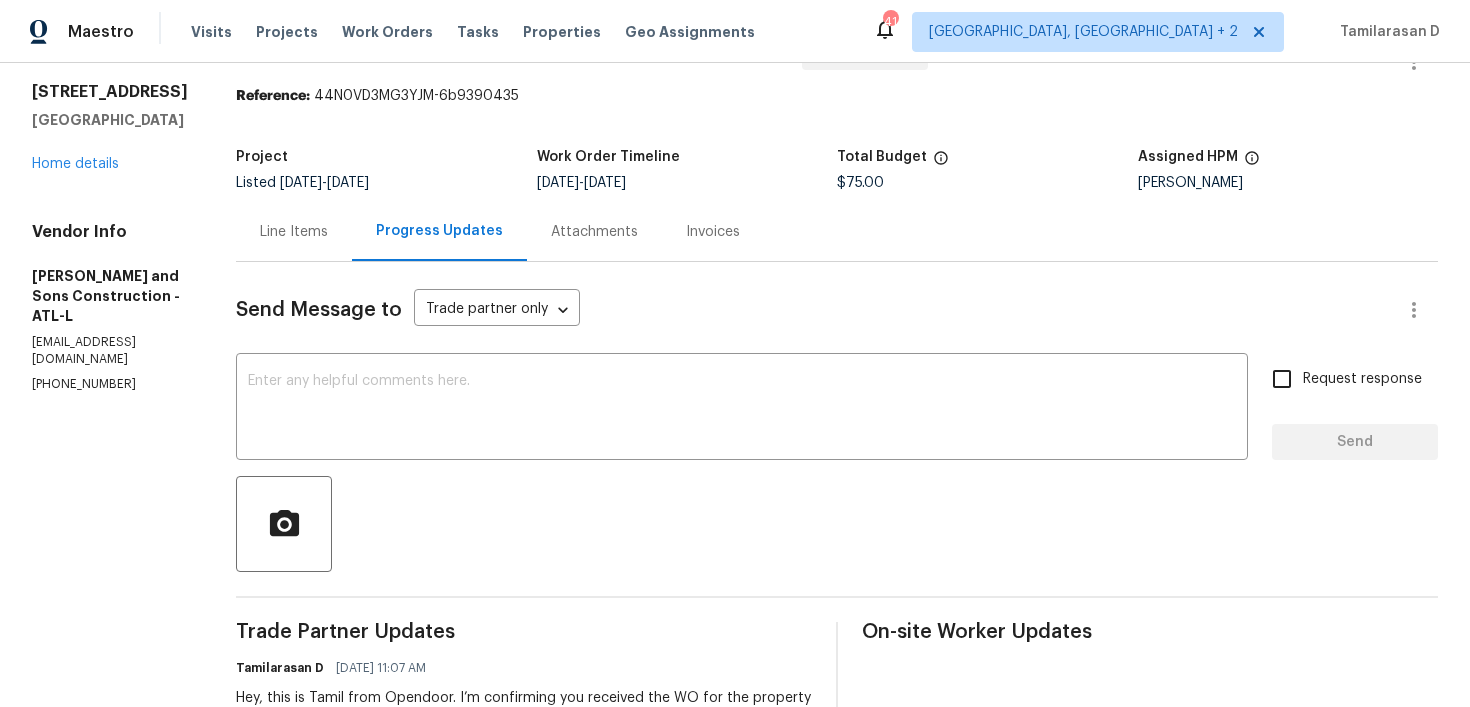 scroll, scrollTop: 22, scrollLeft: 0, axis: vertical 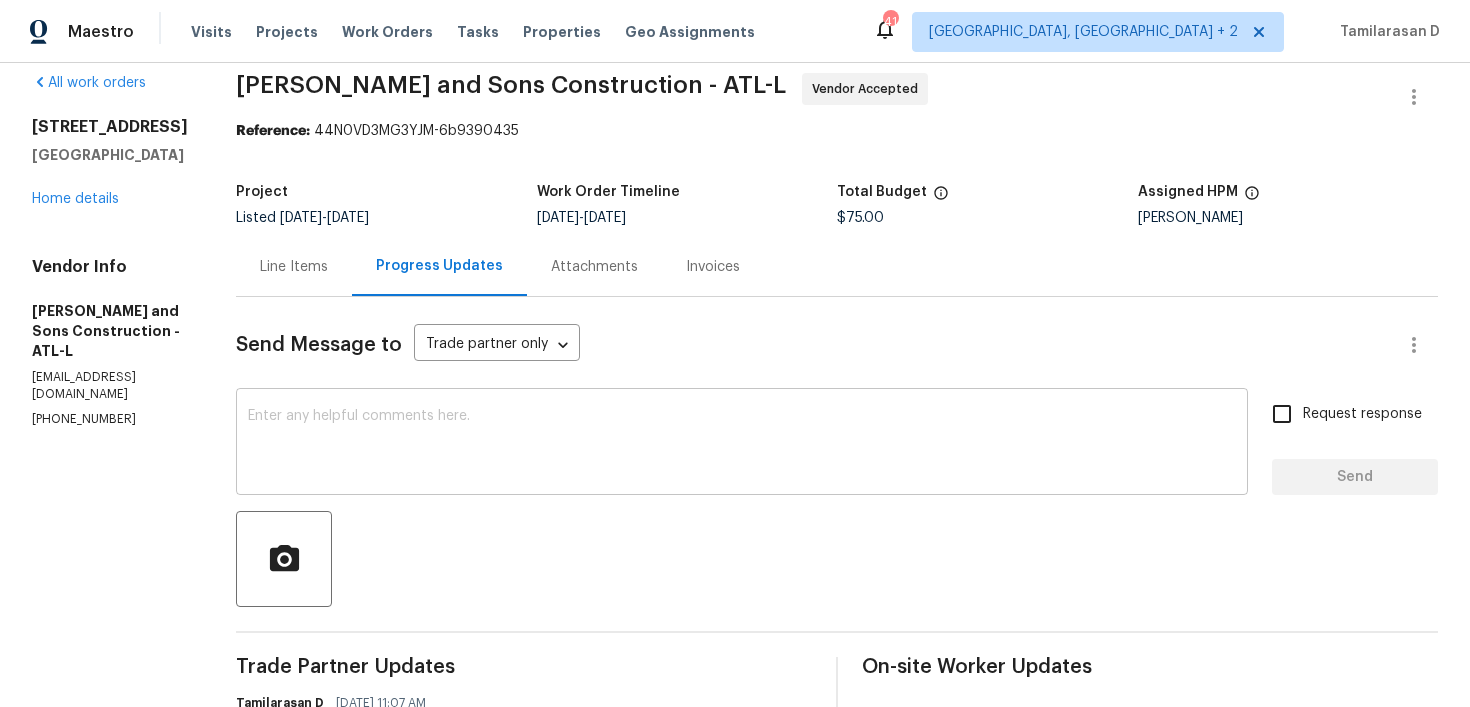 click at bounding box center [742, 444] 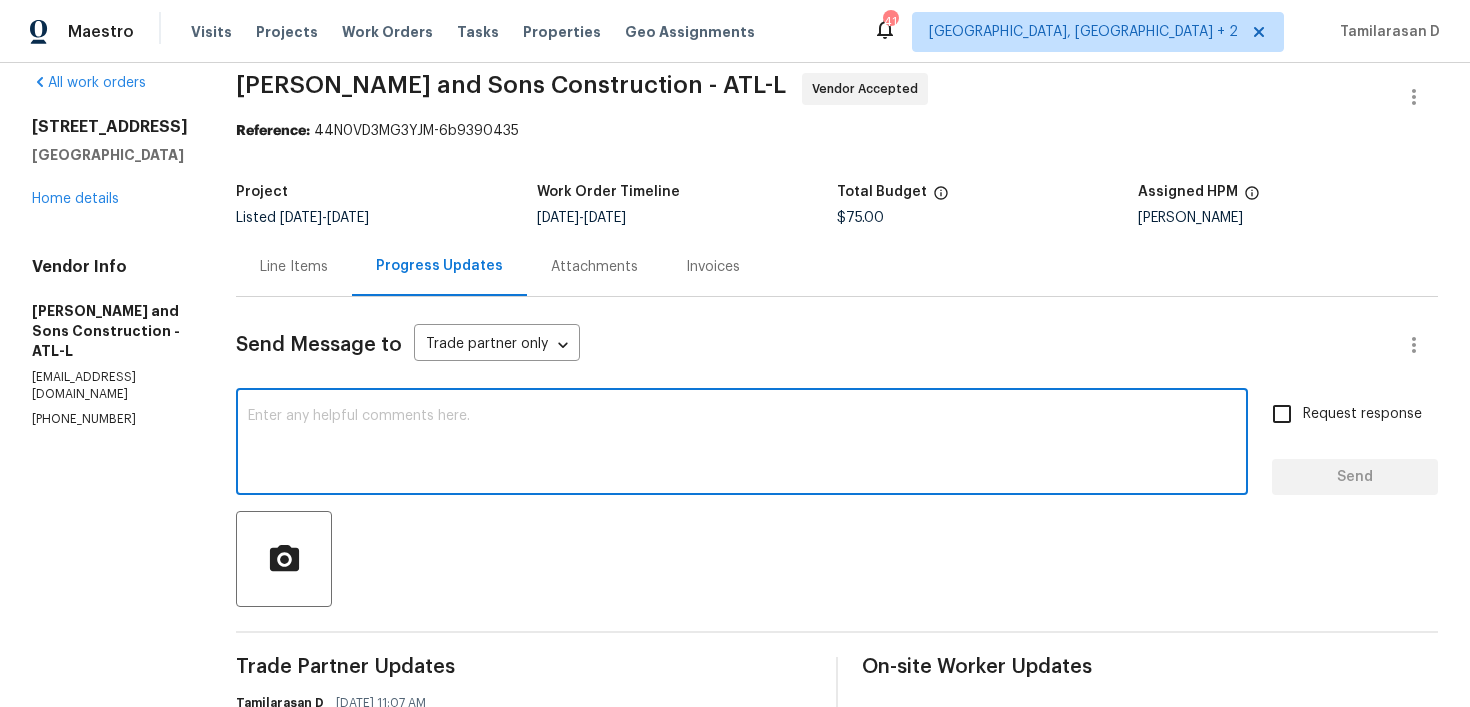 paste on "Hey there, Thank you for accepting the work order, could you please let me know the scheduled date for this?" 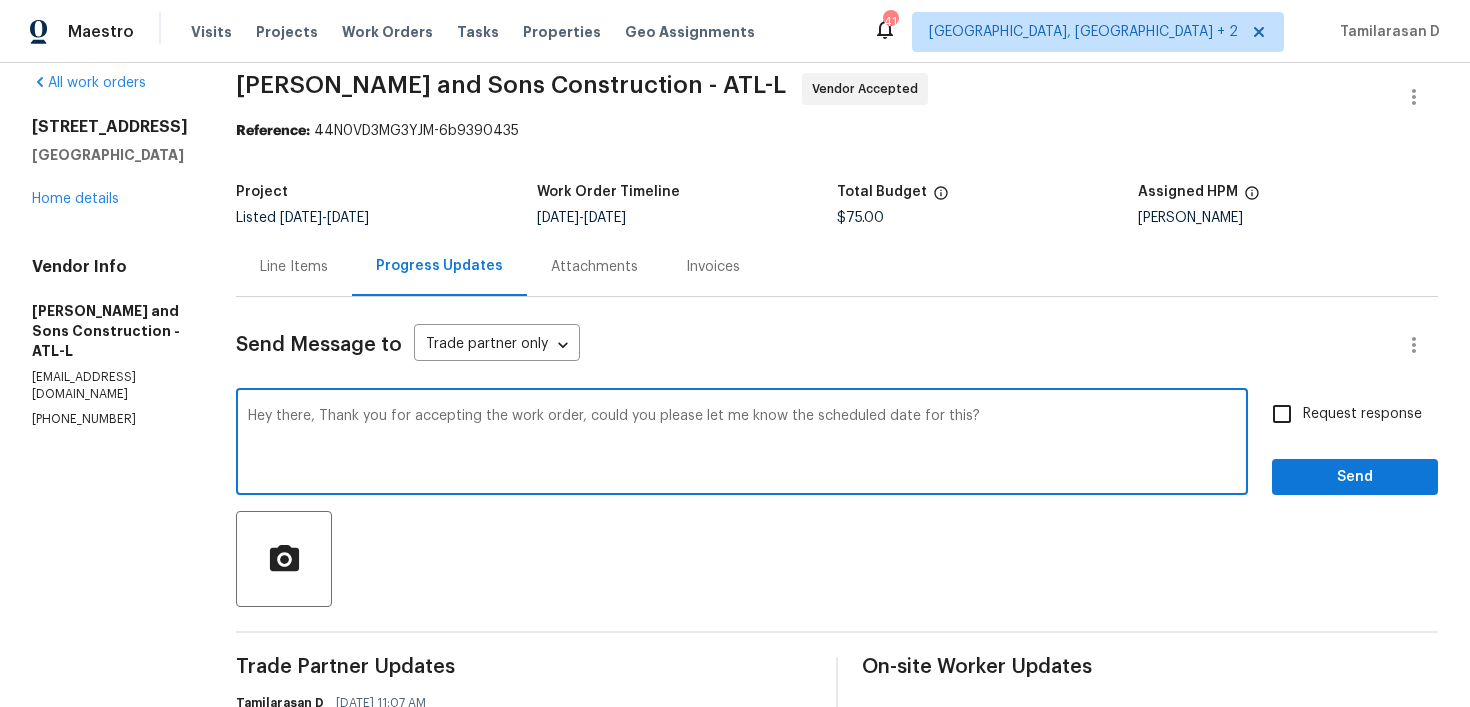 type on "Hey there, Thank you for accepting the work order, could you please let me know the scheduled date for this?" 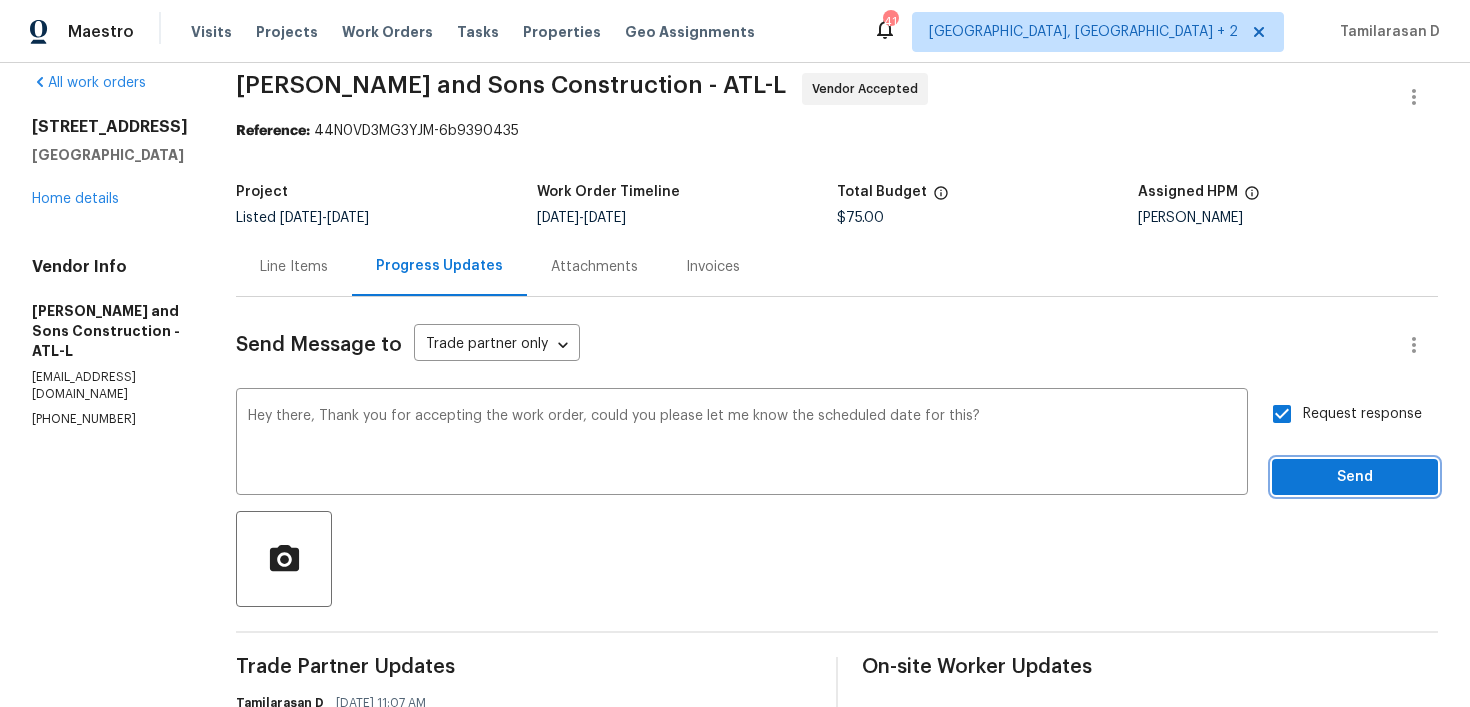 click on "Send" at bounding box center (1355, 477) 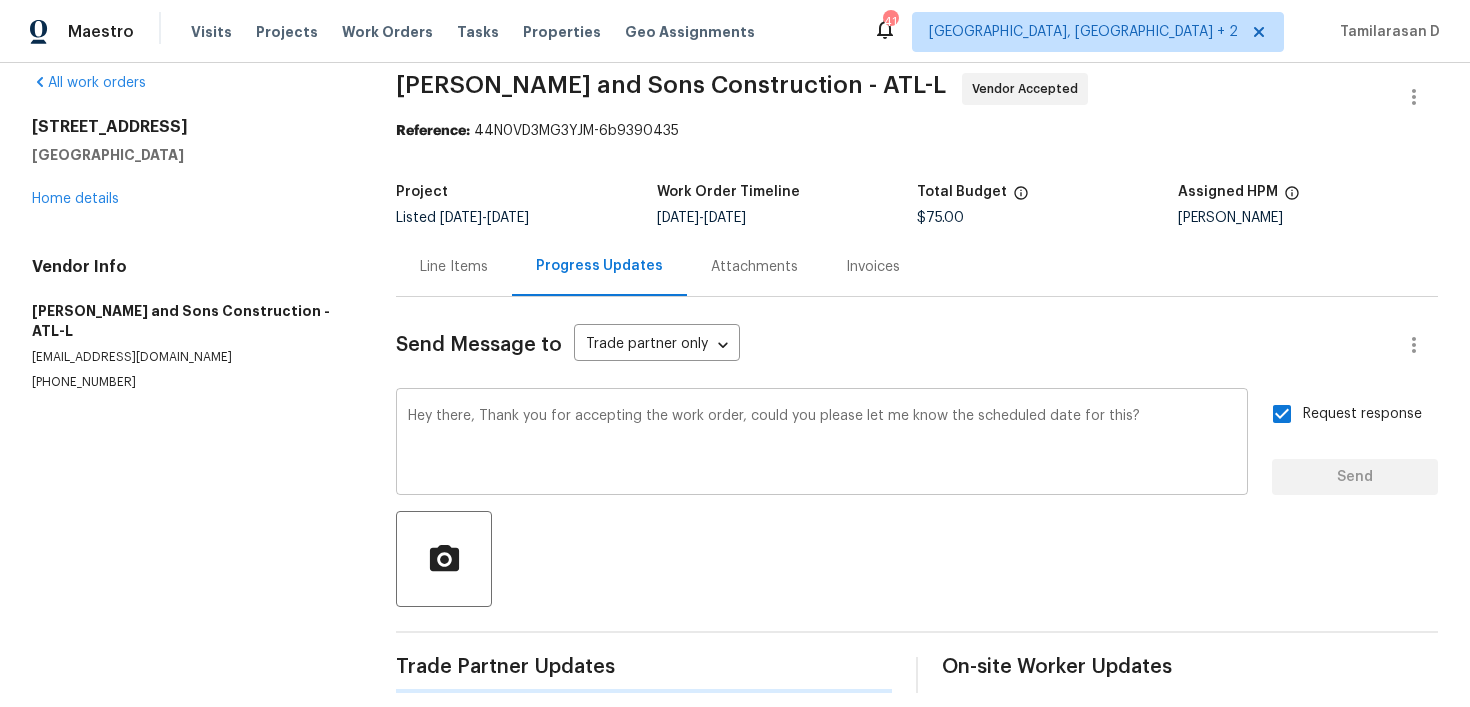 type 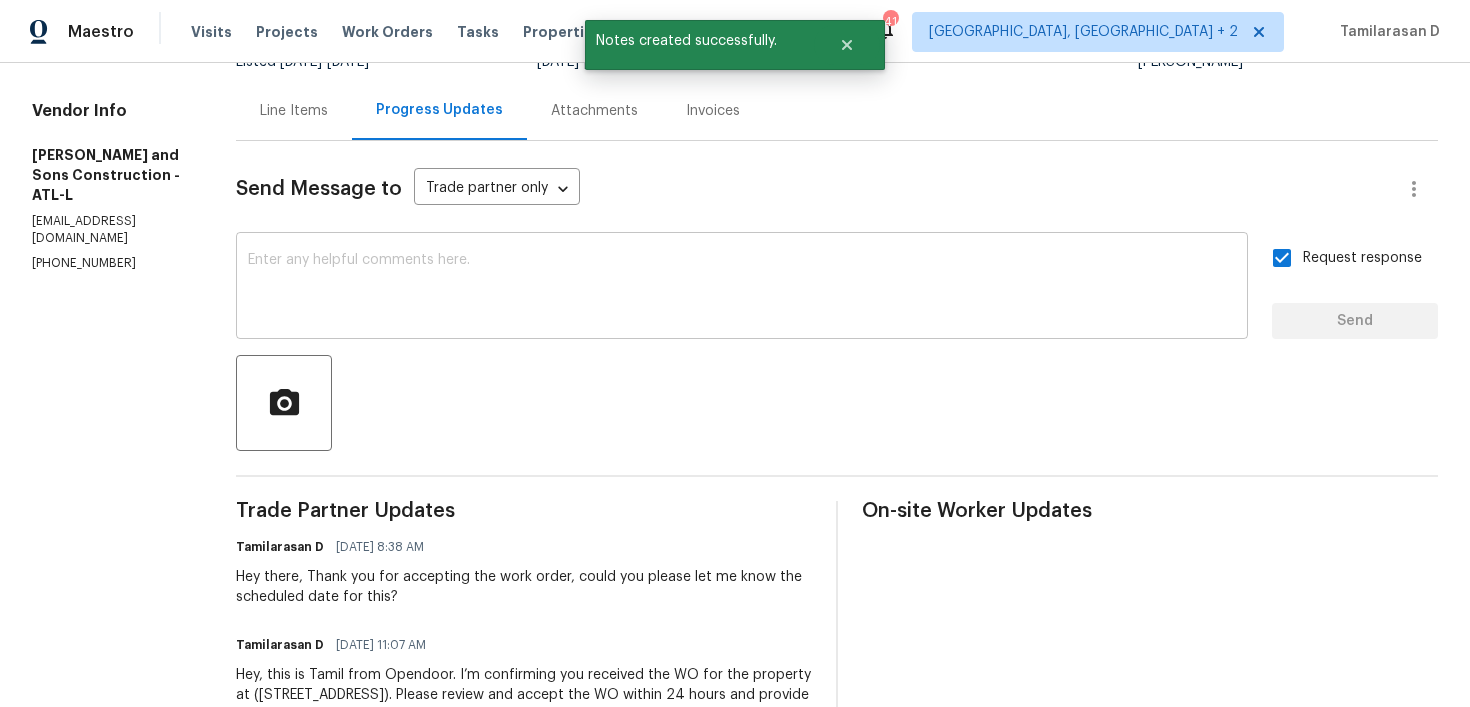 scroll, scrollTop: 0, scrollLeft: 0, axis: both 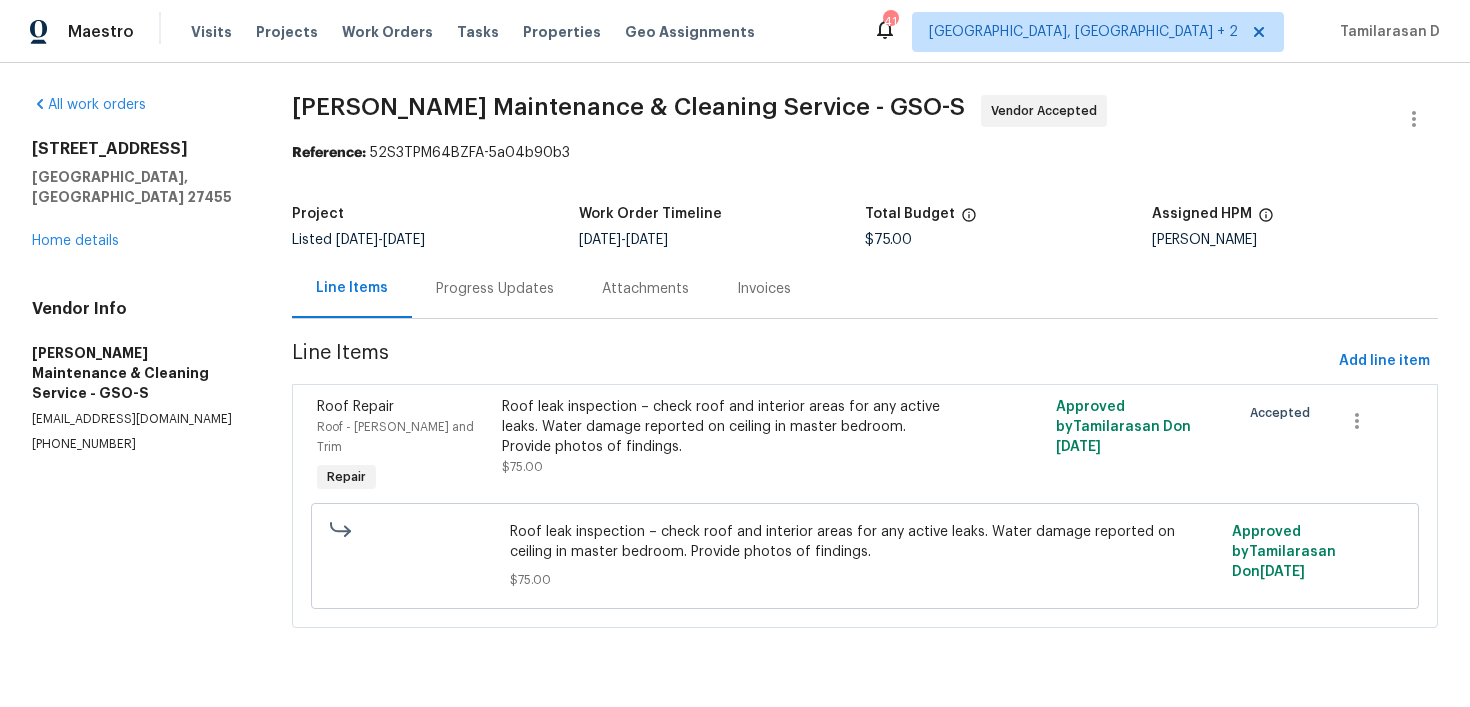 click on "Progress Updates" at bounding box center [495, 289] 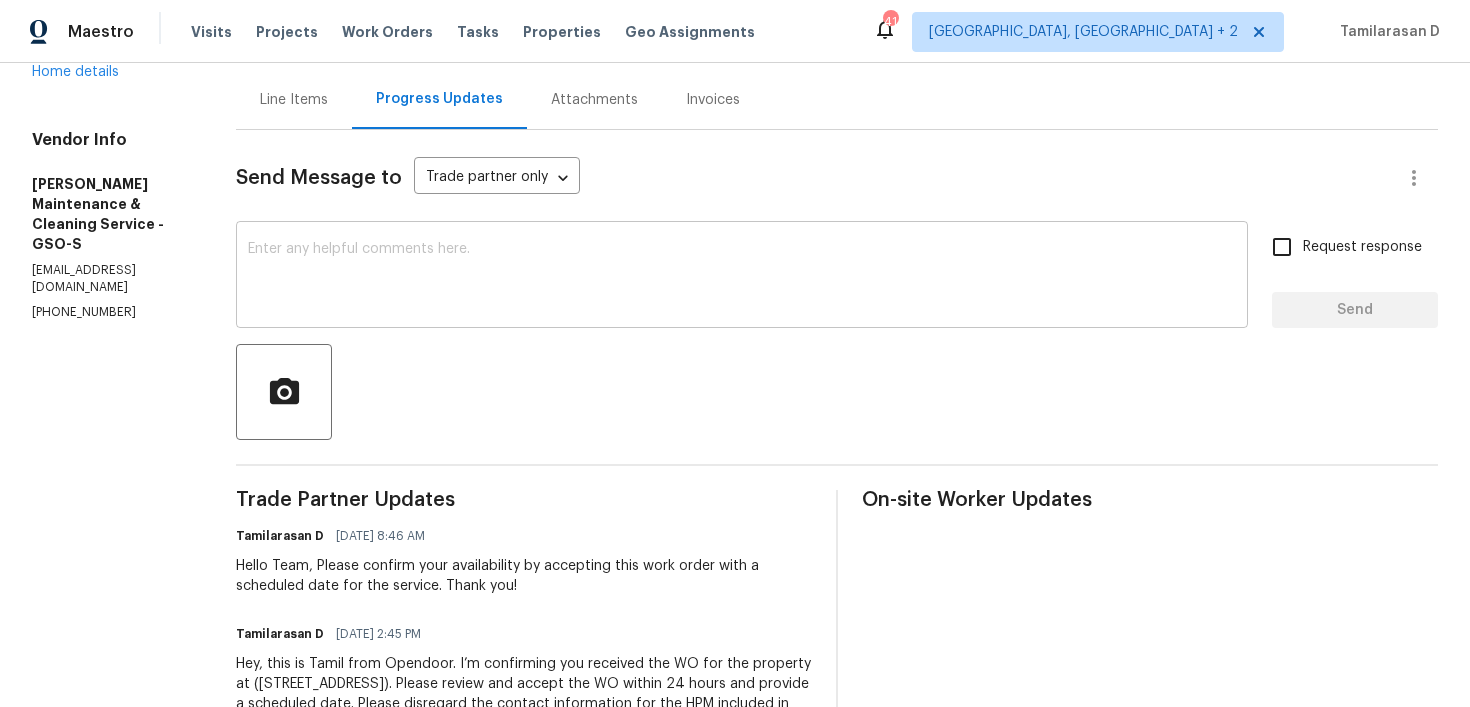 scroll, scrollTop: 162, scrollLeft: 0, axis: vertical 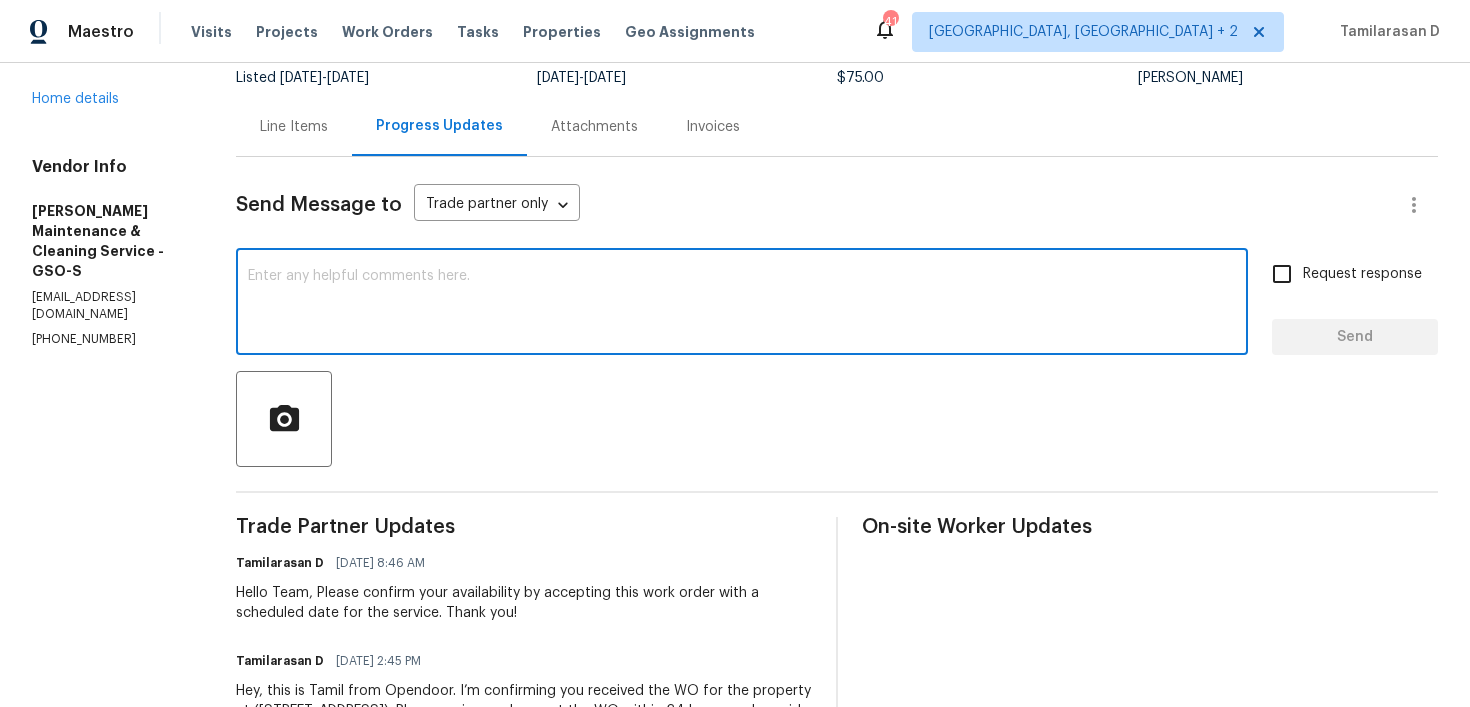 click at bounding box center (742, 304) 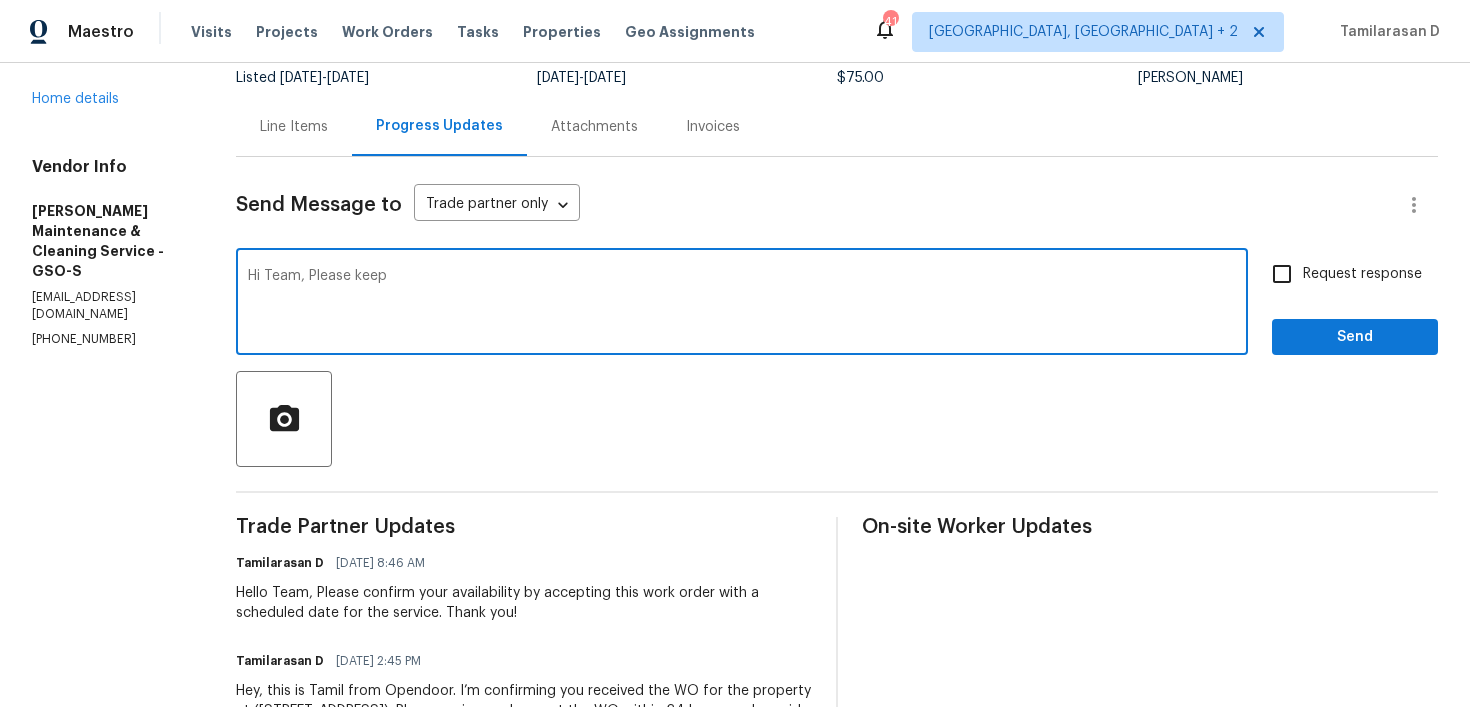 type on "Hi Team, Please keep" 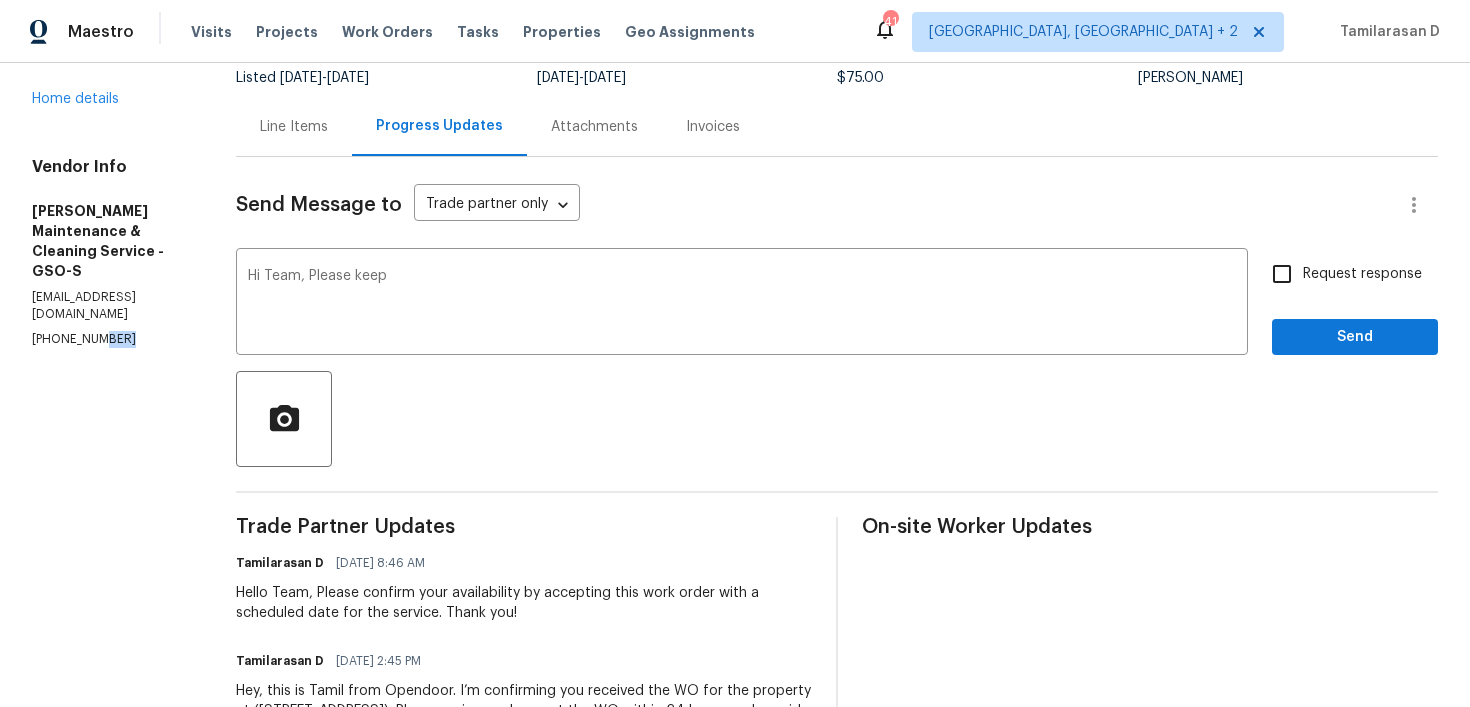 click on "[PHONE_NUMBER]" at bounding box center [110, 339] 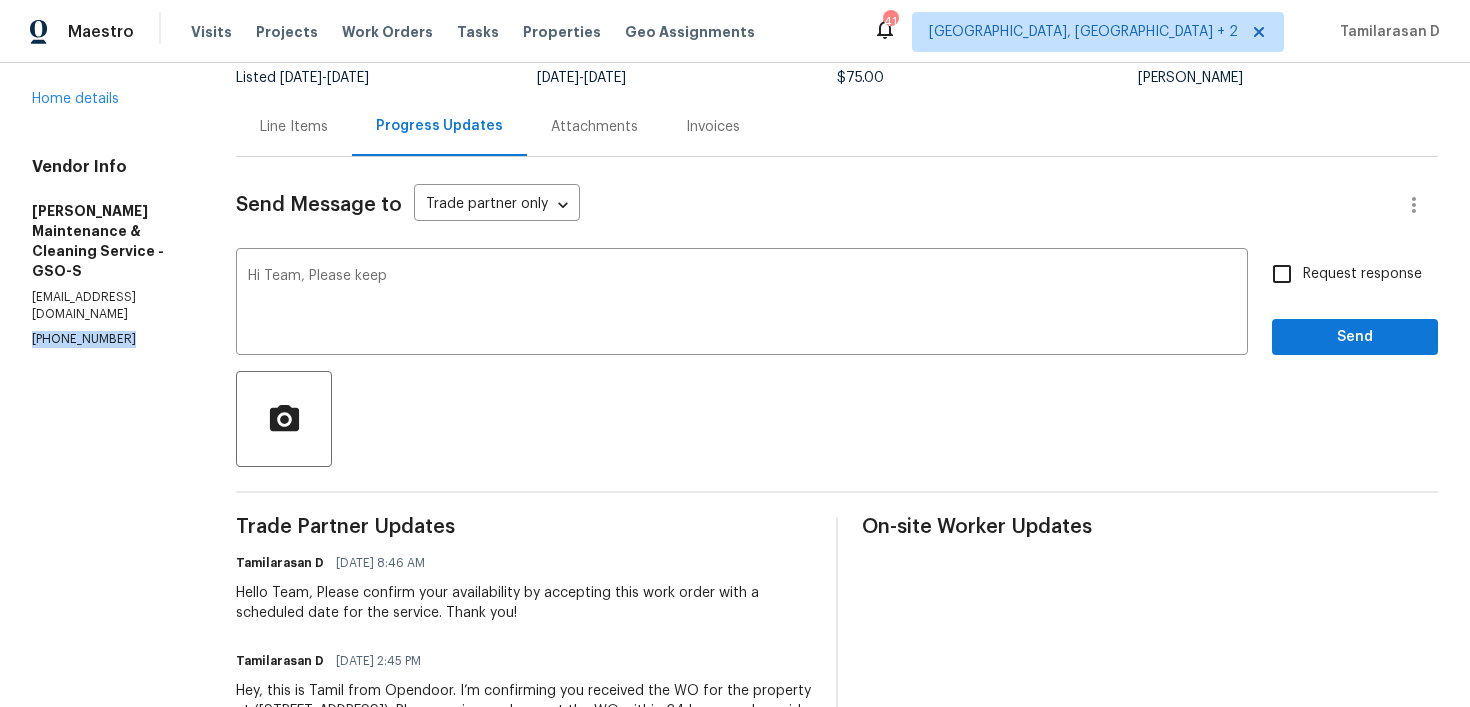 copy on "[PHONE_NUMBER]" 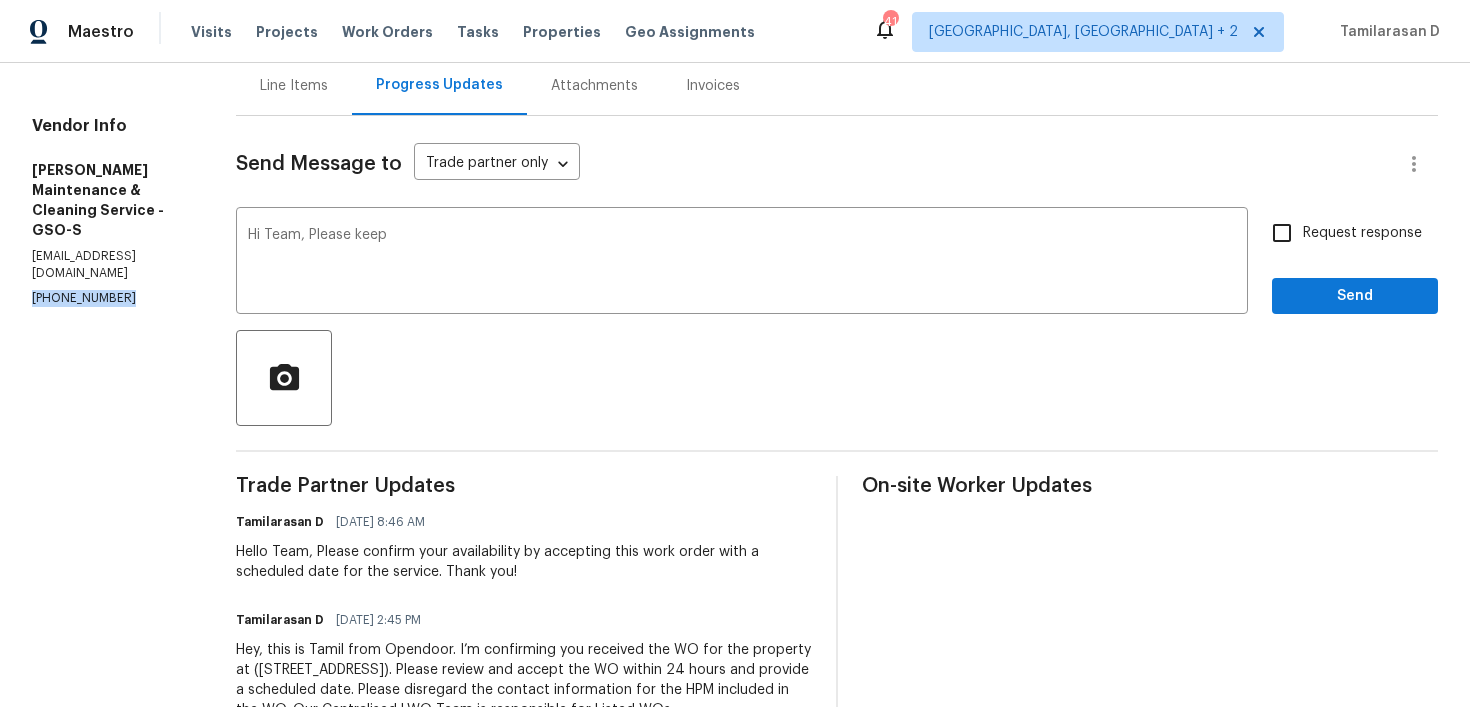 scroll, scrollTop: 152, scrollLeft: 0, axis: vertical 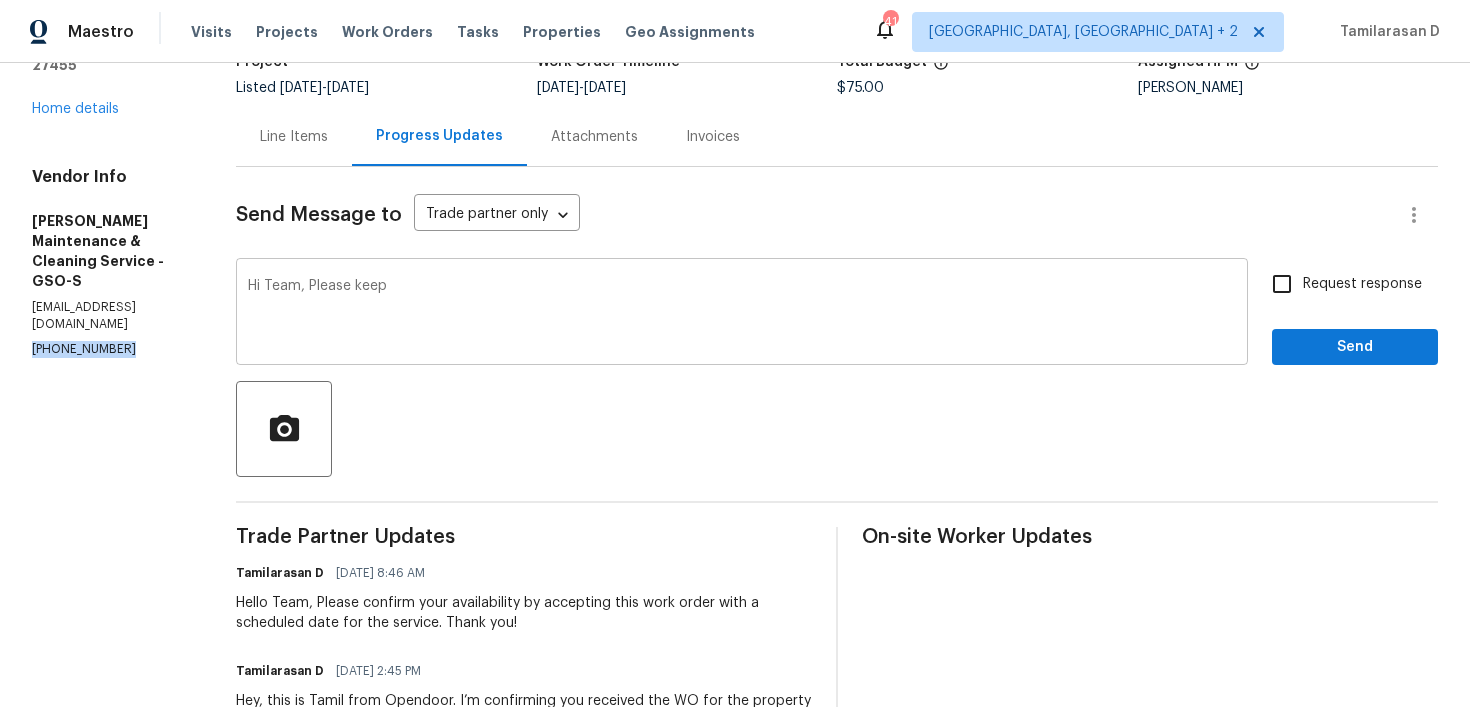 click on "Hi Team, Please keep" at bounding box center [742, 314] 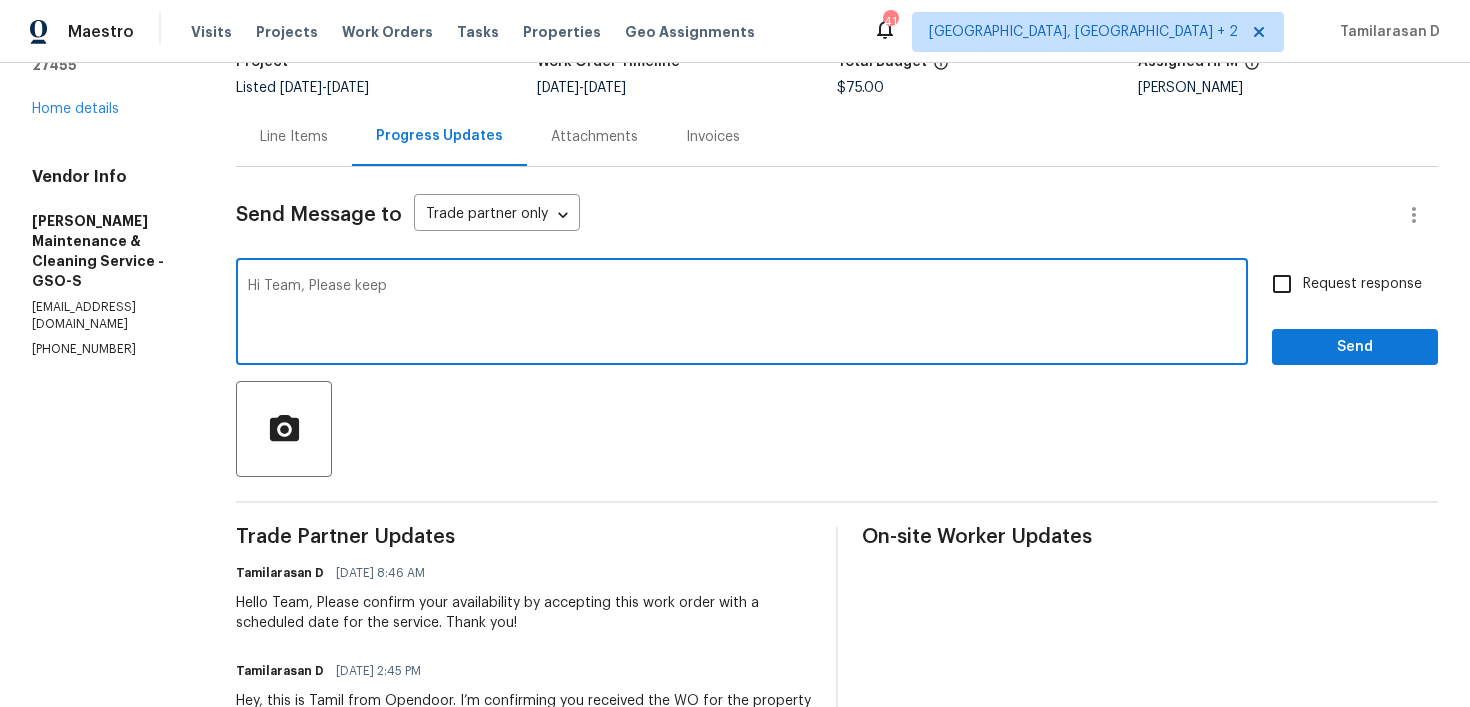 click on "Hi Team, Please keep" at bounding box center [742, 314] 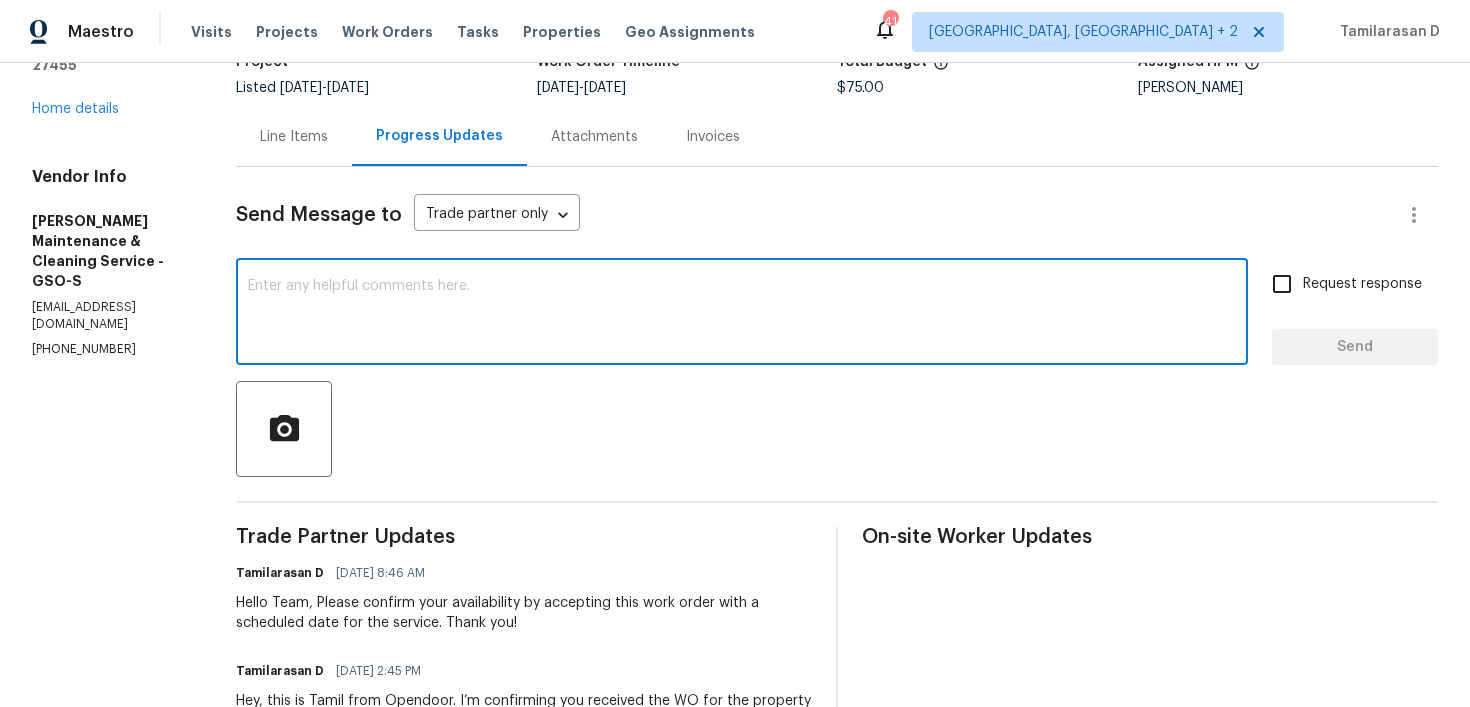 type 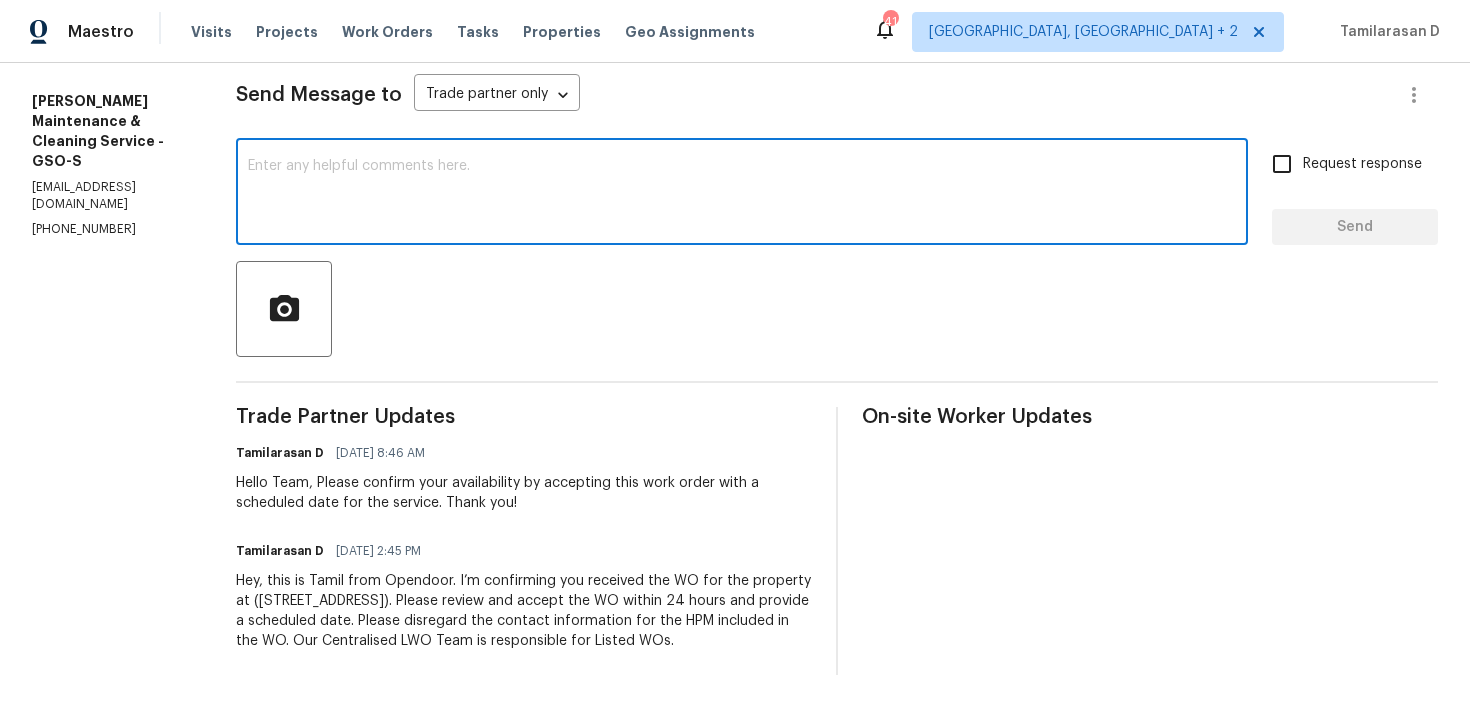 scroll, scrollTop: 0, scrollLeft: 0, axis: both 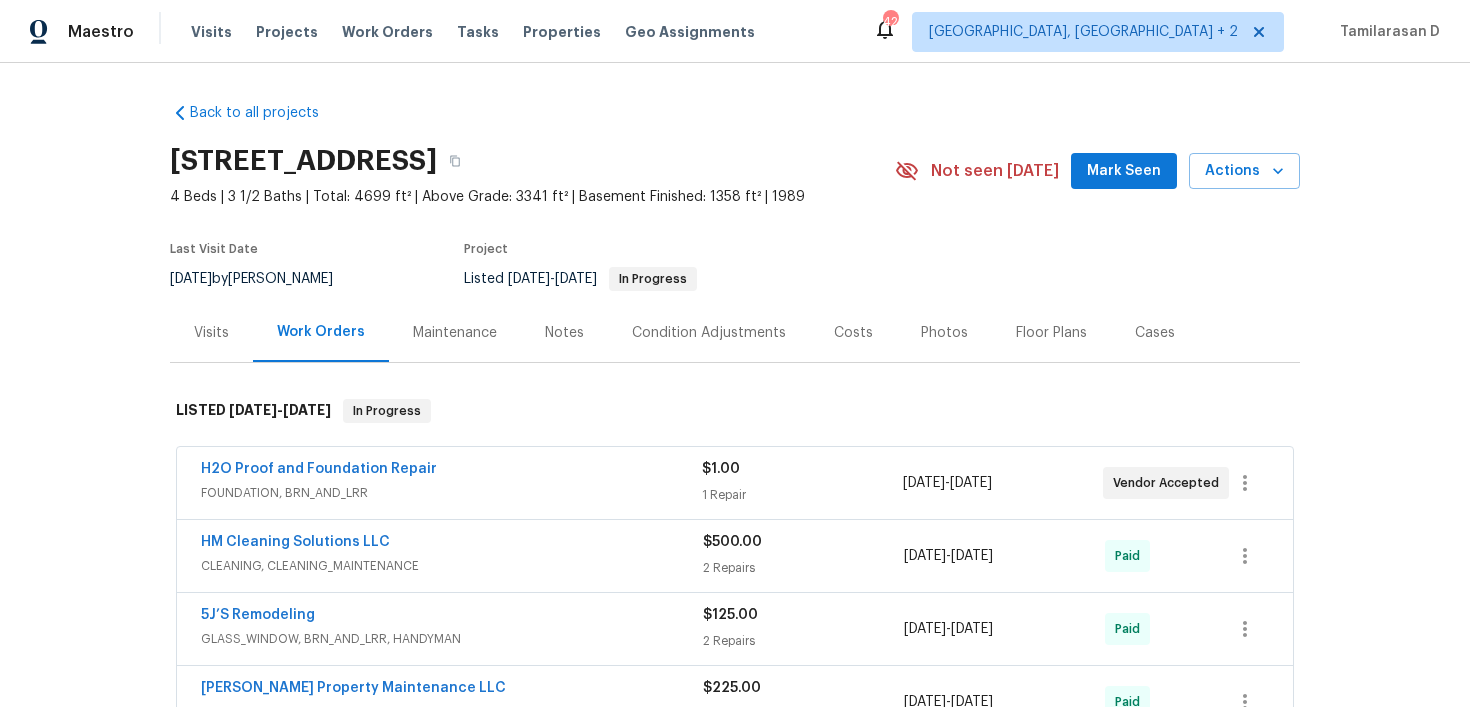 click on "H2O Proof and Foundation Repair" at bounding box center [451, 471] 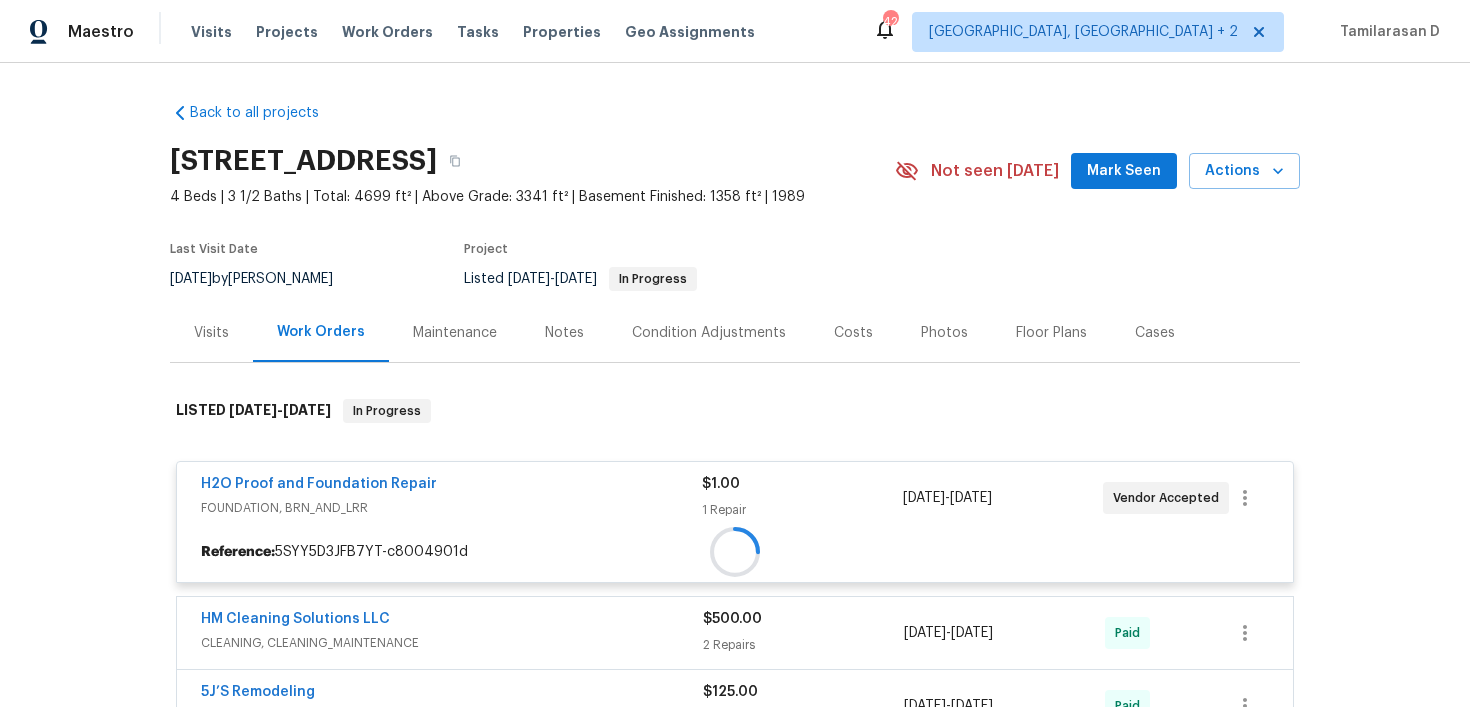 scroll, scrollTop: 20, scrollLeft: 0, axis: vertical 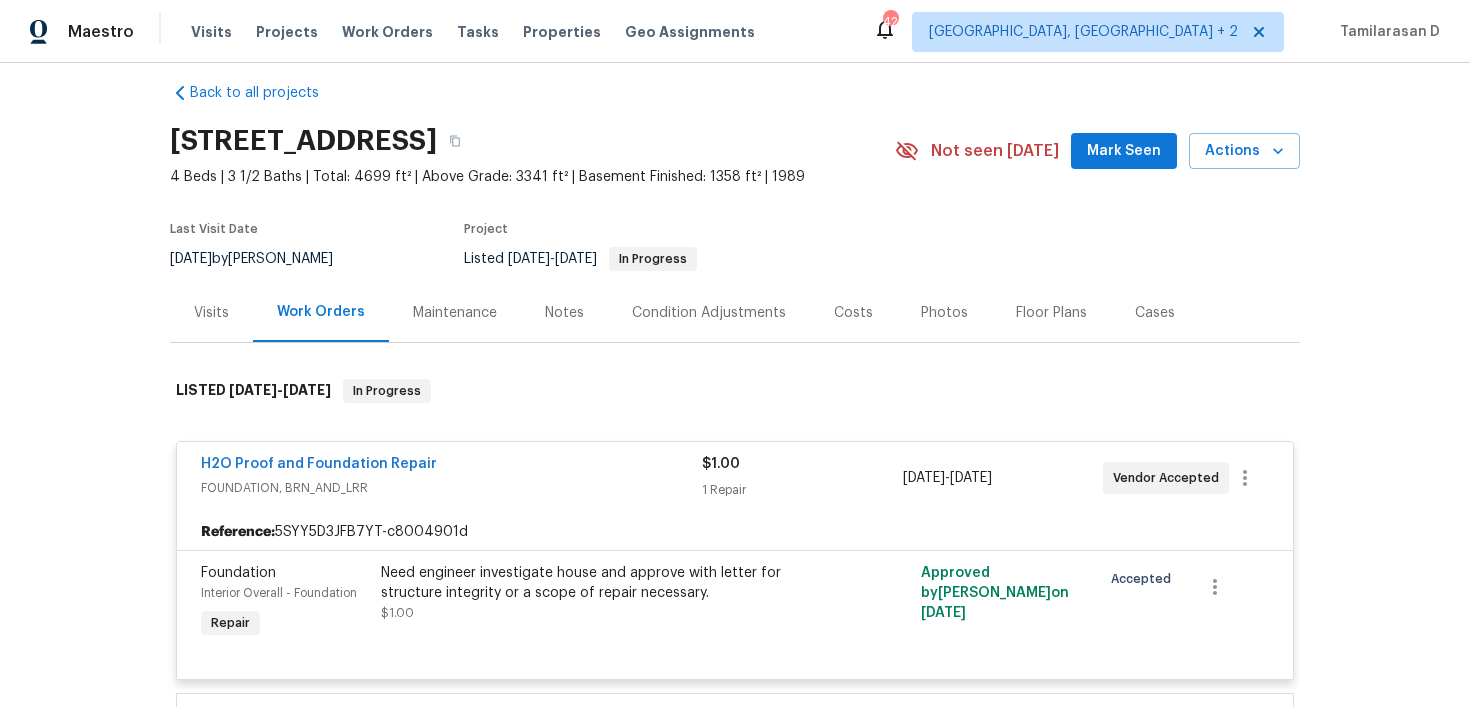 click on "FOUNDATION, BRN_AND_LRR" at bounding box center [451, 488] 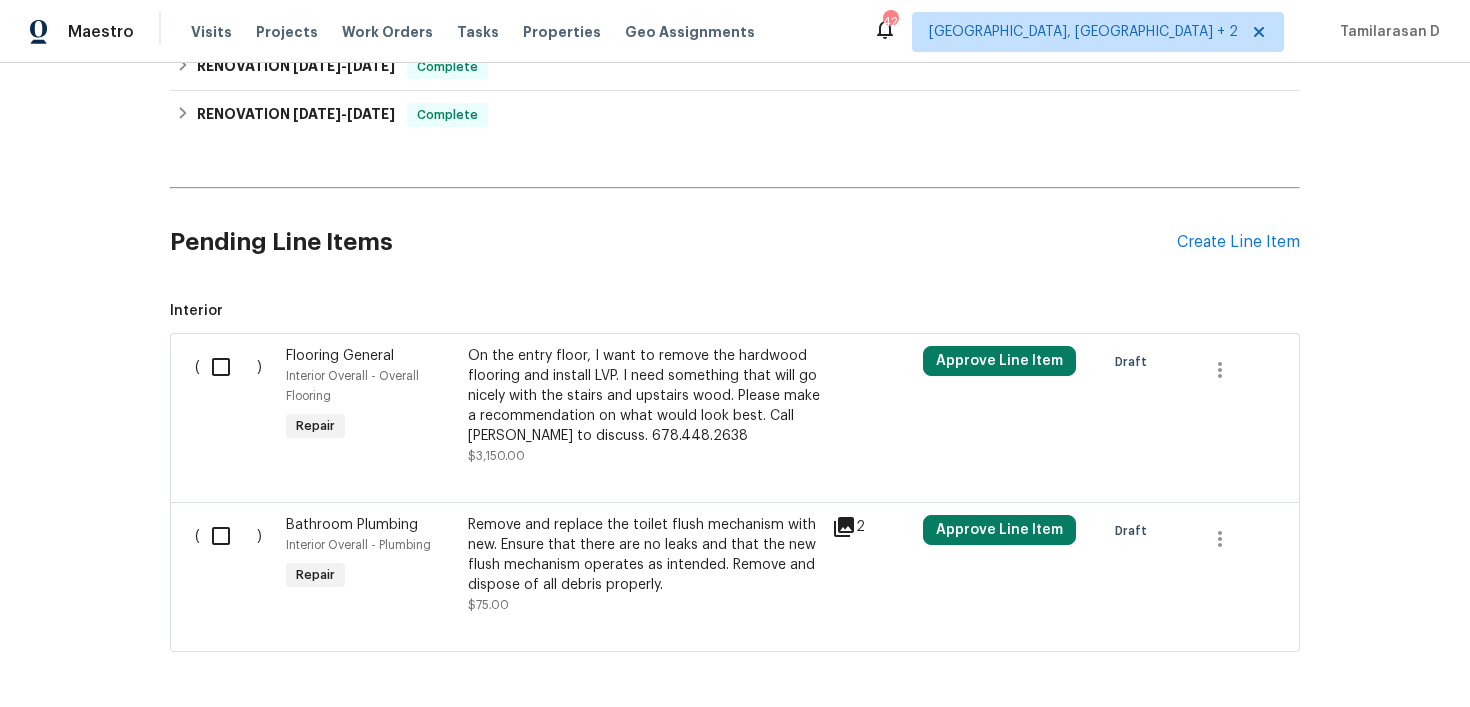 scroll, scrollTop: 2018, scrollLeft: 0, axis: vertical 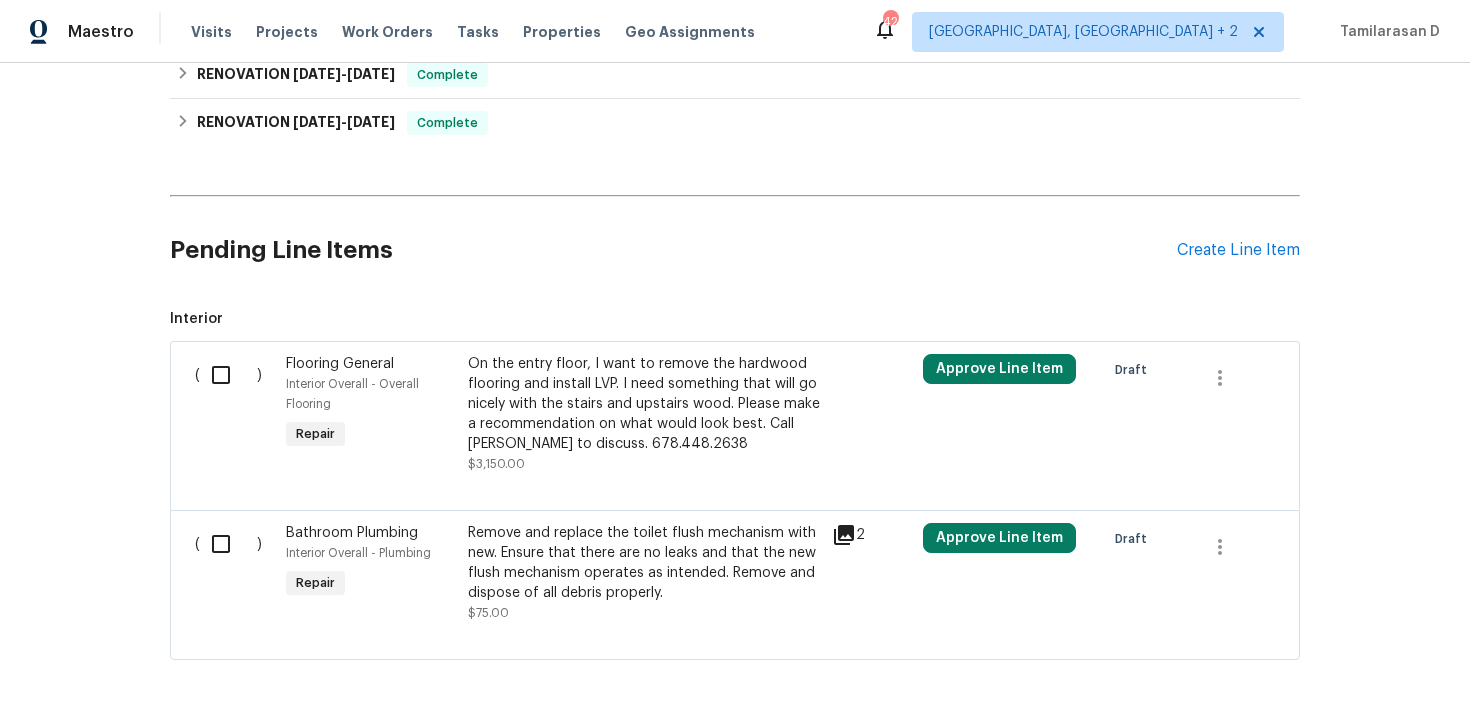 click on "Pending Line Items Create Line Item" at bounding box center (735, 250) 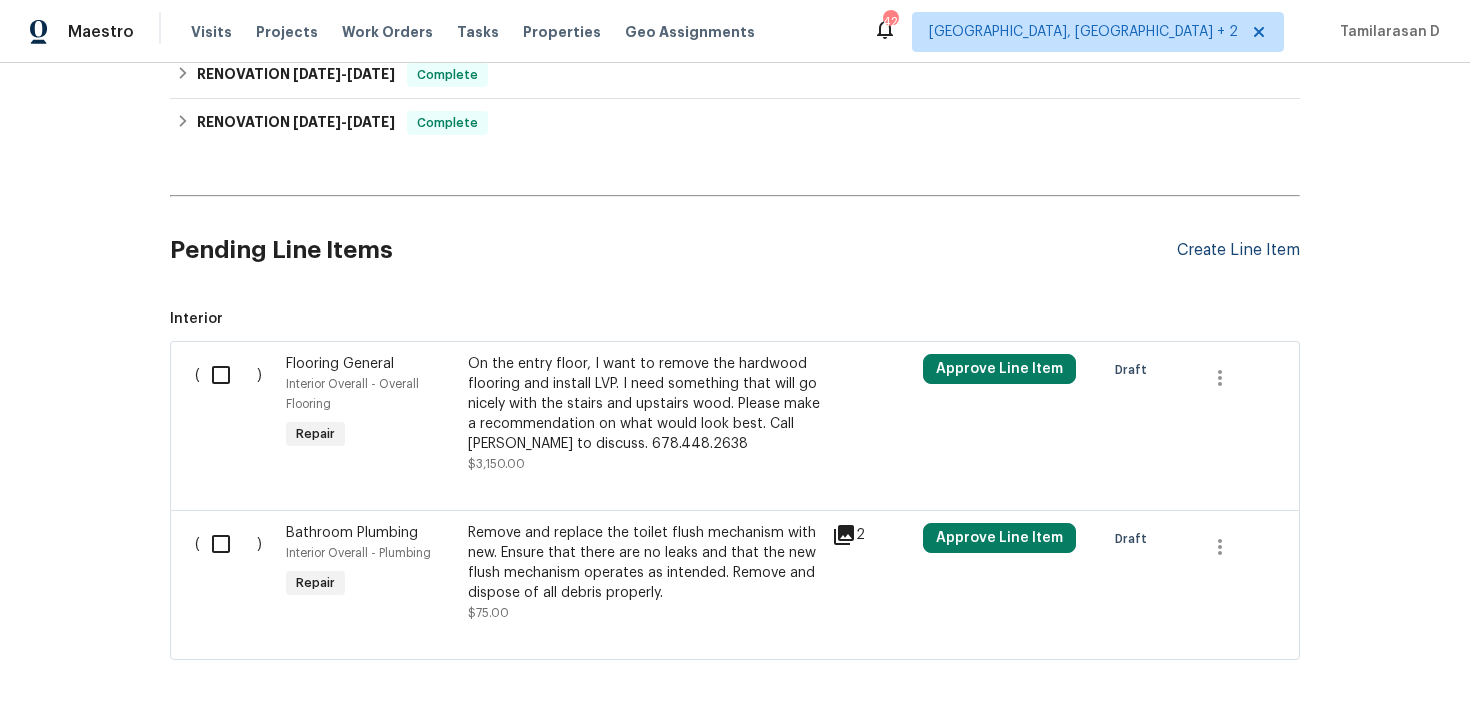 click on "Create Line Item" at bounding box center [1238, 250] 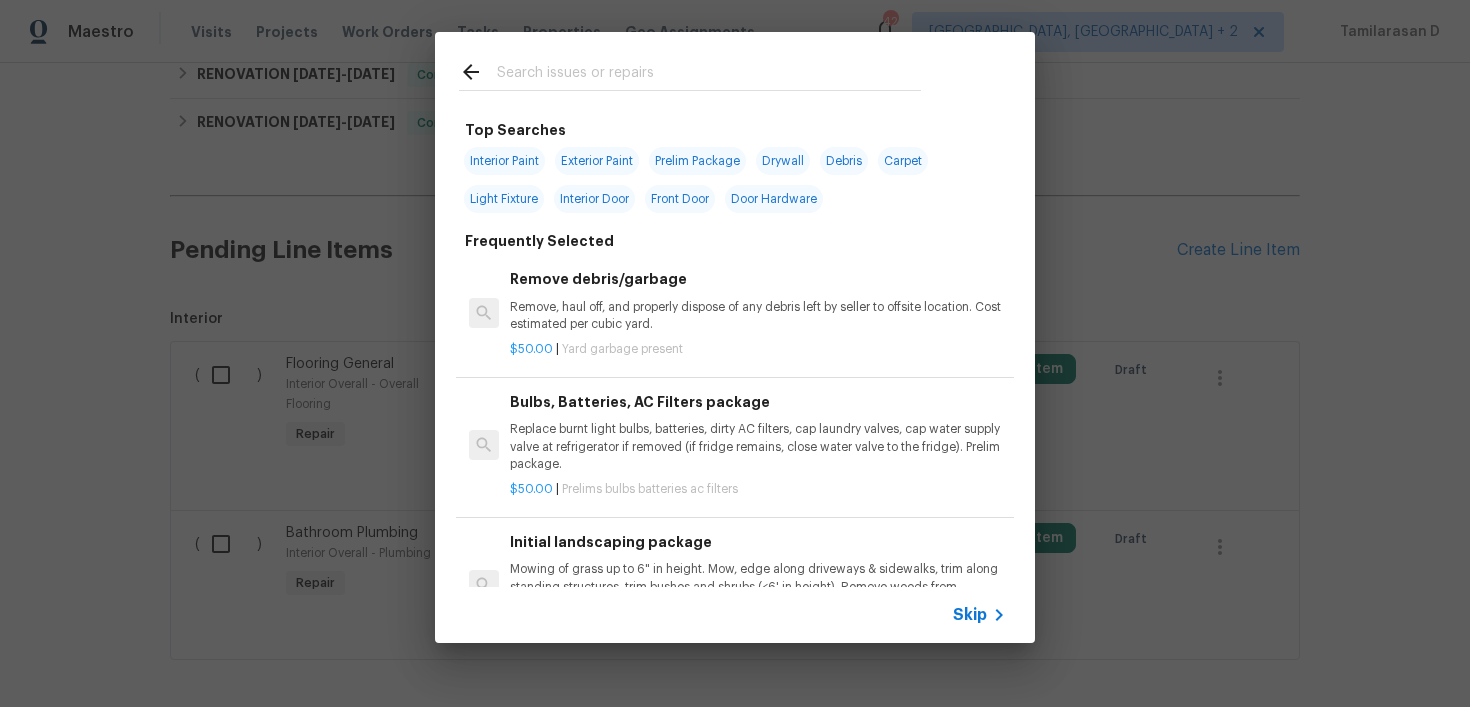 click on "Skip" at bounding box center (970, 615) 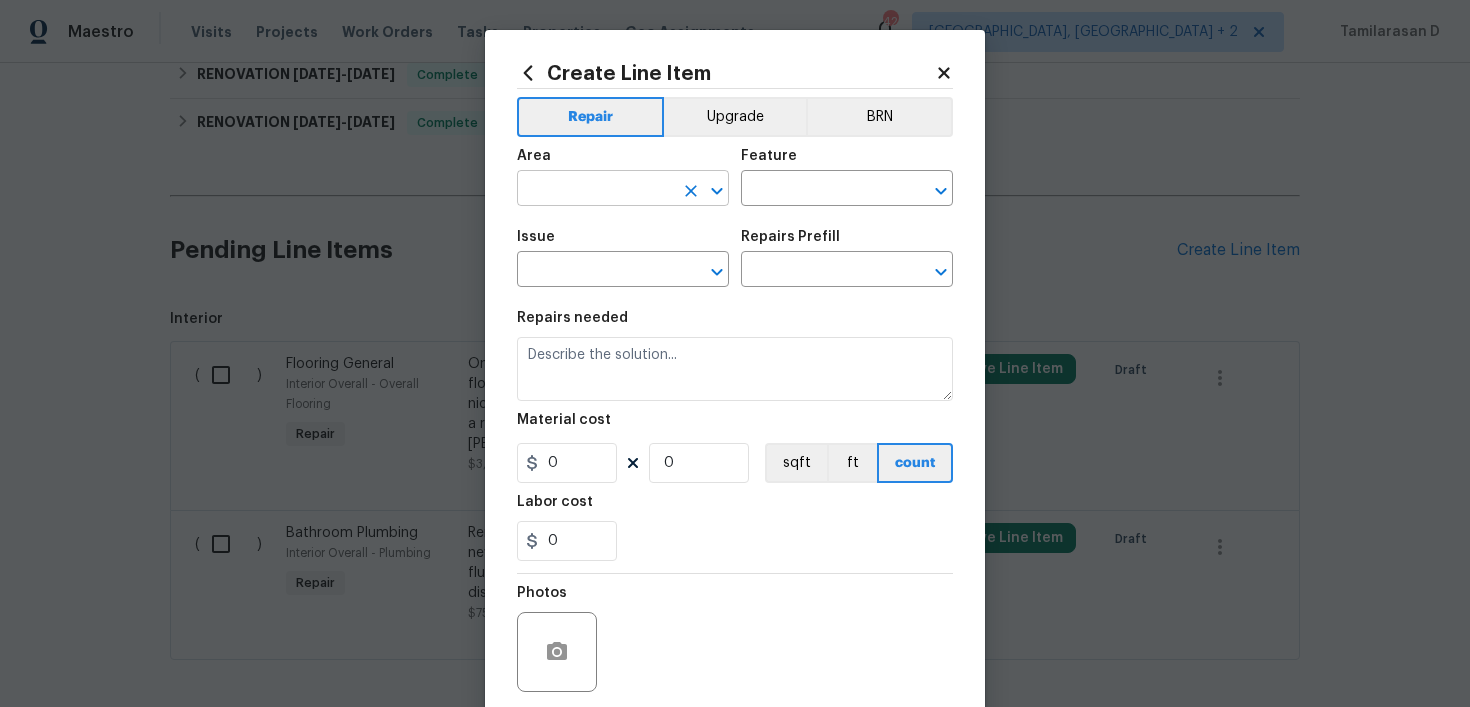 click at bounding box center (595, 190) 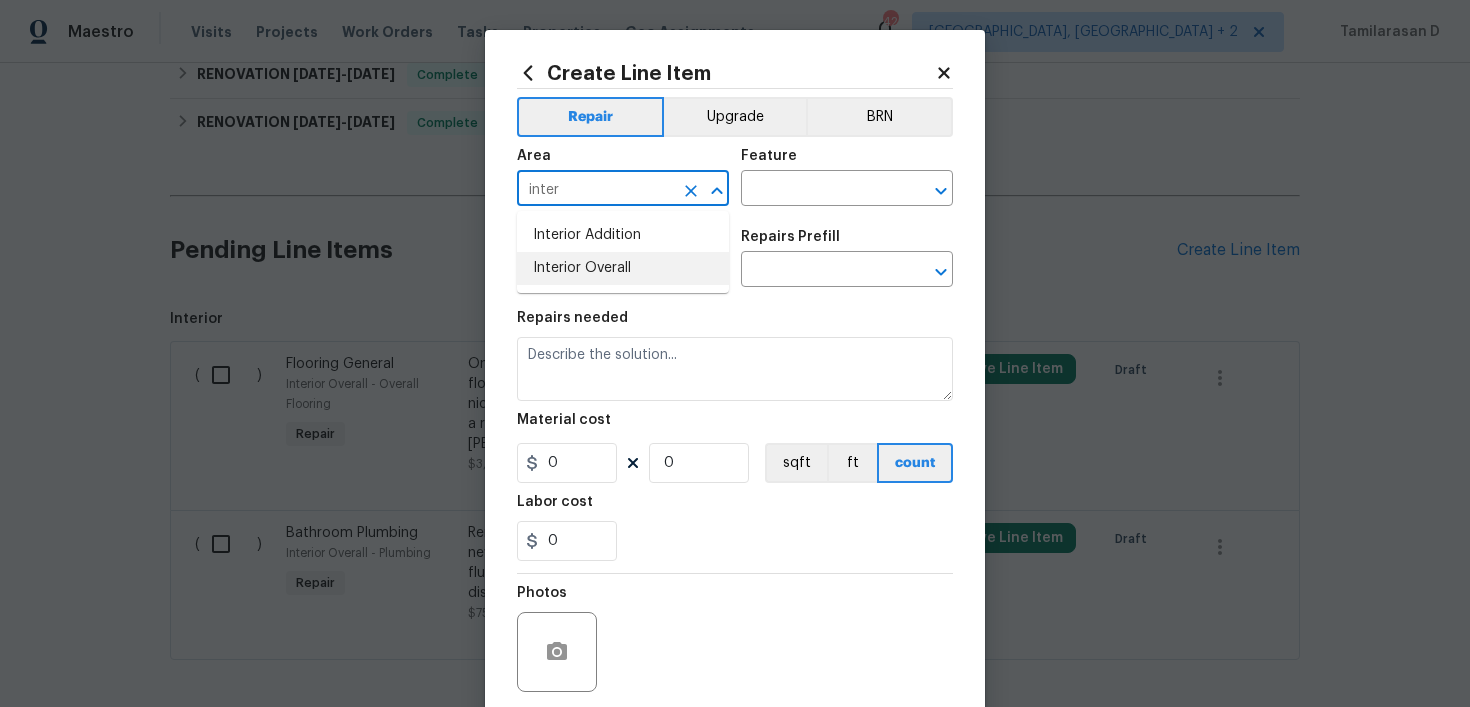 click on "Interior Overall" at bounding box center (623, 268) 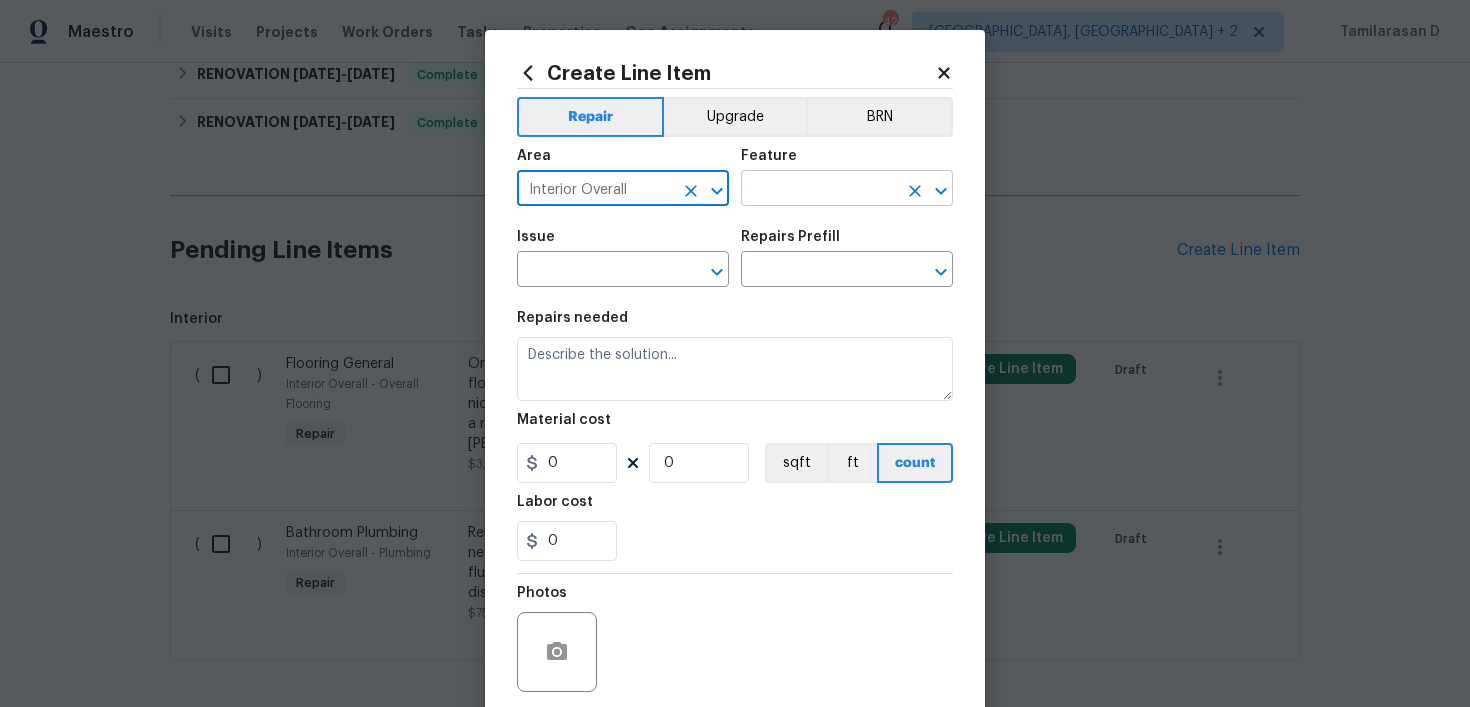 type on "Interior Overall" 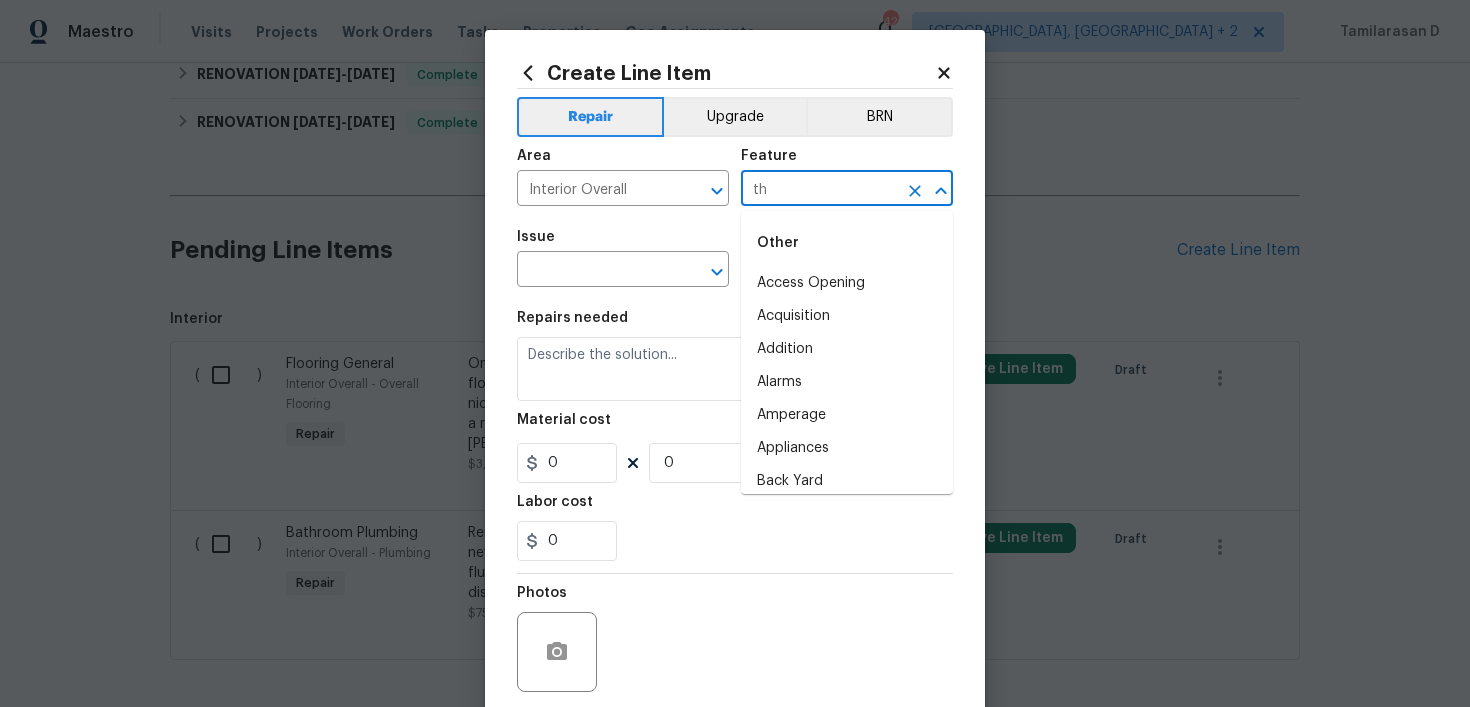 type on "t" 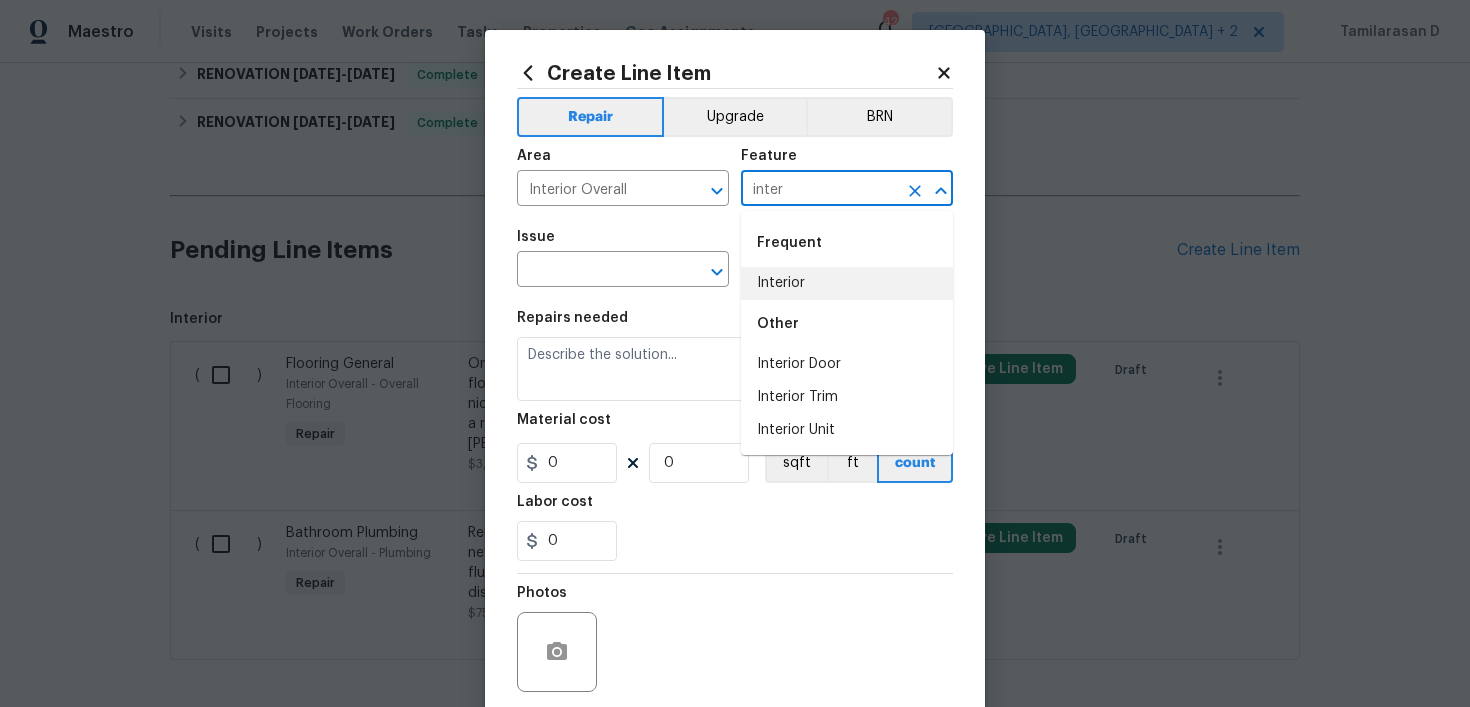 click on "Interior" at bounding box center [847, 283] 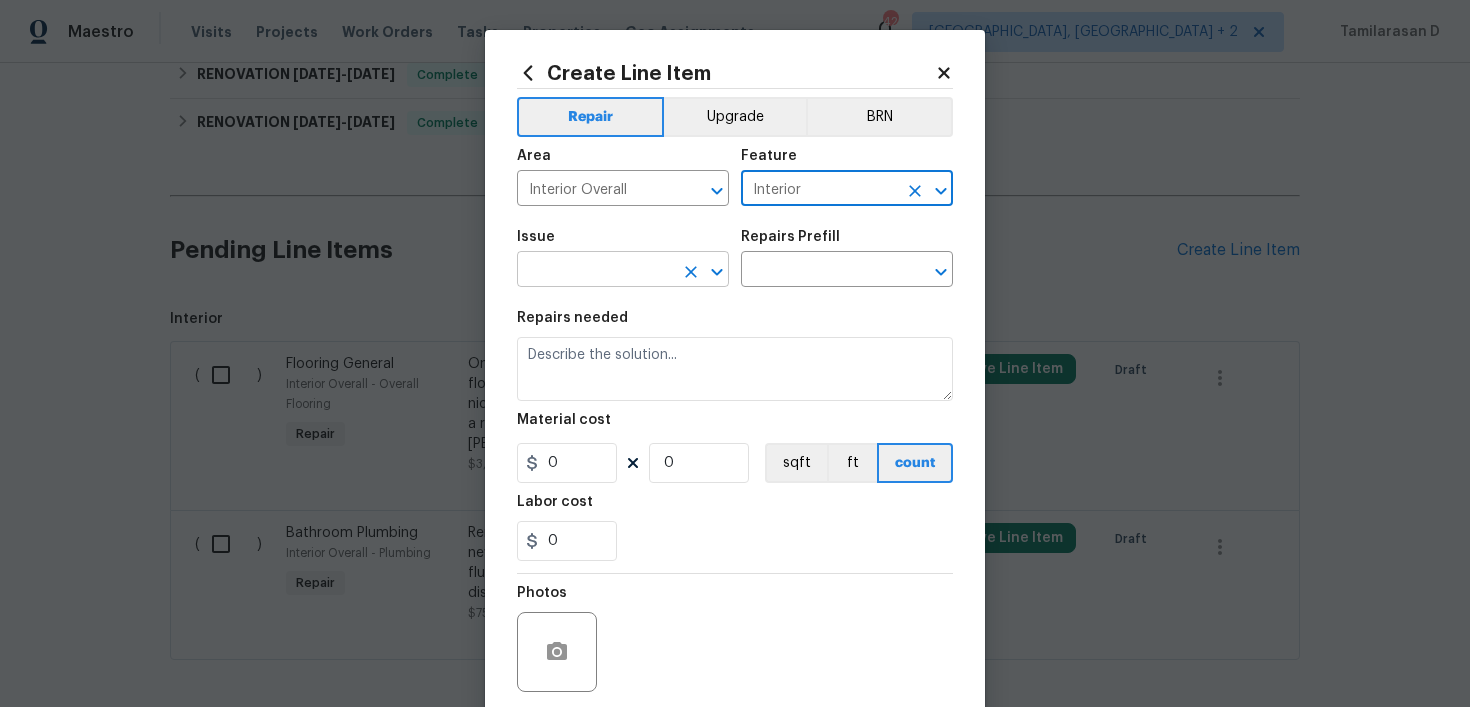 type on "Interior" 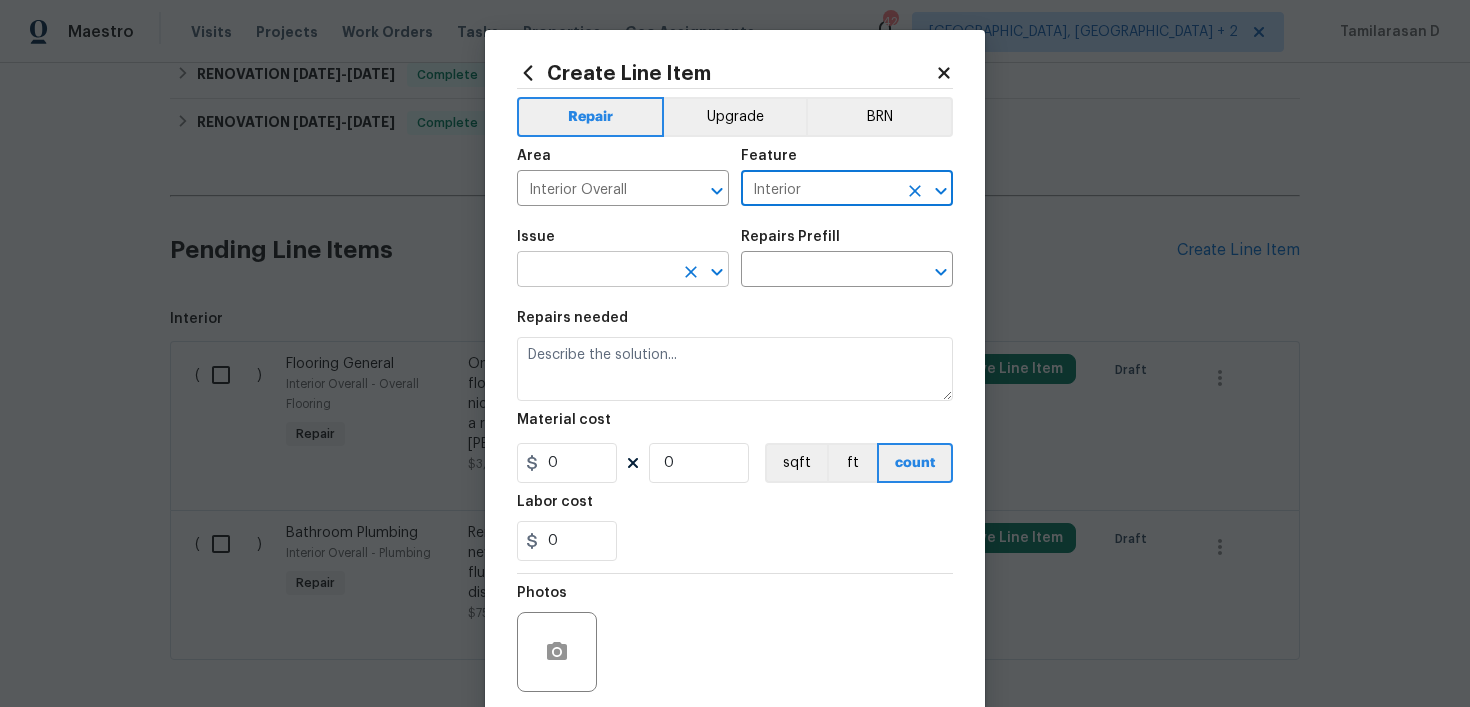 click at bounding box center (595, 271) 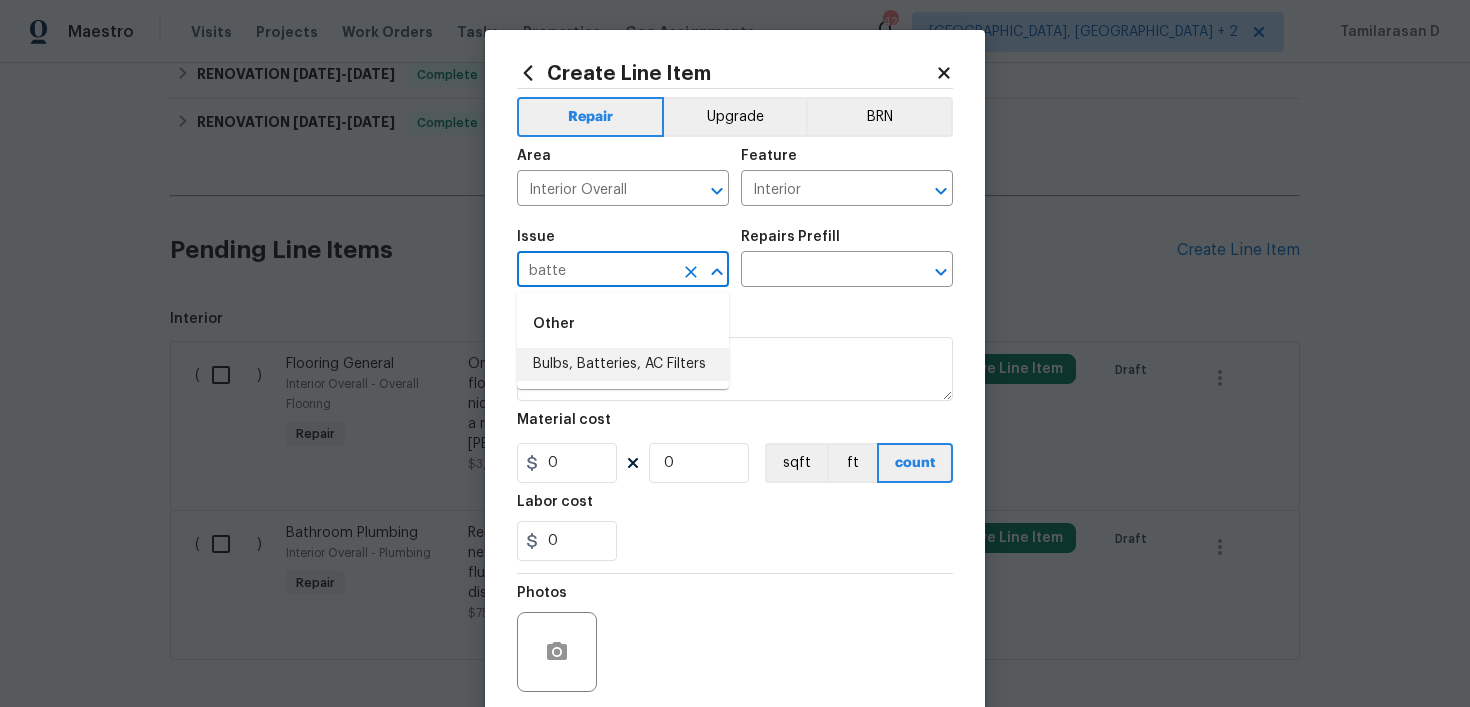 click on "Bulbs, Batteries, AC Filters" at bounding box center (623, 364) 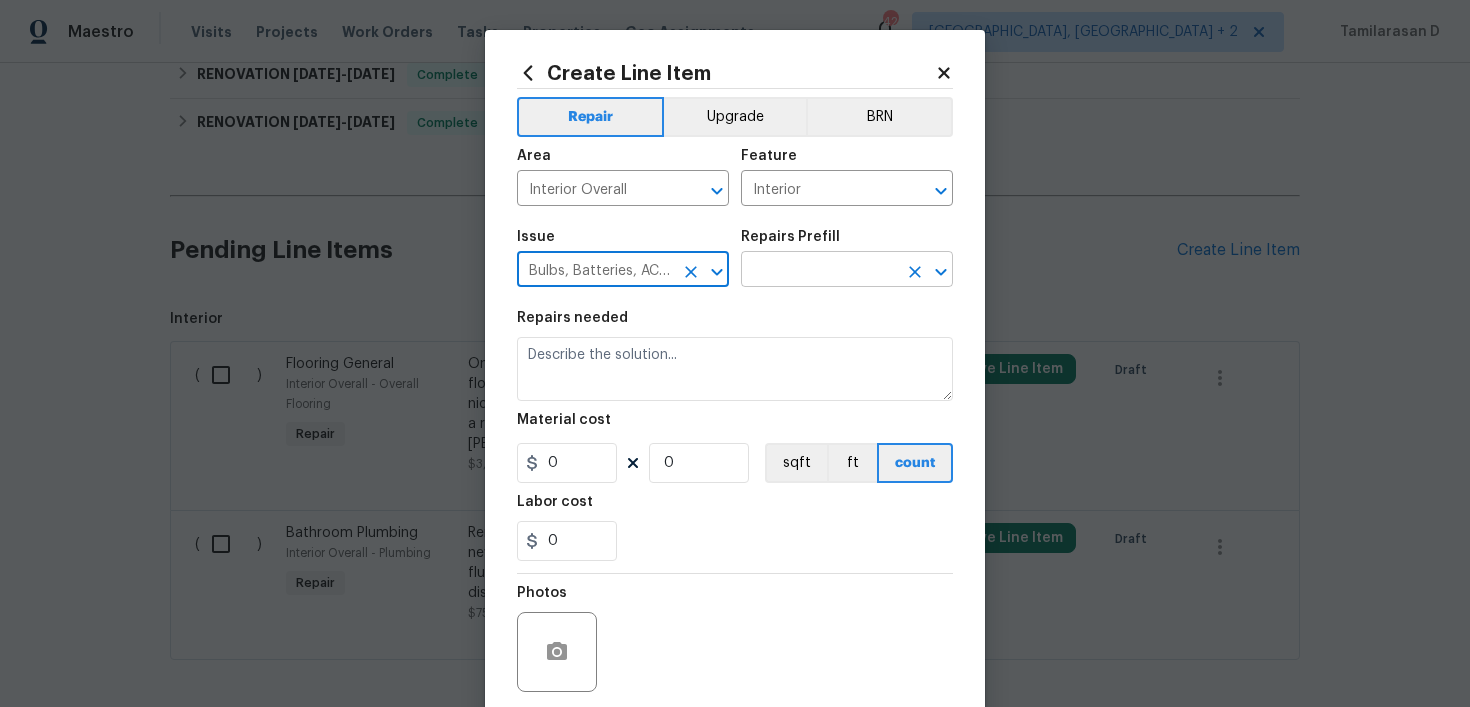 type on "Bulbs, Batteries, AC Filters" 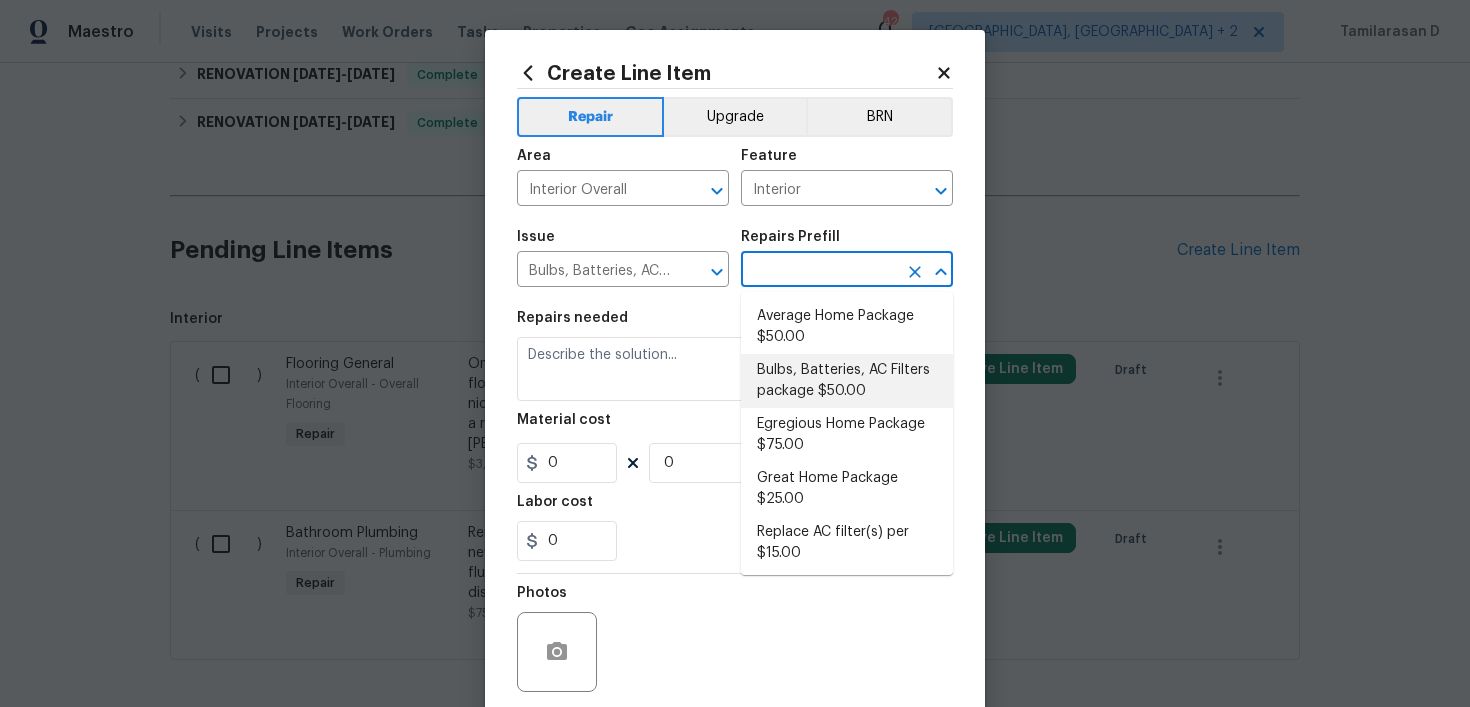 click on "Bulbs, Batteries, AC Filters package $50.00" at bounding box center [847, 381] 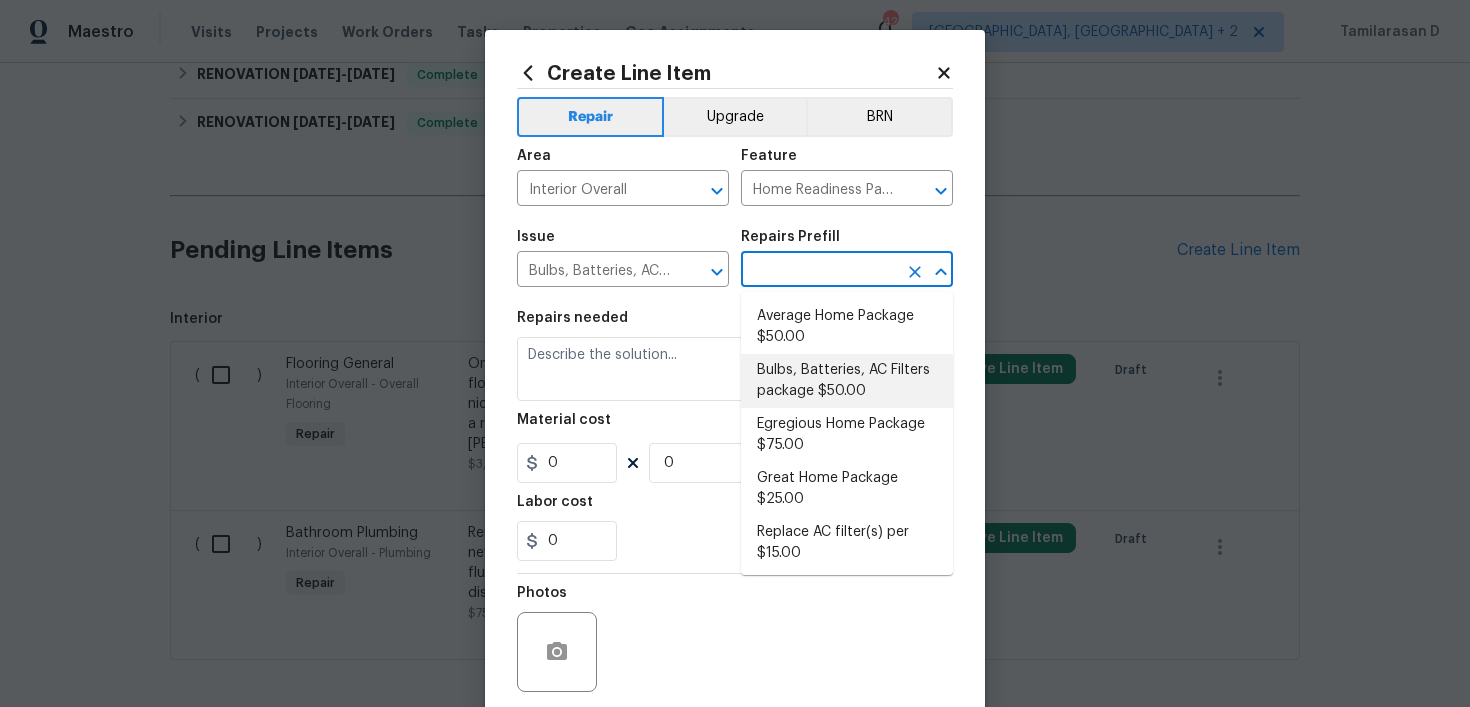 type on "Bulbs, Batteries, AC Filters package $50.00" 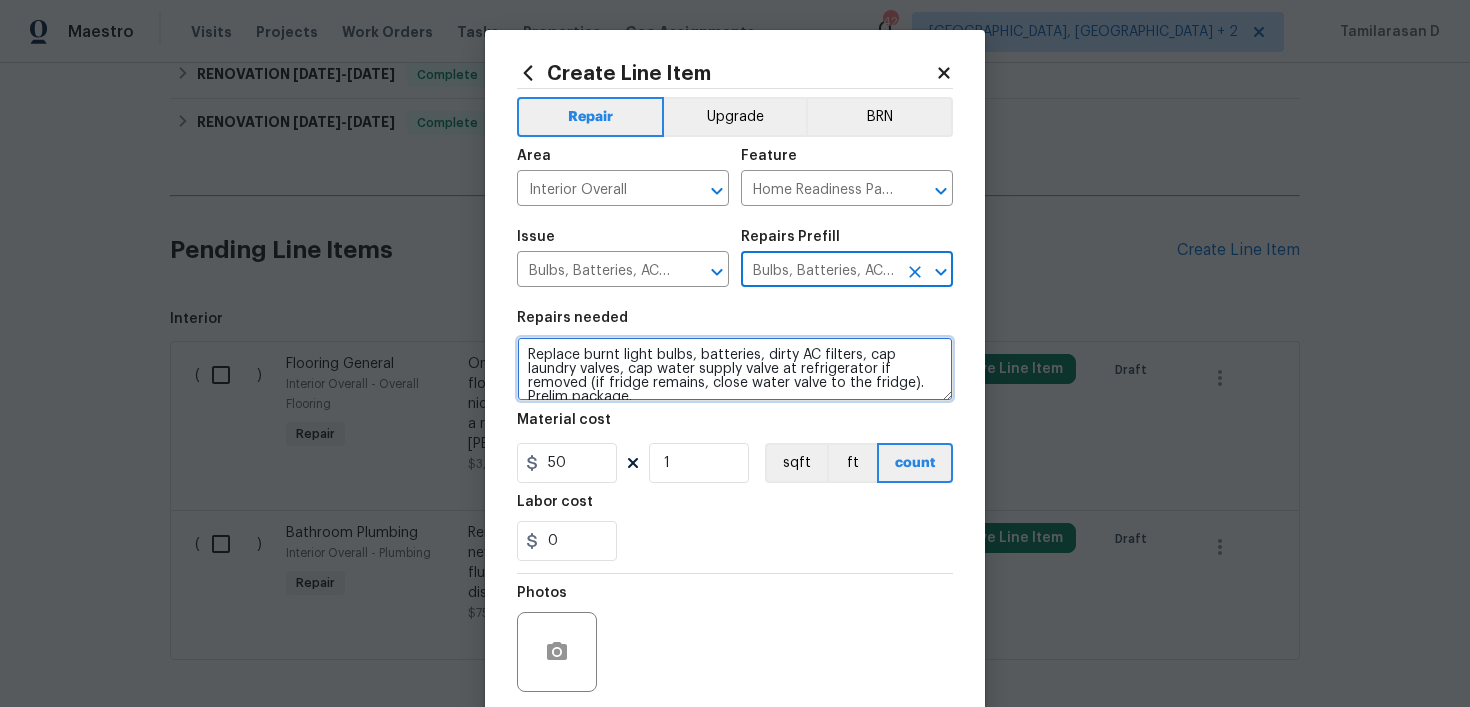 click on "Replace burnt light bulbs, batteries, dirty AC filters, cap laundry valves, cap water supply valve at refrigerator if removed (if fridge remains, close water valve to the fridge). Prelim package." at bounding box center [735, 369] 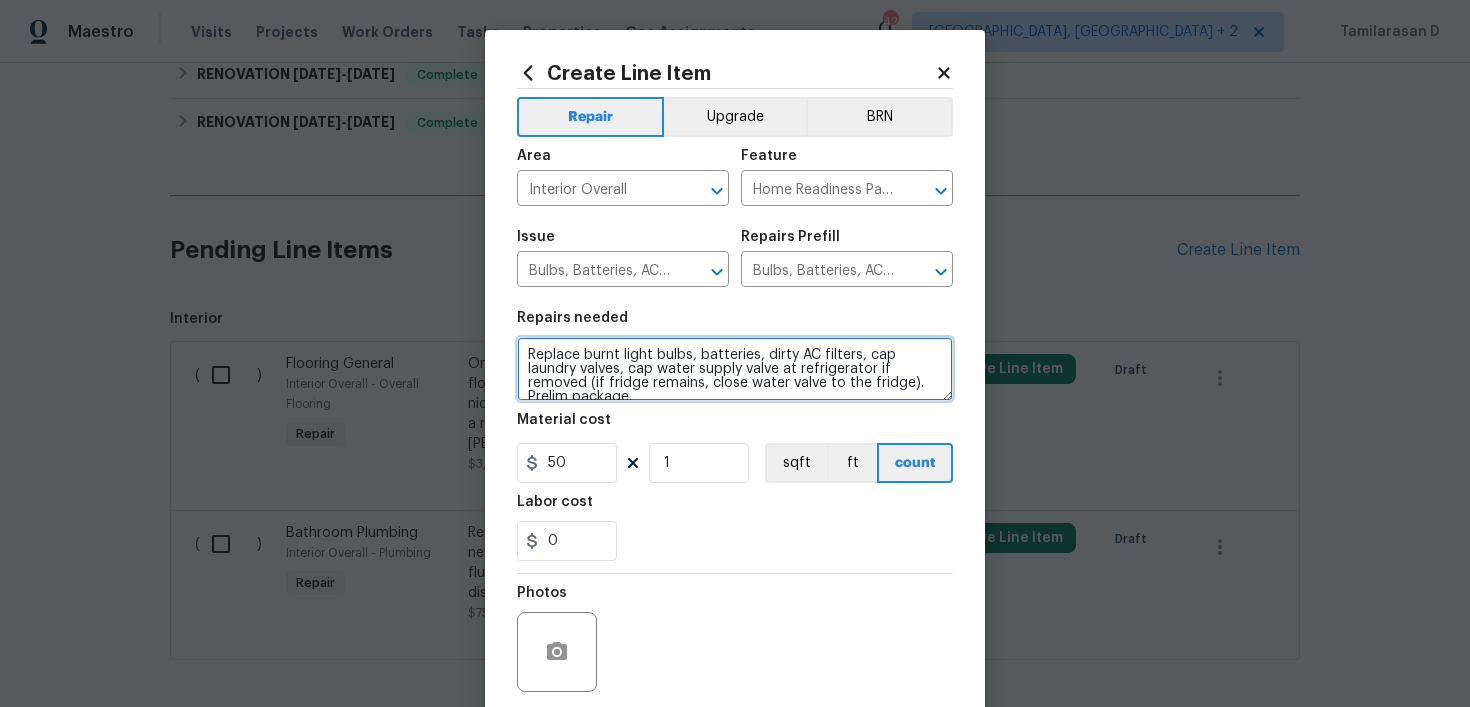 click on "Replace burnt light bulbs, batteries, dirty AC filters, cap laundry valves, cap water supply valve at refrigerator if removed (if fridge remains, close water valve to the fridge). Prelim package." at bounding box center (735, 369) 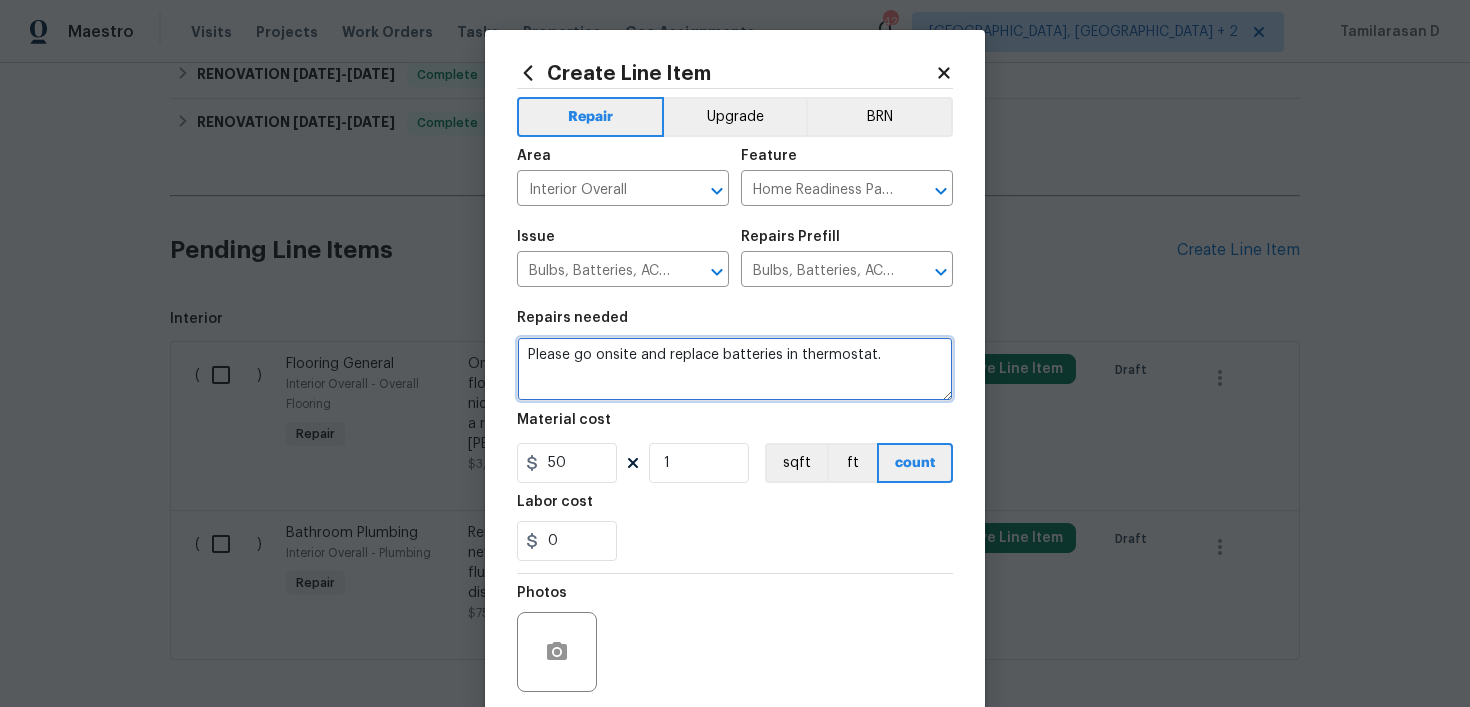 type on "Please go onsite and replace batteries in thermostat." 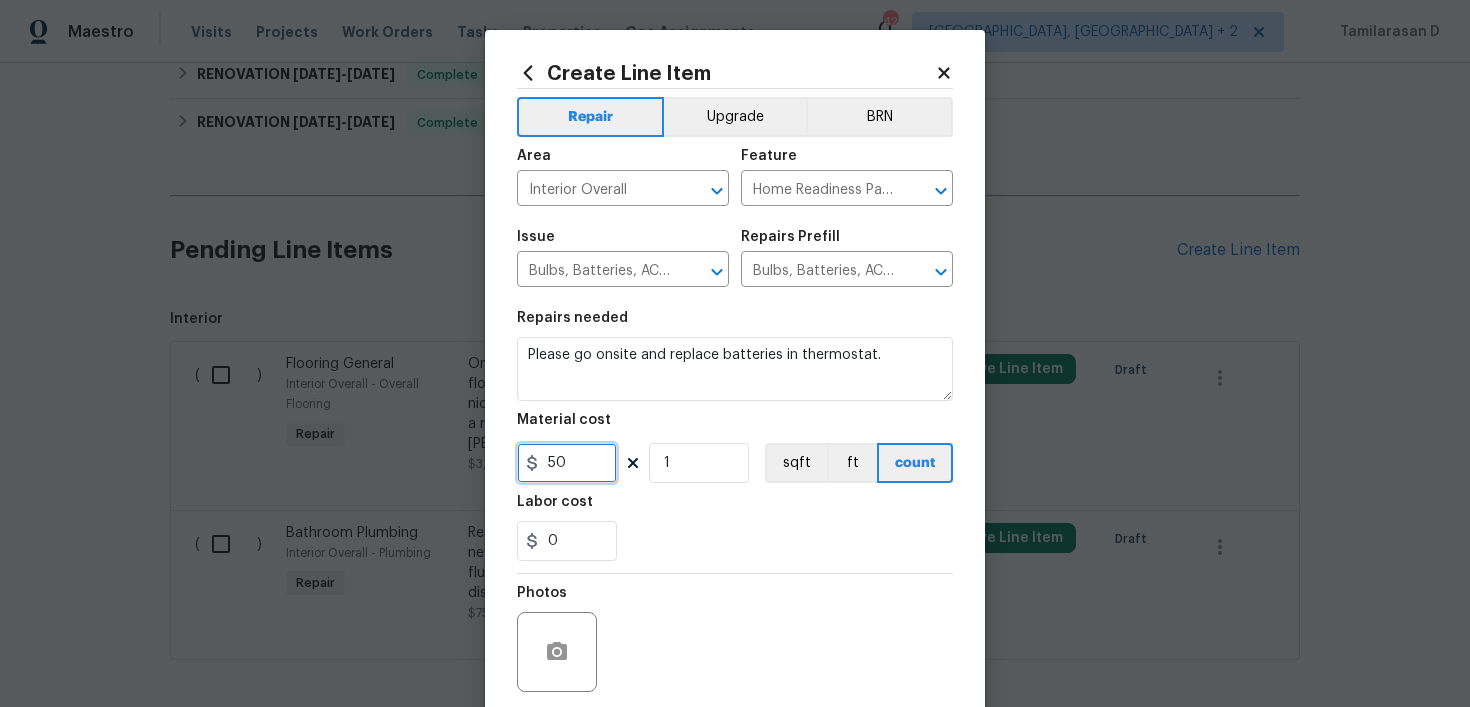 click on "50" at bounding box center [567, 463] 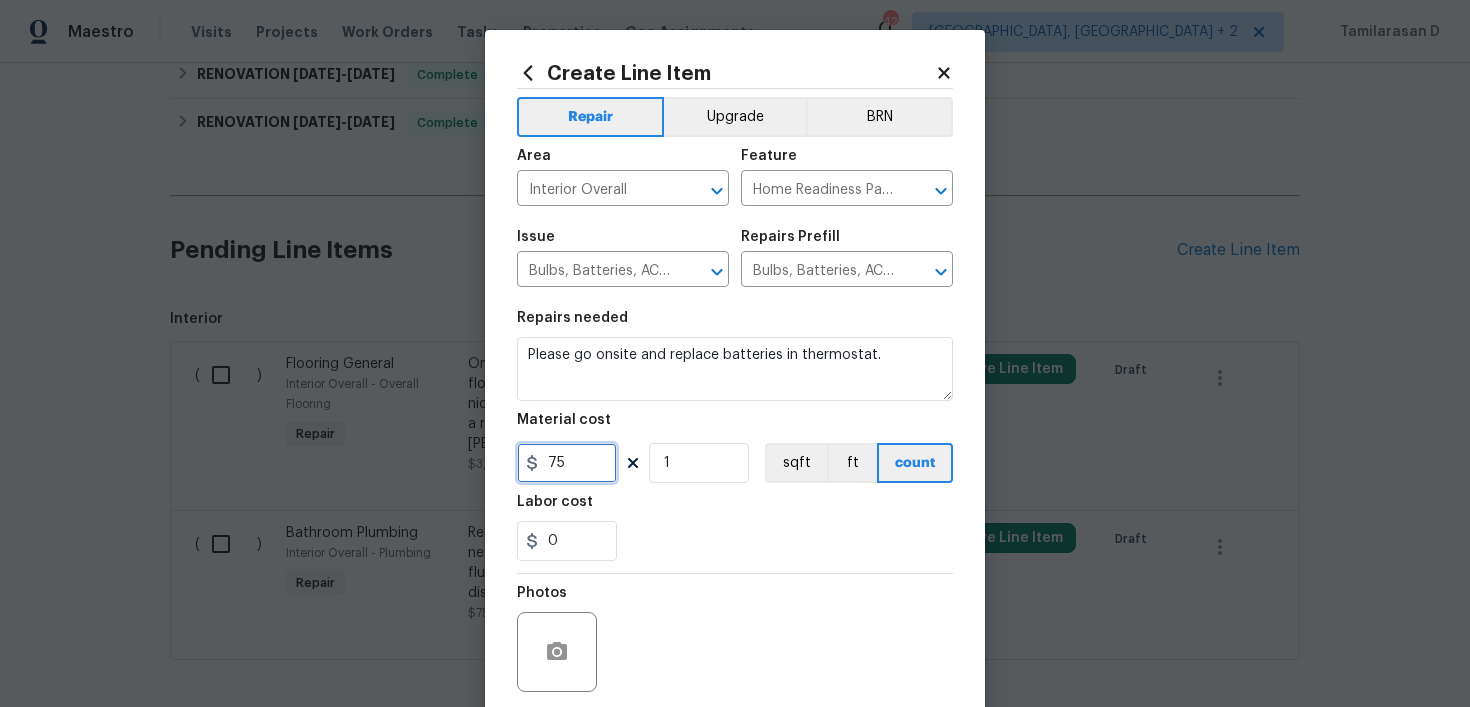 type on "75" 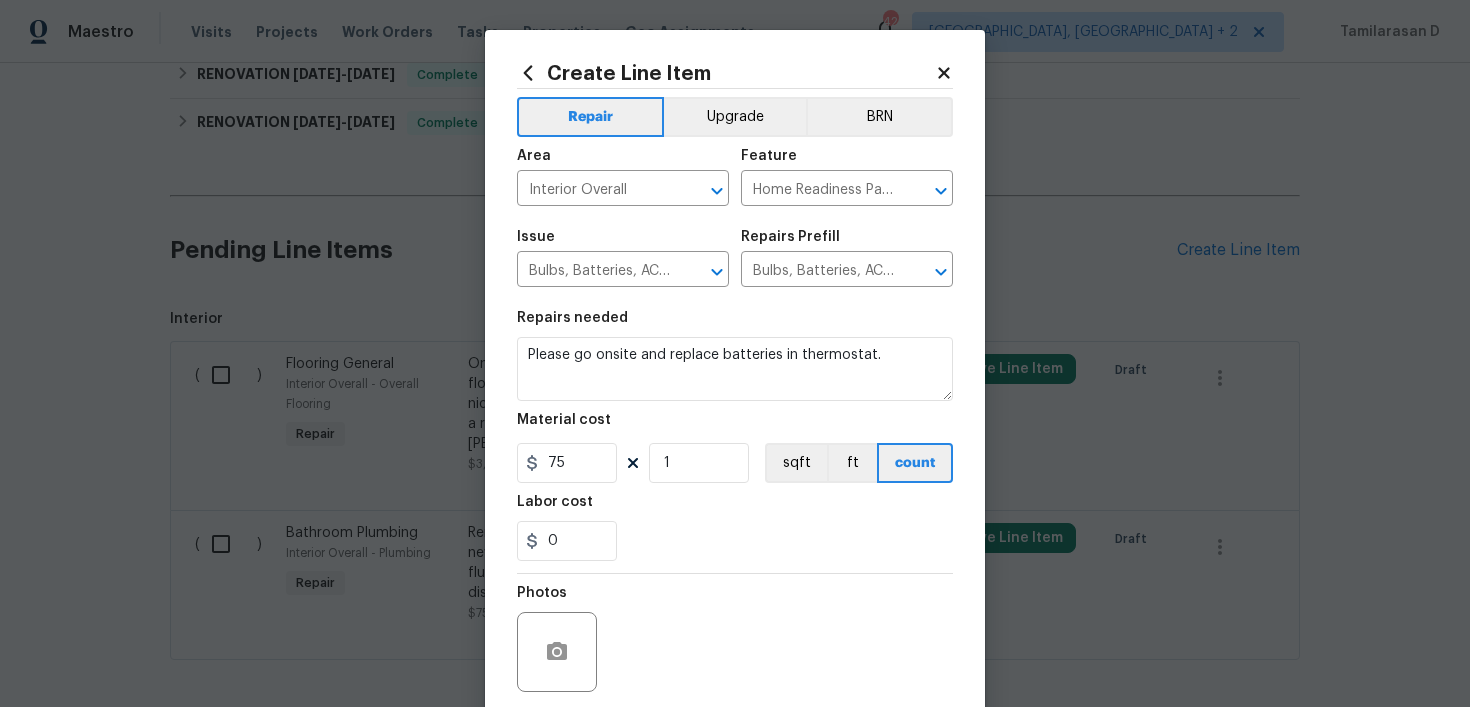 click on "Photos" at bounding box center [735, 639] 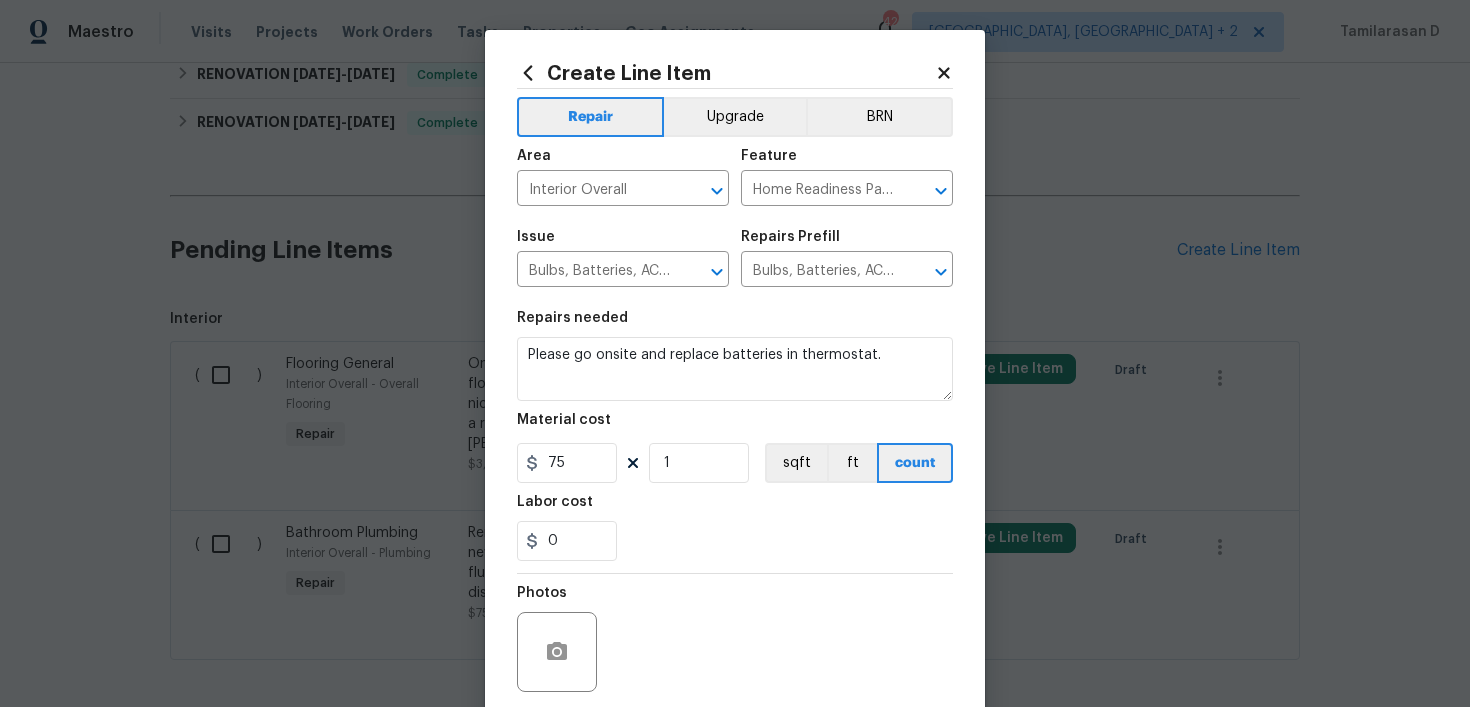 scroll, scrollTop: 155, scrollLeft: 0, axis: vertical 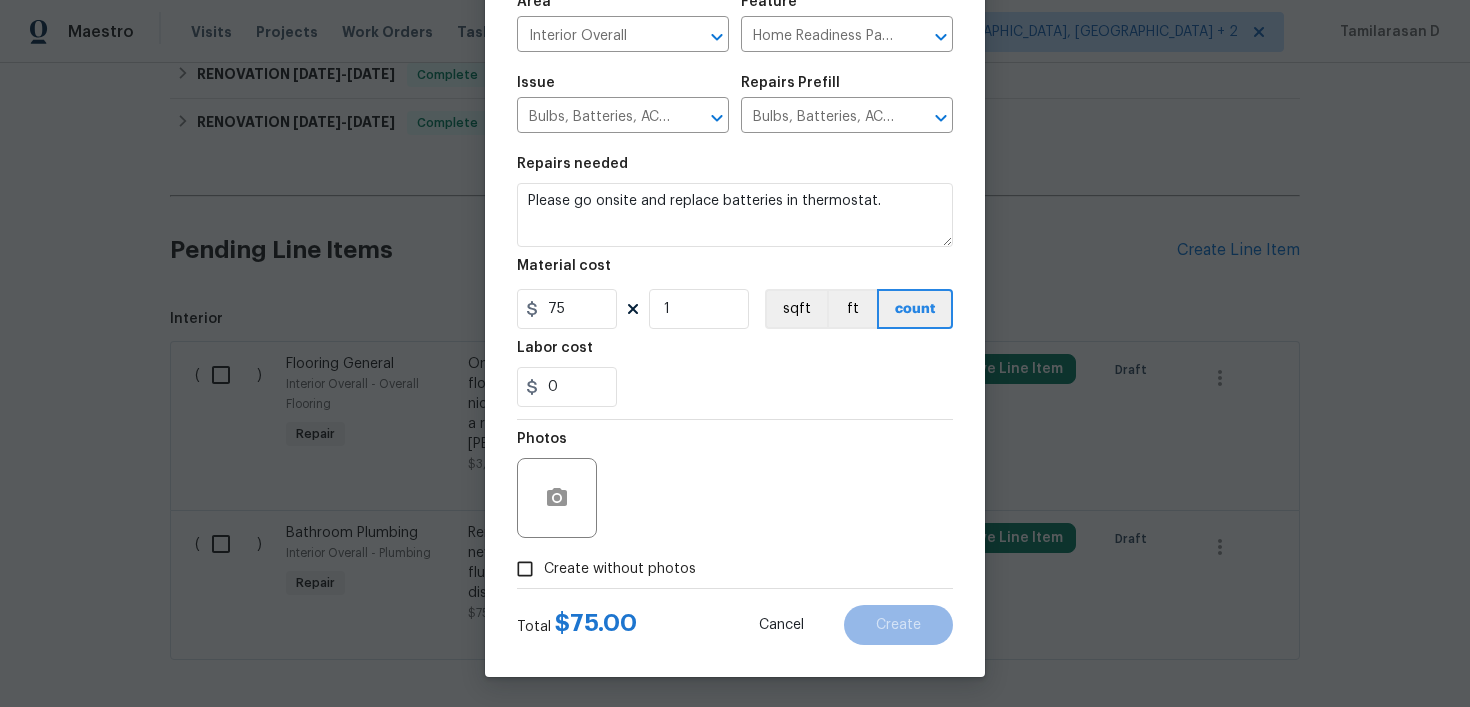 click on "Create without photos" at bounding box center (620, 569) 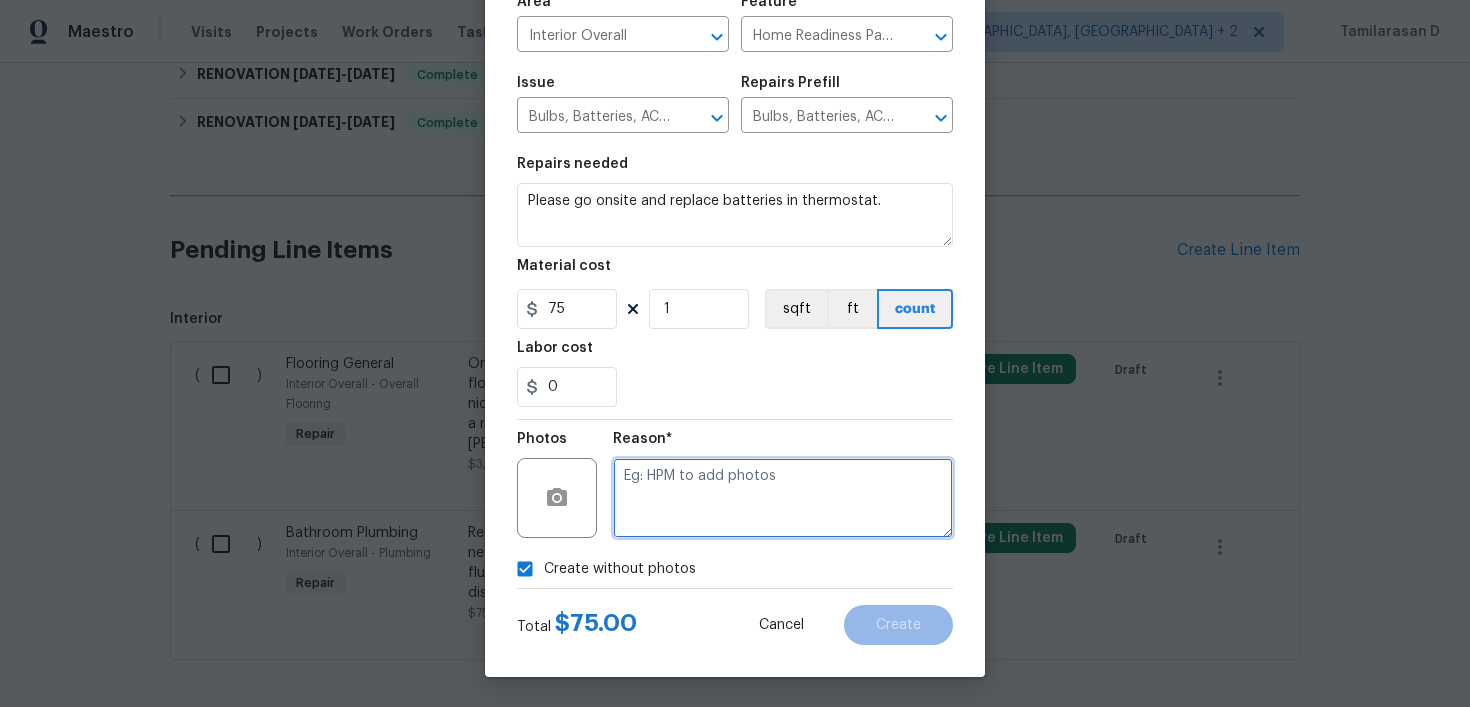 click at bounding box center (783, 498) 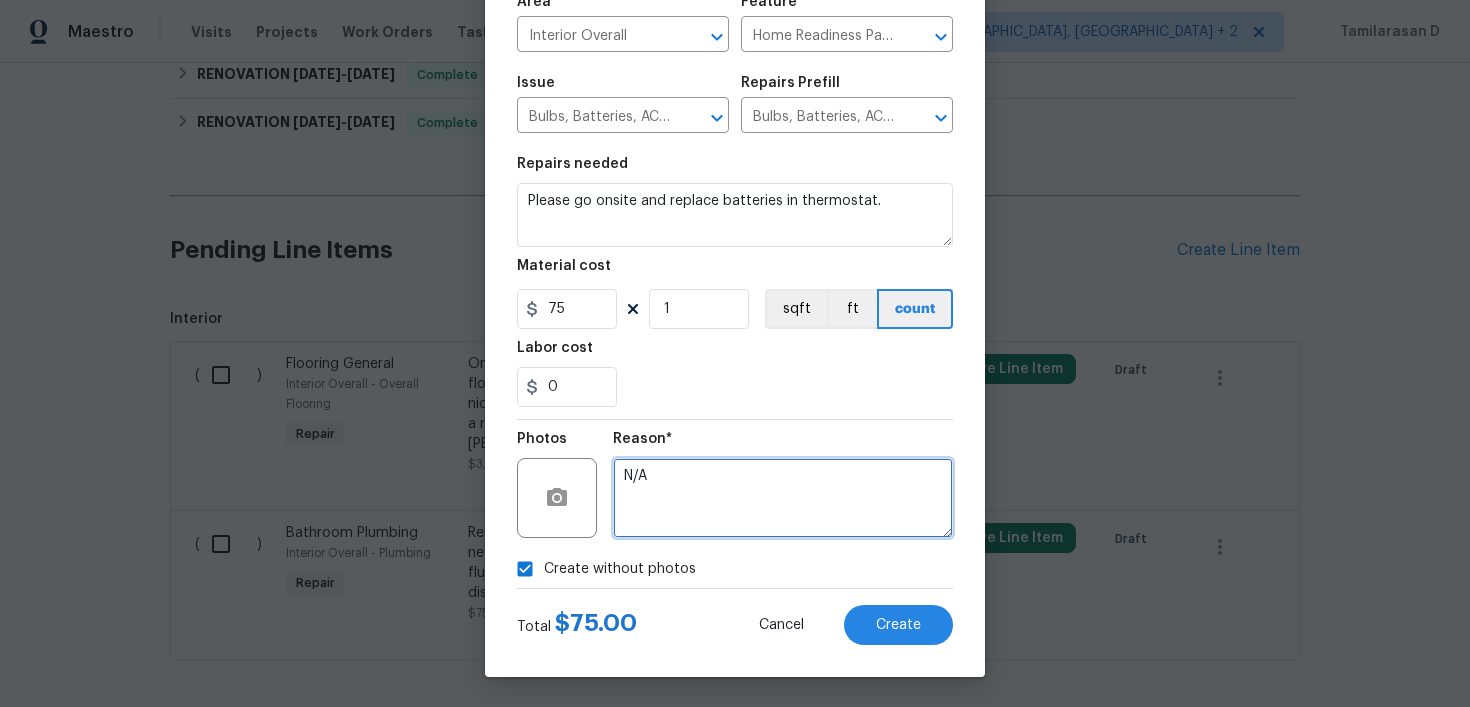 type on "N/A" 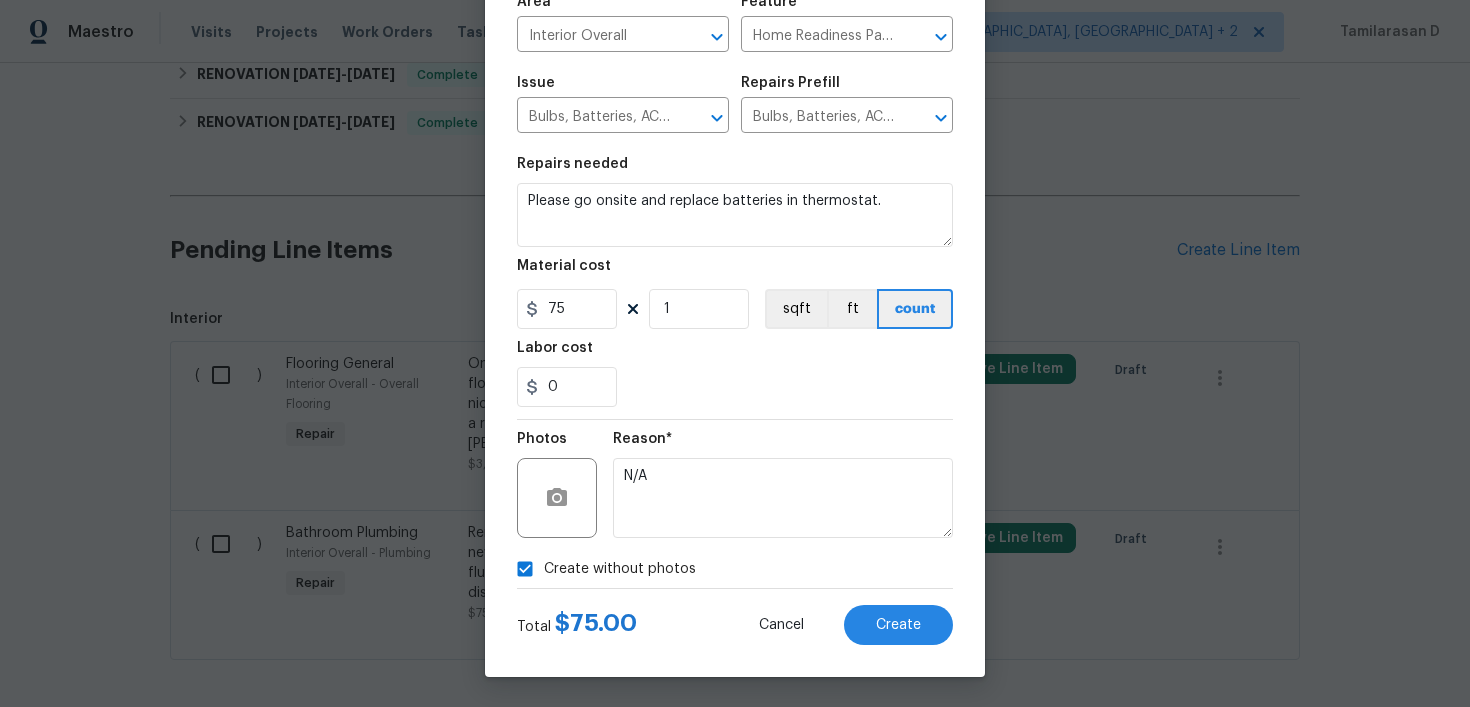 click on "Total   $ 75.00 Cancel Create" at bounding box center (735, 617) 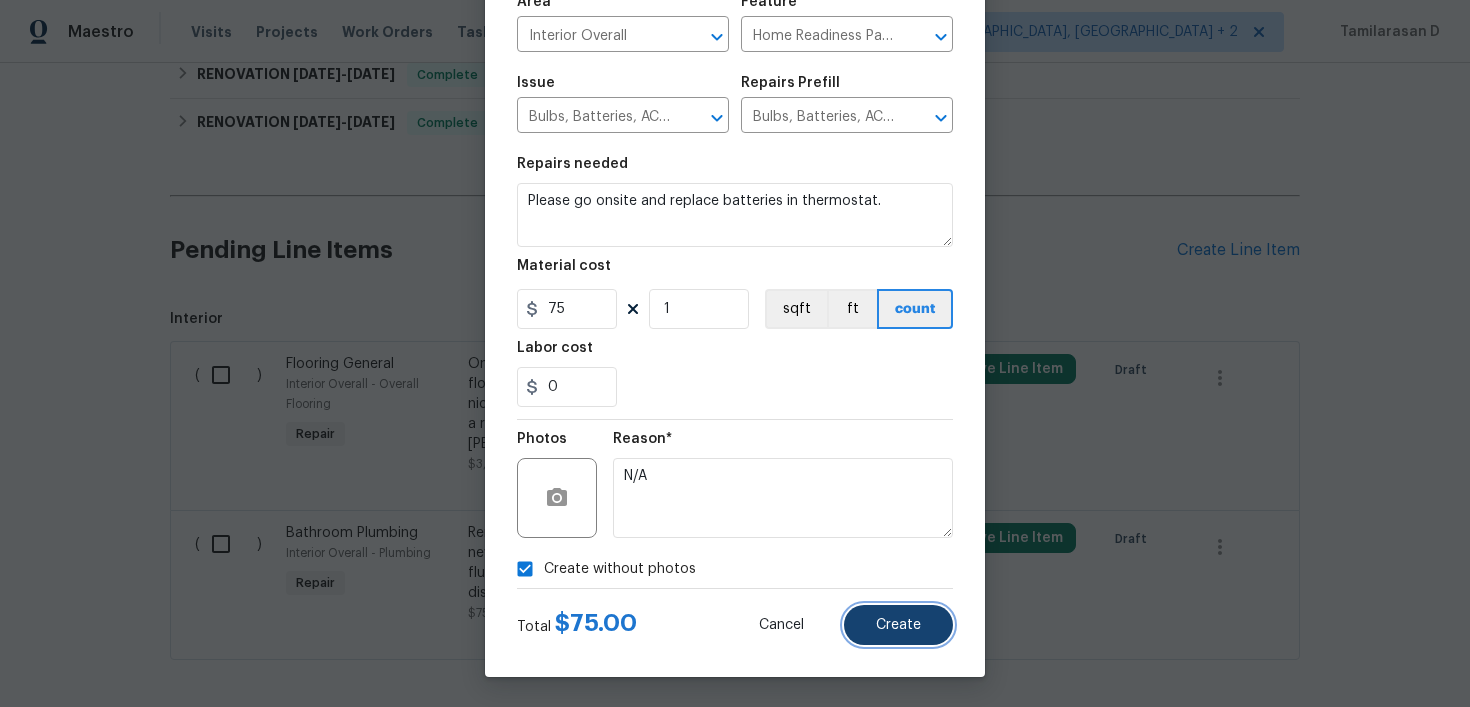 click on "Create" at bounding box center [898, 625] 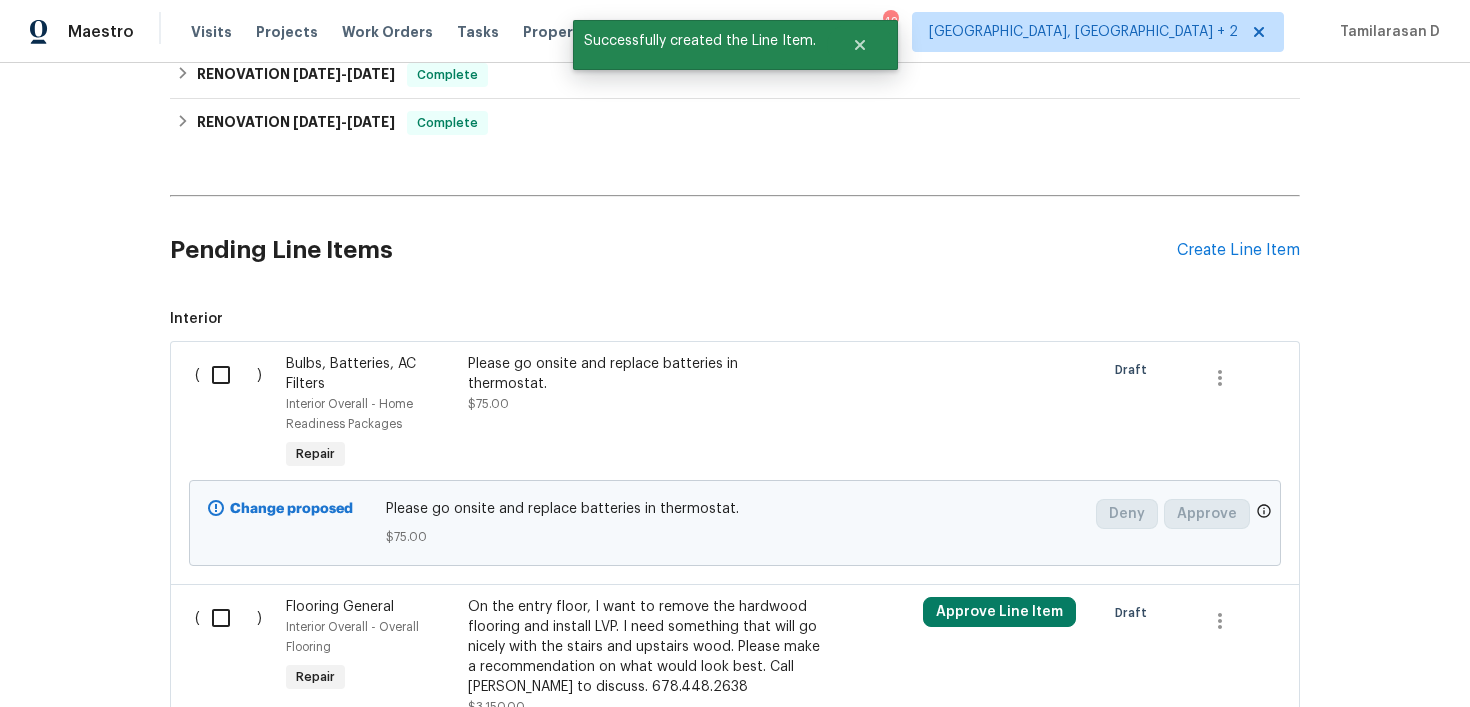 click at bounding box center [228, 375] 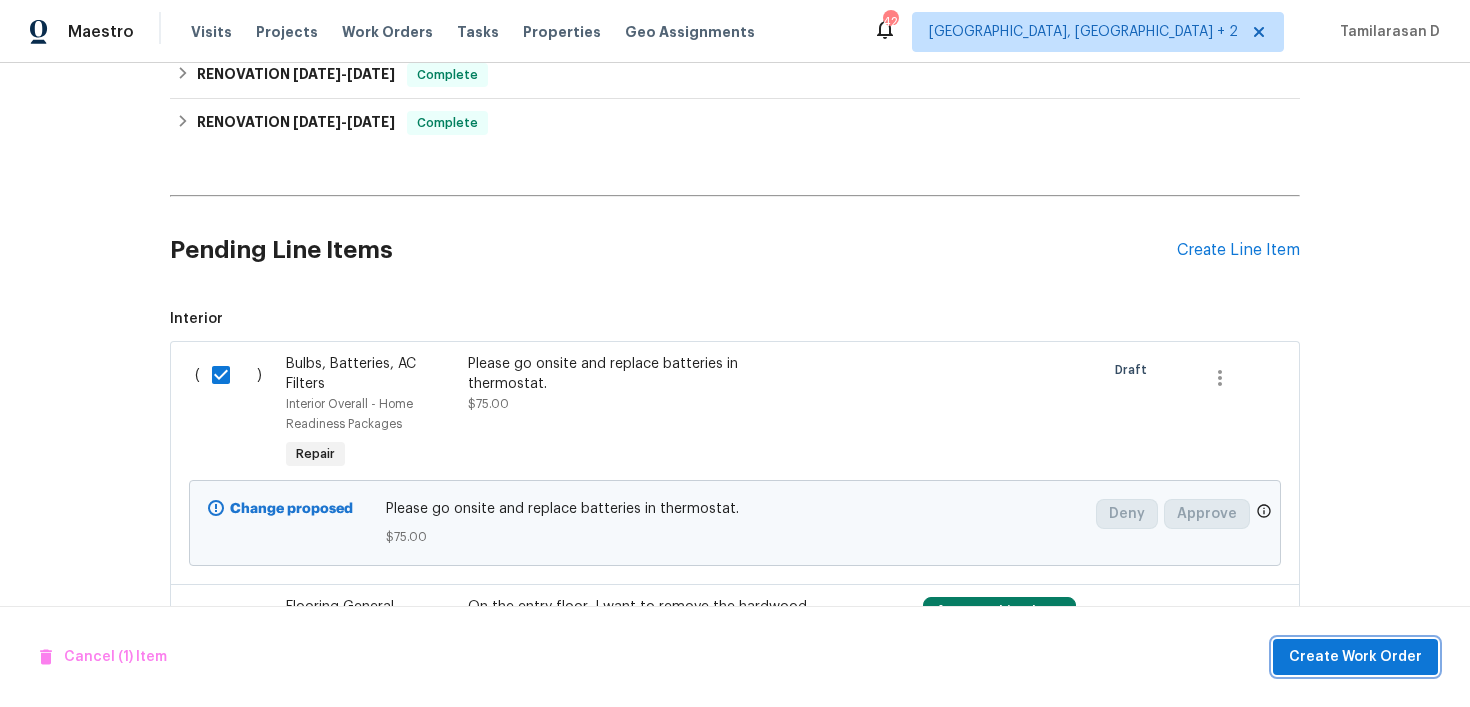 click on "Create Work Order" at bounding box center (1355, 657) 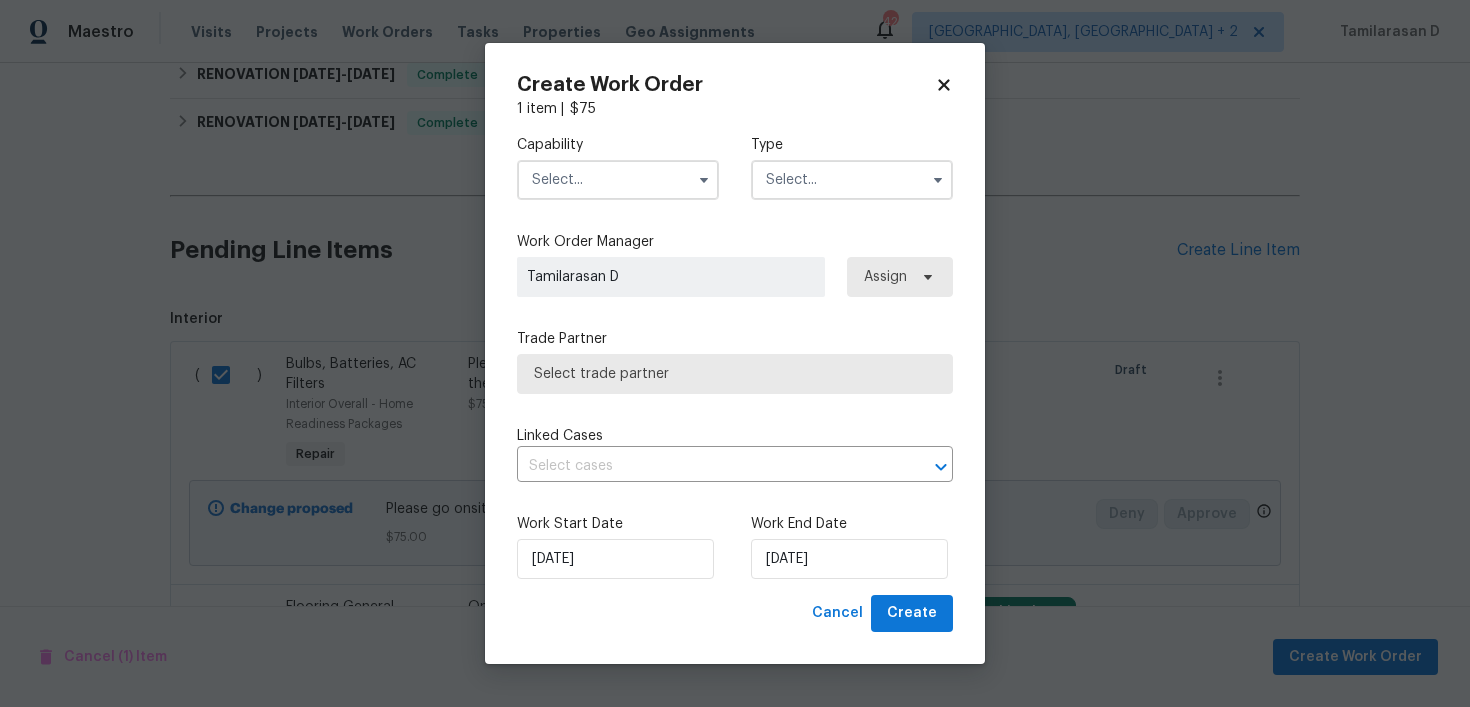 click at bounding box center (852, 180) 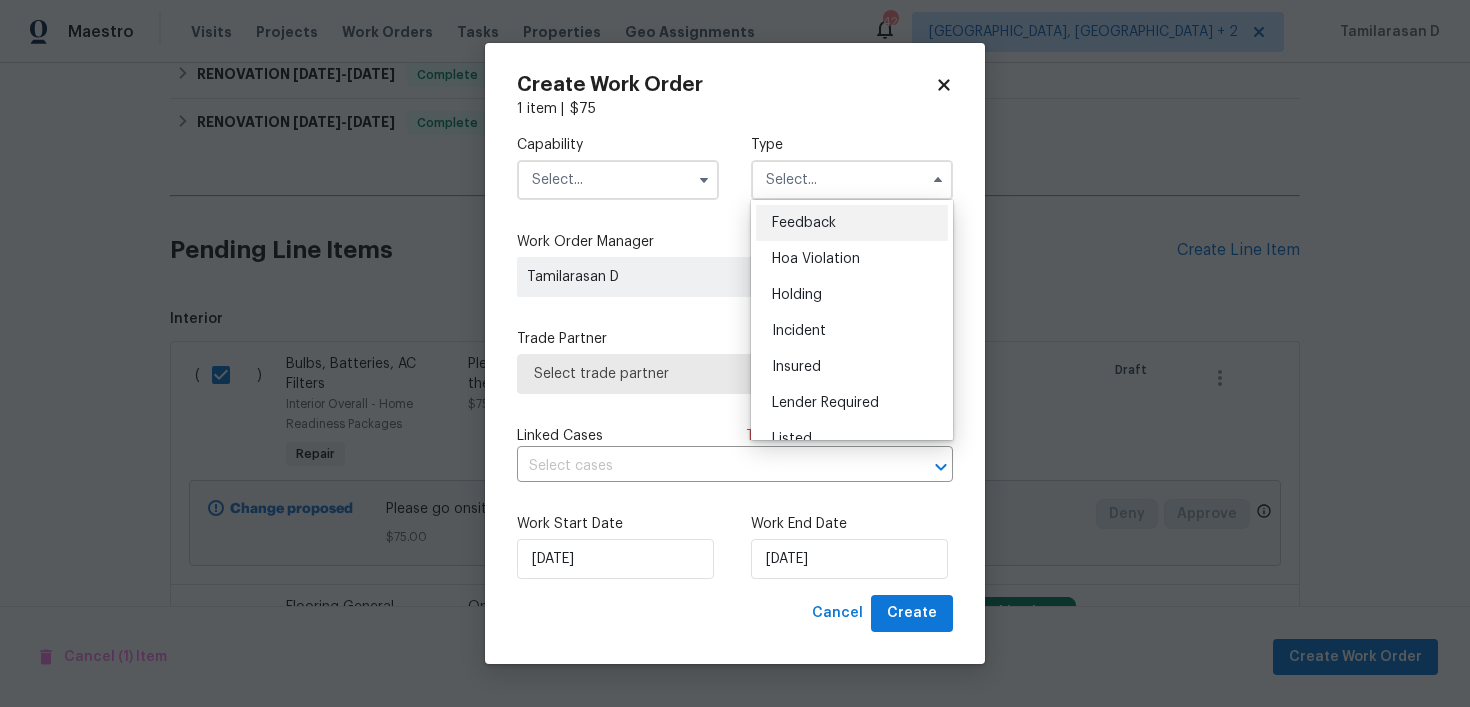 click on "Feedback" at bounding box center (804, 223) 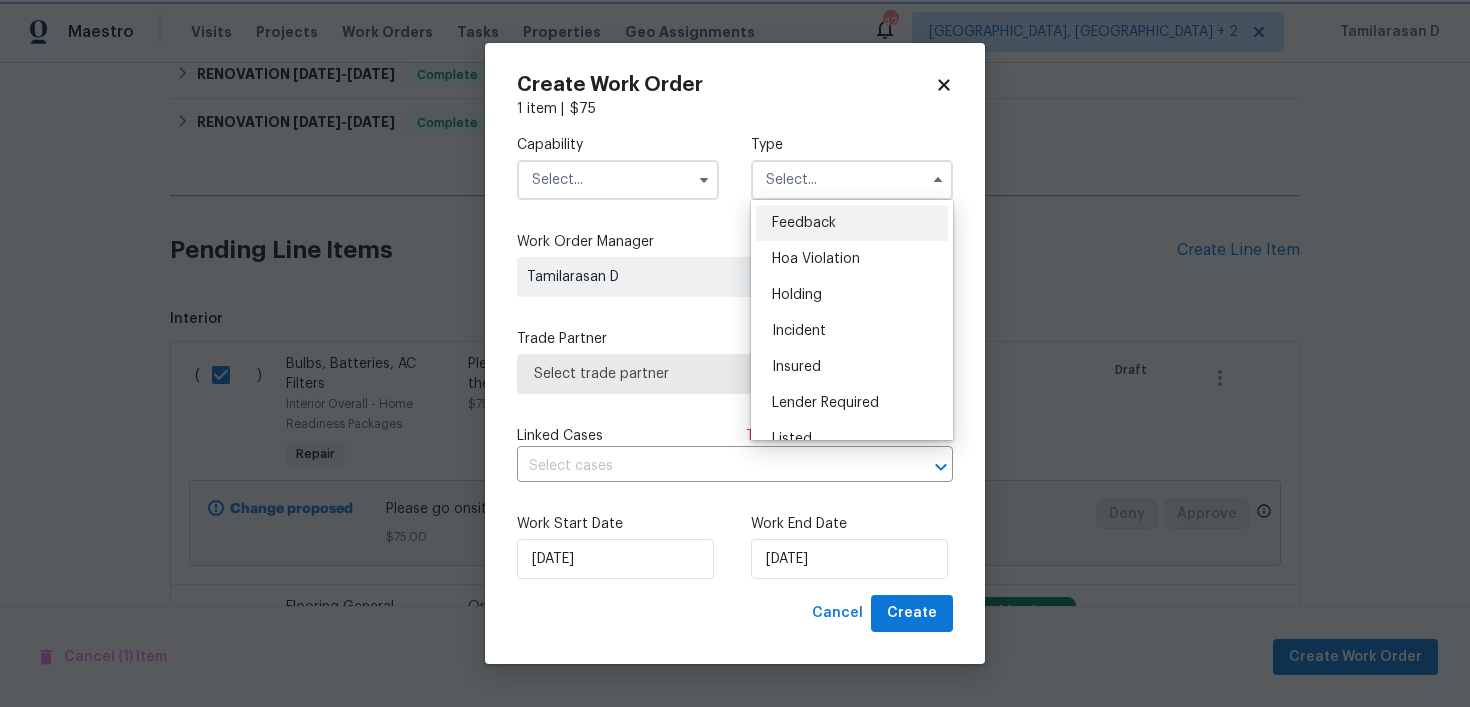 type on "Feedback" 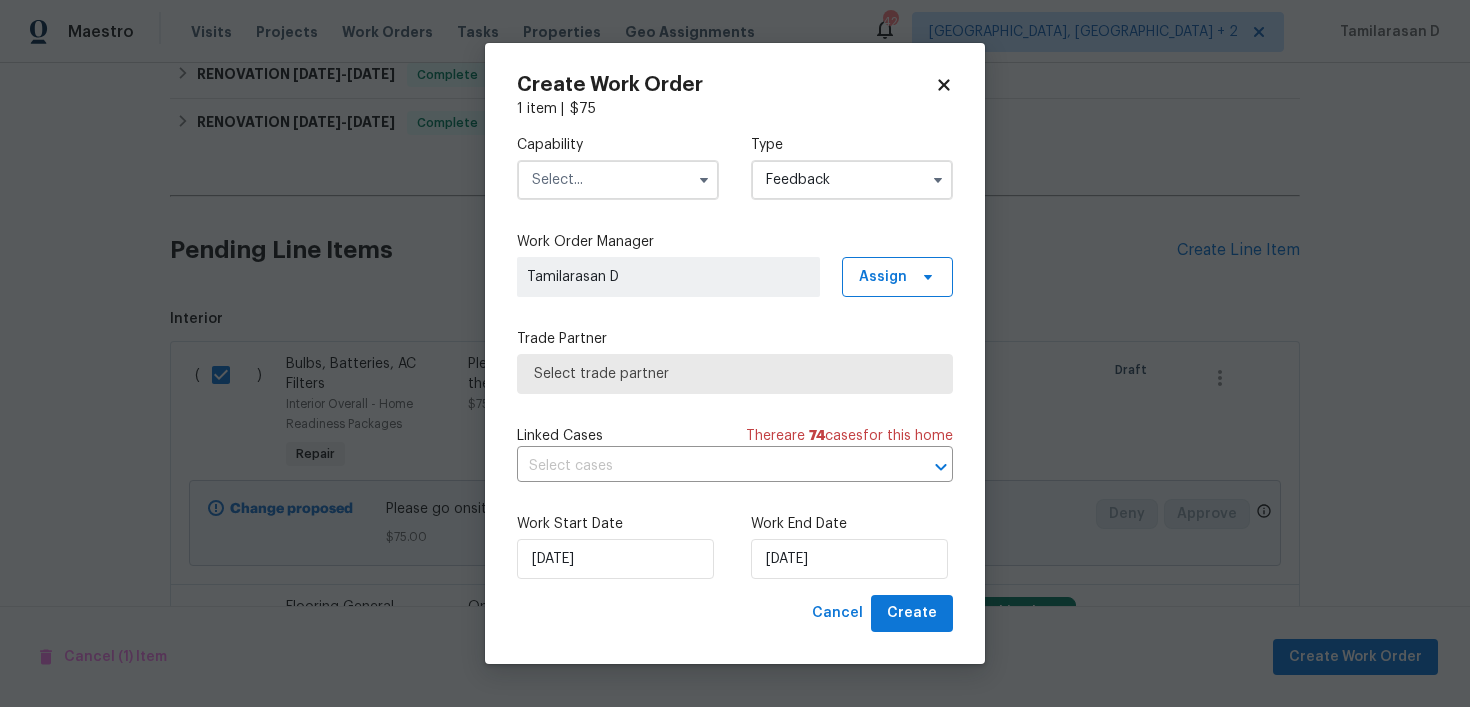 click at bounding box center (618, 180) 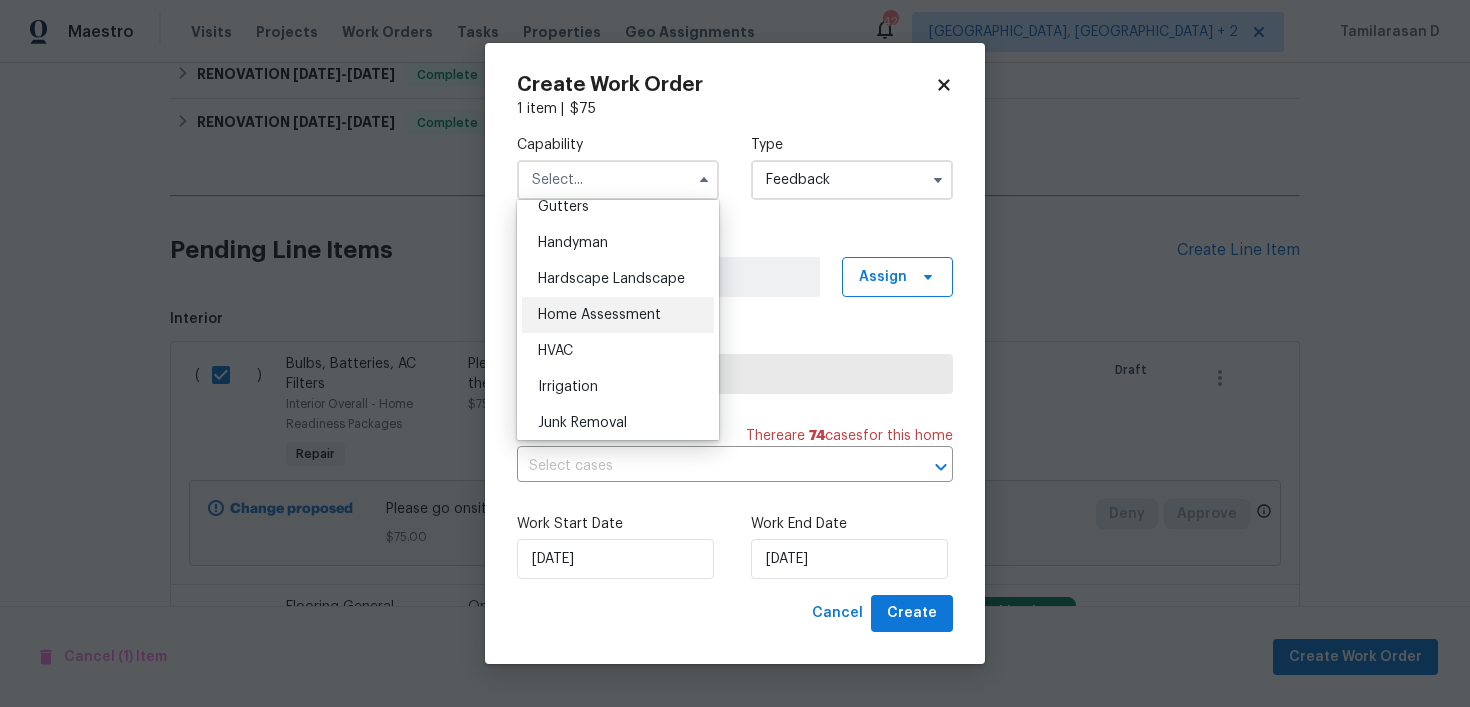scroll, scrollTop: 1066, scrollLeft: 0, axis: vertical 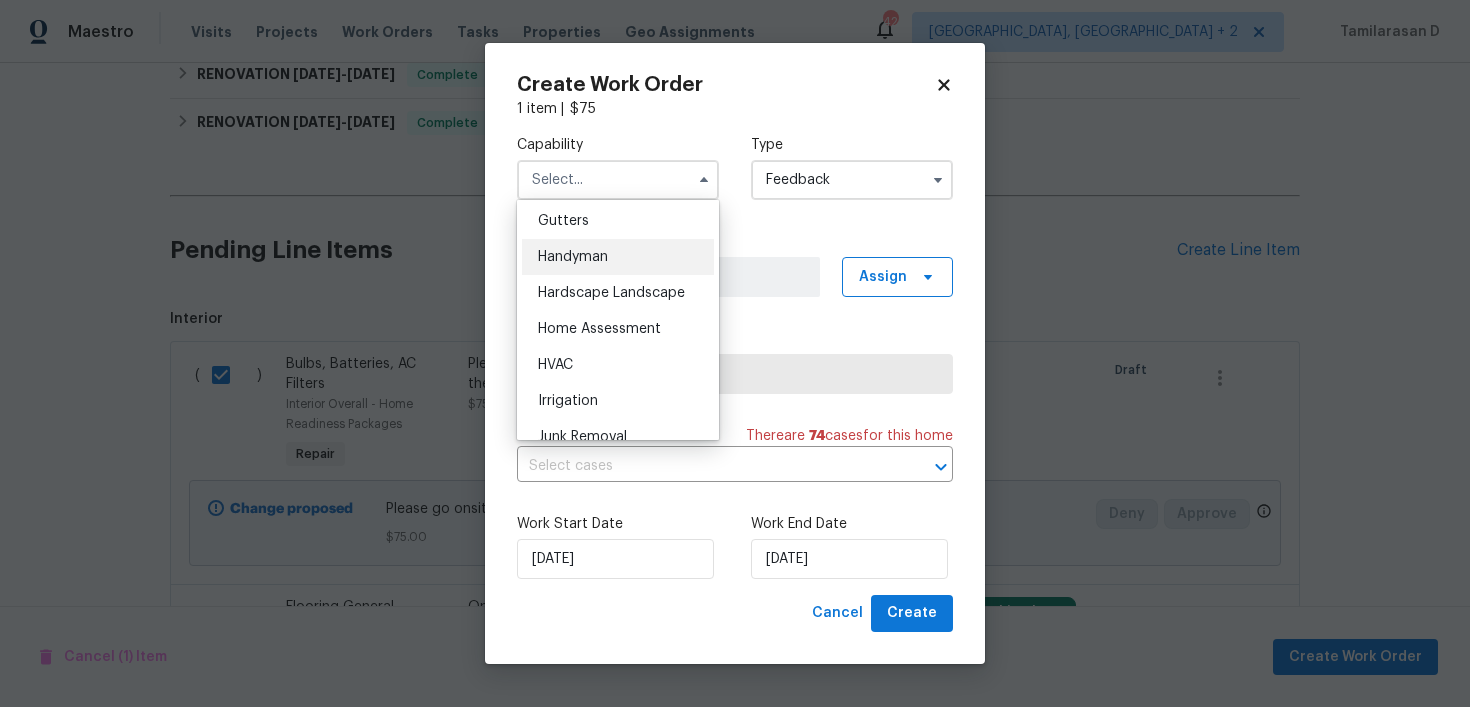 click on "Handyman" at bounding box center (573, 257) 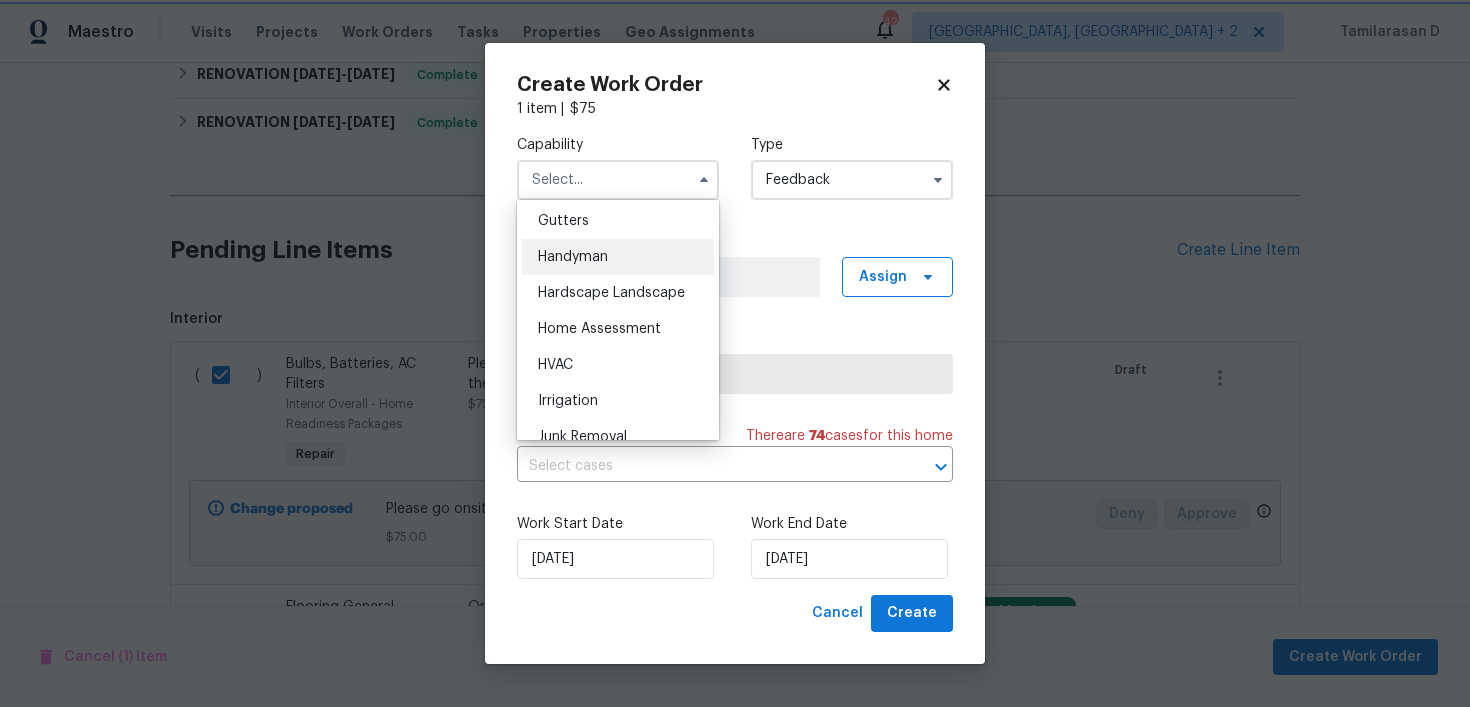 type on "Handyman" 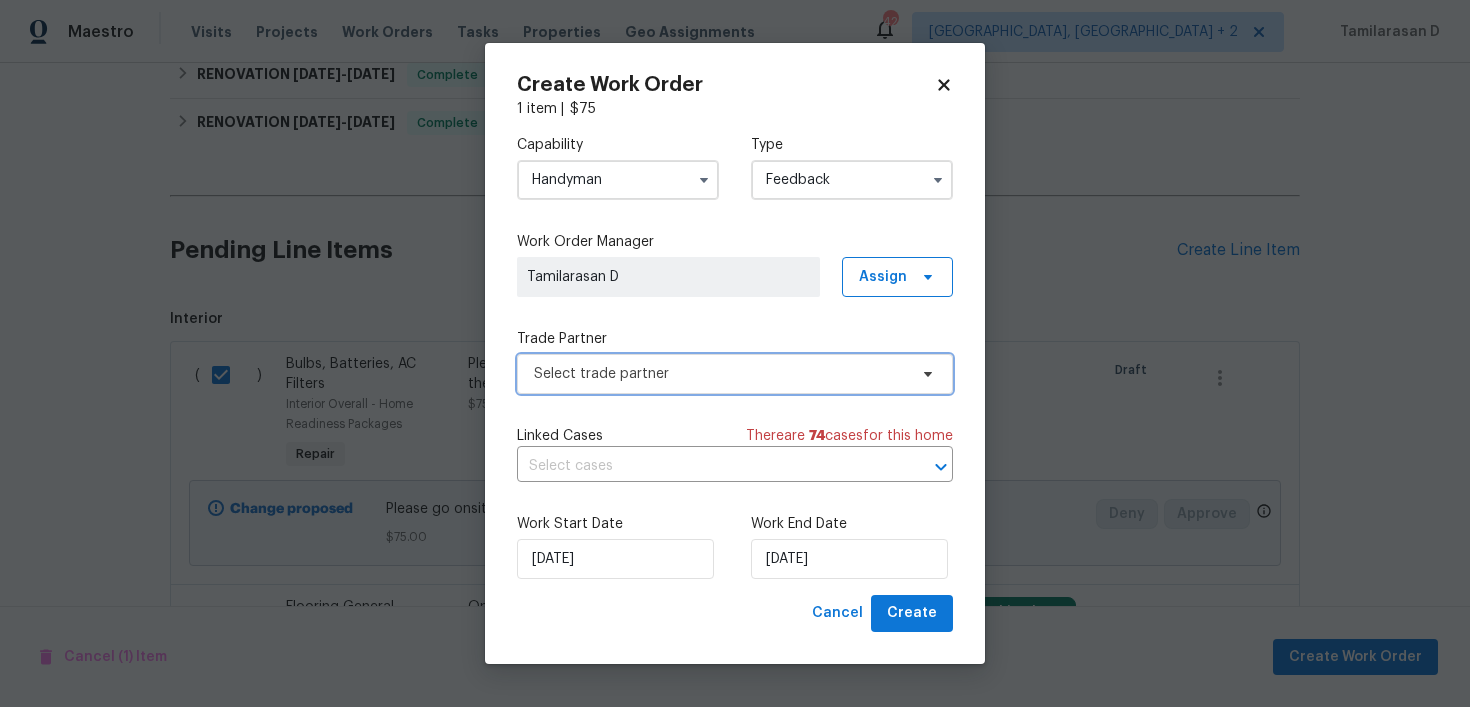 click on "Select trade partner" at bounding box center [720, 374] 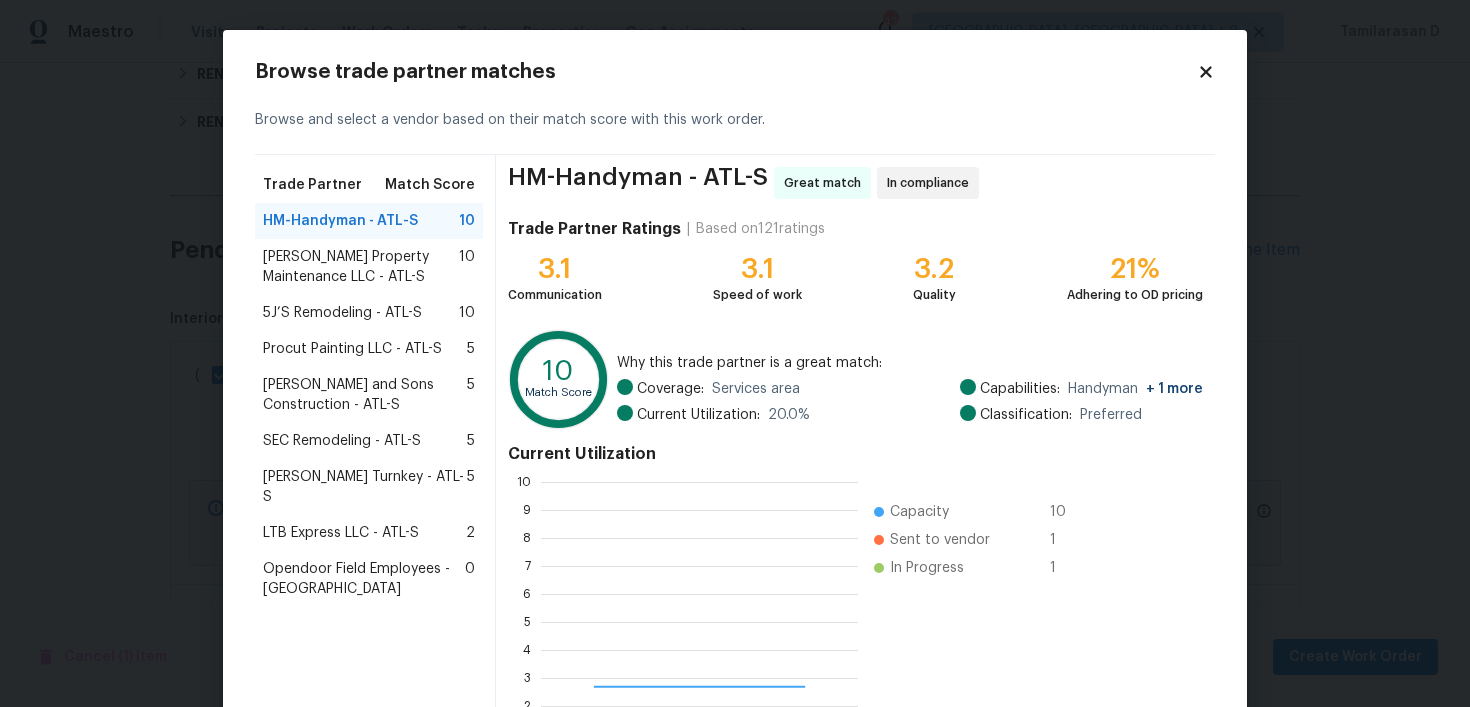 scroll, scrollTop: 2, scrollLeft: 2, axis: both 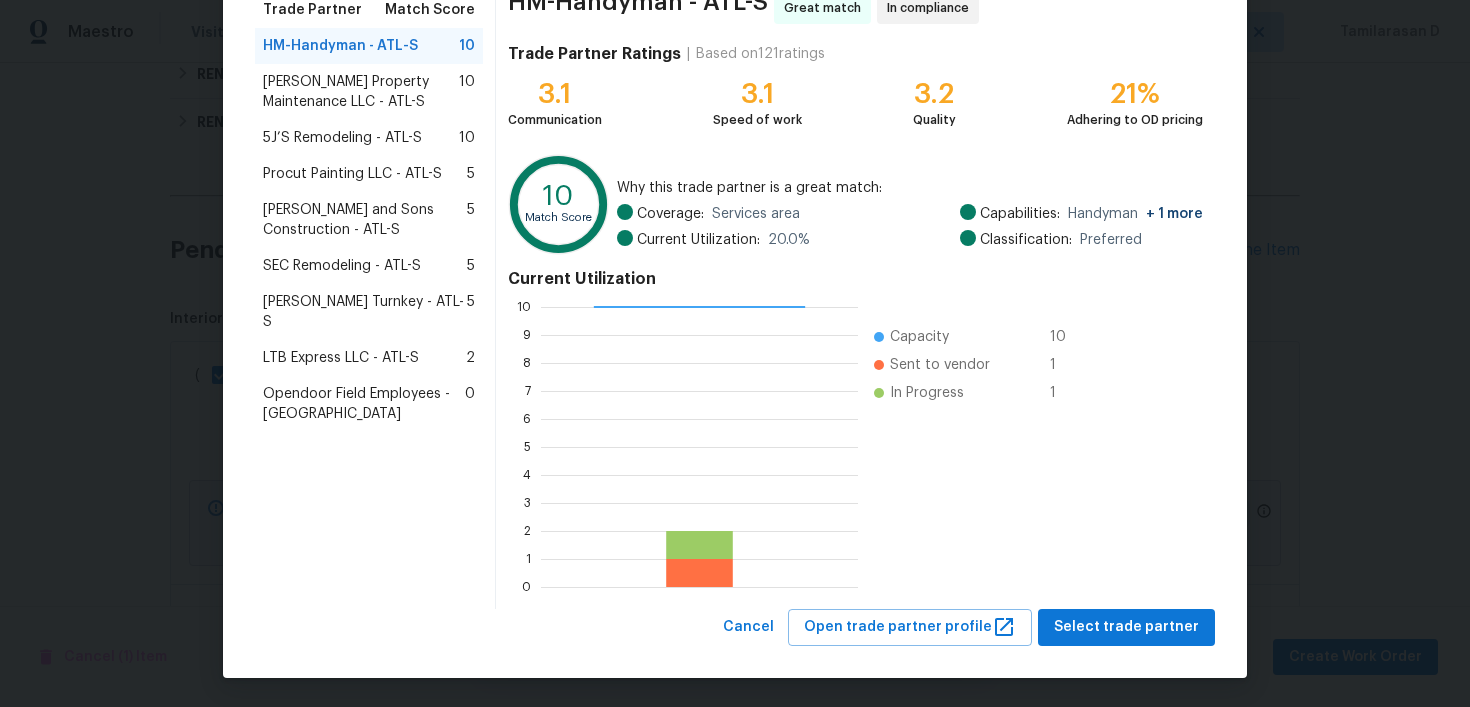 click on "[PERSON_NAME] Property Maintenance LLC - ATL-S" at bounding box center [361, 92] 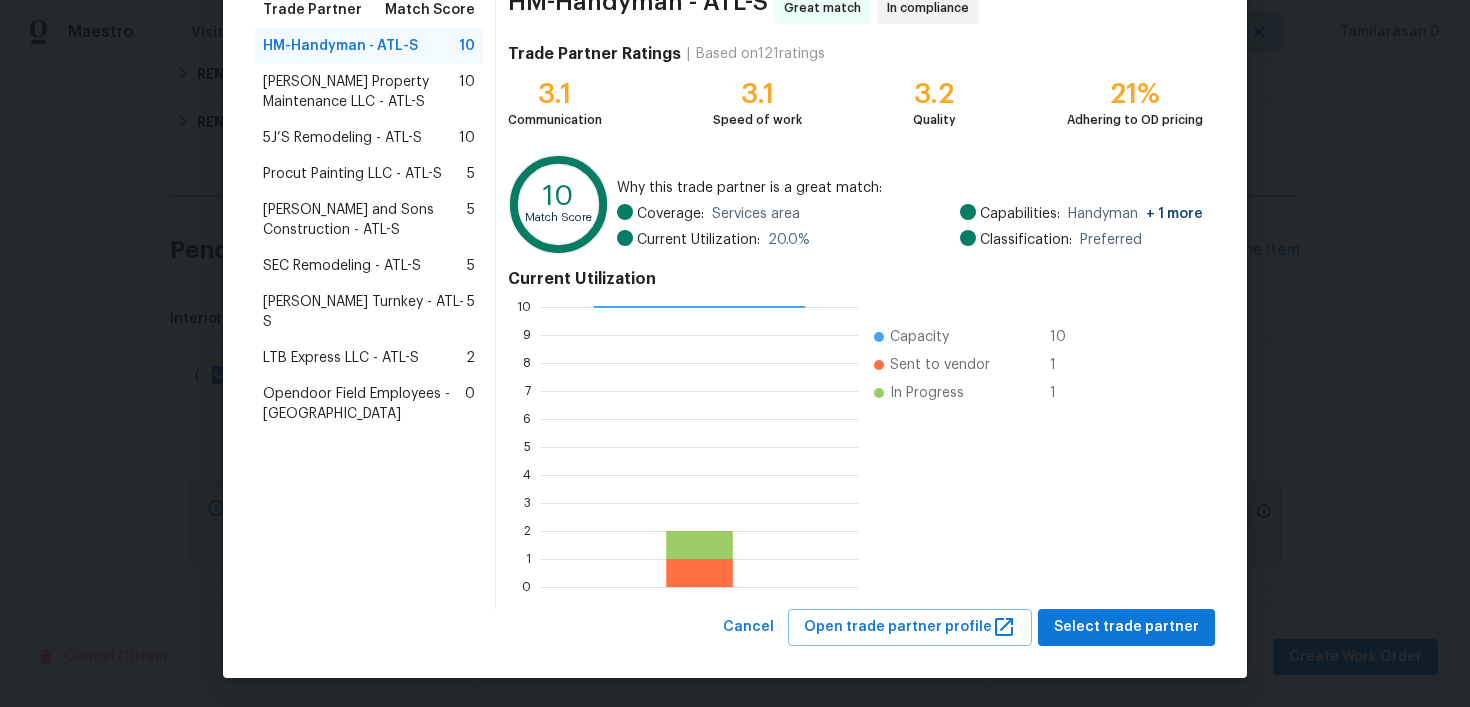 scroll, scrollTop: 0, scrollLeft: 0, axis: both 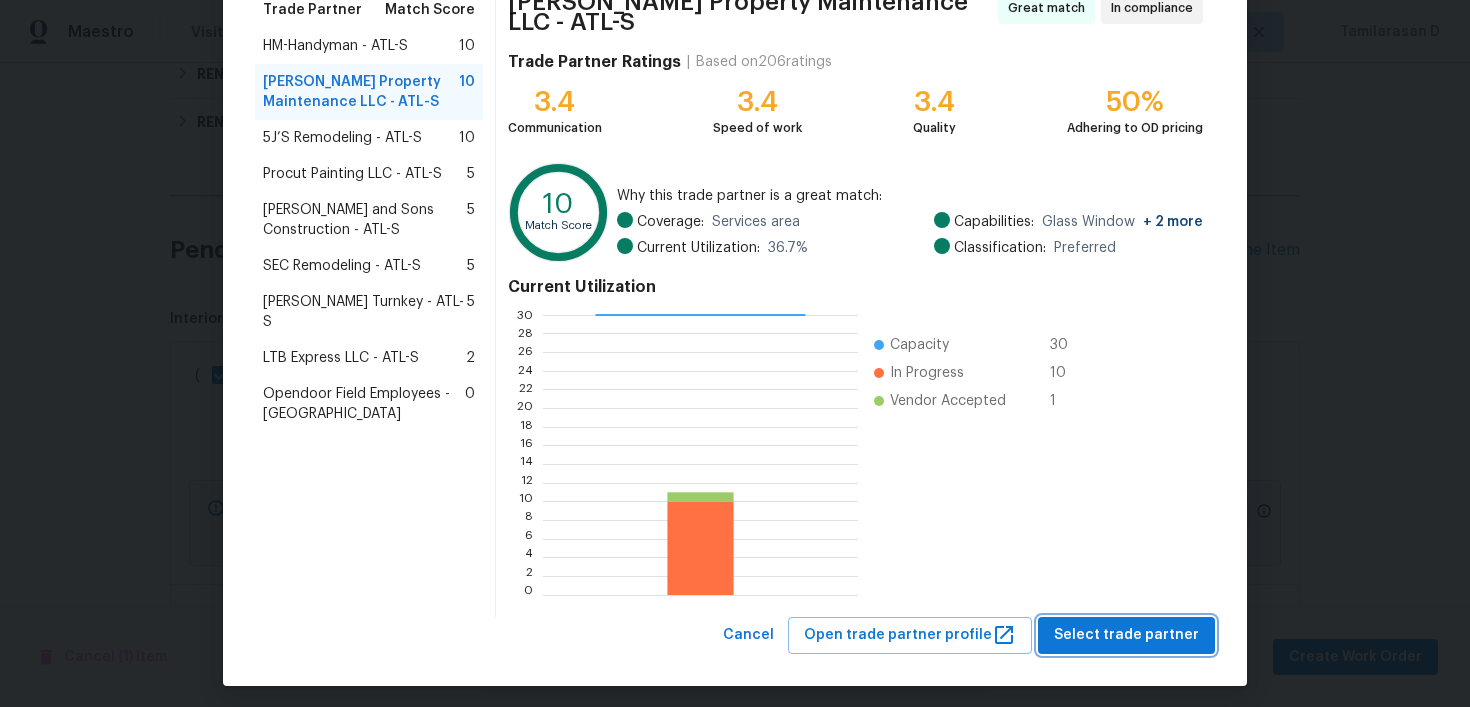 click on "Select trade partner" at bounding box center (1126, 635) 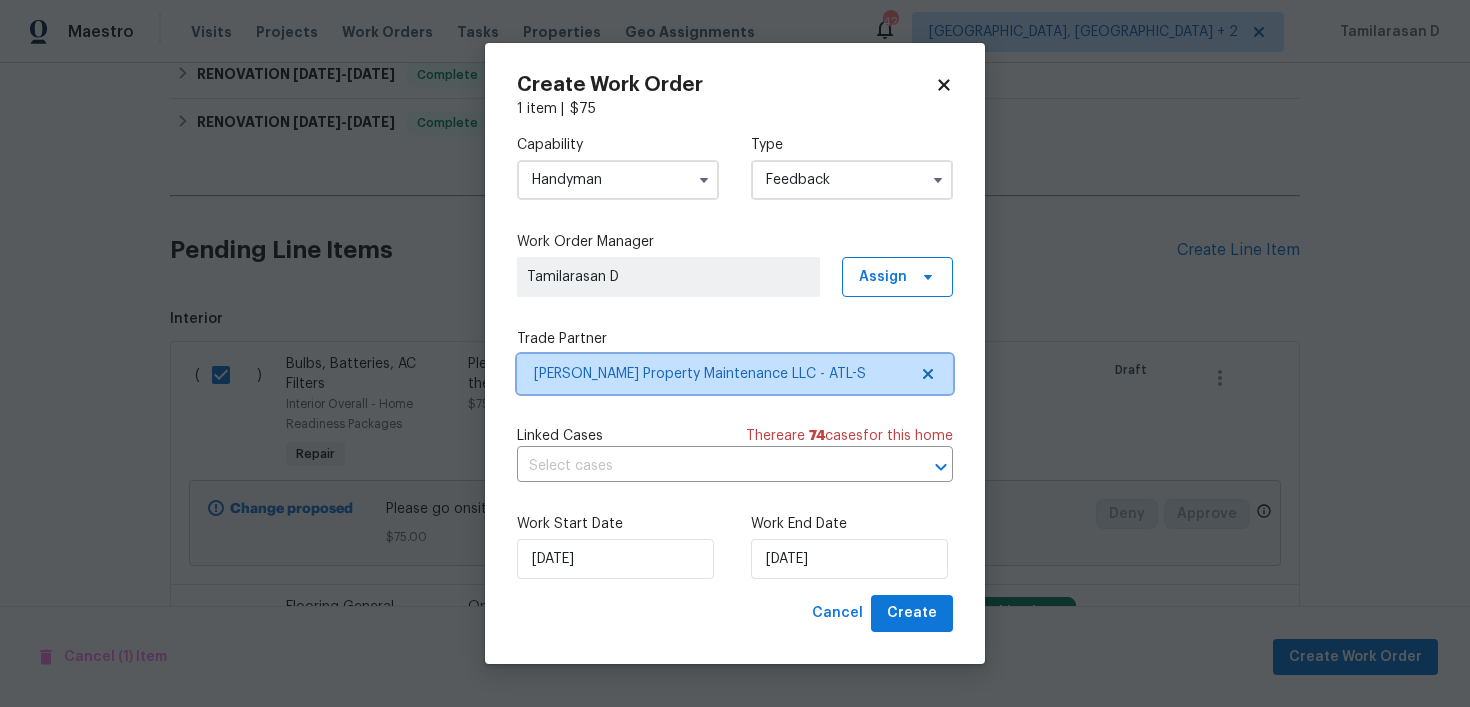 scroll, scrollTop: 0, scrollLeft: 0, axis: both 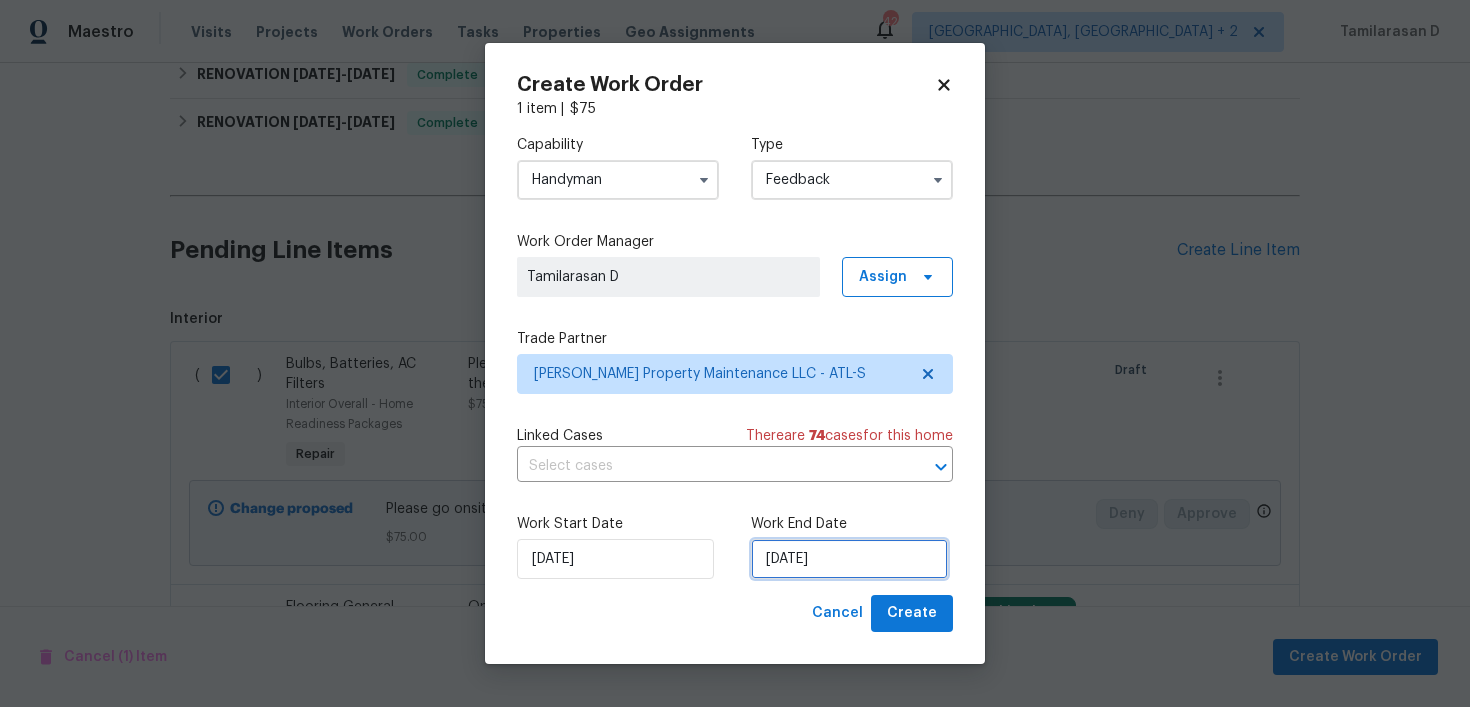 click on "[DATE]" at bounding box center [849, 559] 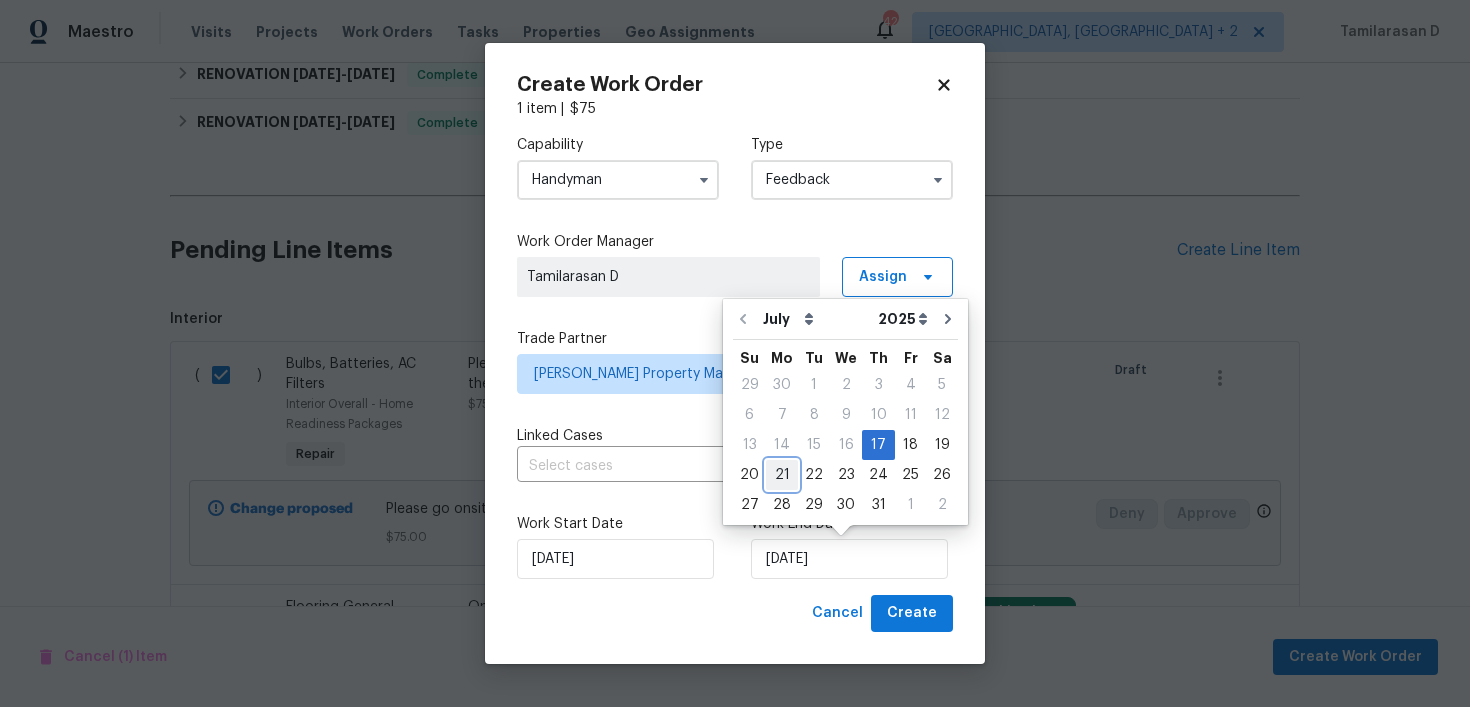 click on "21" at bounding box center [782, 475] 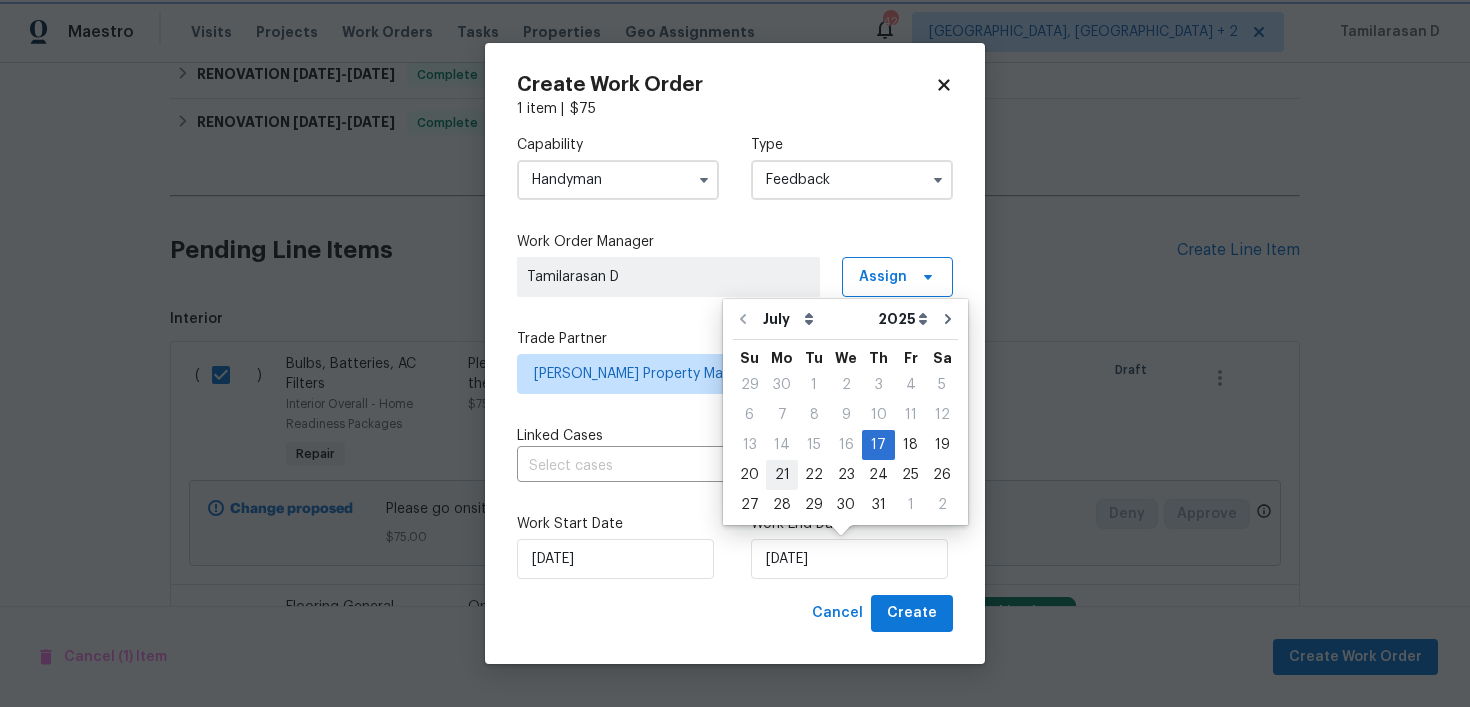 type on "[DATE]" 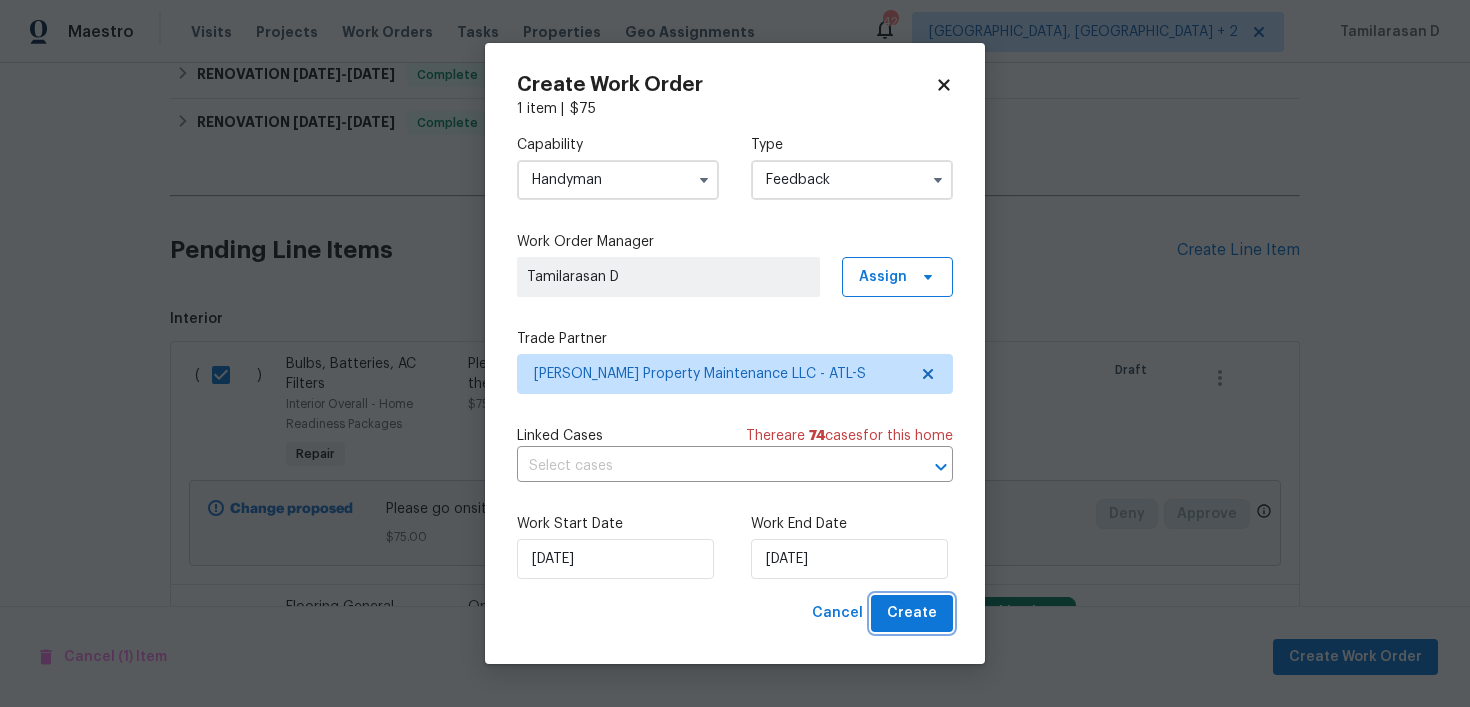 click on "Create" at bounding box center [912, 613] 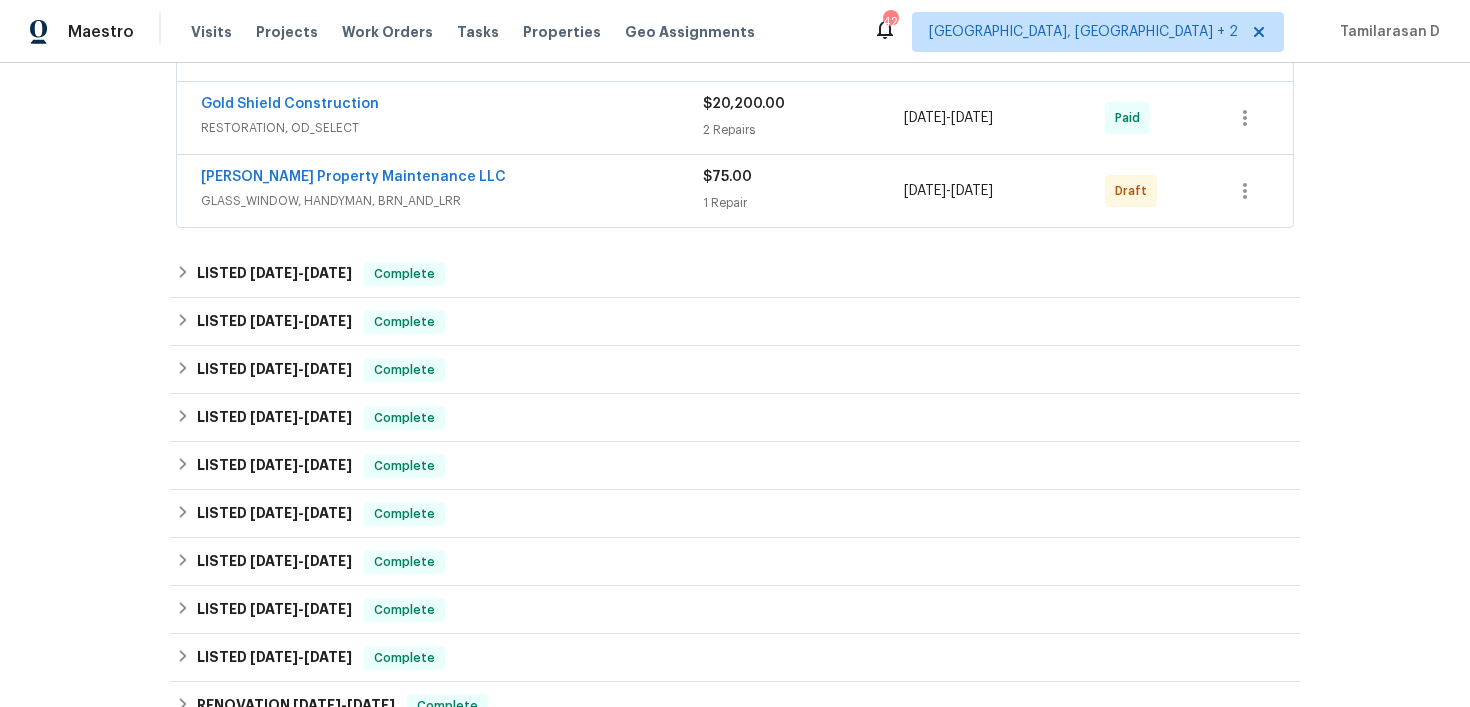scroll, scrollTop: 1420, scrollLeft: 0, axis: vertical 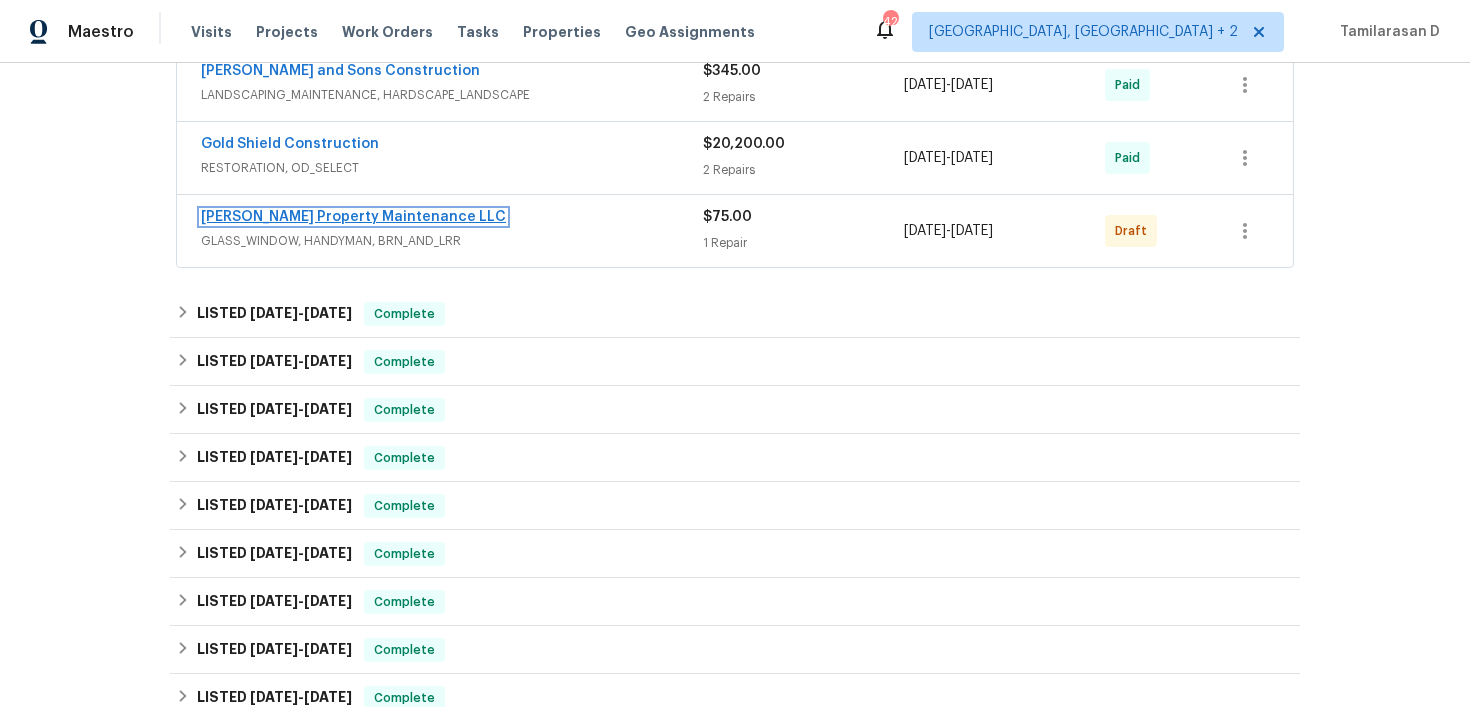 click on "[PERSON_NAME] Property Maintenance LLC" at bounding box center (353, 217) 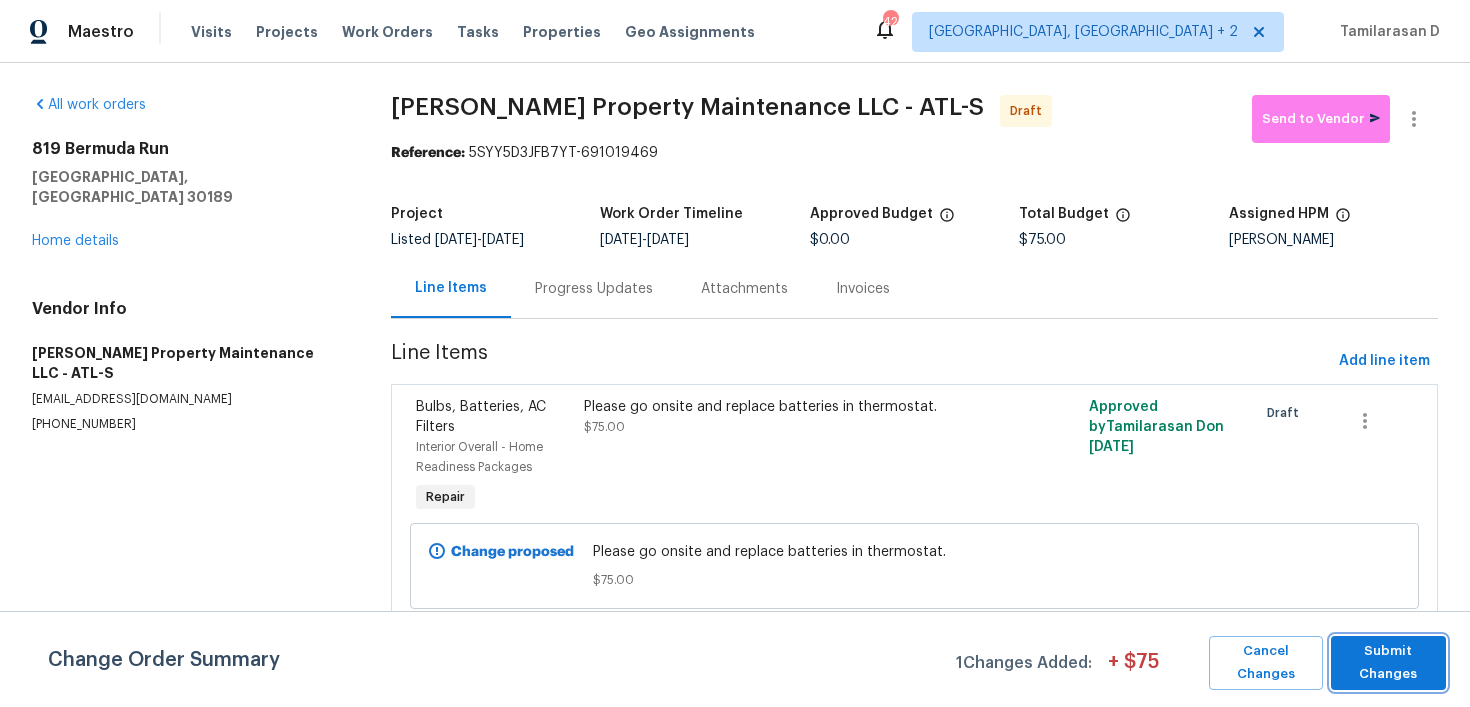 click on "Submit Changes" at bounding box center (1388, 663) 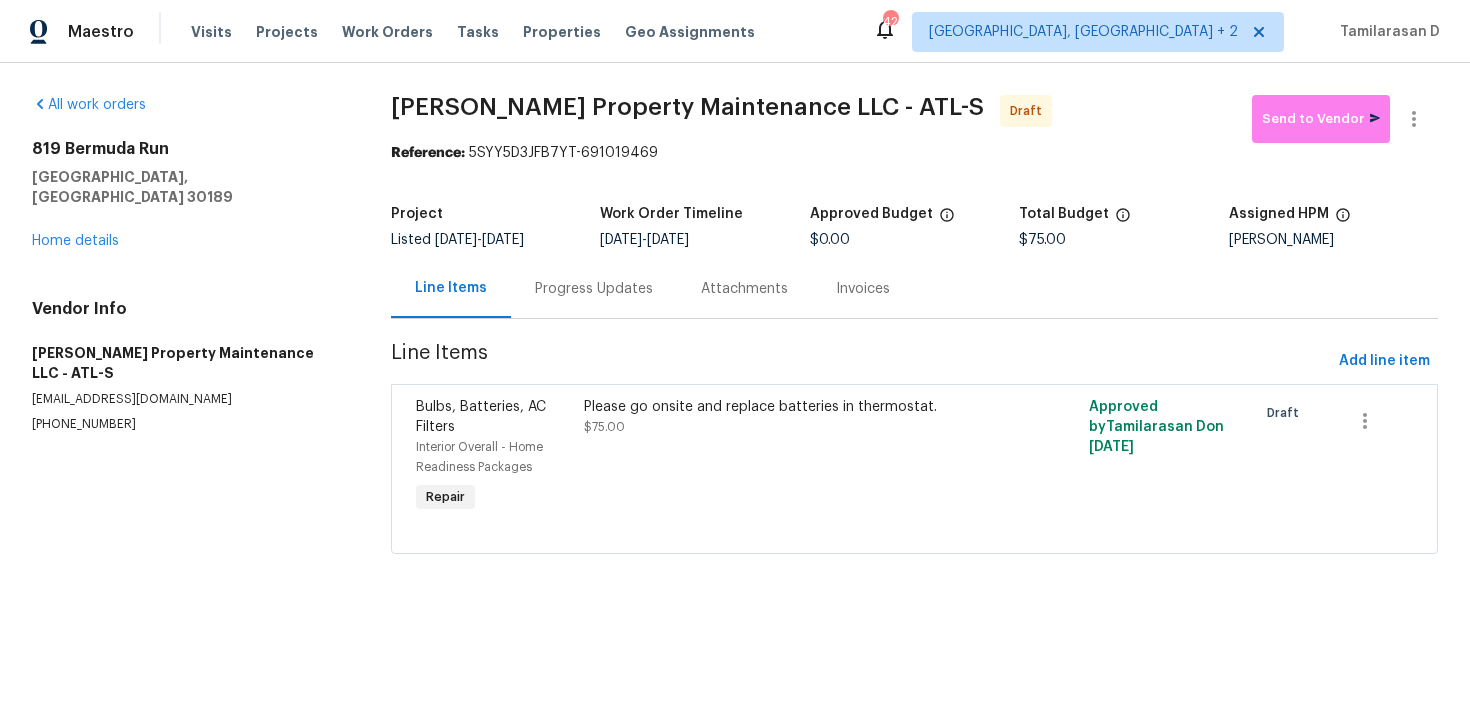 click on "Progress Updates" at bounding box center (594, 288) 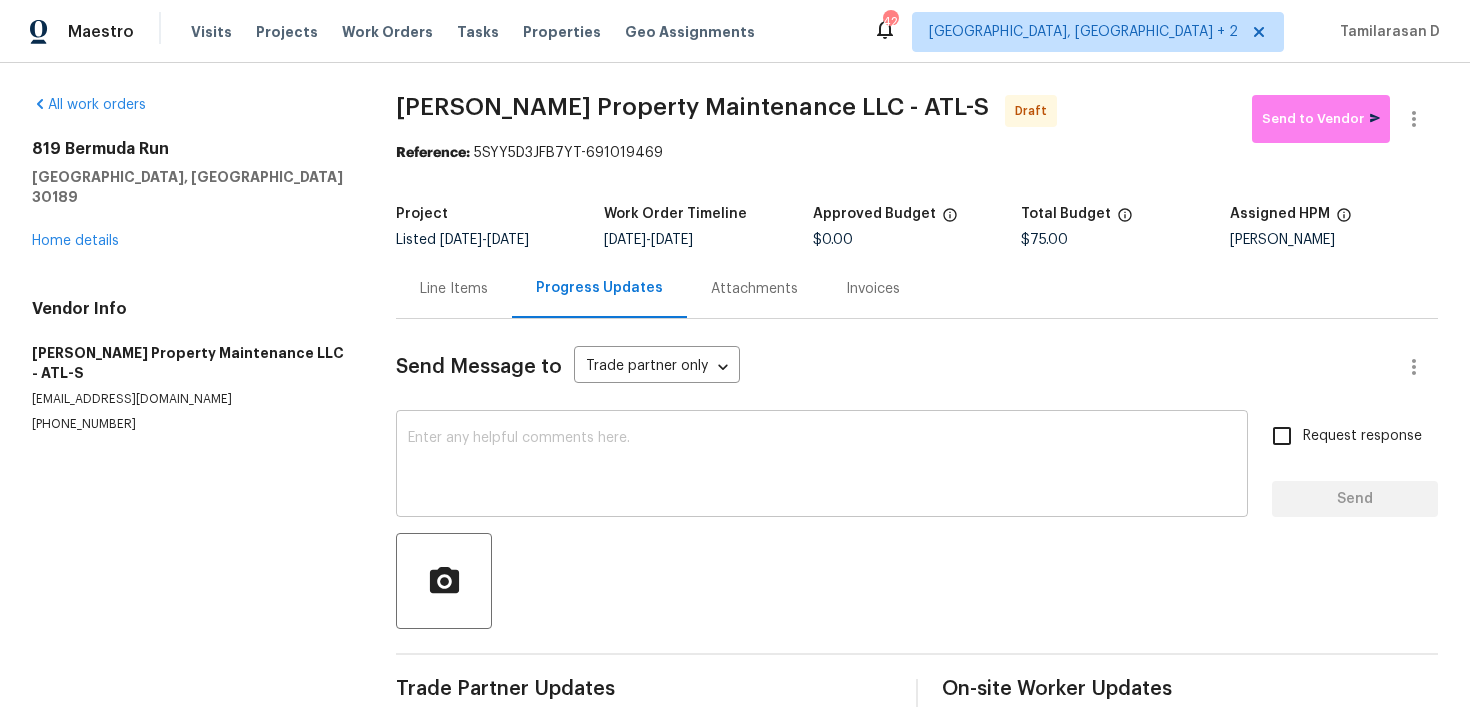 scroll, scrollTop: 36, scrollLeft: 0, axis: vertical 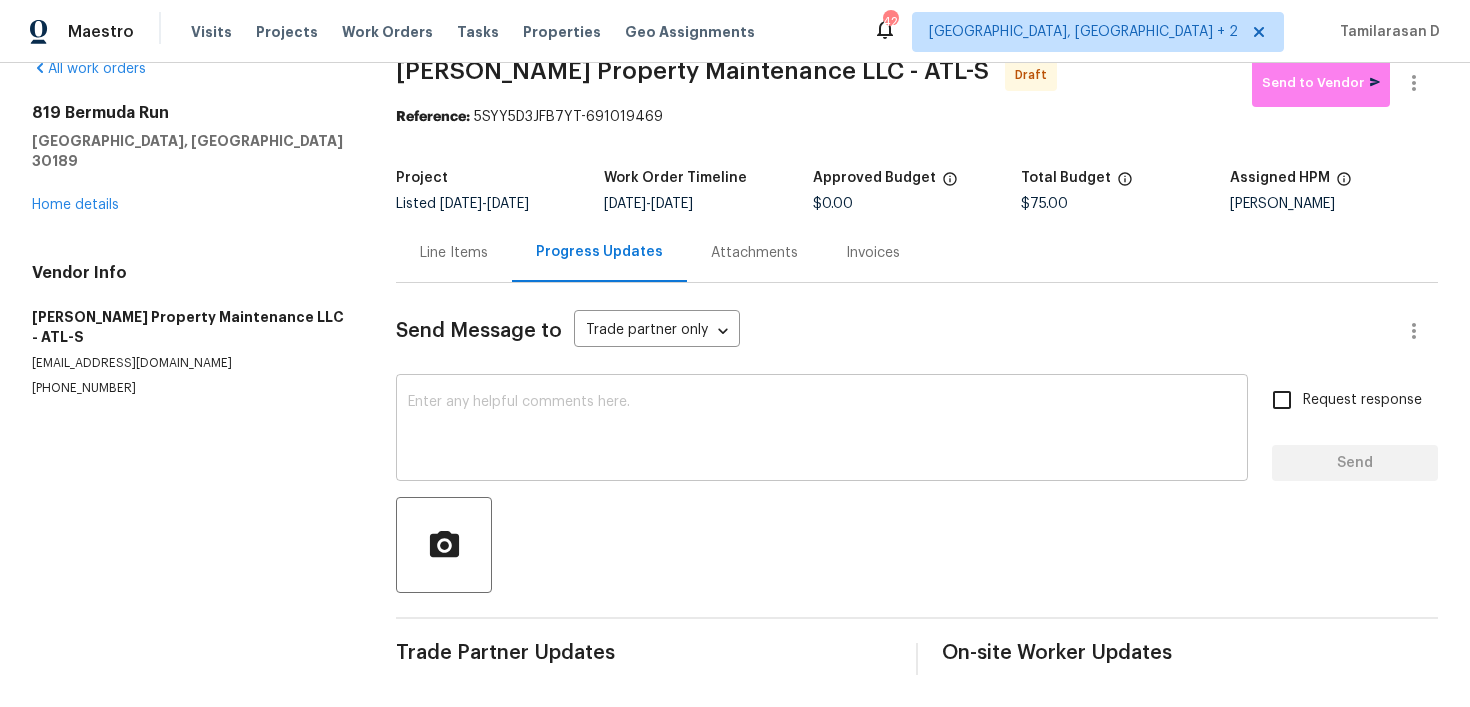 click at bounding box center [822, 430] 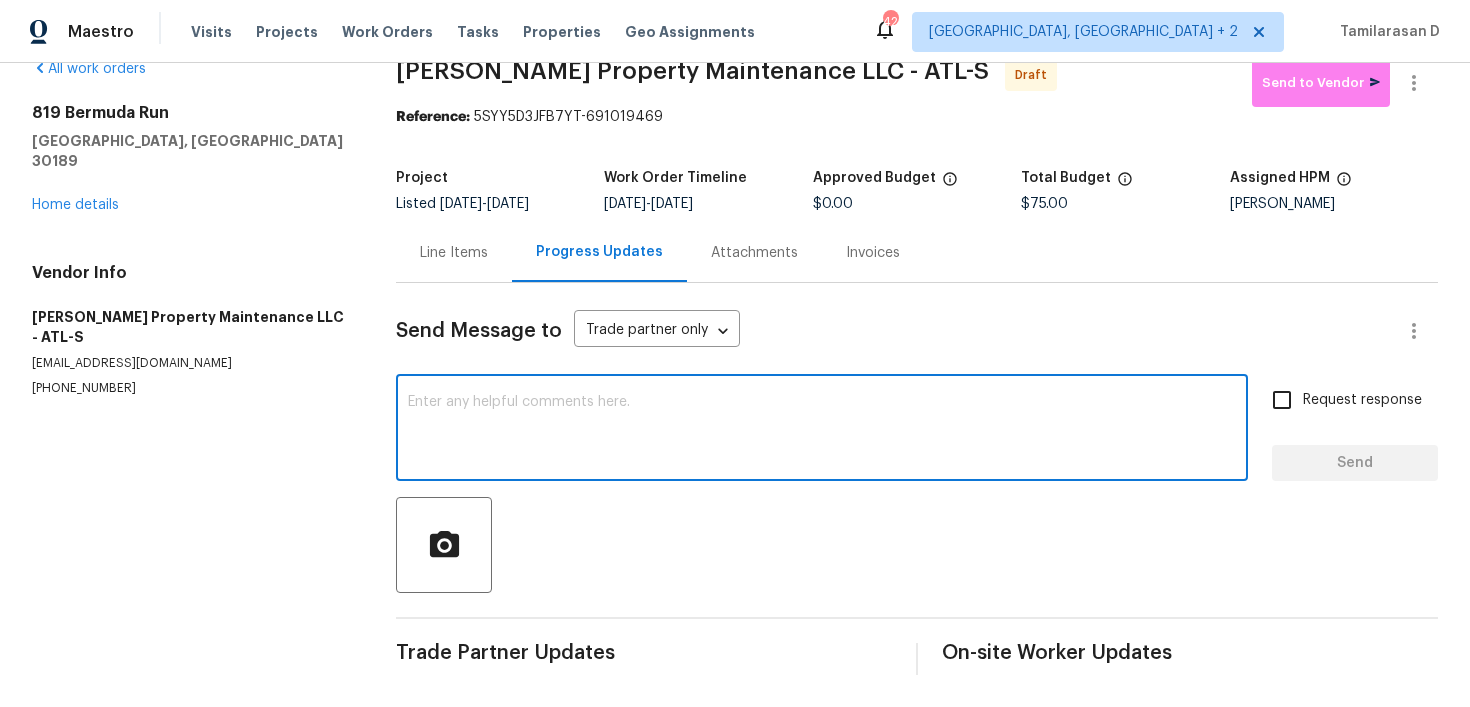 paste on "Hey, this is Tamil from Opendoor. I’m confirming you received the WO for the property at (Address). Please review and accept the WO within 24 hours and provide a scheduled date. Please disregard the contact information for the HPM included in the WO. Our Centralised LWO Team is responsible for Listed WOs." 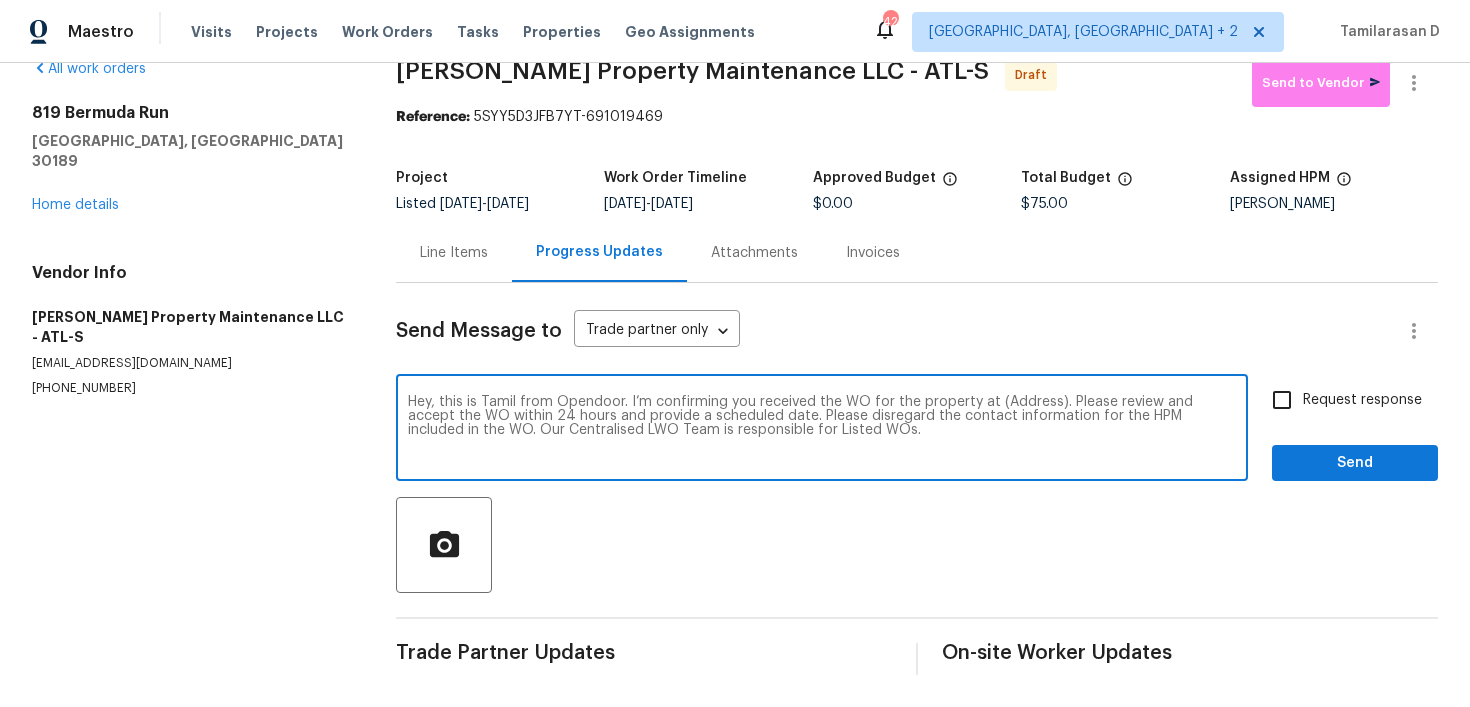 click on "Hey, this is Tamil from Opendoor. I’m confirming you received the WO for the property at (Address). Please review and accept the WO within 24 hours and provide a scheduled date. Please disregard the contact information for the HPM included in the WO. Our Centralised LWO Team is responsible for Listed WOs." at bounding box center (822, 430) 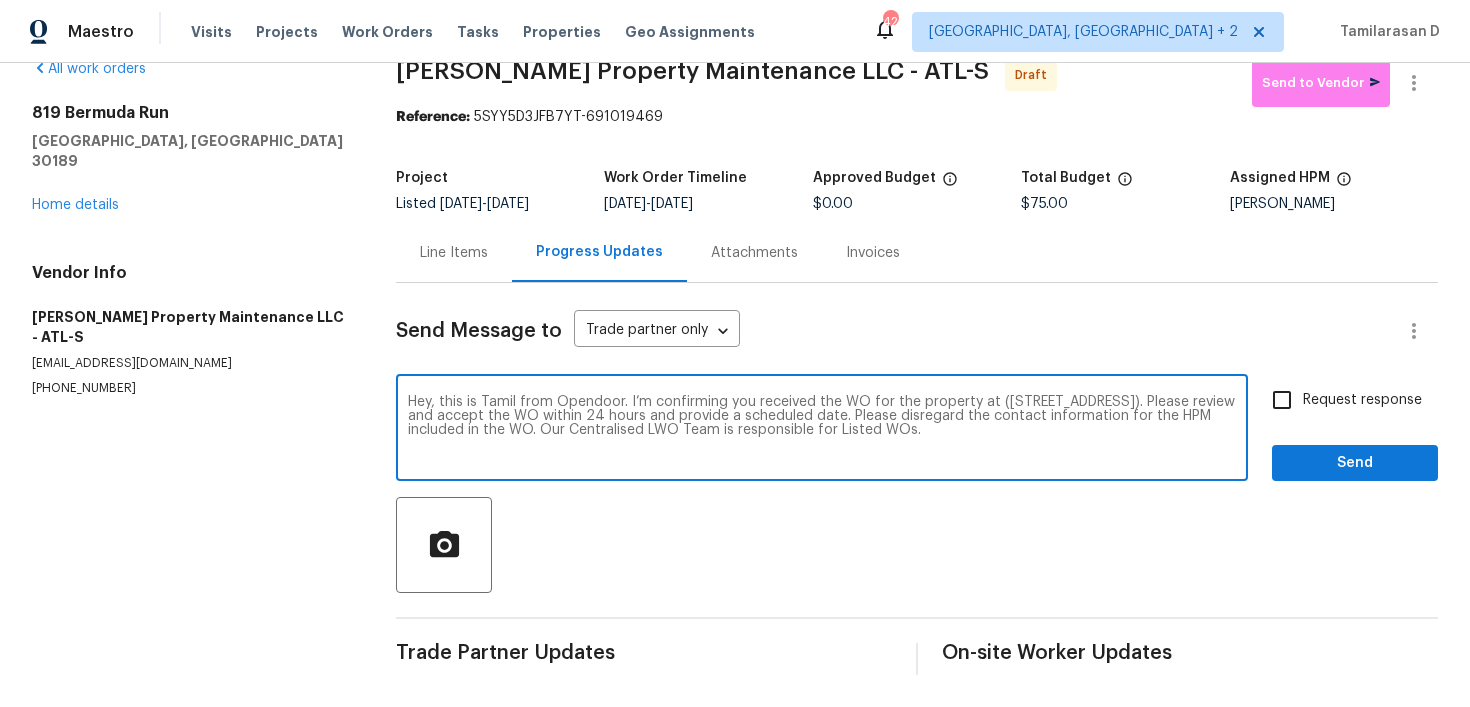 type on "Hey, this is Tamil from Opendoor. I’m confirming you received the WO for the property at ([STREET_ADDRESS]). Please review and accept the WO within 24 hours and provide a scheduled date. Please disregard the contact information for the HPM included in the WO. Our Centralised LWO Team is responsible for Listed WOs." 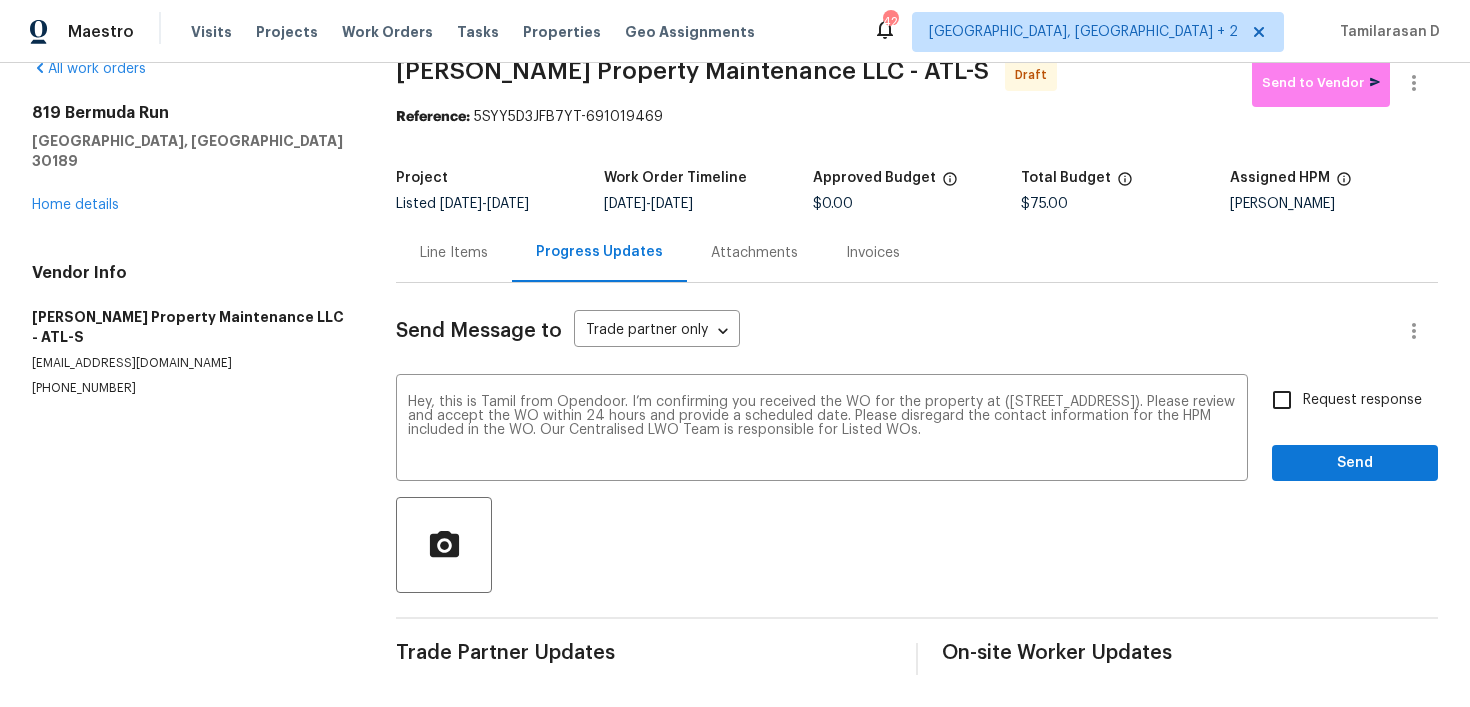 click on "Request response" at bounding box center (1341, 400) 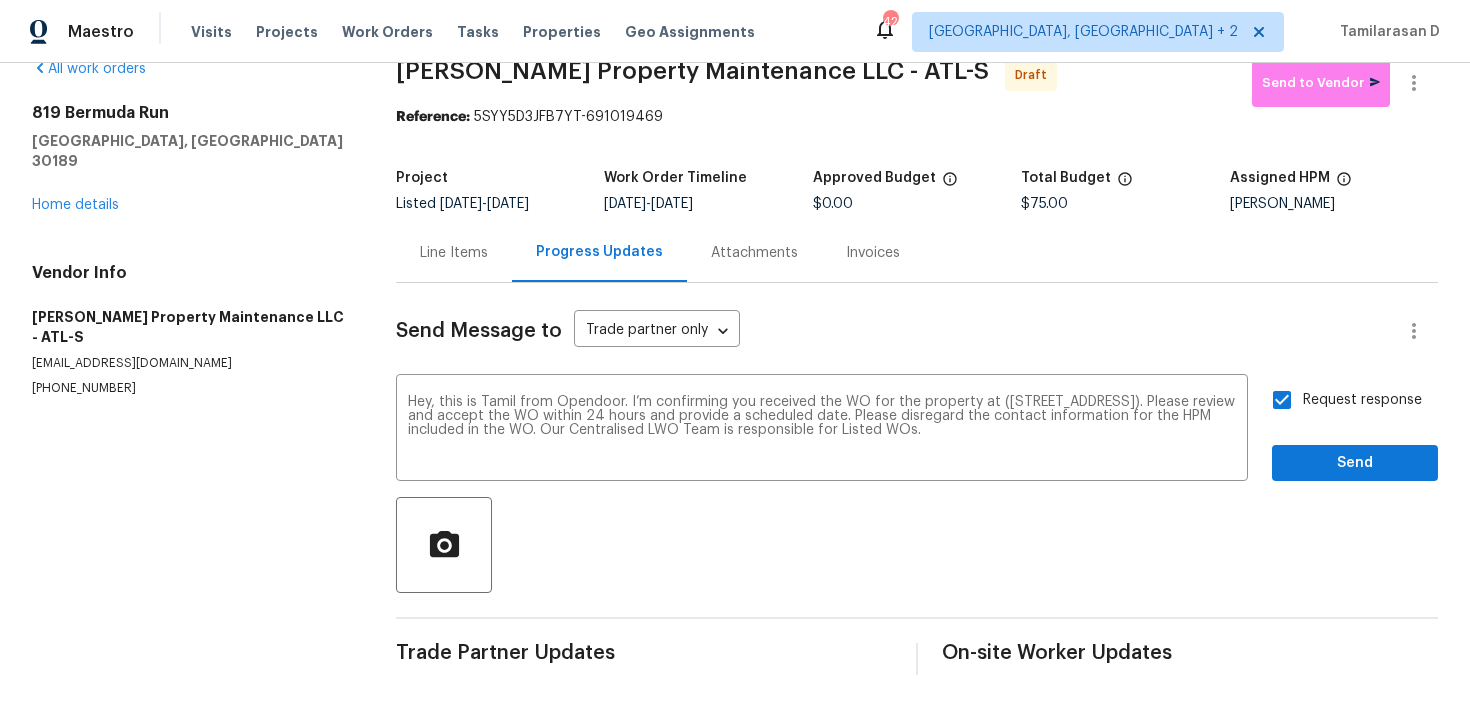 click on "Send Message to Trade partner only Trade partner only ​ Hey, this is Tamil from Opendoor. I’m confirming you received the WO for the property at ([STREET_ADDRESS]). Please review and accept the WO within 24 hours and provide a scheduled date. Please disregard the contact information for the HPM included in the WO. Our Centralised LWO Team is responsible for Listed WOs.  x ​ Request response Send Trade Partner Updates On-site Worker Updates" at bounding box center [917, 479] 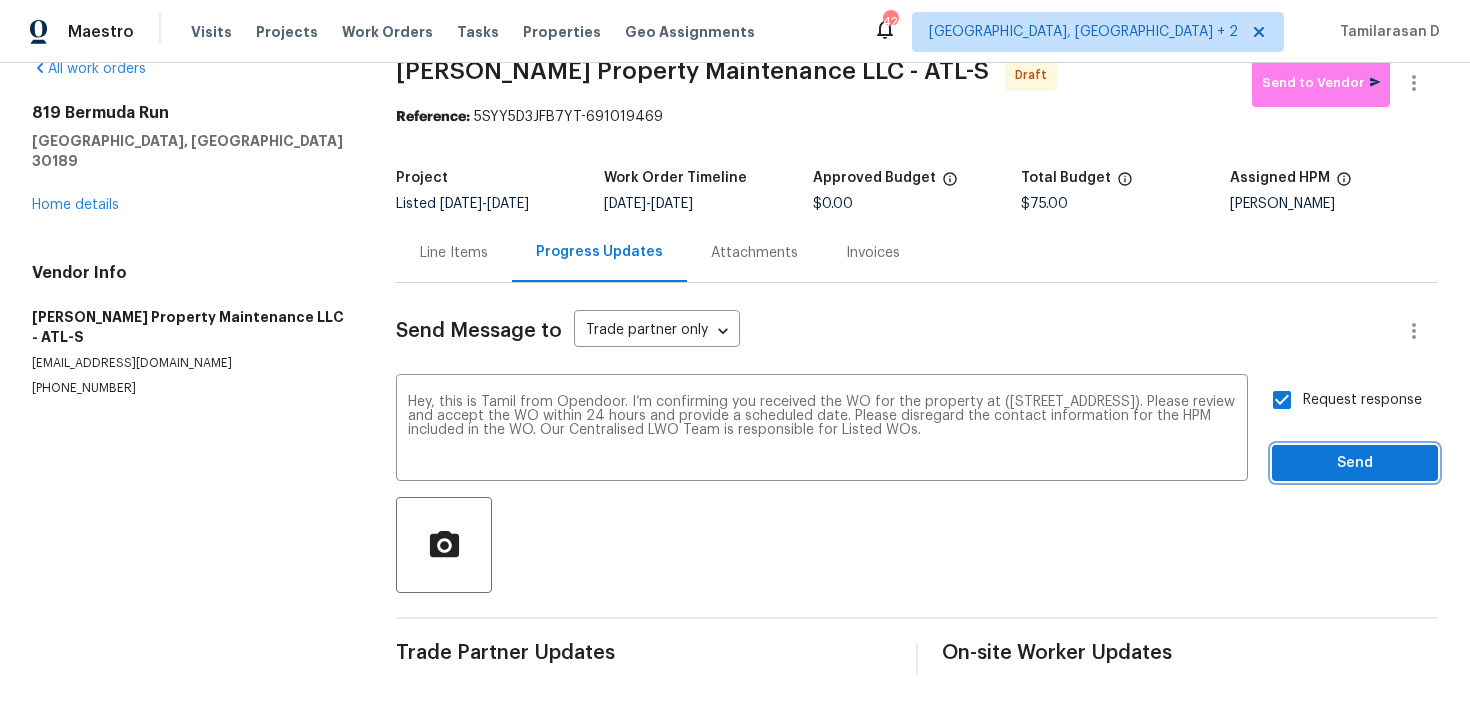 click on "Send" at bounding box center (1355, 463) 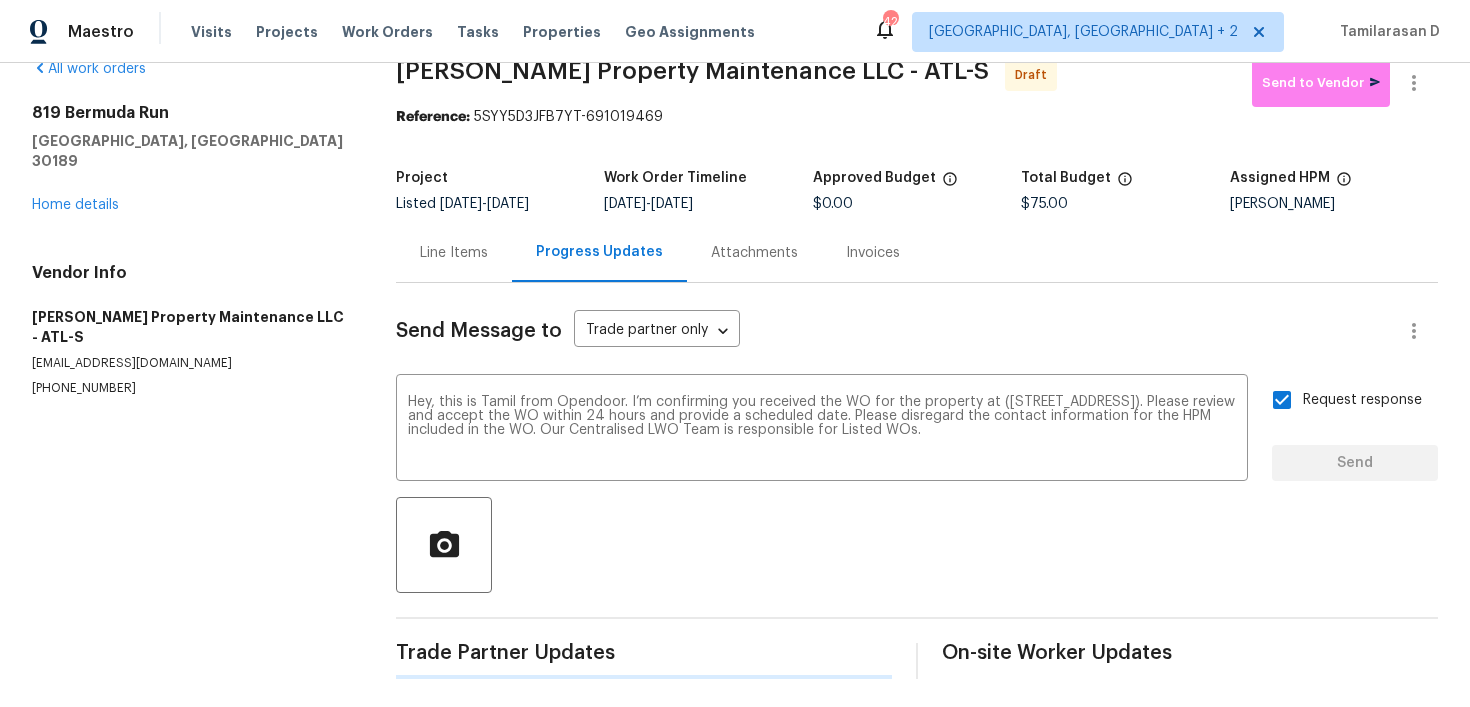 type 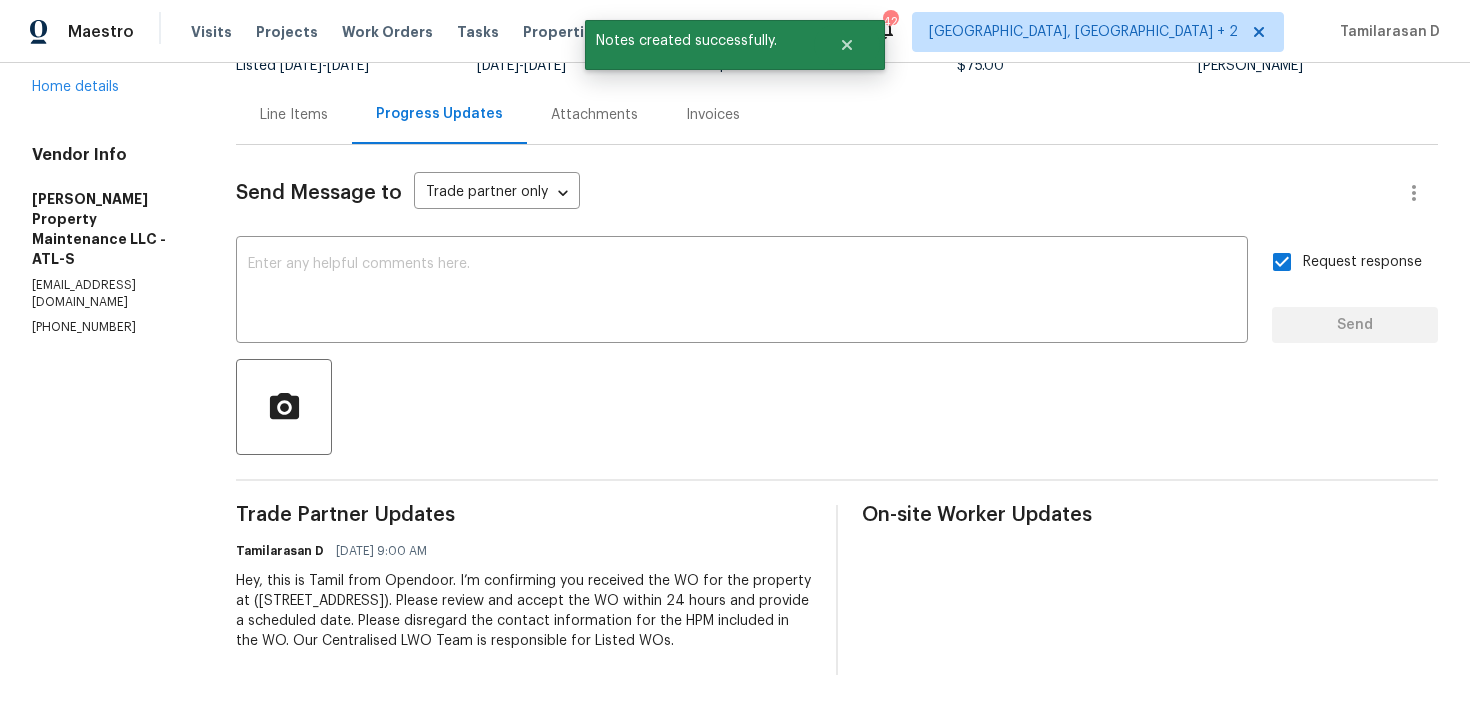 scroll, scrollTop: 0, scrollLeft: 0, axis: both 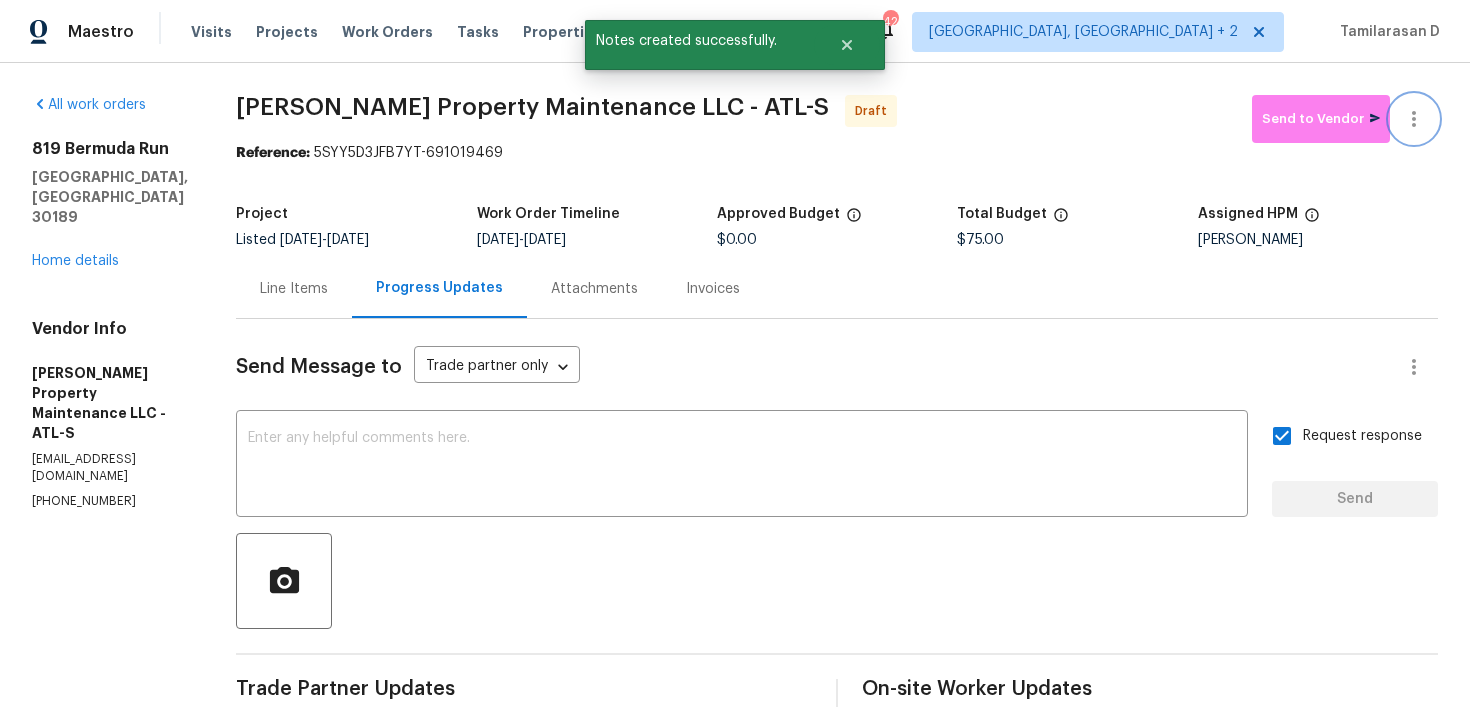 click 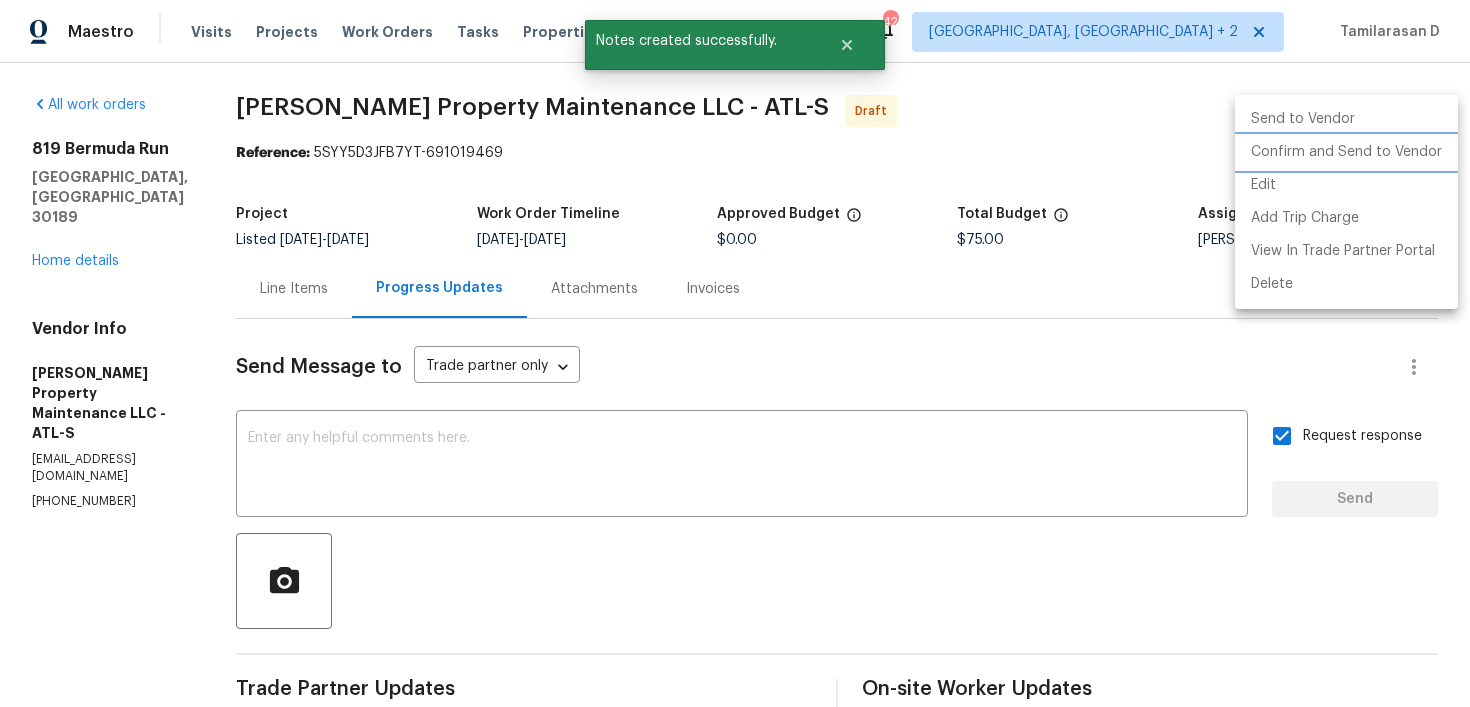 click on "Confirm and Send to Vendor" at bounding box center (1346, 152) 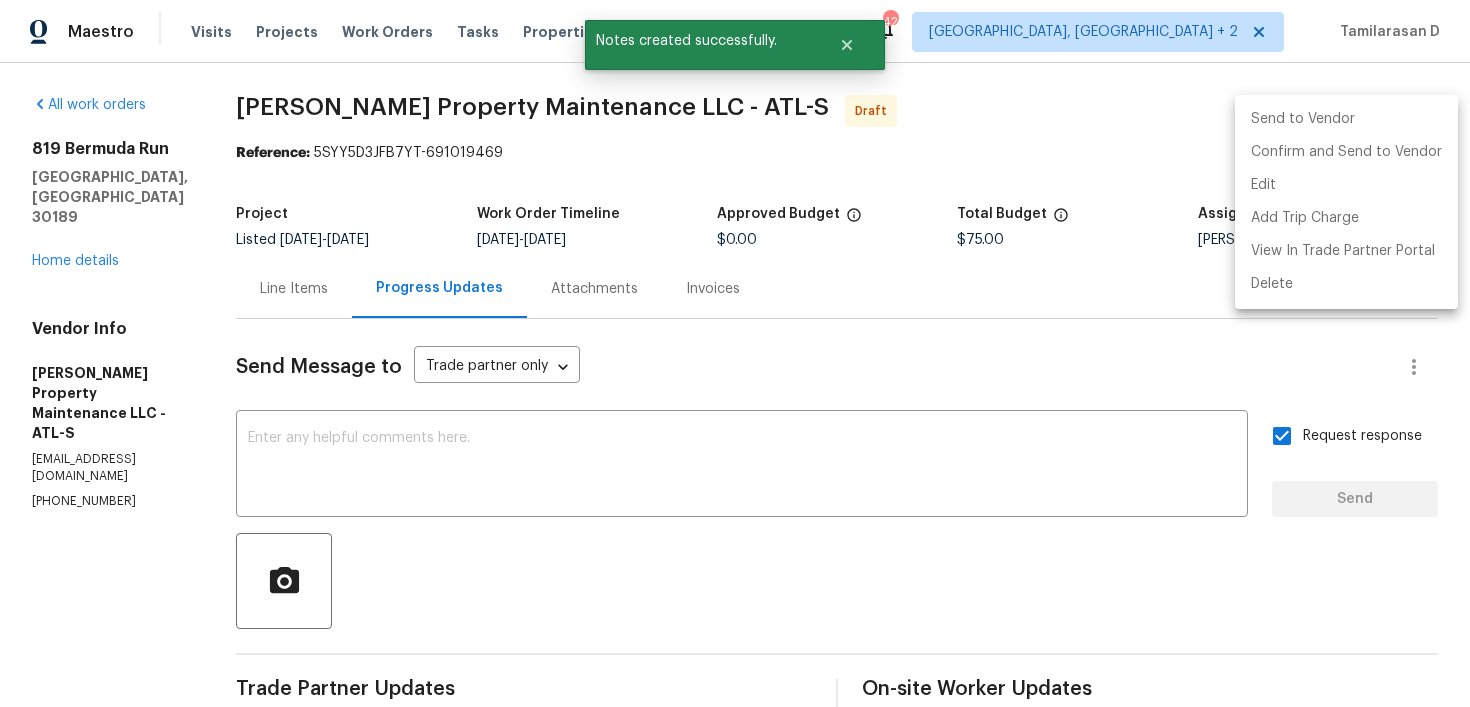 click at bounding box center (735, 353) 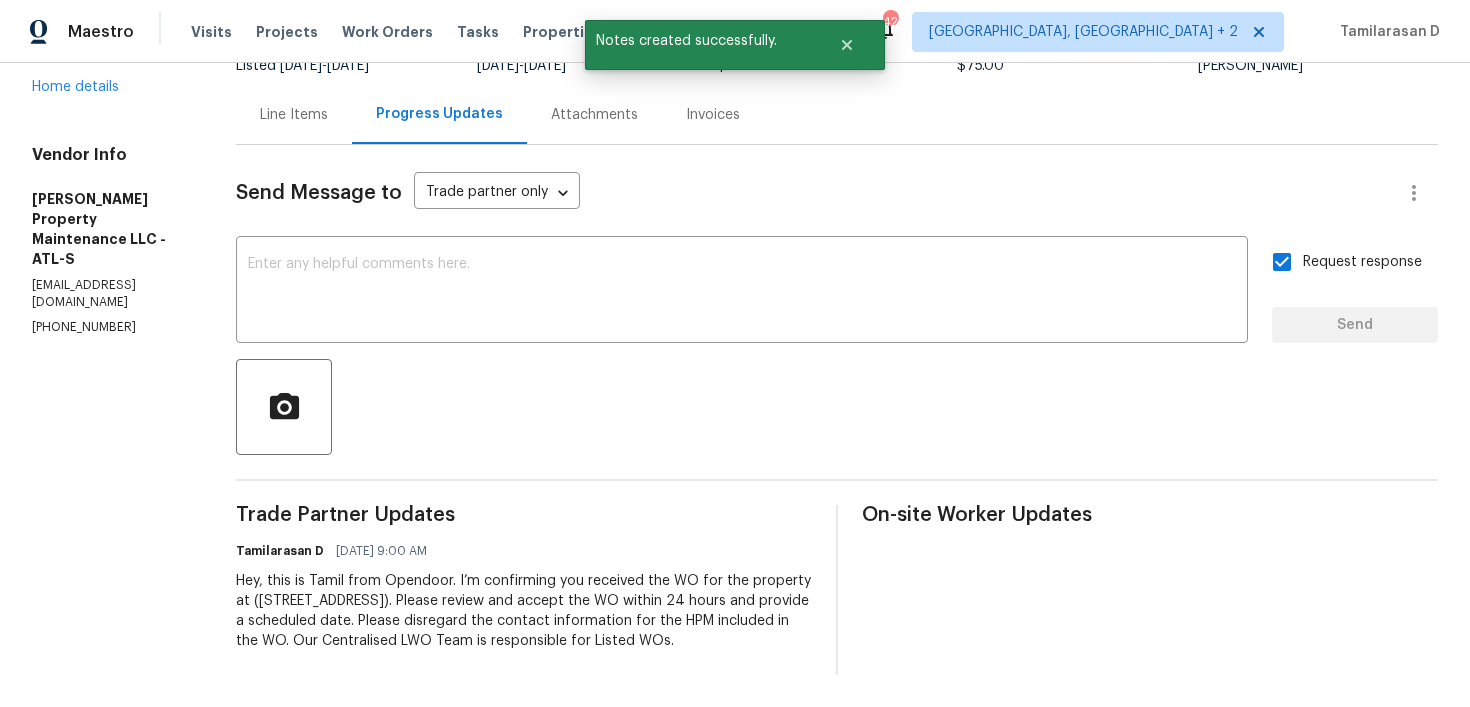 scroll, scrollTop: 0, scrollLeft: 0, axis: both 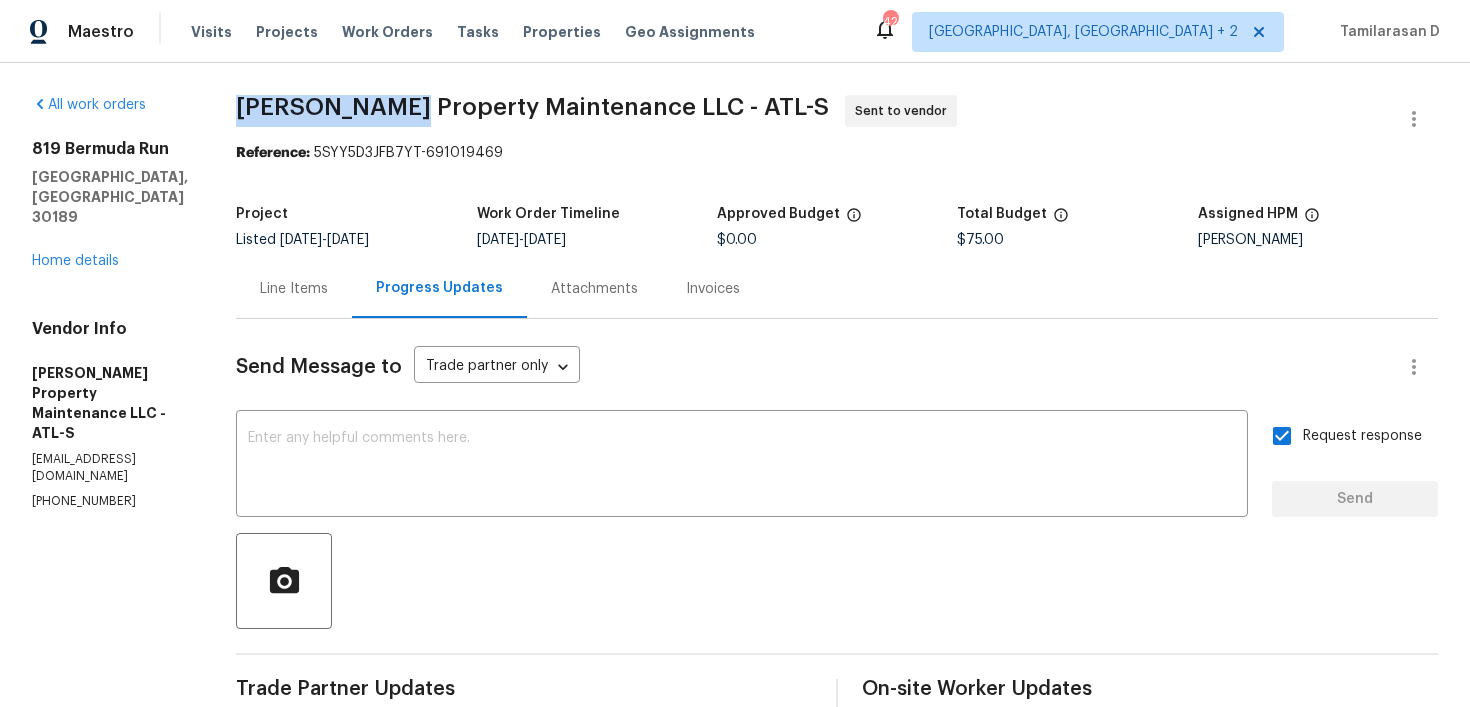drag, startPoint x: 242, startPoint y: 101, endPoint x: 395, endPoint y: 112, distance: 153.39491 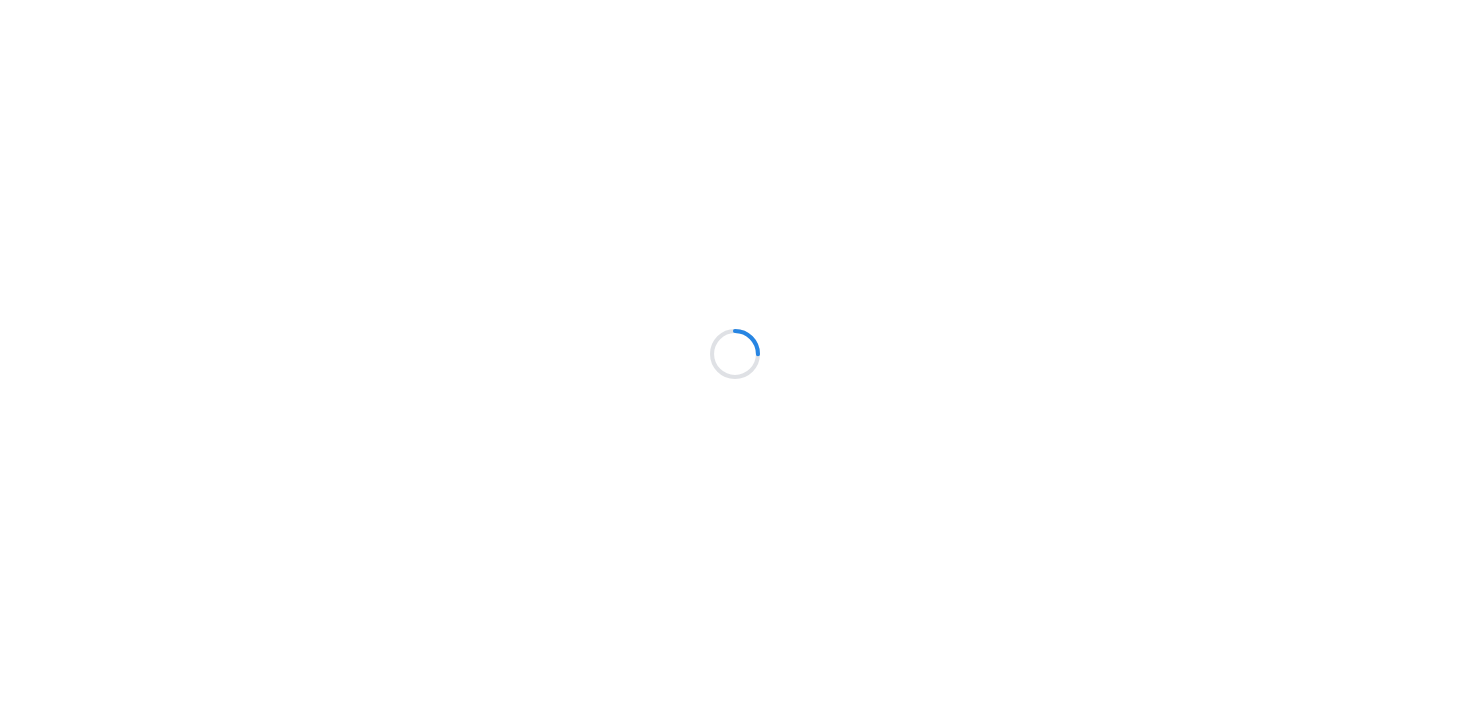 scroll, scrollTop: 0, scrollLeft: 0, axis: both 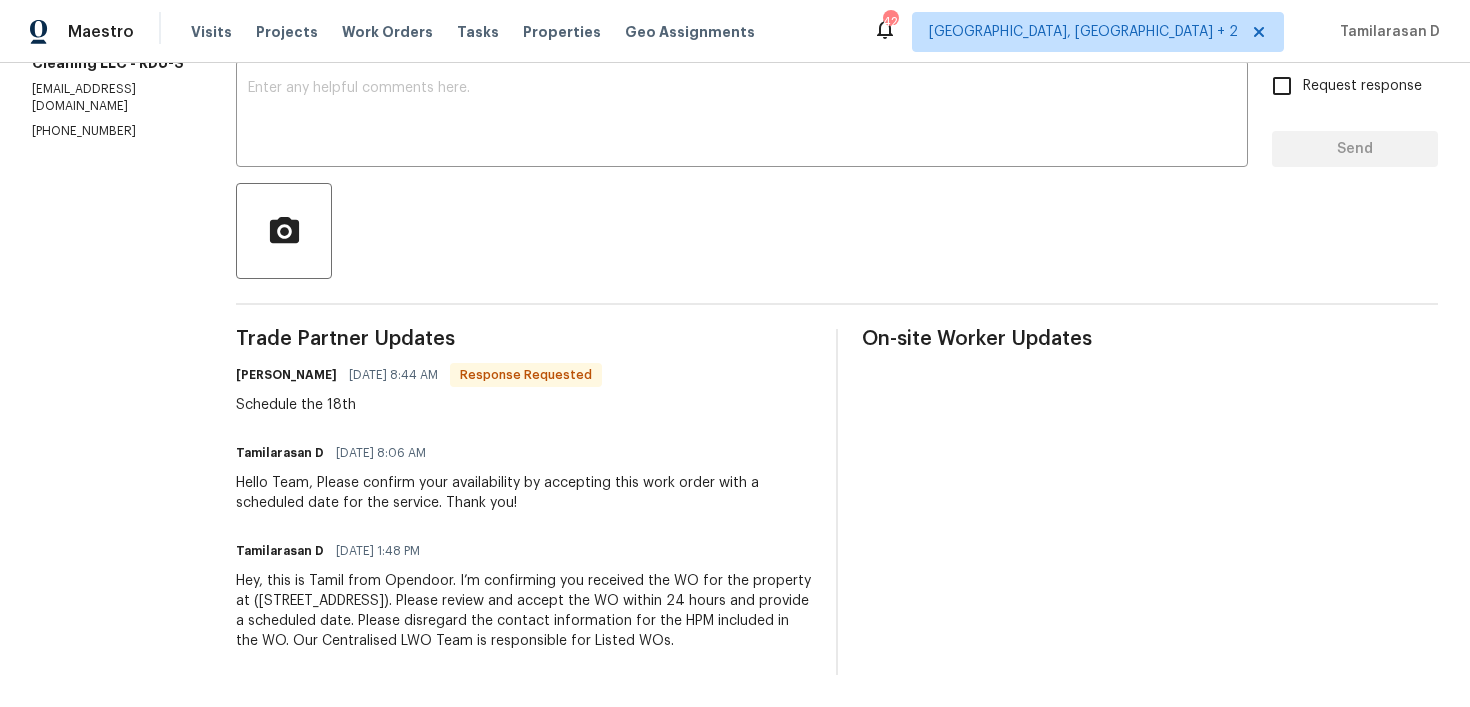 click on "Trade Partner Updates [PERSON_NAME] [DATE] 8:44 AM Response Requested Schedule the 18th Tamilarasan D [DATE] 8:06 AM Hello Team, Please confirm your availability by accepting this work order with a scheduled date for the service. Thank you! Tamilarasan D [DATE] 1:48 PM Hey, this is Tamil from Opendoor. I’m confirming you received the WO for the property at ([STREET_ADDRESS]). Please review and accept the WO within 24 hours and provide a scheduled date. Please disregard the contact information for the HPM included in the WO. Our Centralised LWO Team is responsible for Listed WOs." at bounding box center (524, 502) 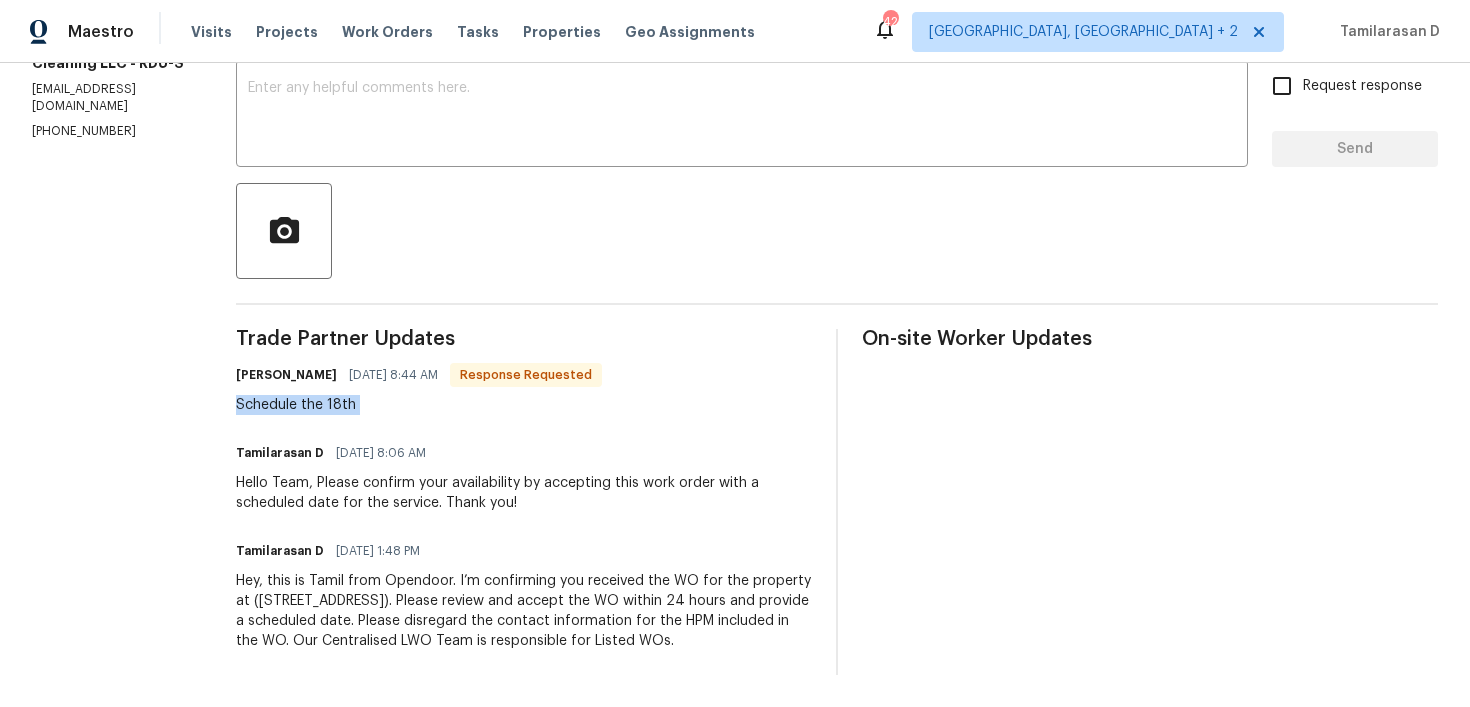 scroll, scrollTop: 0, scrollLeft: 0, axis: both 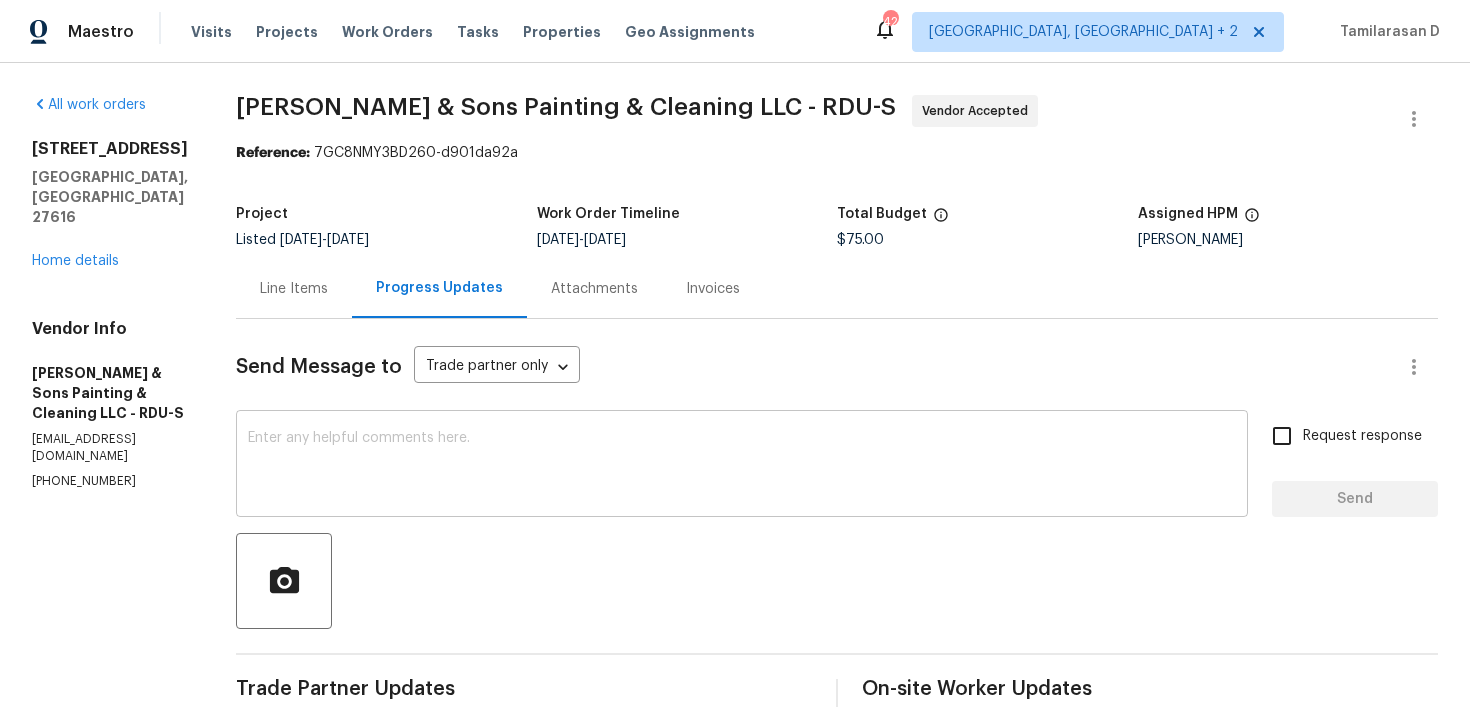 click at bounding box center (742, 466) 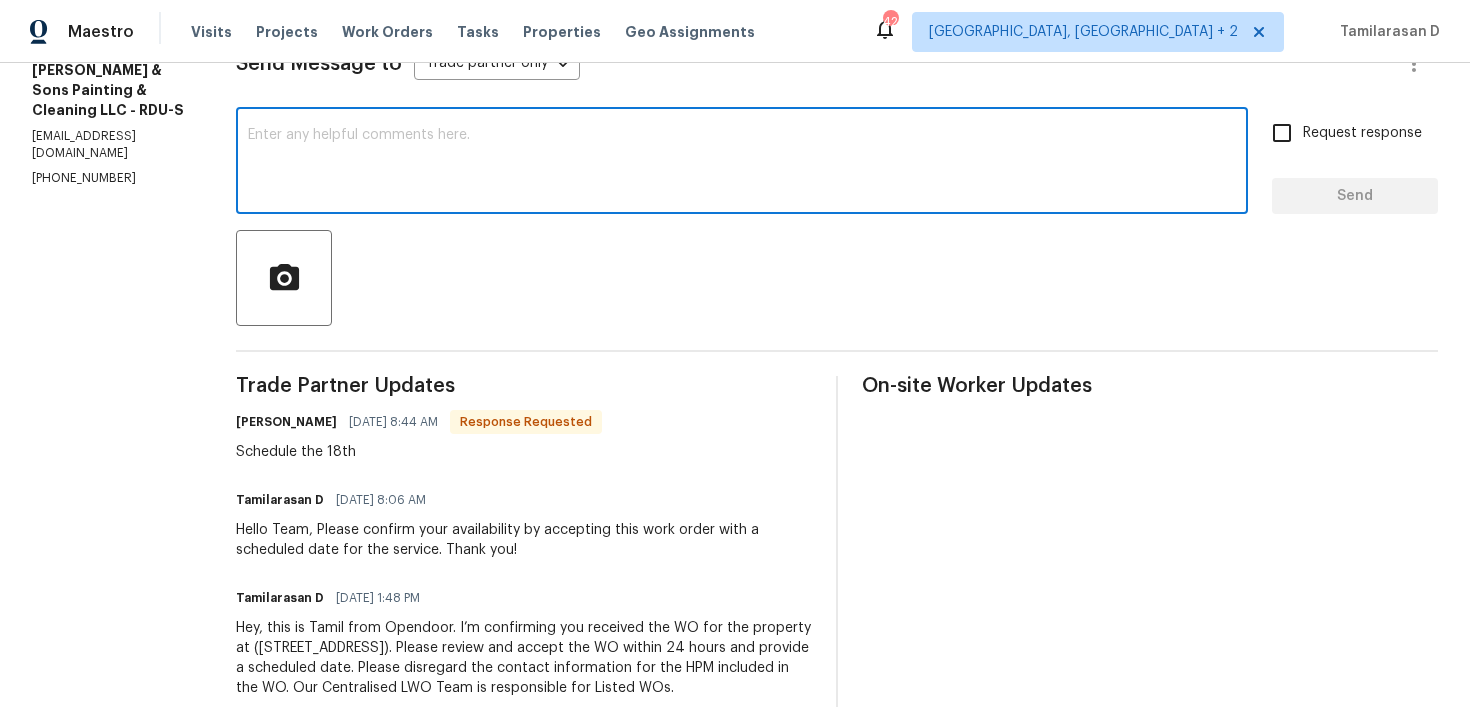 scroll, scrollTop: 350, scrollLeft: 0, axis: vertical 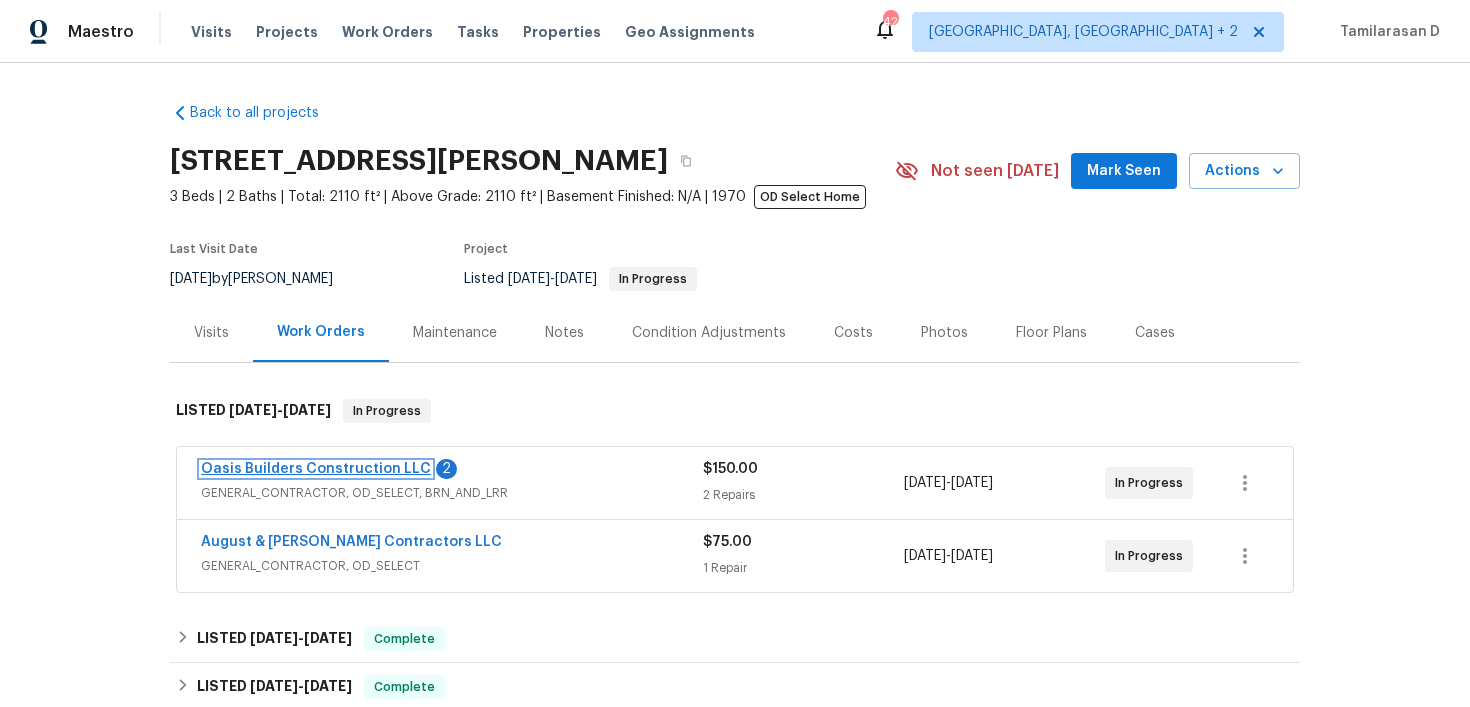 click on "Oasis Builders Construction LLC" at bounding box center (316, 469) 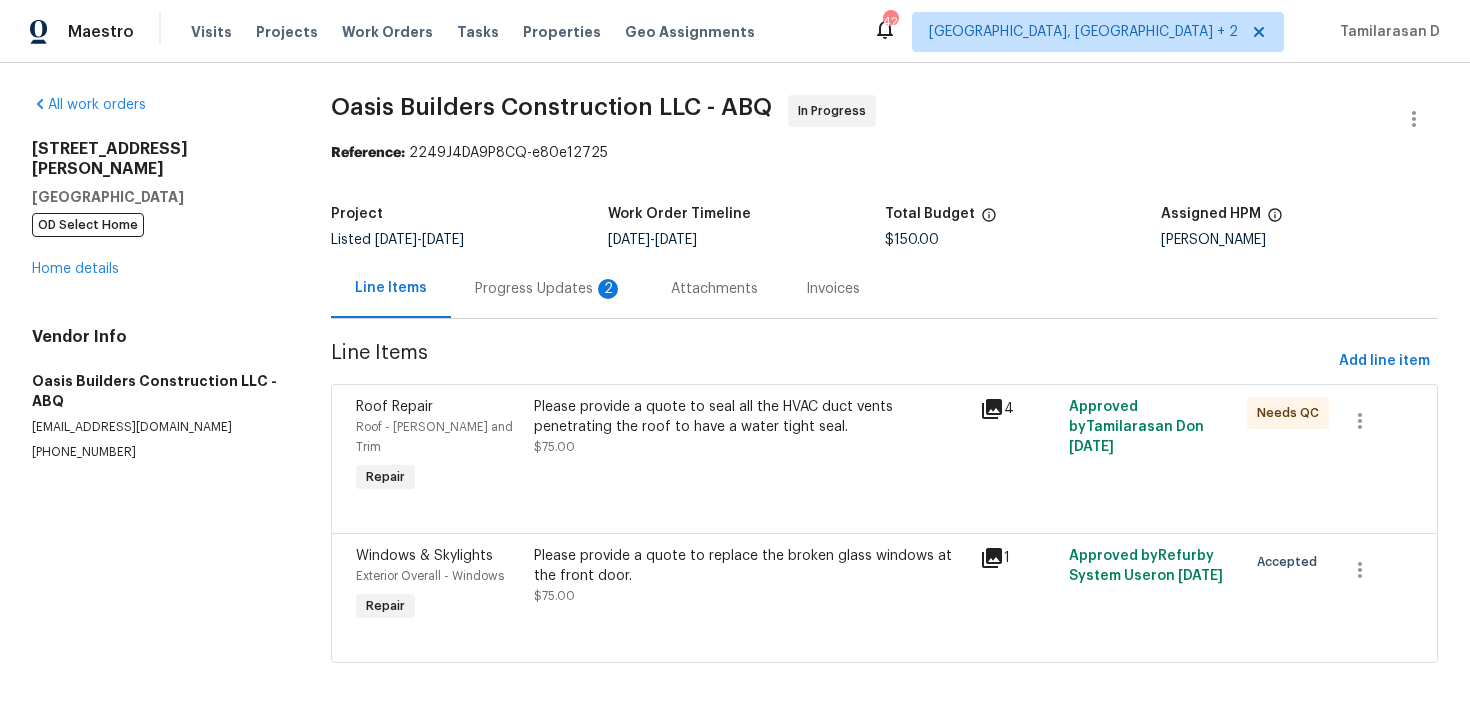 click on "Progress Updates 2" at bounding box center (549, 289) 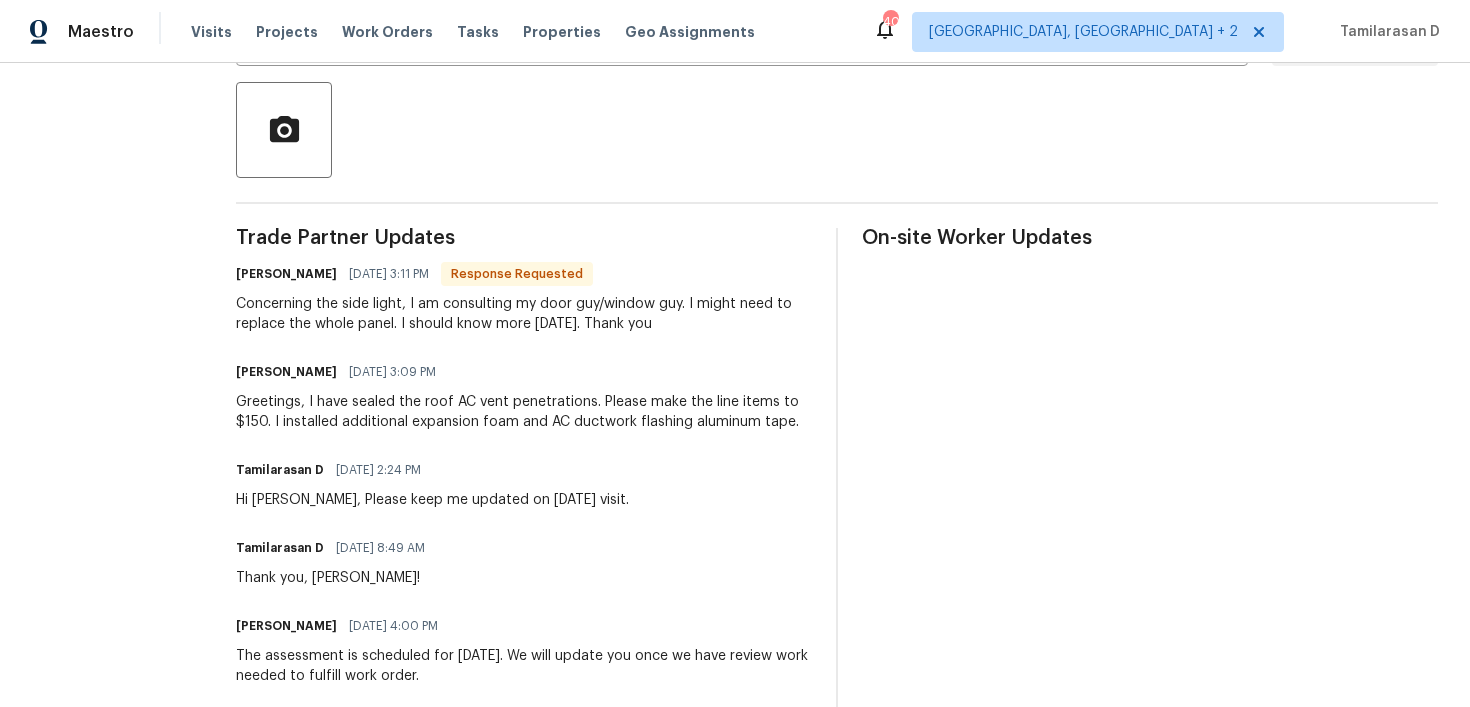 scroll, scrollTop: 429, scrollLeft: 0, axis: vertical 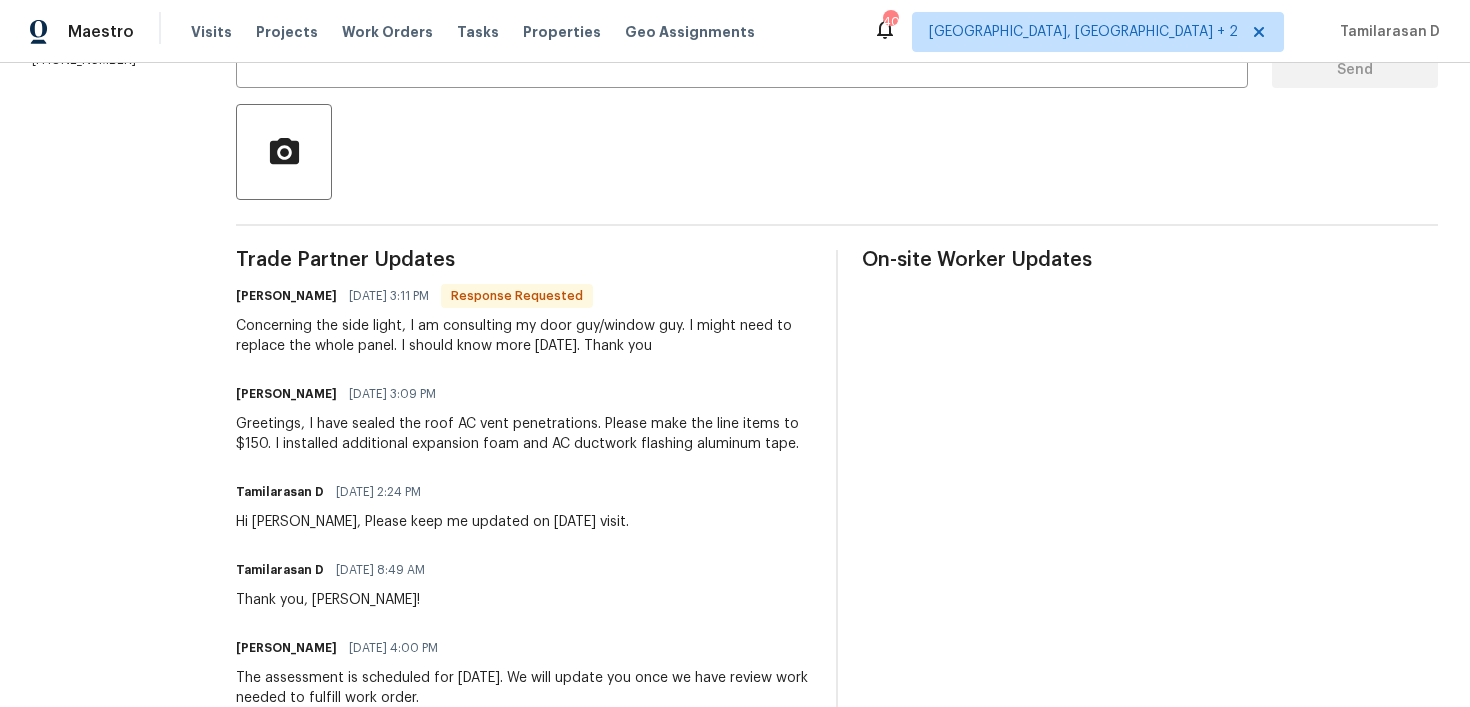 click on "Trade Partner Updates Tony Aragon 07/16/2025 3:11 PM Response Requested Concerning the side light, I am consulting my door guy/window guy.  I might need to replace the whole panel.  I should know more tomorrow.   Thank you Tony Aragon 07/16/2025 3:09 PM Greetings, I have sealed the roof AC vent penetrations.  Please make the line items to $150.  I installed additional expansion foam and AC ductwork flashing aluminum tape. Tamilarasan D 07/16/2025 2:24 PM Hi Tony, Please keep me updated on today's visit. Tamilarasan D 07/16/2025 8:49 AM Thank you, Tony! Tony Aragon 07/15/2025 4:00 PM The assessment is scheduled for tomorrow.  We will update you once we have review work needed to fulfill work order. Tamilarasan D 07/15/2025 1:46 PM" at bounding box center (524, 560) 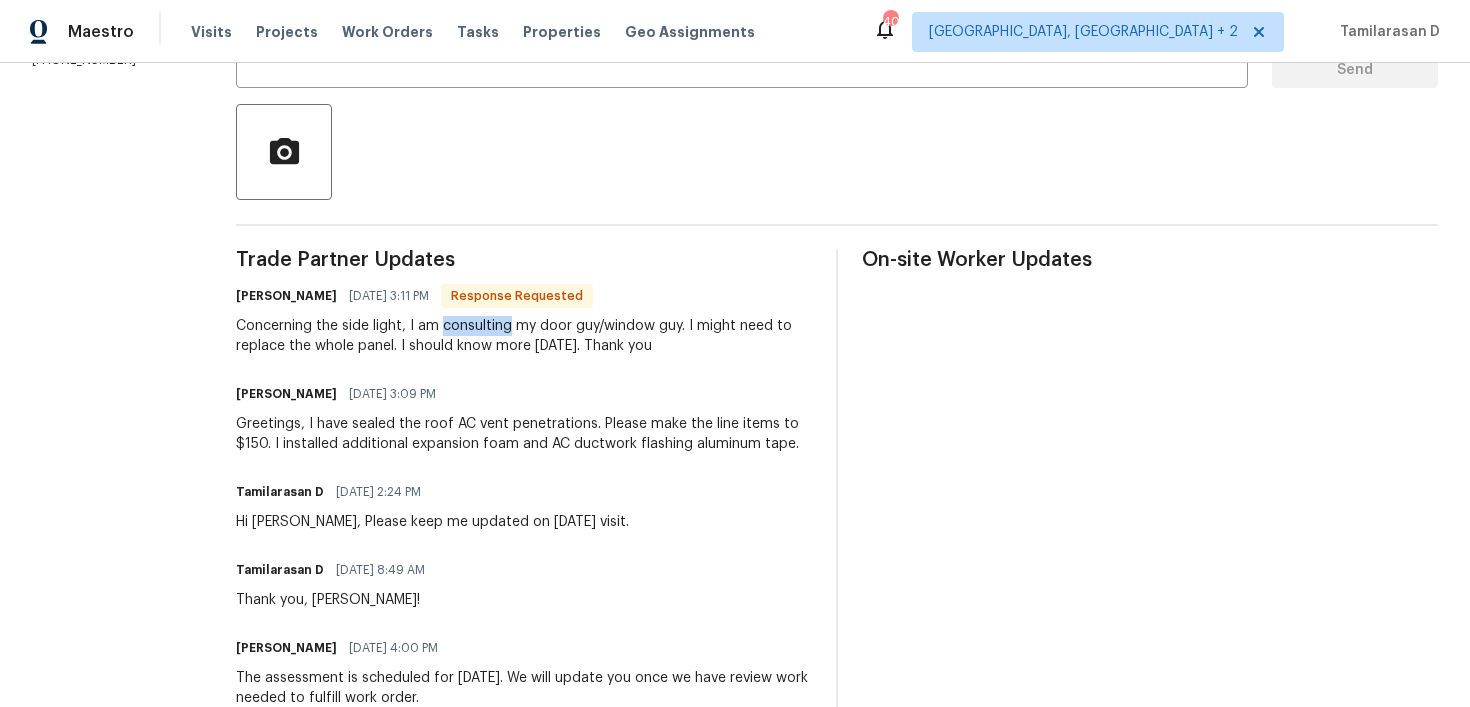 click on "Concerning the side light, I am consulting my door guy/window guy.  I might need to replace the whole panel.  I should know more tomorrow.   Thank you" at bounding box center [524, 336] 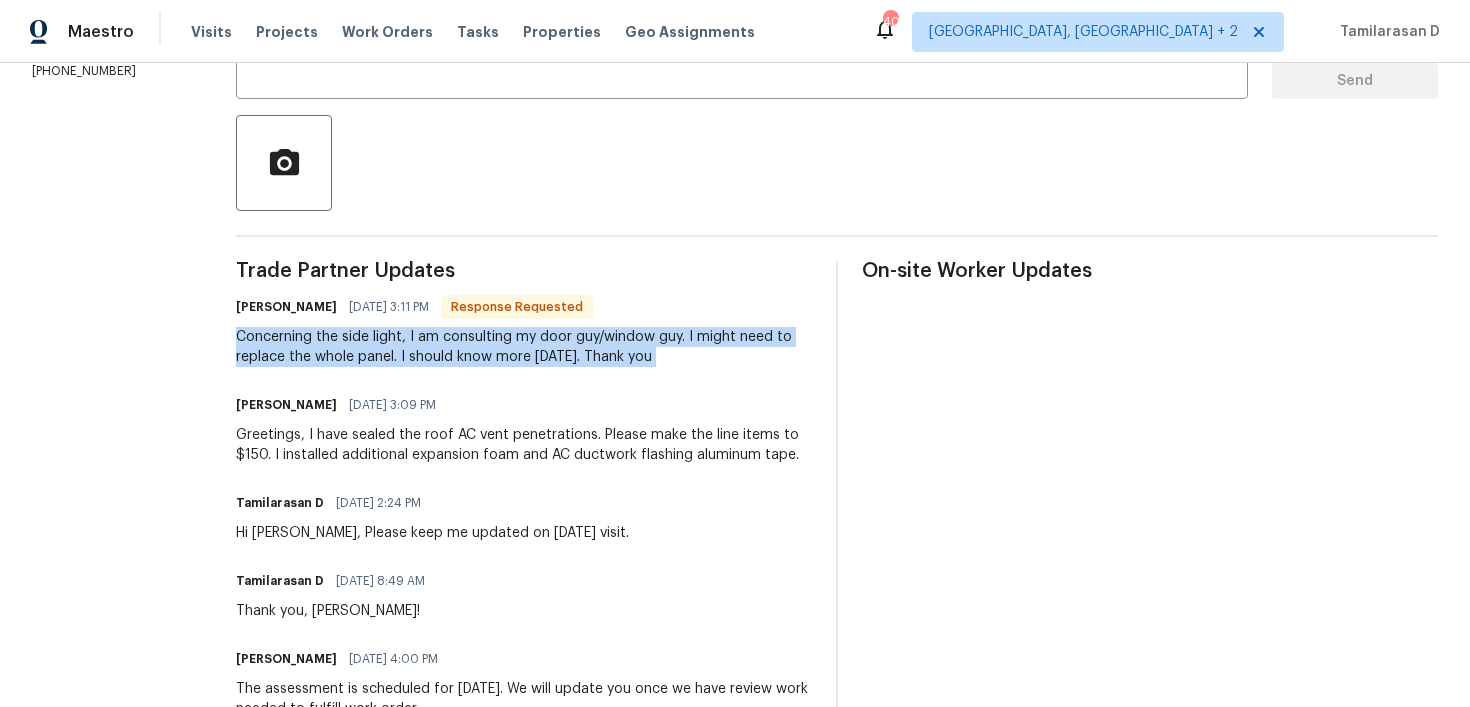 scroll, scrollTop: 407, scrollLeft: 0, axis: vertical 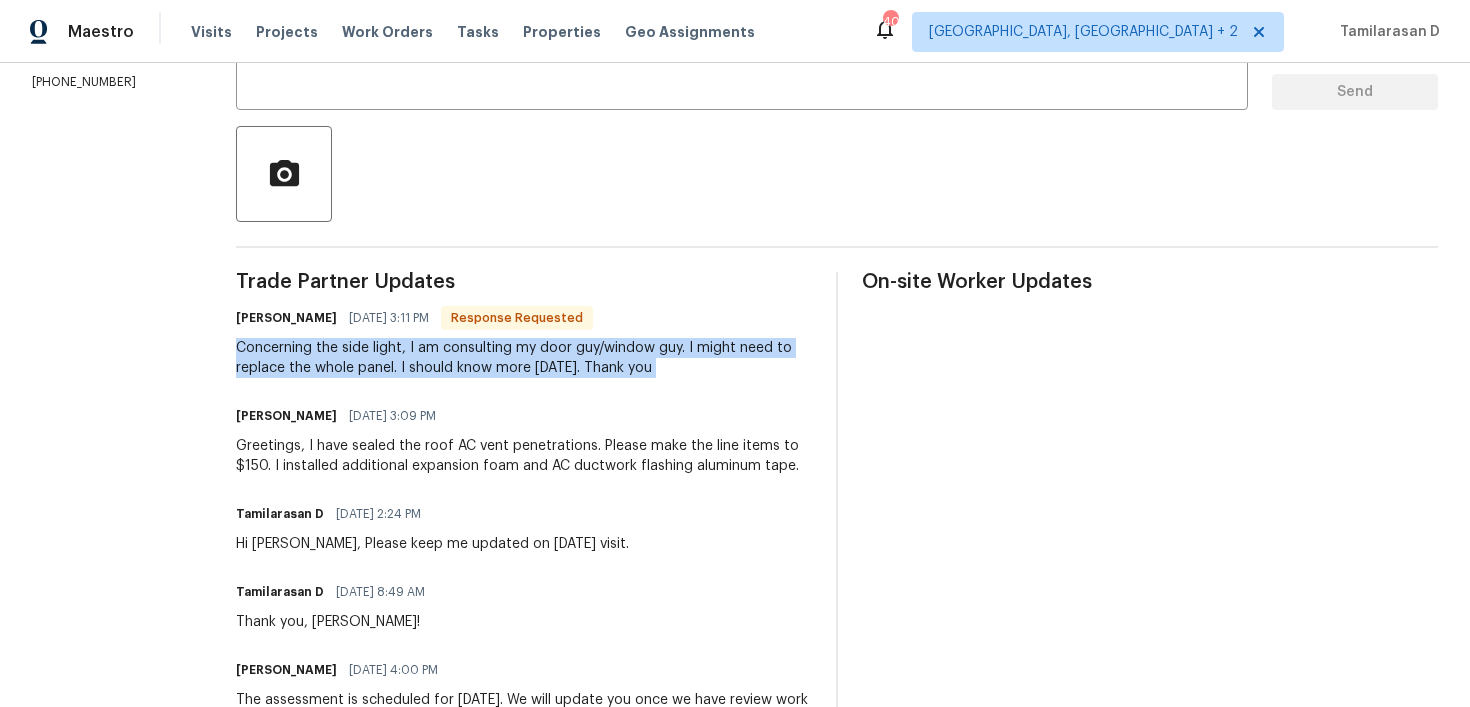click on "Concerning the side light, I am consulting my door guy/window guy.  I might need to replace the whole panel.  I should know more tomorrow.   Thank you" at bounding box center [524, 358] 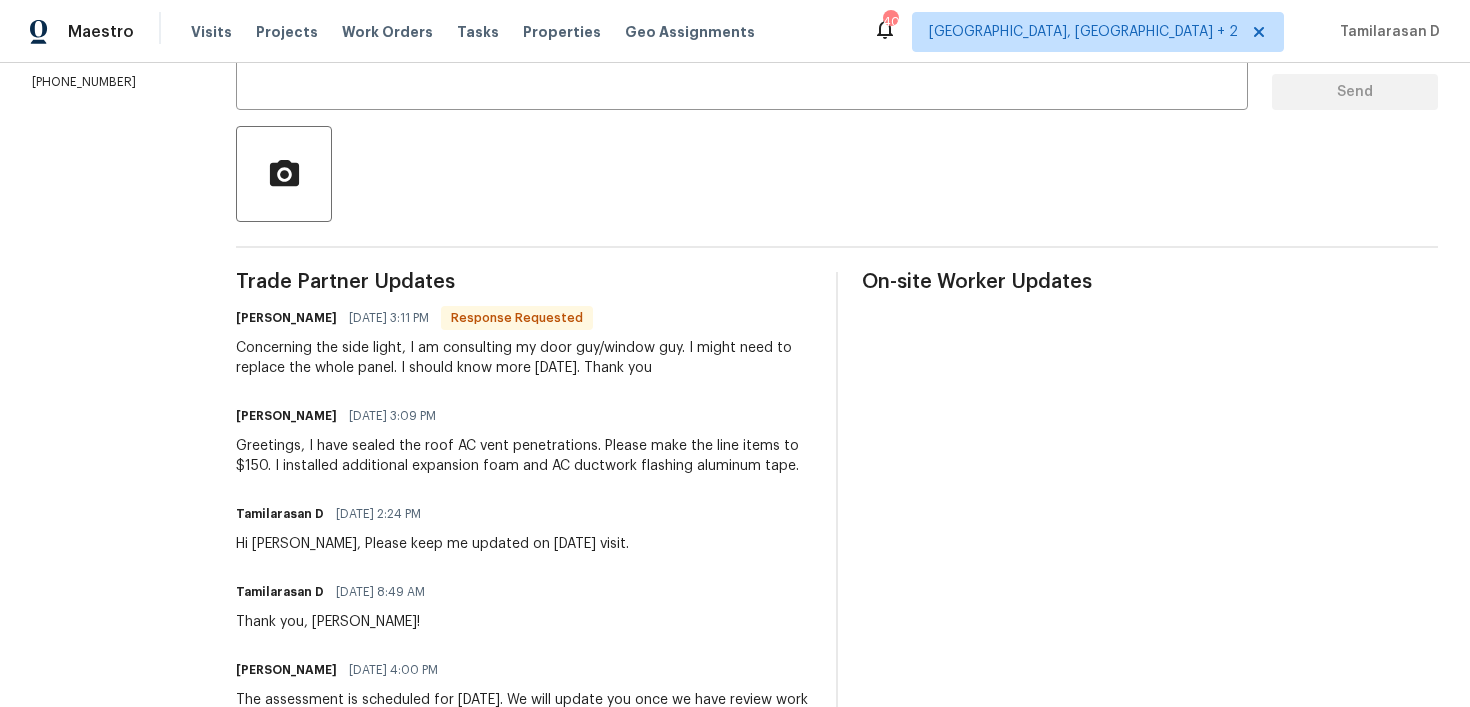 click on "Concerning the side light, I am consulting my door guy/window guy.  I might need to replace the whole panel.  I should know more tomorrow.   Thank you" at bounding box center [524, 358] 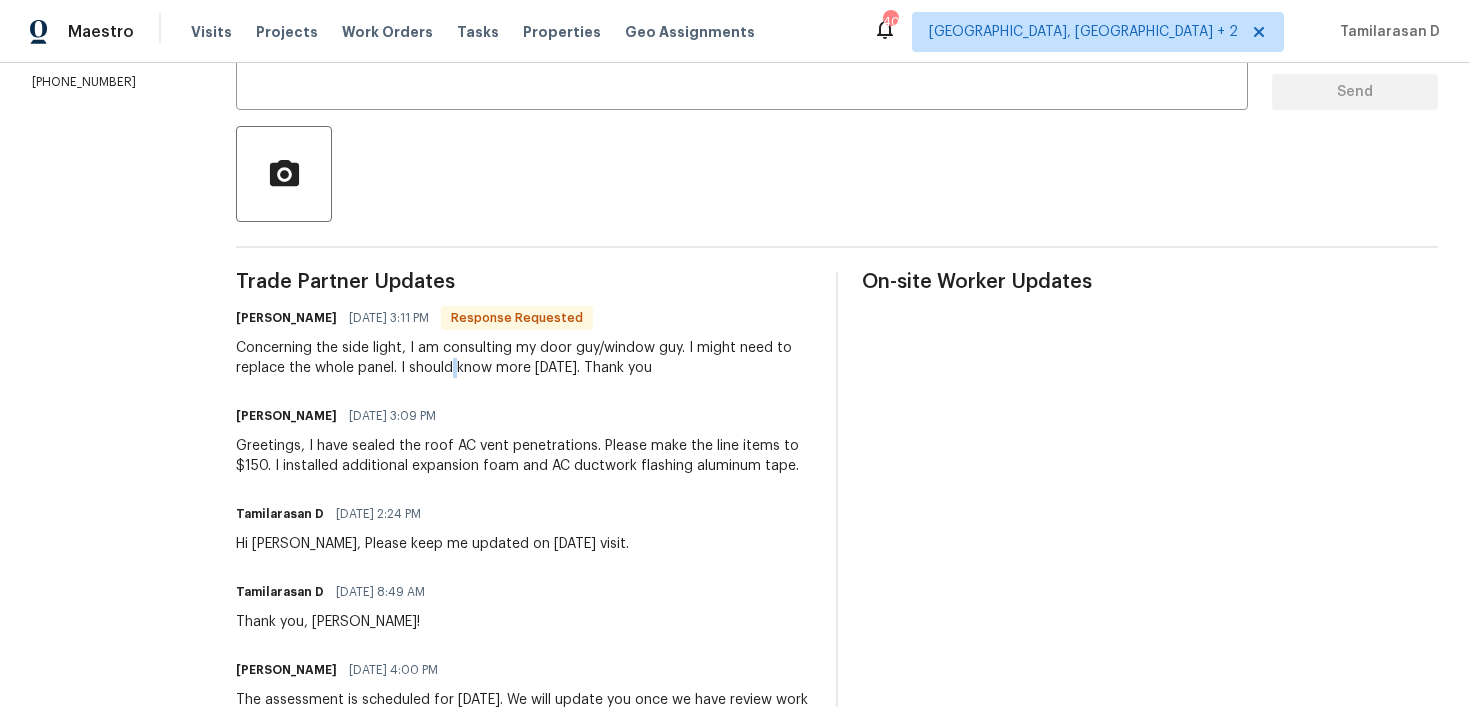 click on "Concerning the side light, I am consulting my door guy/window guy.  I might need to replace the whole panel.  I should know more tomorrow.   Thank you" at bounding box center (524, 358) 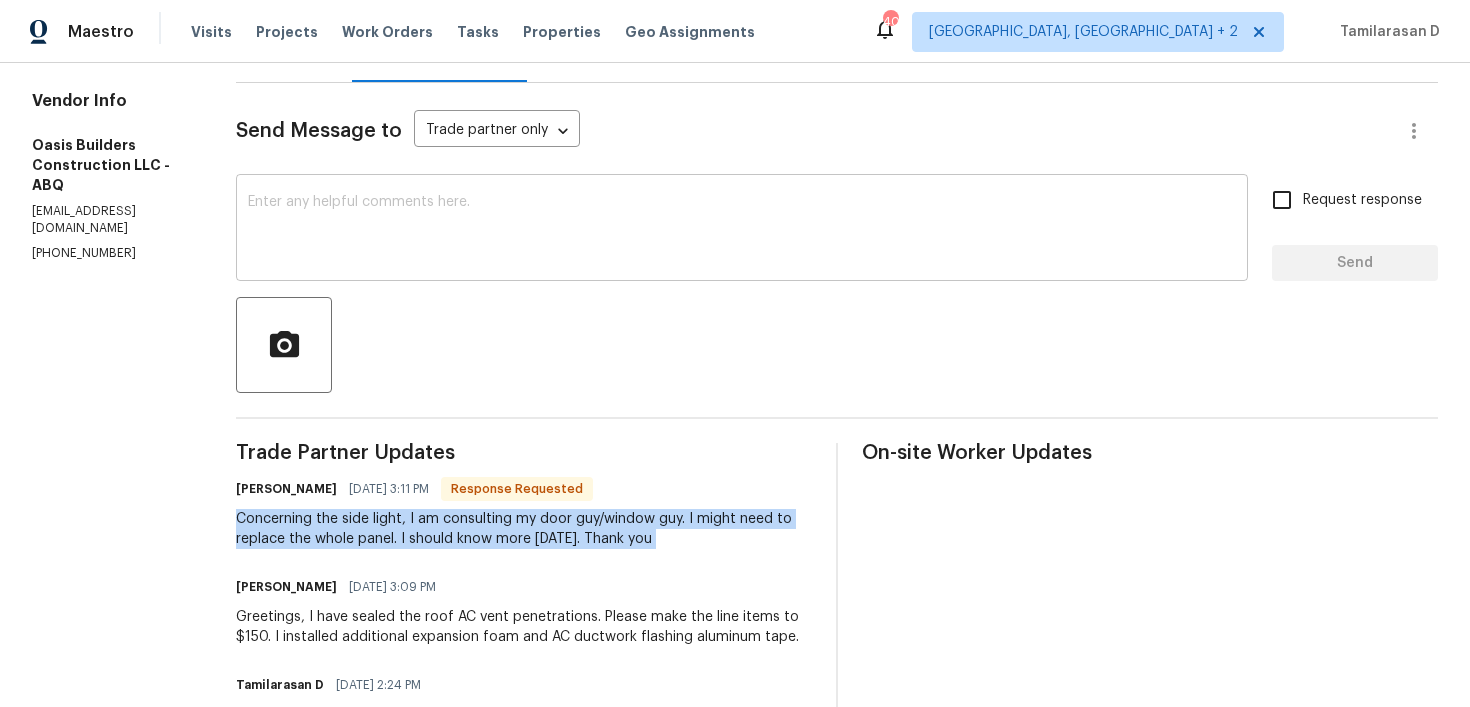 scroll, scrollTop: 0, scrollLeft: 0, axis: both 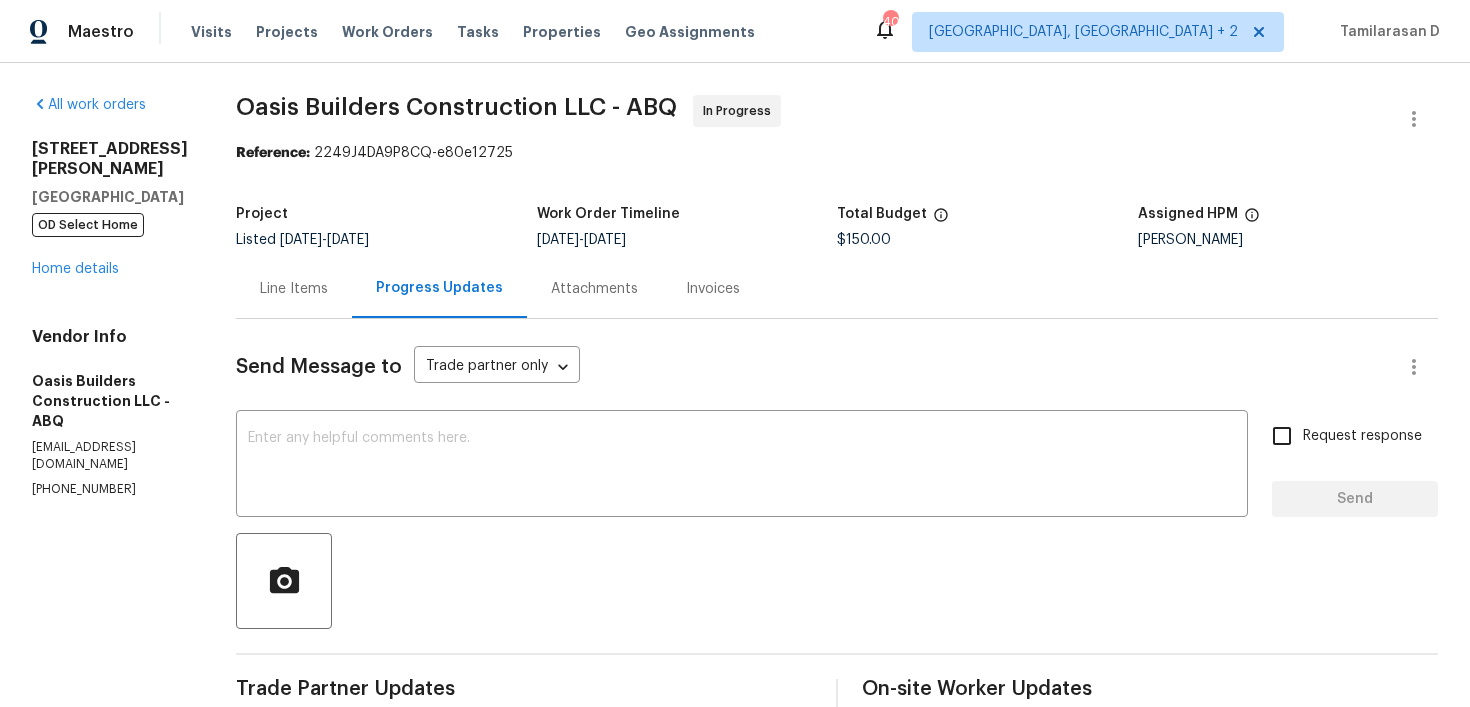click on "Line Items" at bounding box center [294, 289] 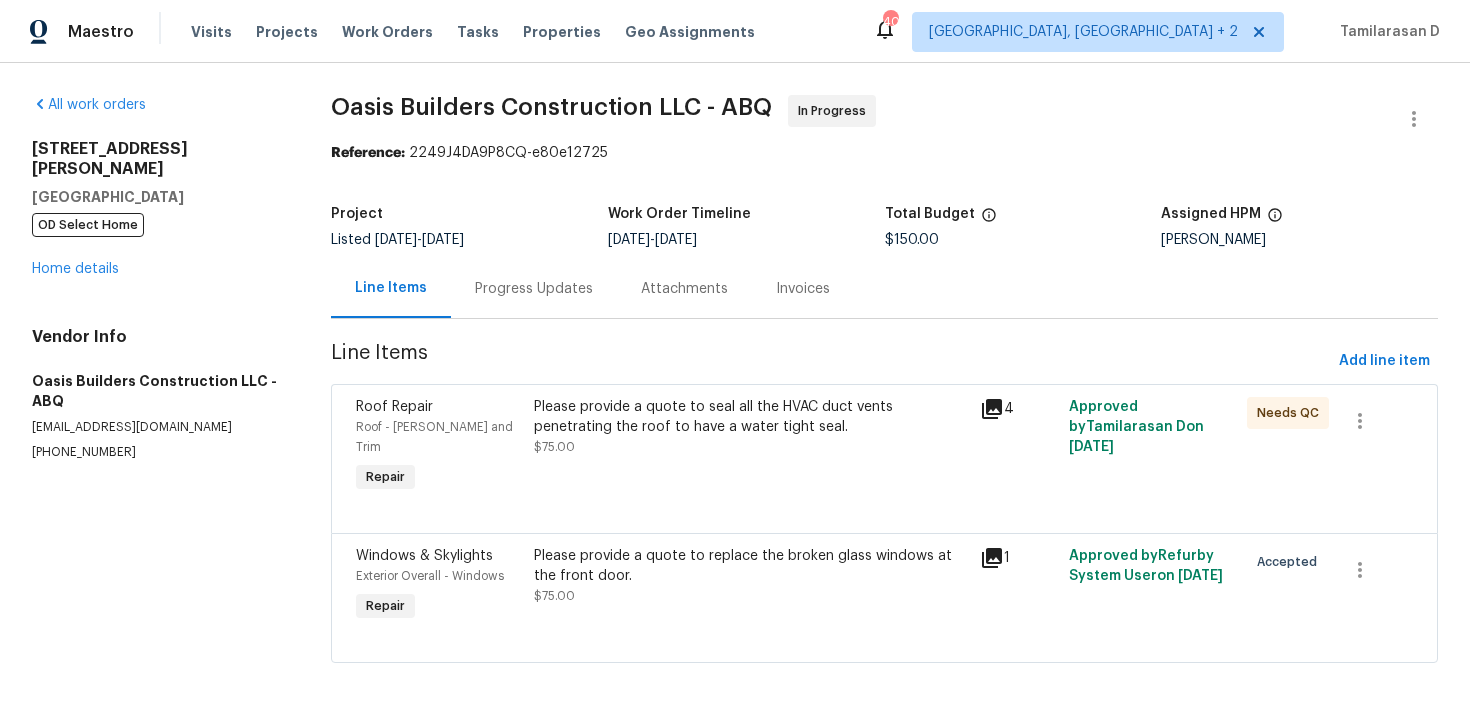 click on "Please provide a quote to seal all the HVAC duct vents penetrating the roof to have a water tight seal. $75.00" at bounding box center [750, 427] 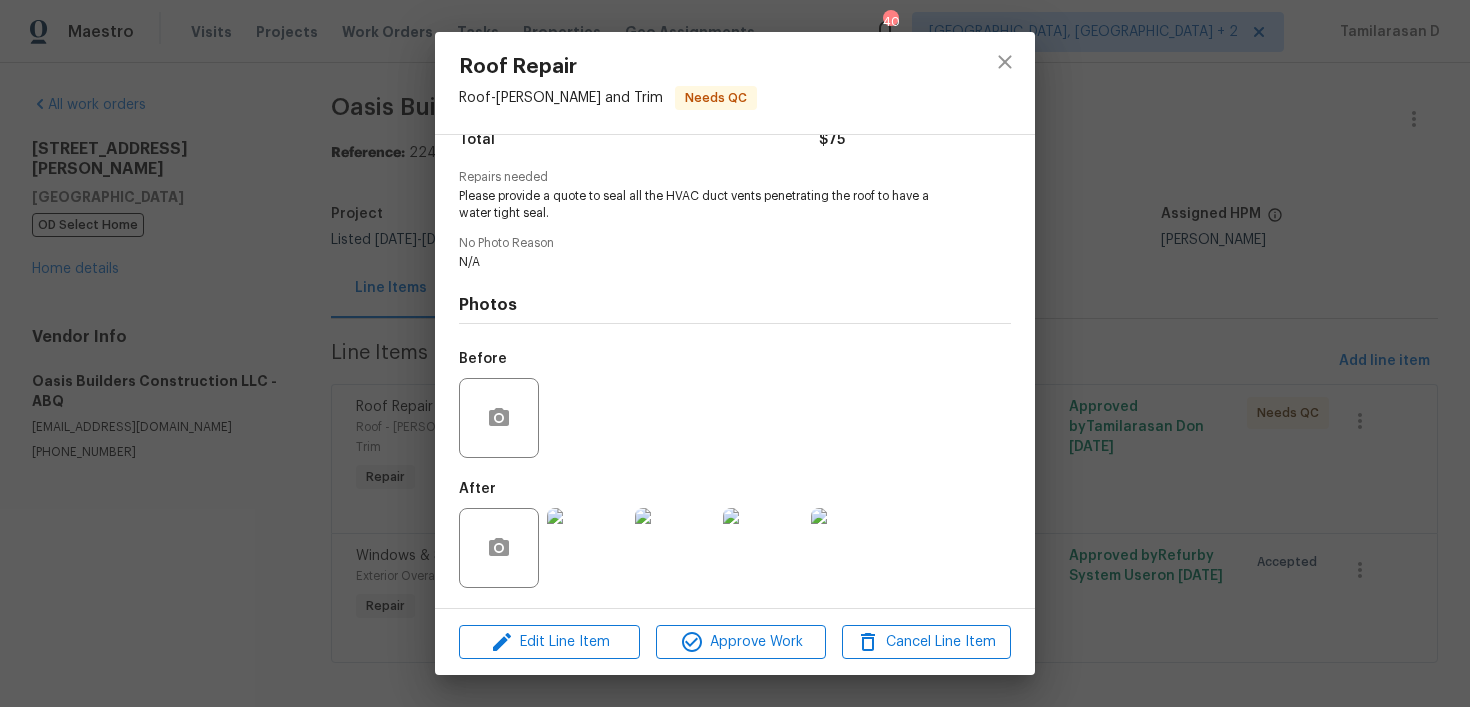 scroll, scrollTop: 180, scrollLeft: 0, axis: vertical 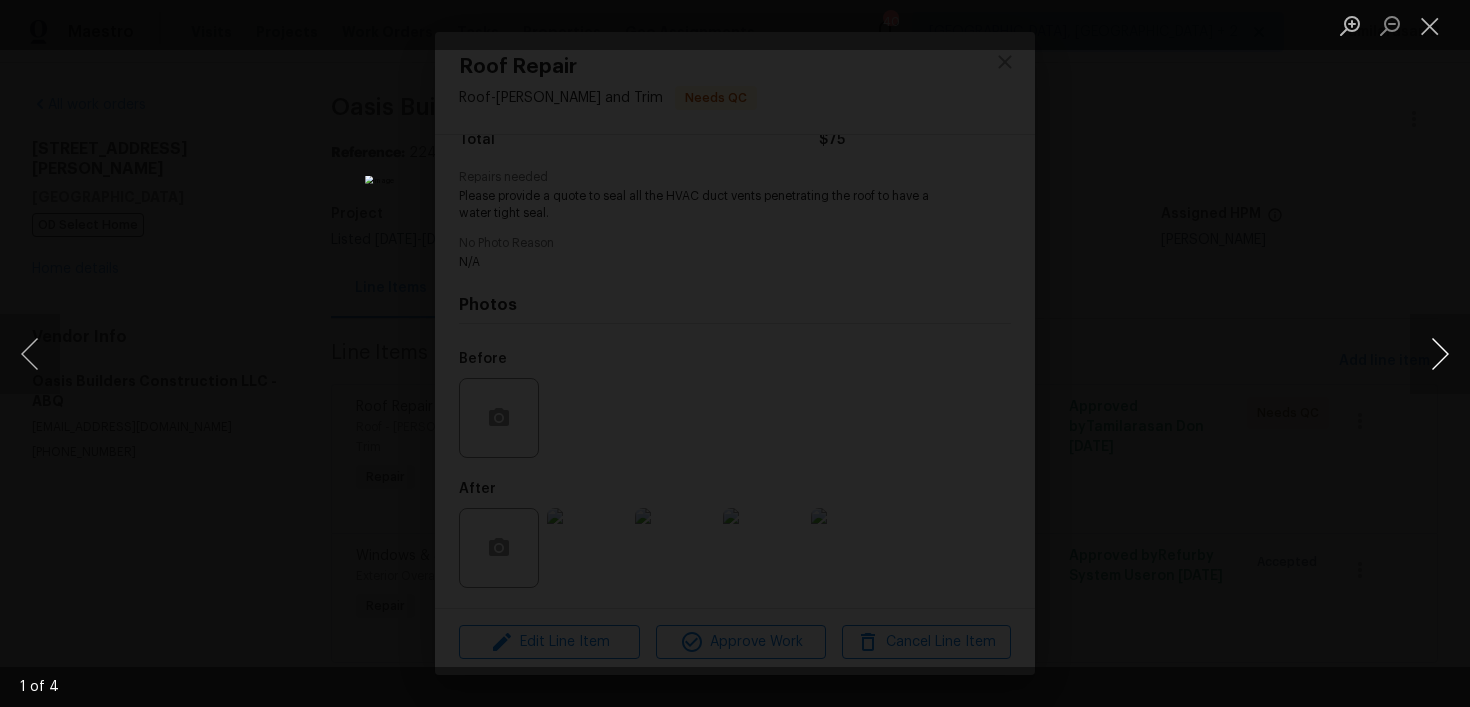 click at bounding box center [1440, 354] 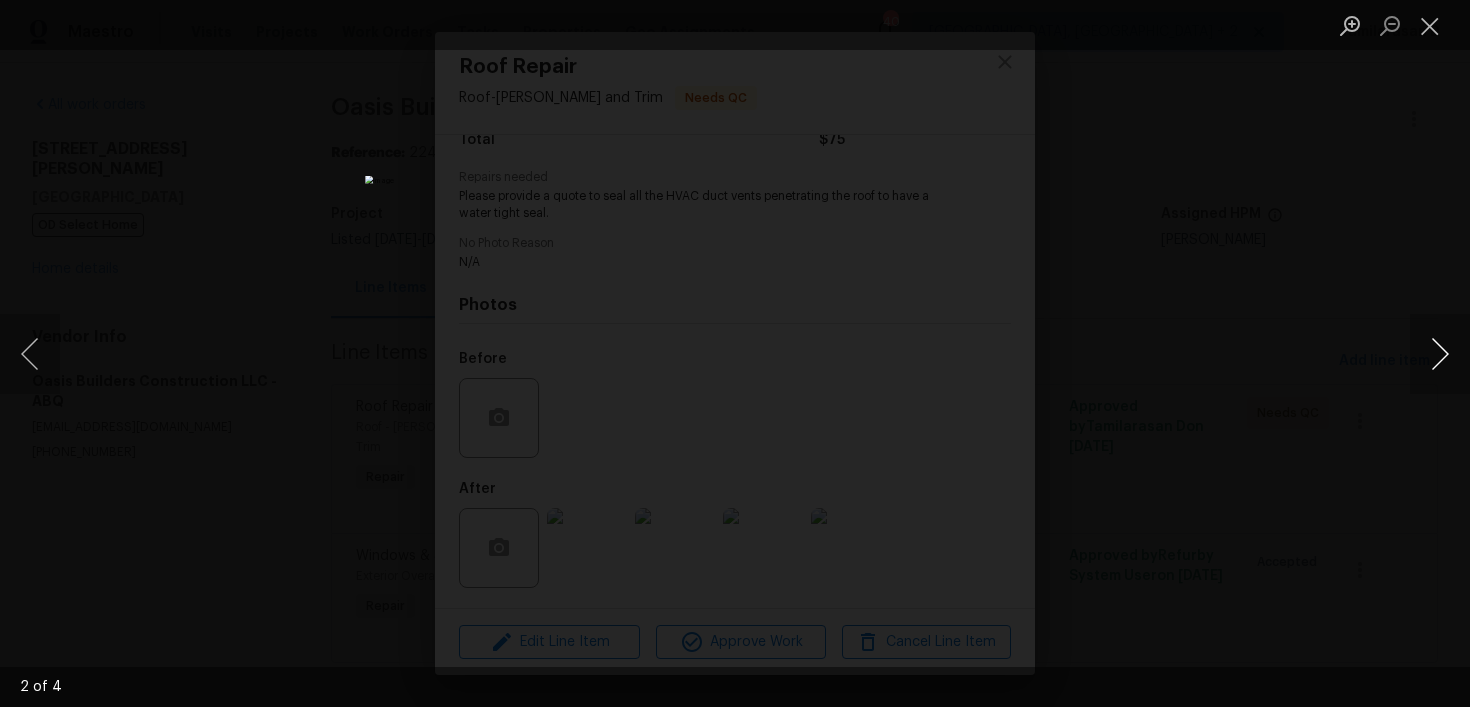 click at bounding box center (1440, 354) 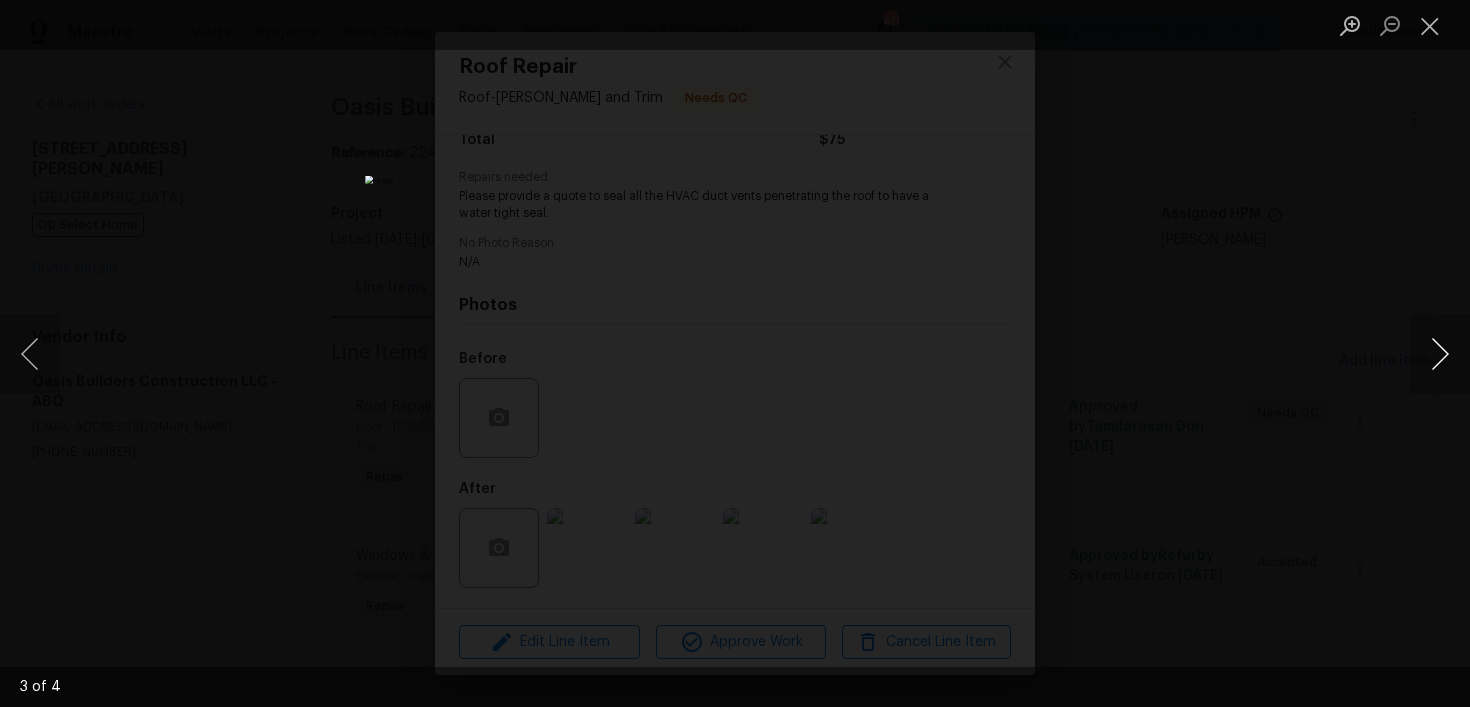 click at bounding box center [1440, 354] 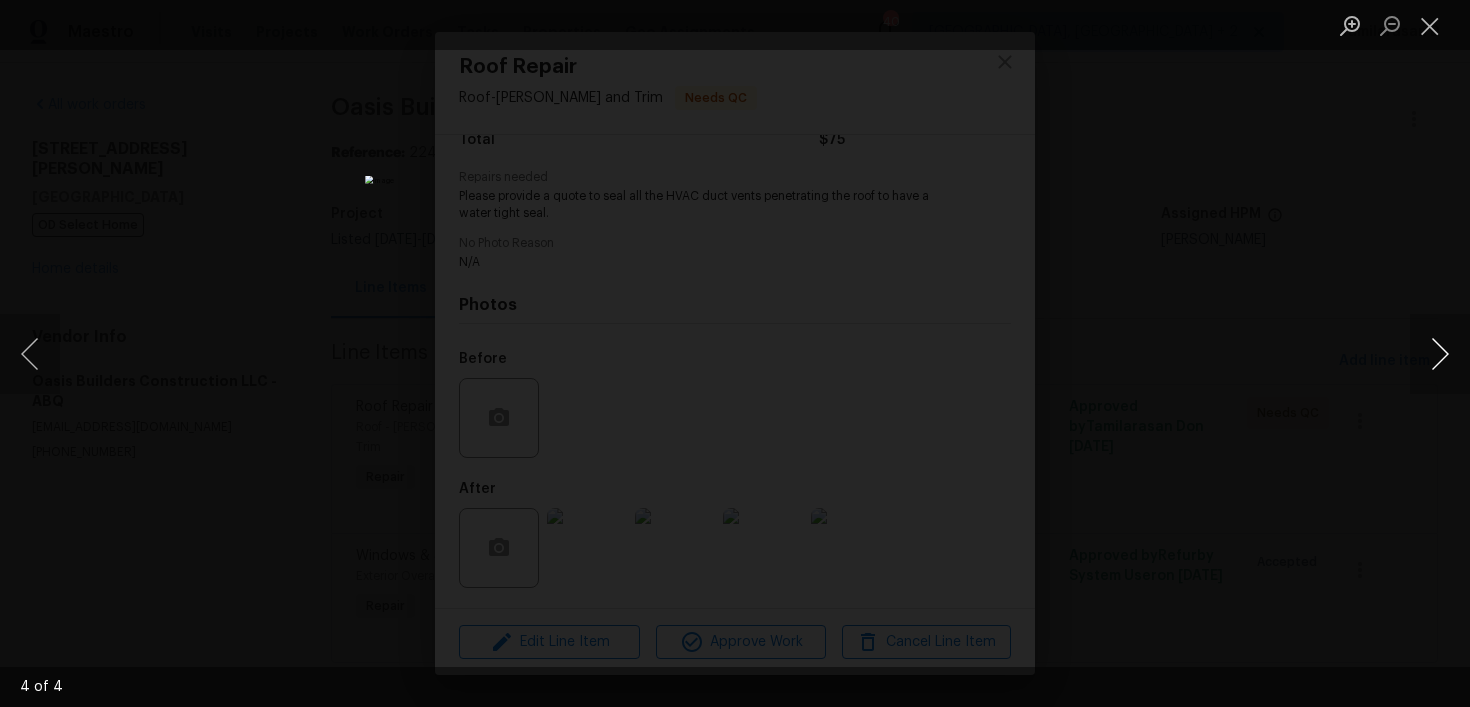 click at bounding box center (1440, 354) 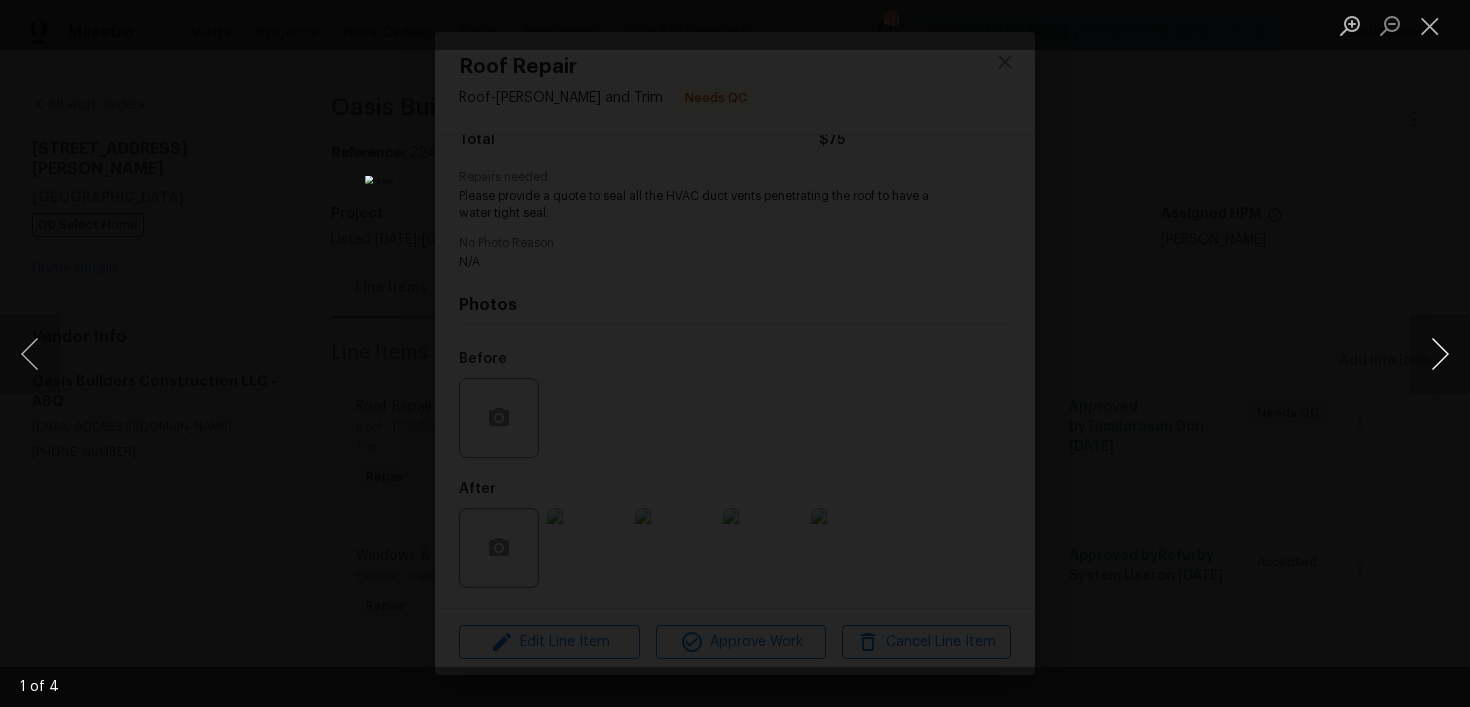 click at bounding box center [1440, 354] 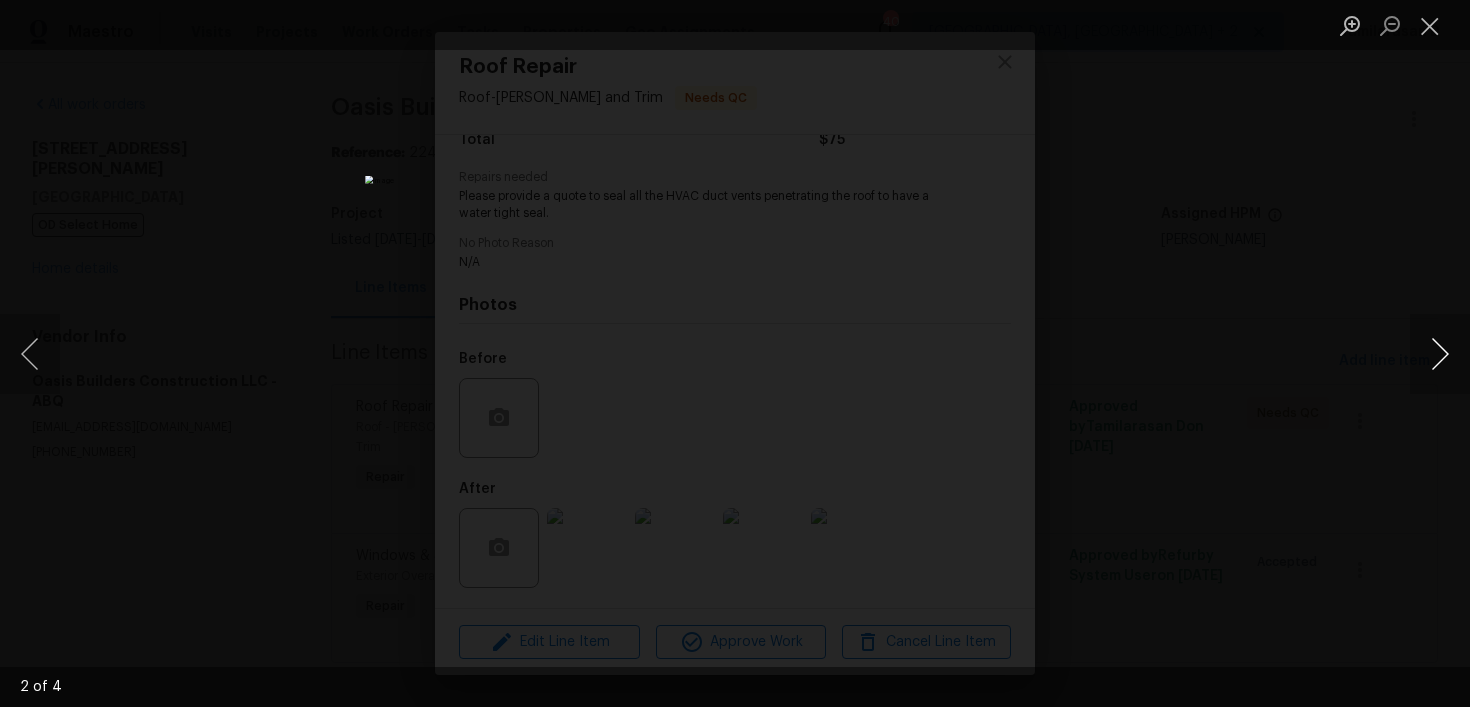 click at bounding box center (1440, 354) 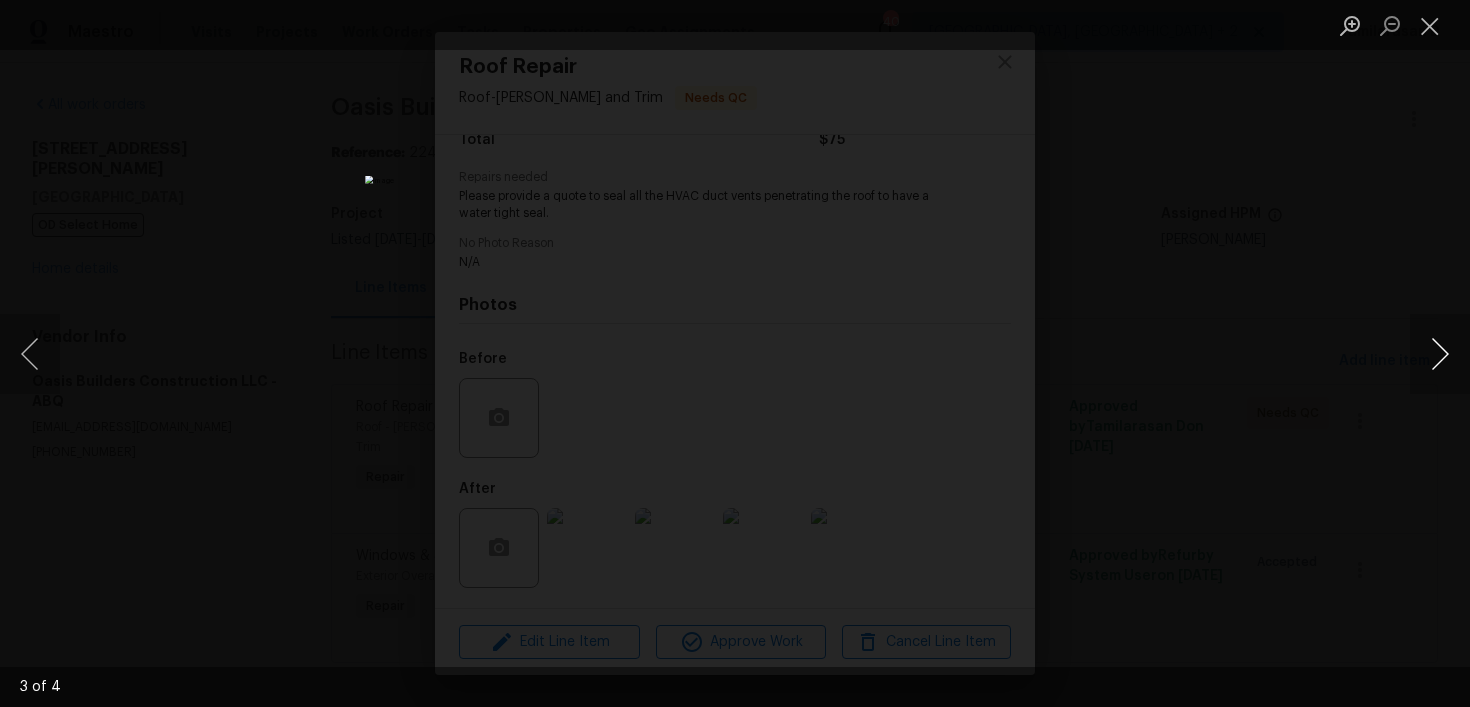 click at bounding box center (1440, 354) 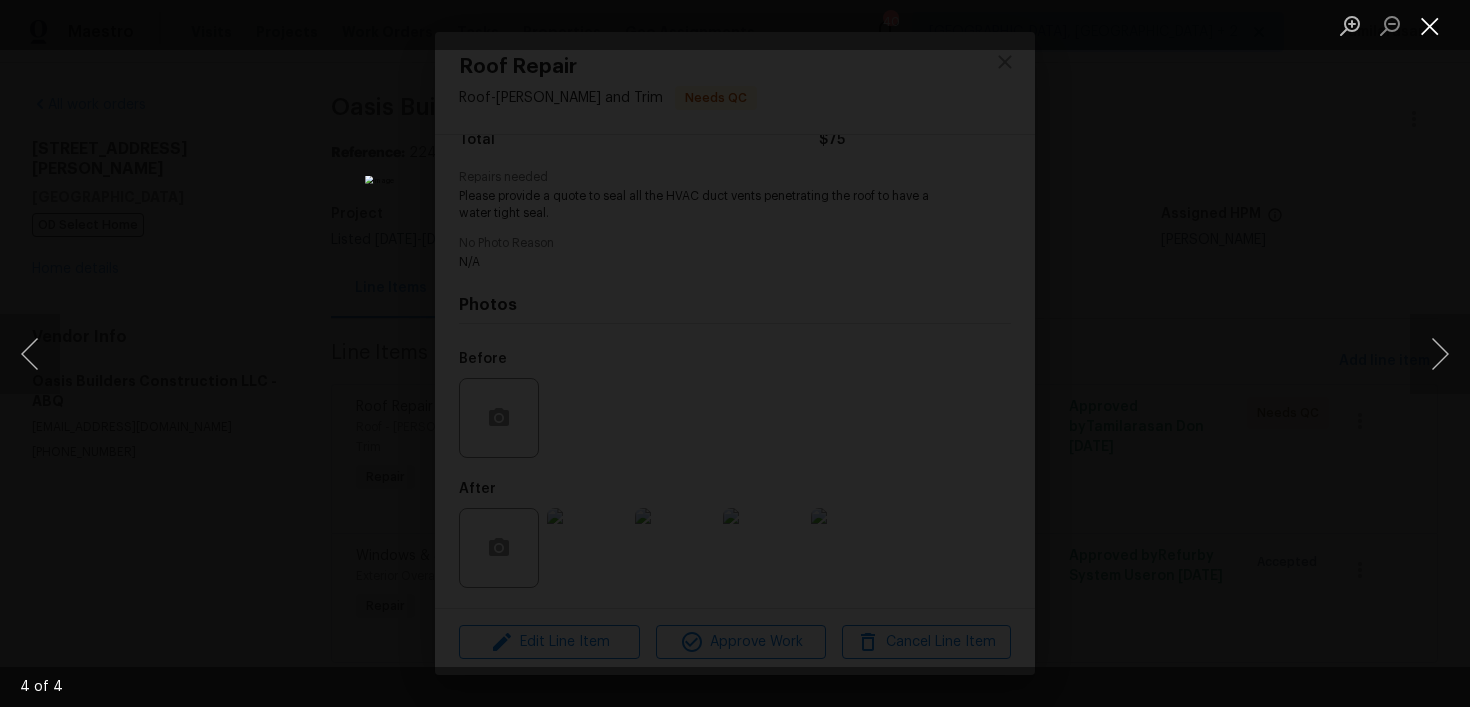 click at bounding box center [1430, 25] 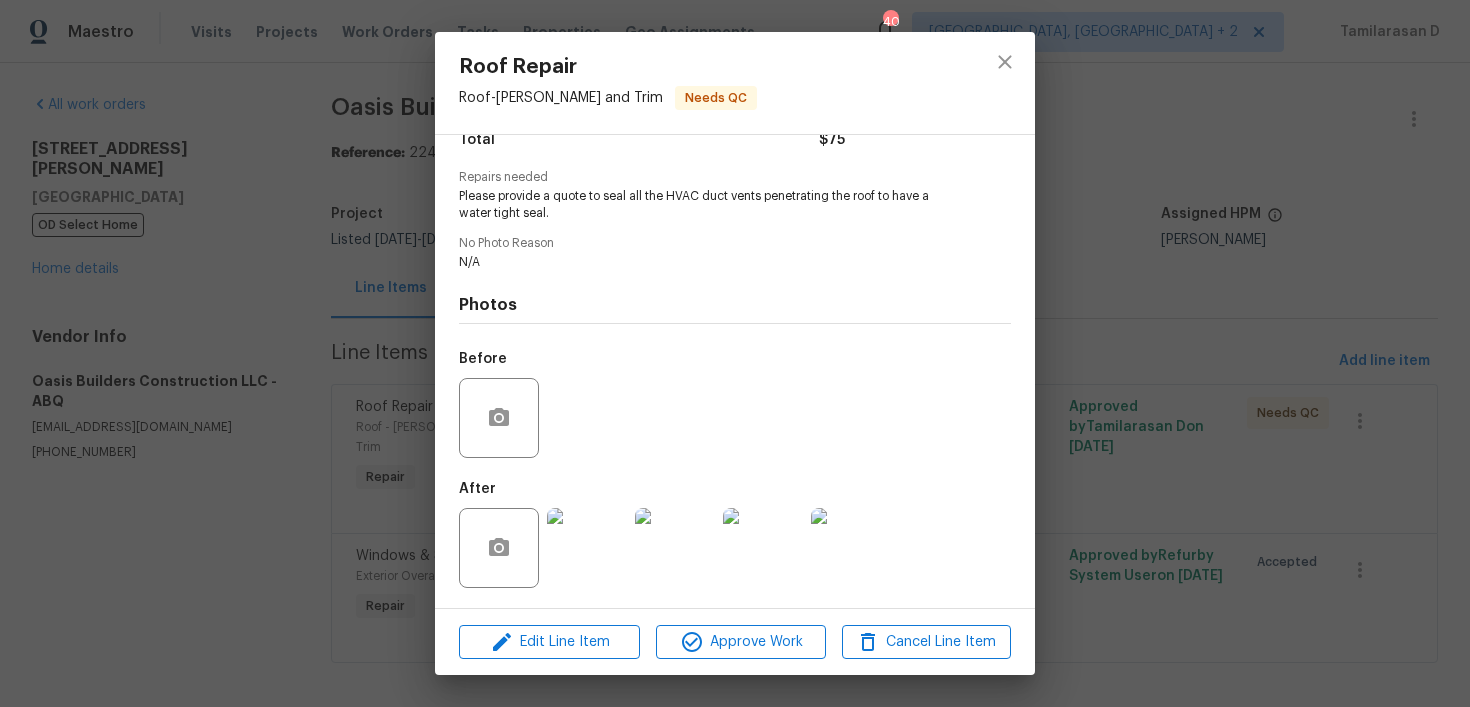 click at bounding box center (587, 548) 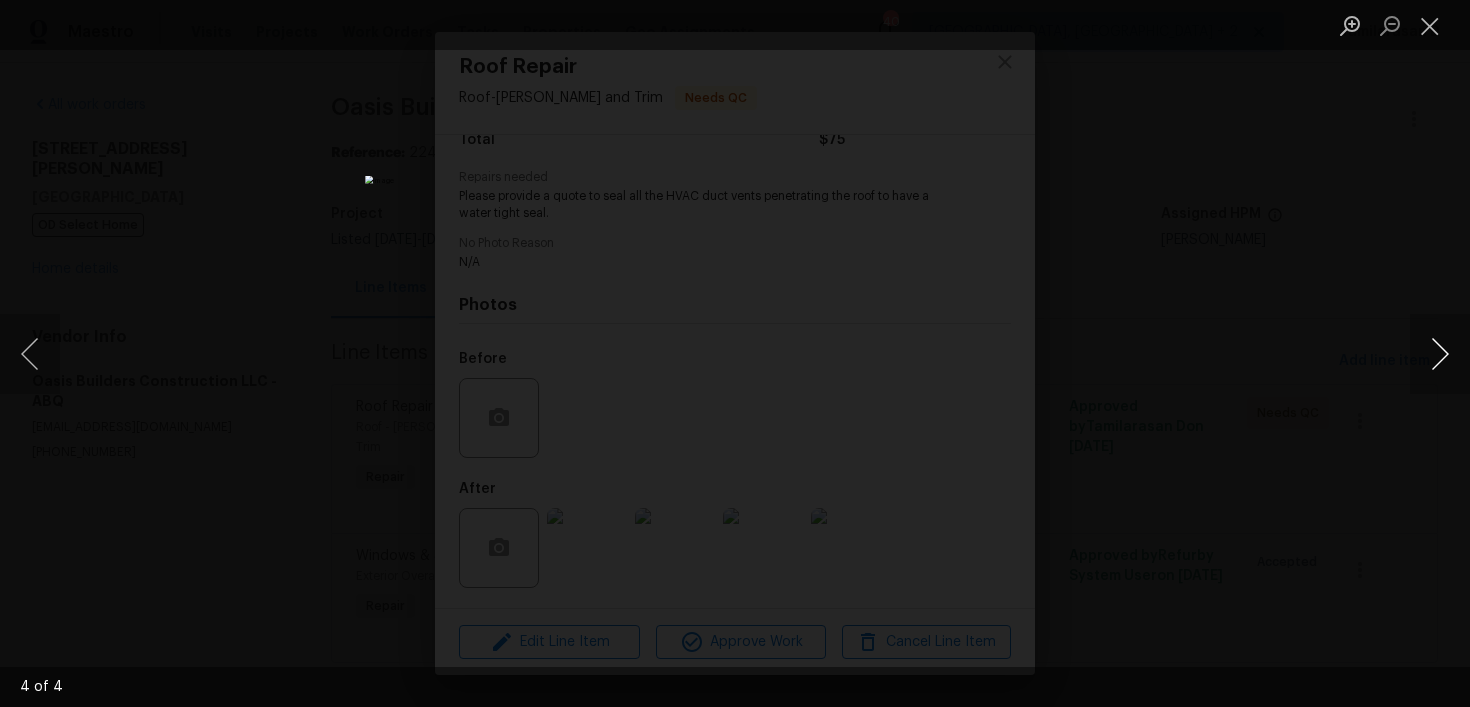 click at bounding box center [1440, 354] 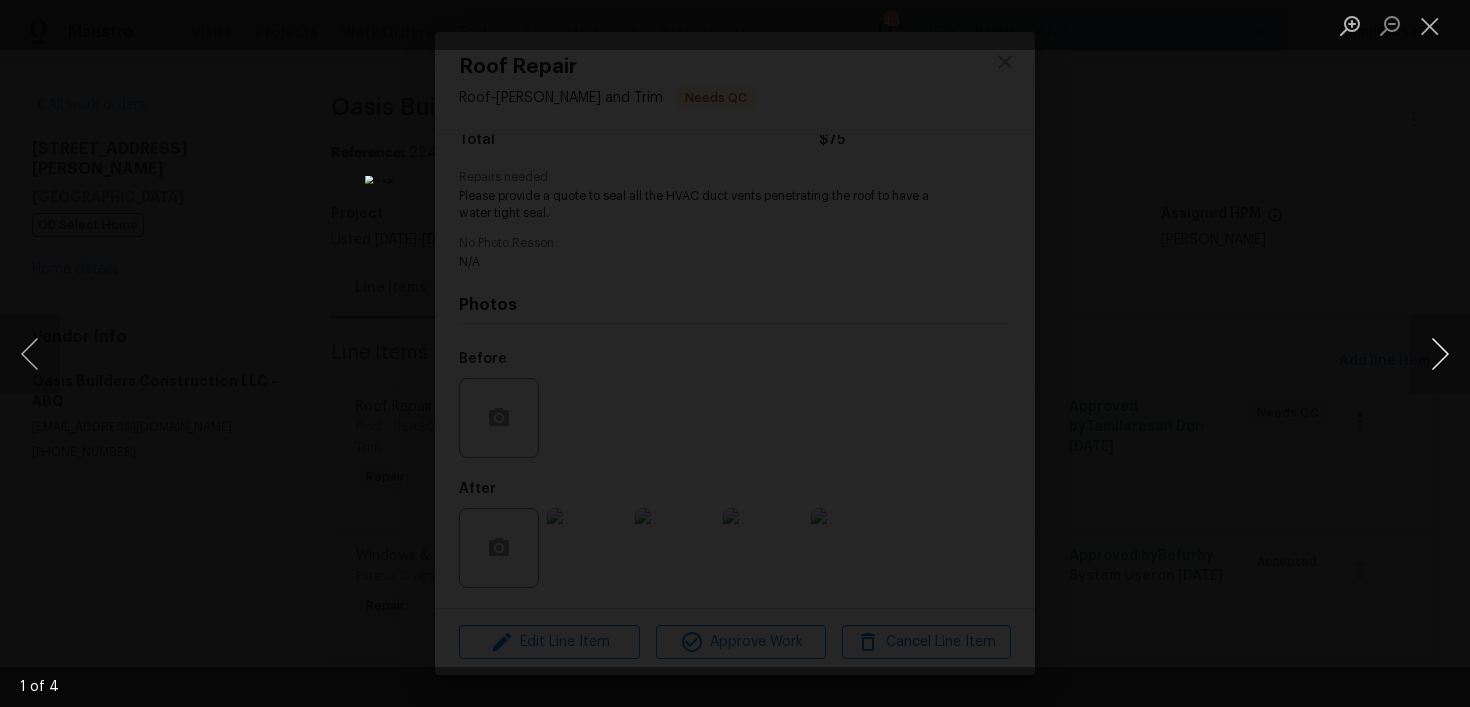 click at bounding box center (1440, 354) 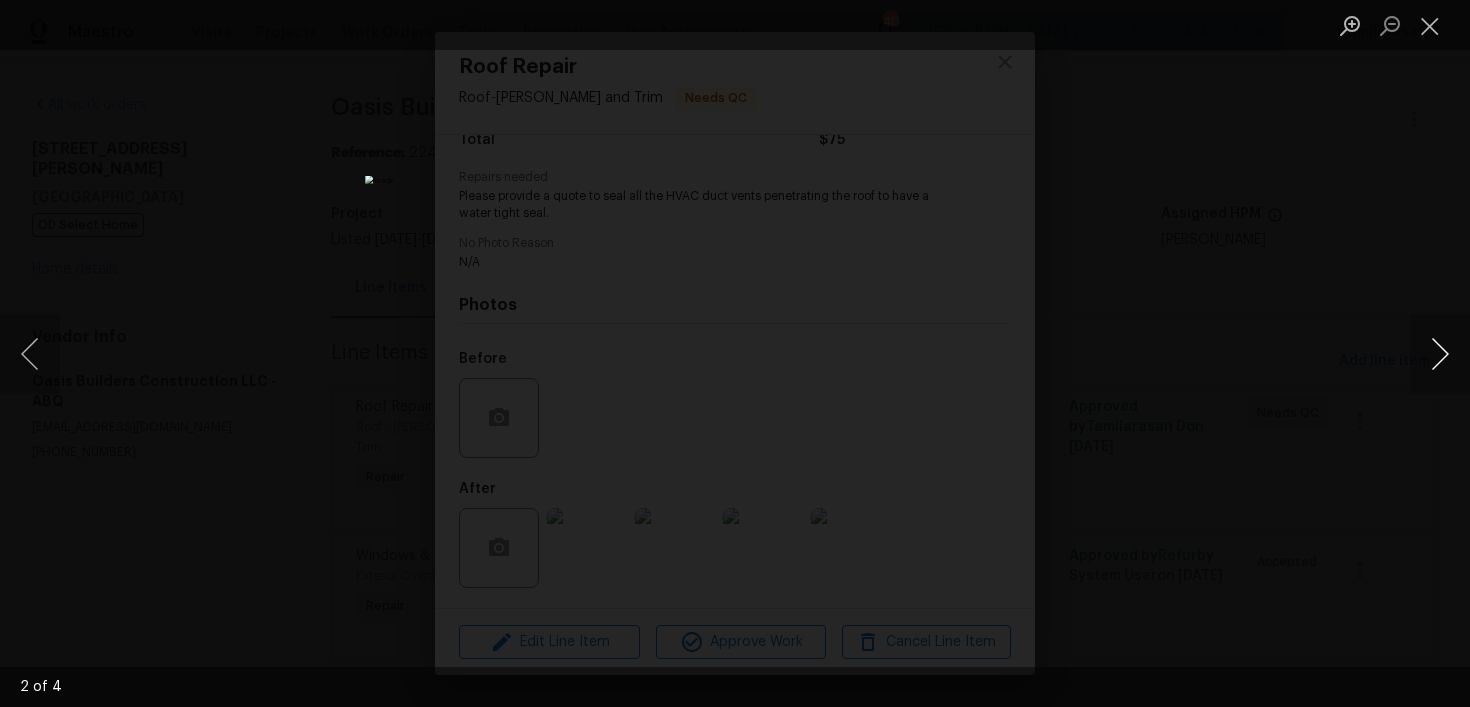click at bounding box center (1440, 354) 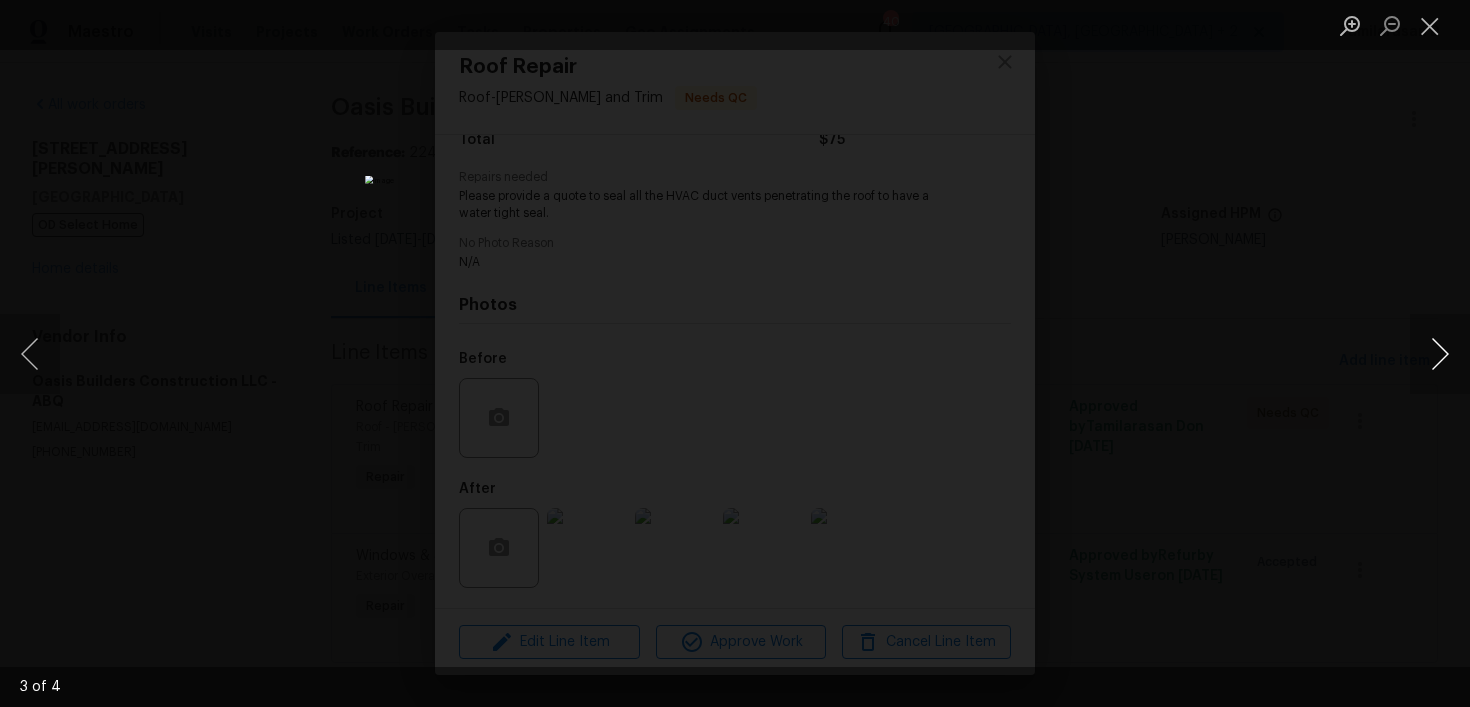 click at bounding box center (1440, 354) 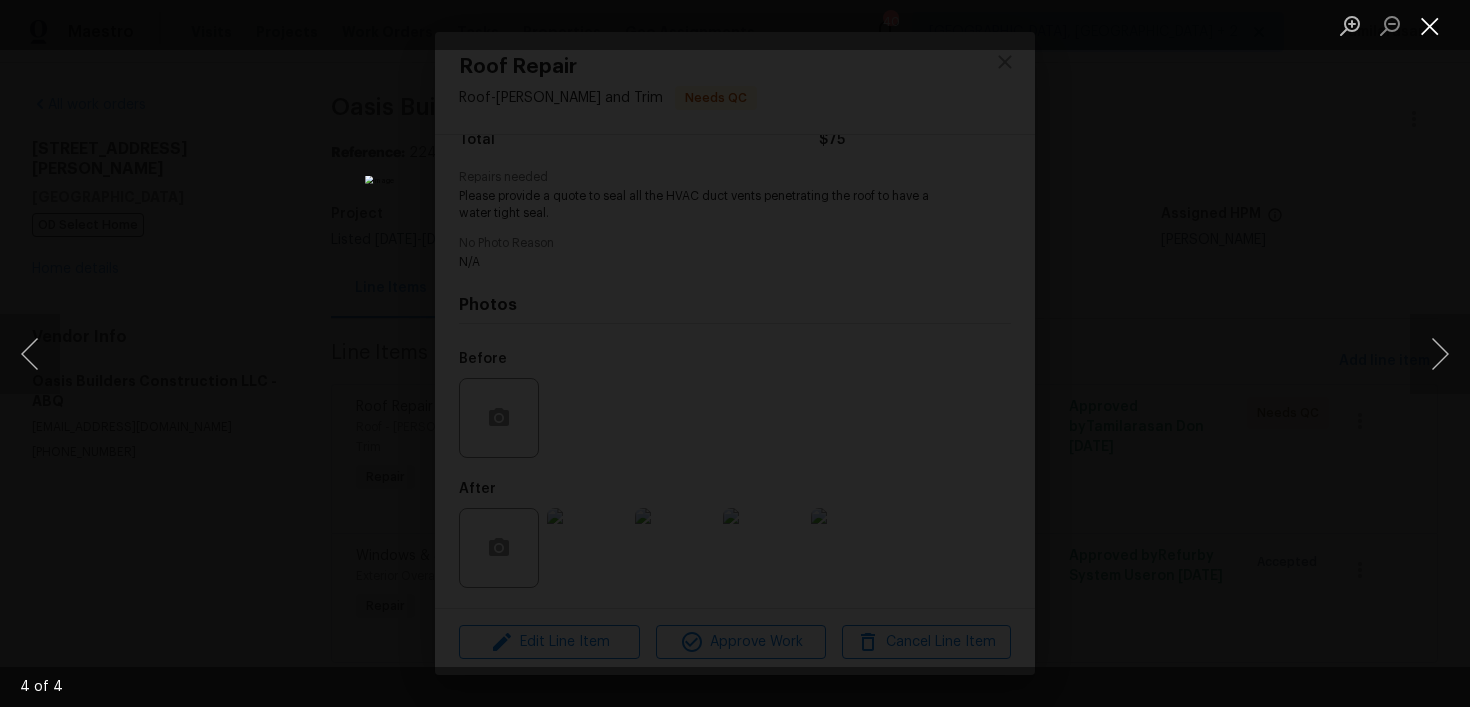 click at bounding box center (1430, 25) 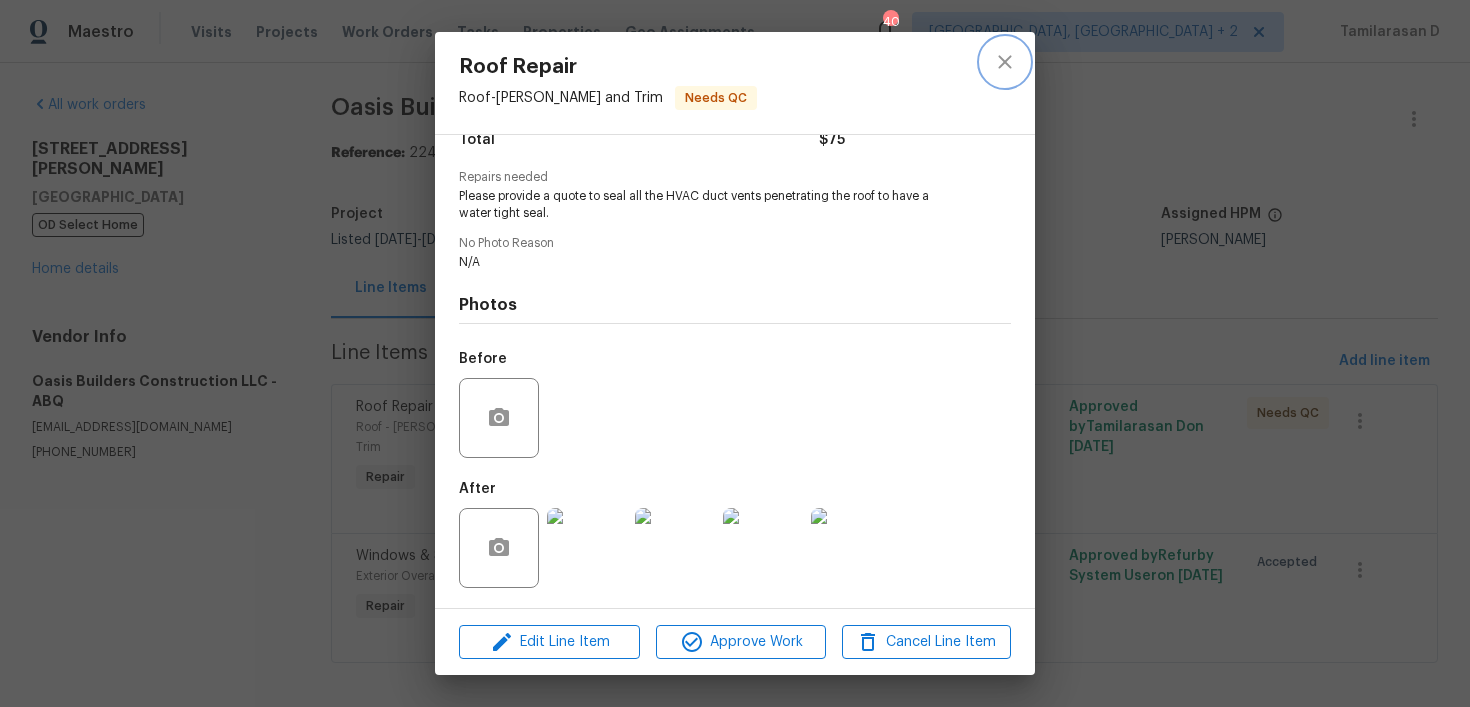click at bounding box center (1005, 62) 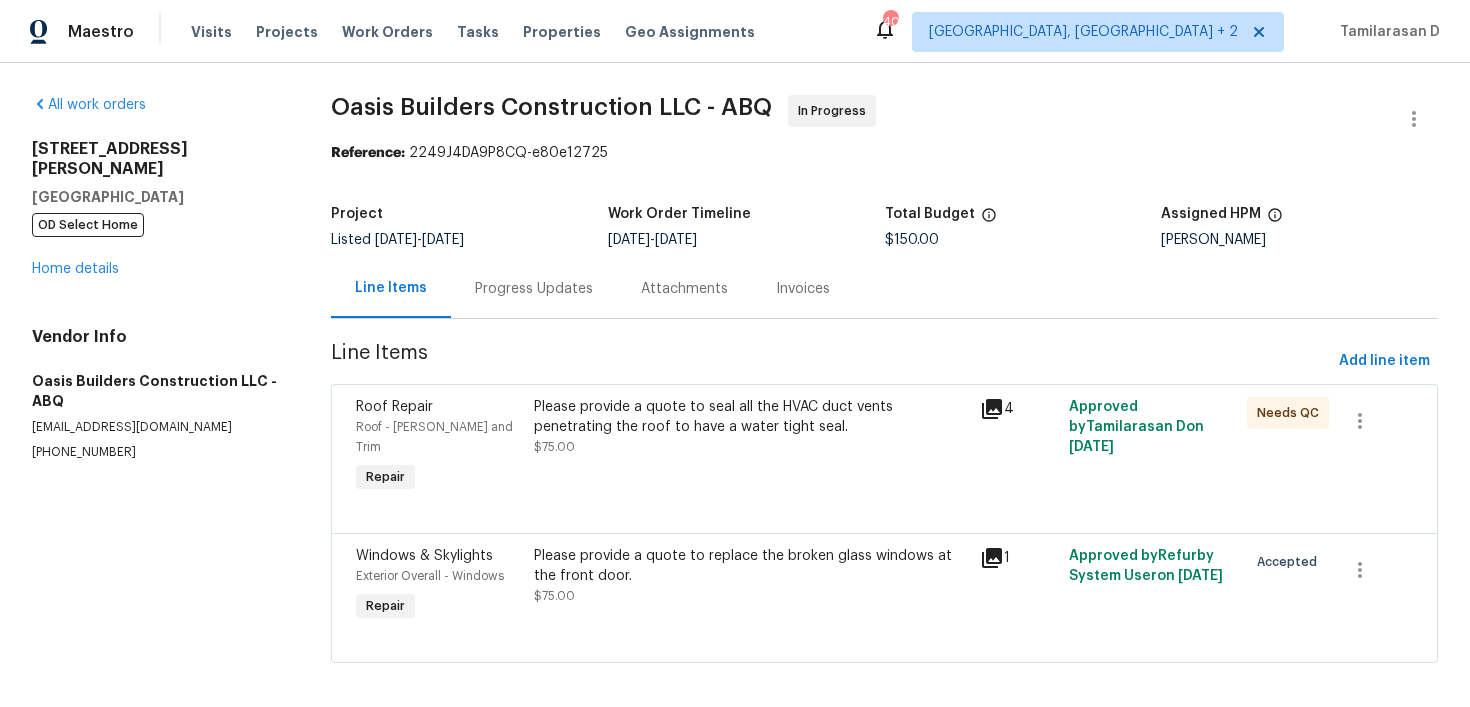 click on "Progress Updates" at bounding box center (534, 289) 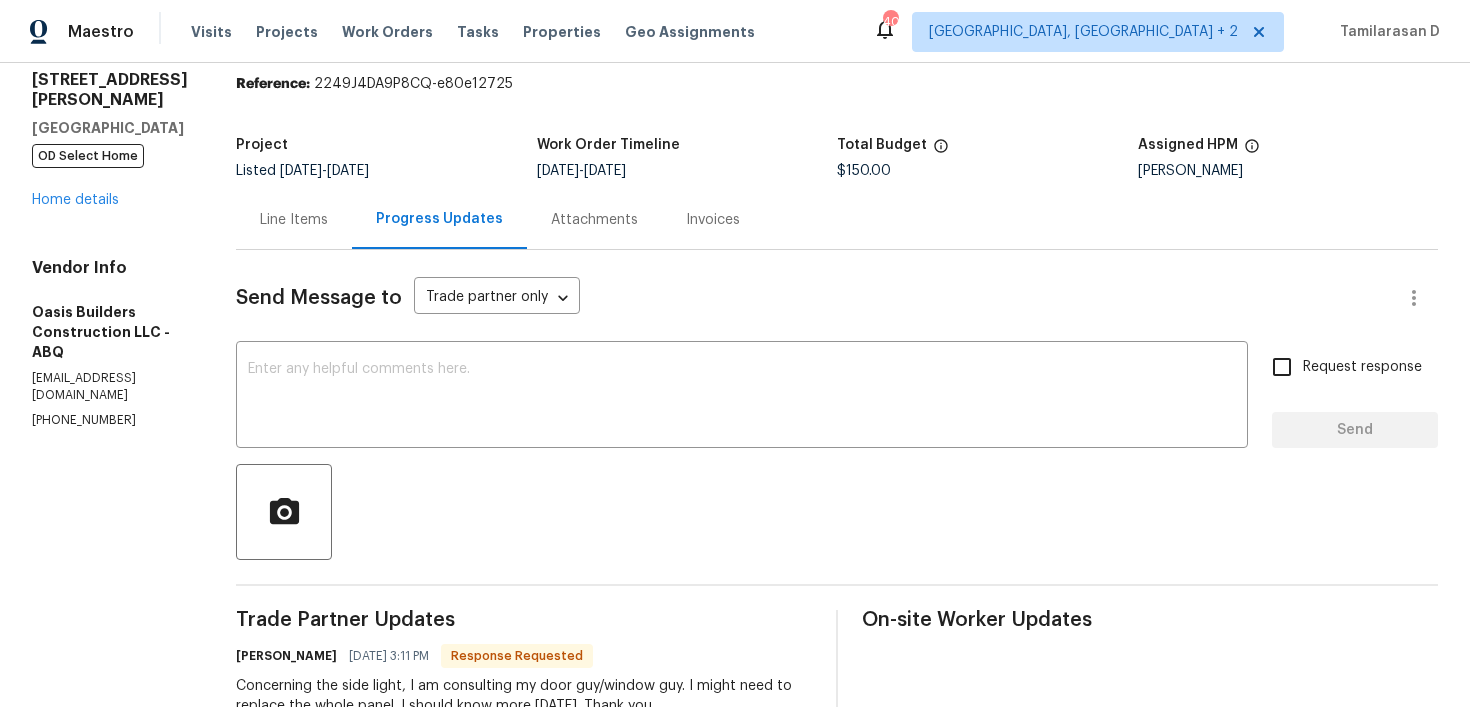 scroll, scrollTop: 0, scrollLeft: 0, axis: both 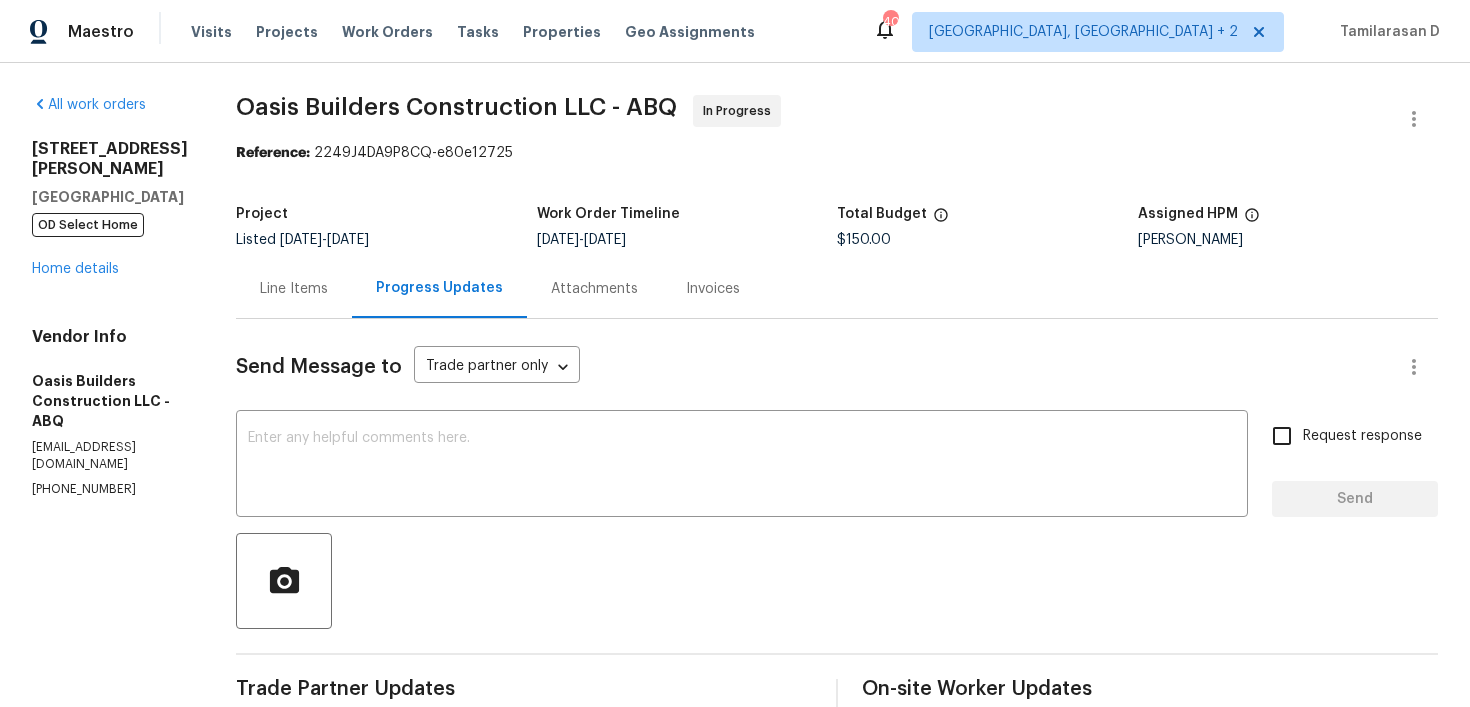 click on "Line Items" at bounding box center [294, 289] 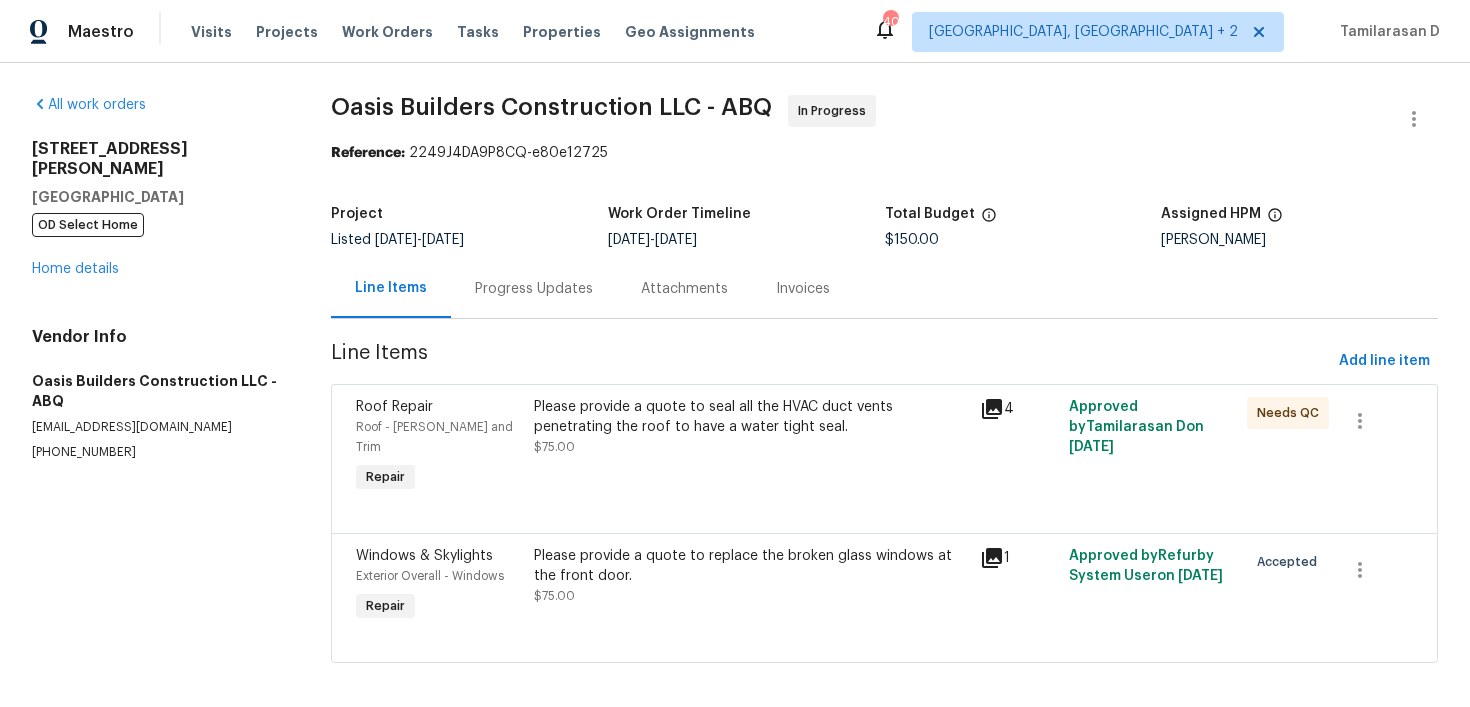 click on "Please provide a quote to replace the broken glass windows at the front door." at bounding box center [750, 566] 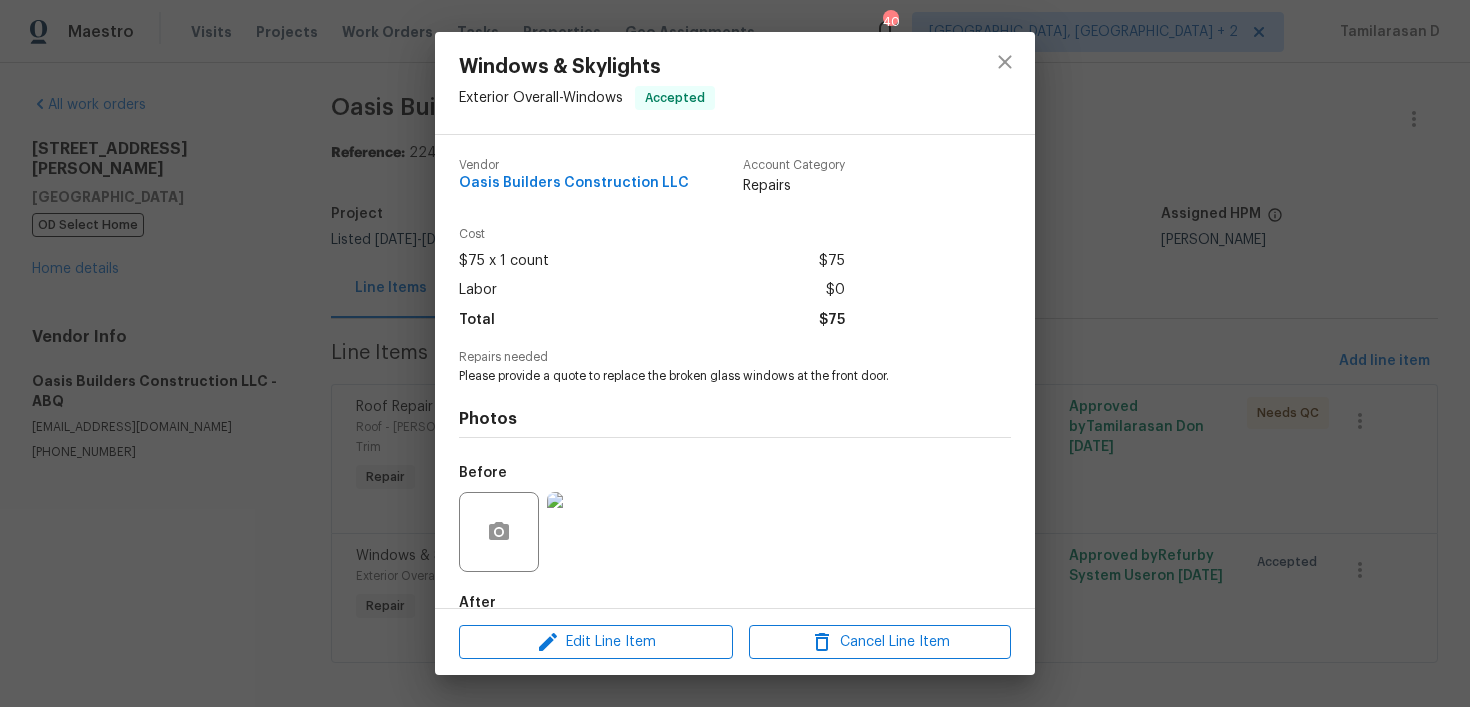 click on "Windows & Skylights Exterior Overall  -  Windows Accepted Vendor Oasis Builders Construction LLC Account Category Repairs Cost $75 x 1 count $75 Labor $0 Total $75 Repairs needed Please provide a quote to replace the broken glass windows at the front door. Photos Before After  Edit Line Item  Cancel Line Item" at bounding box center [735, 353] 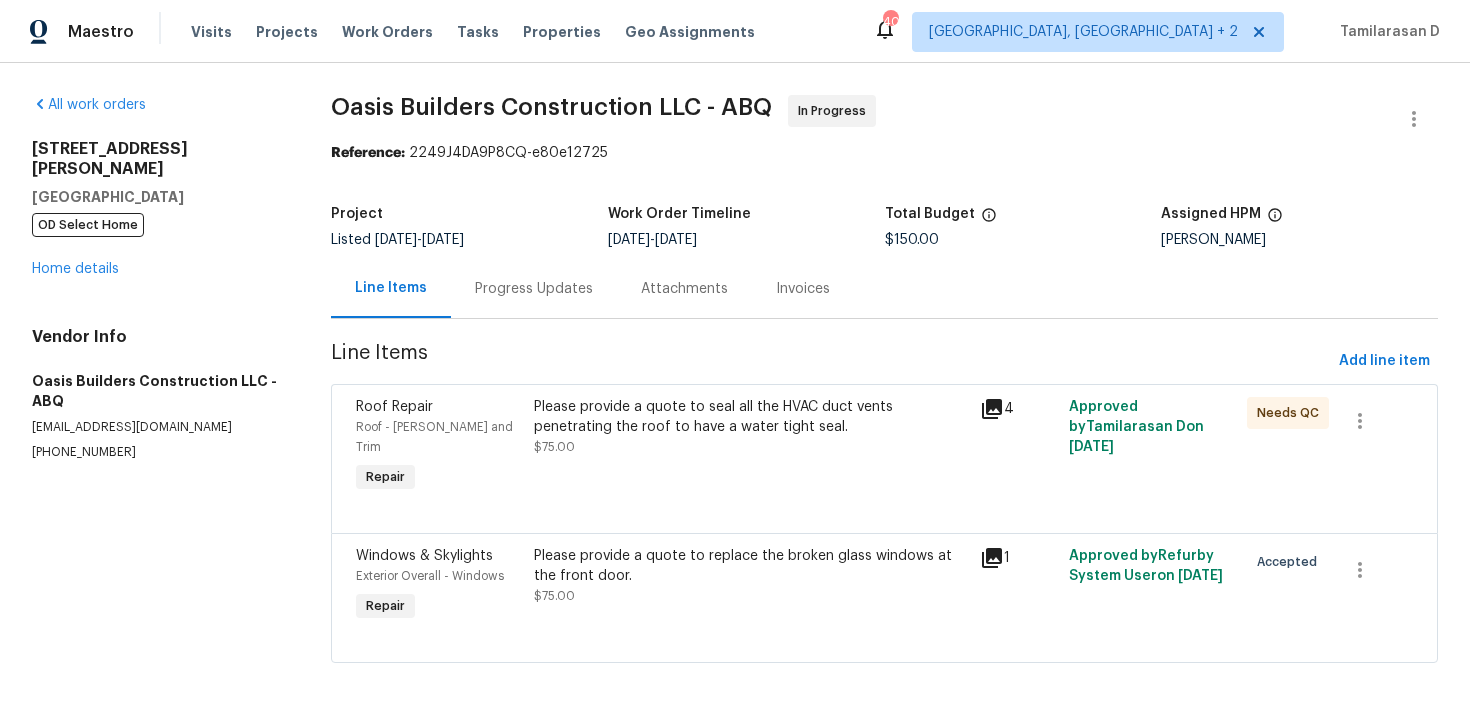 click on "Please provide a quote to seal all the HVAC duct vents penetrating the roof to have a water tight seal." at bounding box center (750, 417) 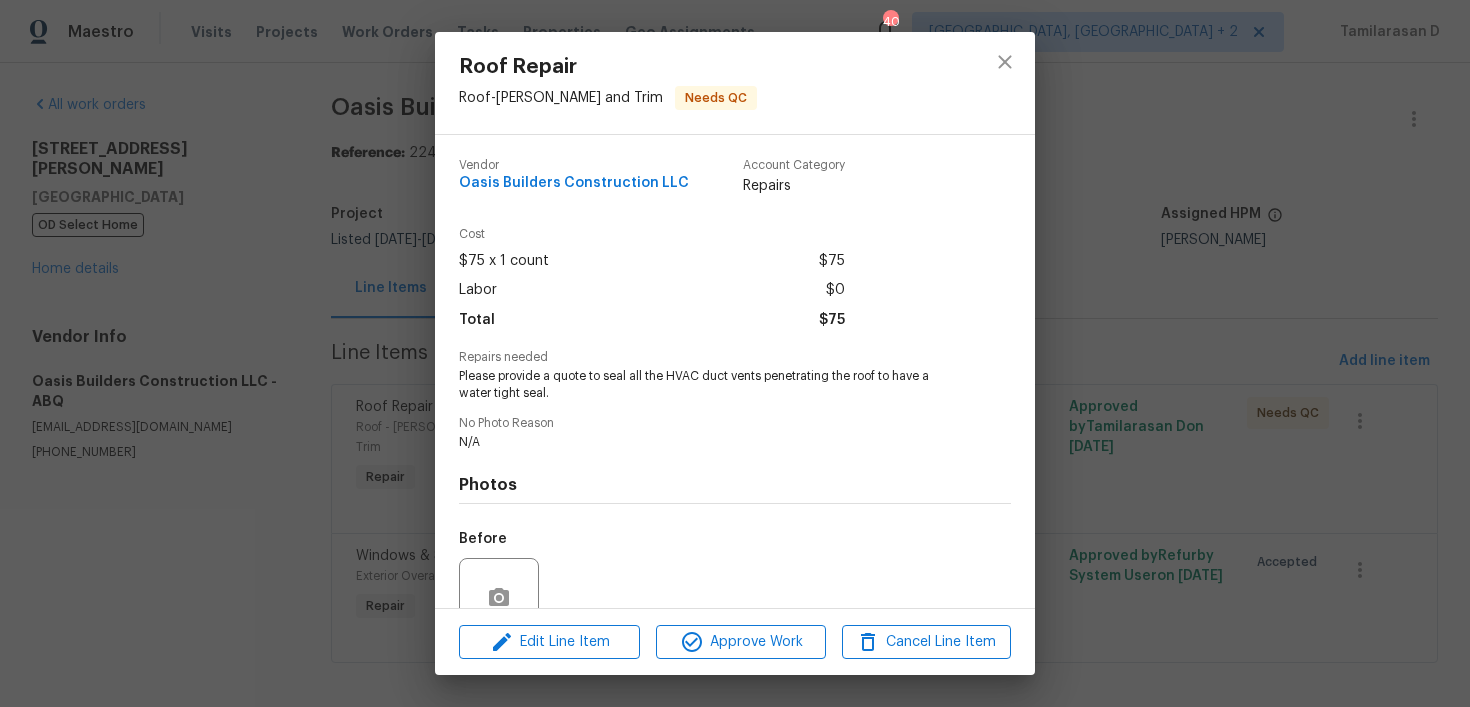 scroll, scrollTop: 180, scrollLeft: 0, axis: vertical 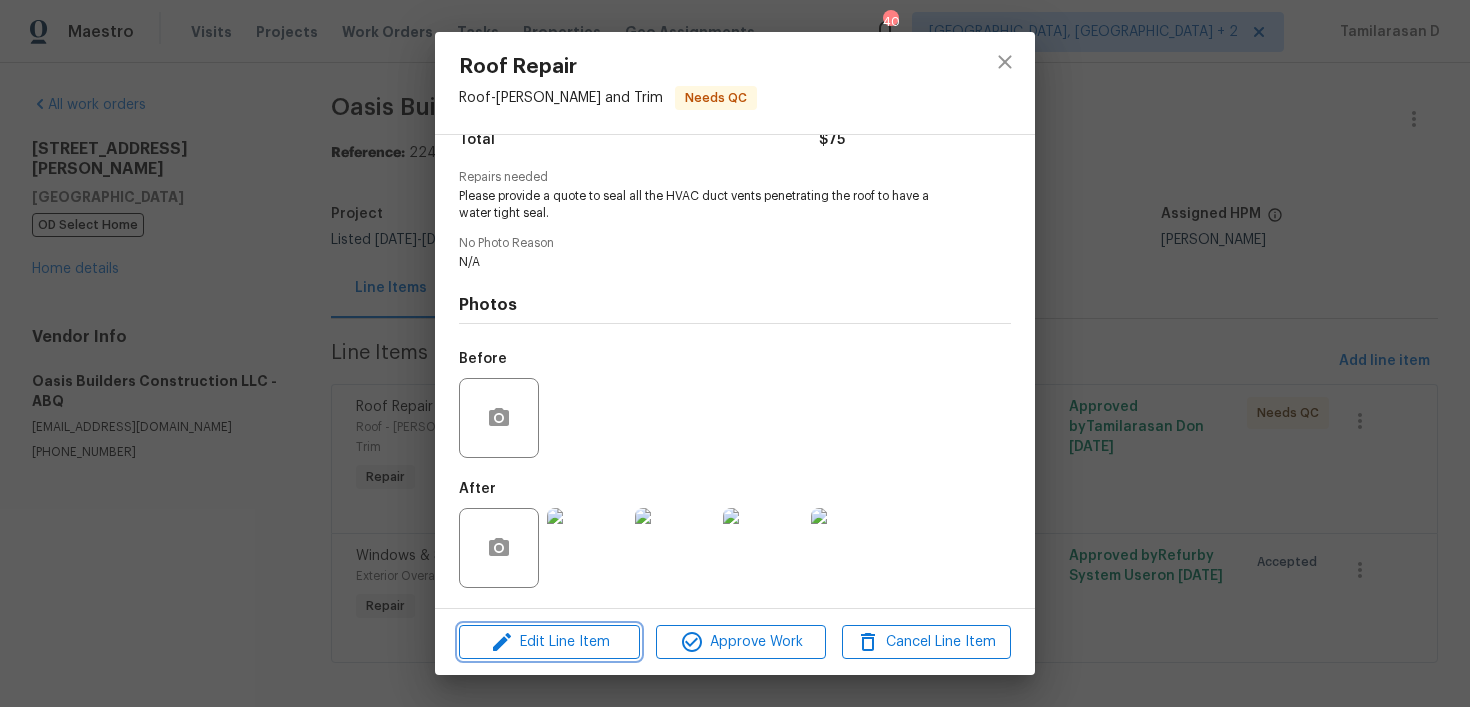 click on "Edit Line Item" at bounding box center (549, 642) 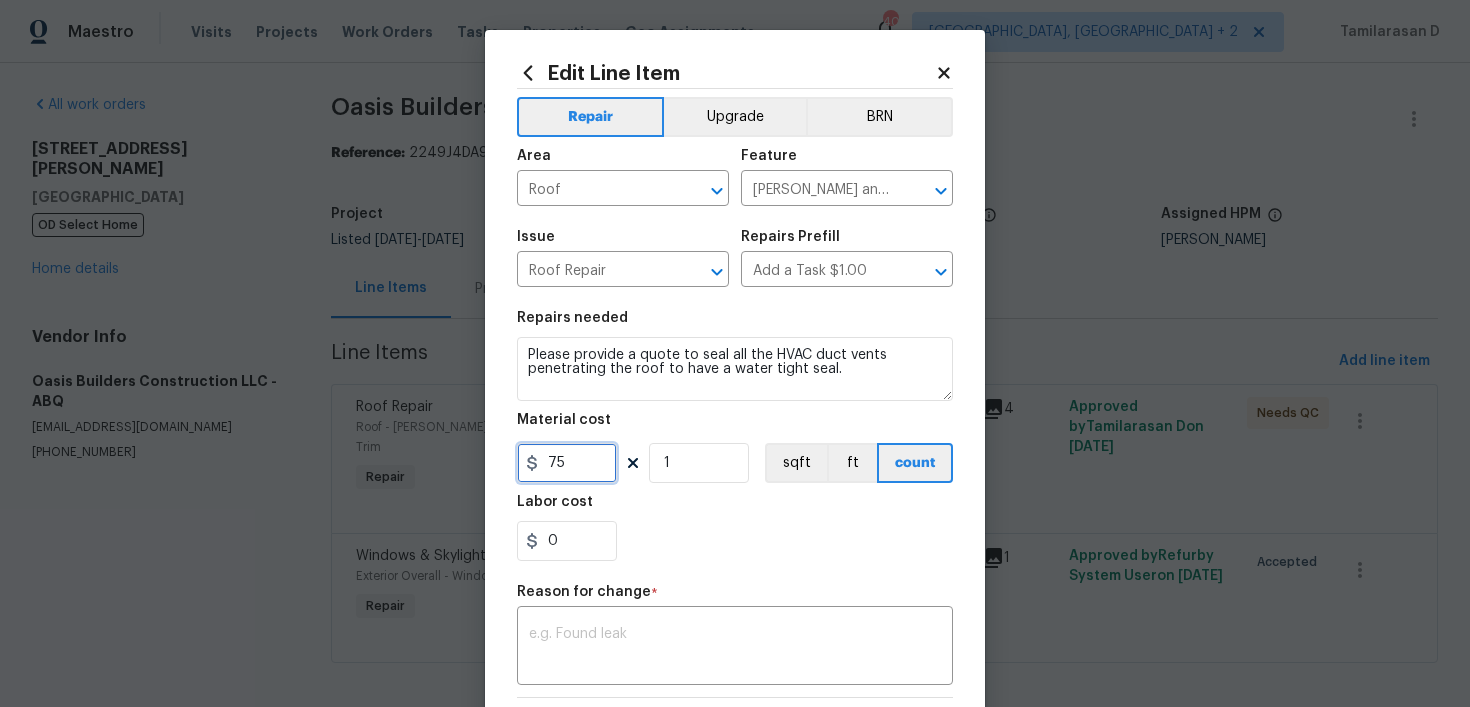 click on "75" at bounding box center [567, 463] 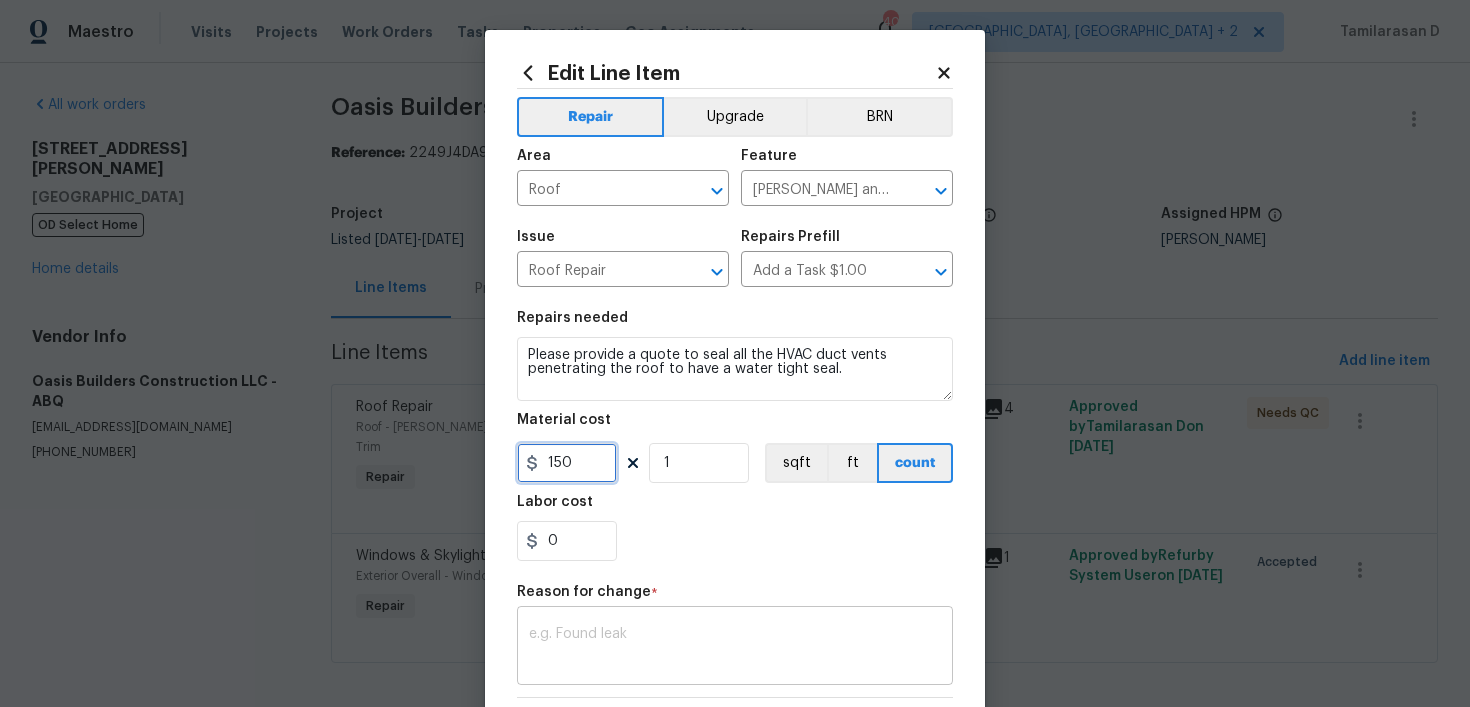 type on "150" 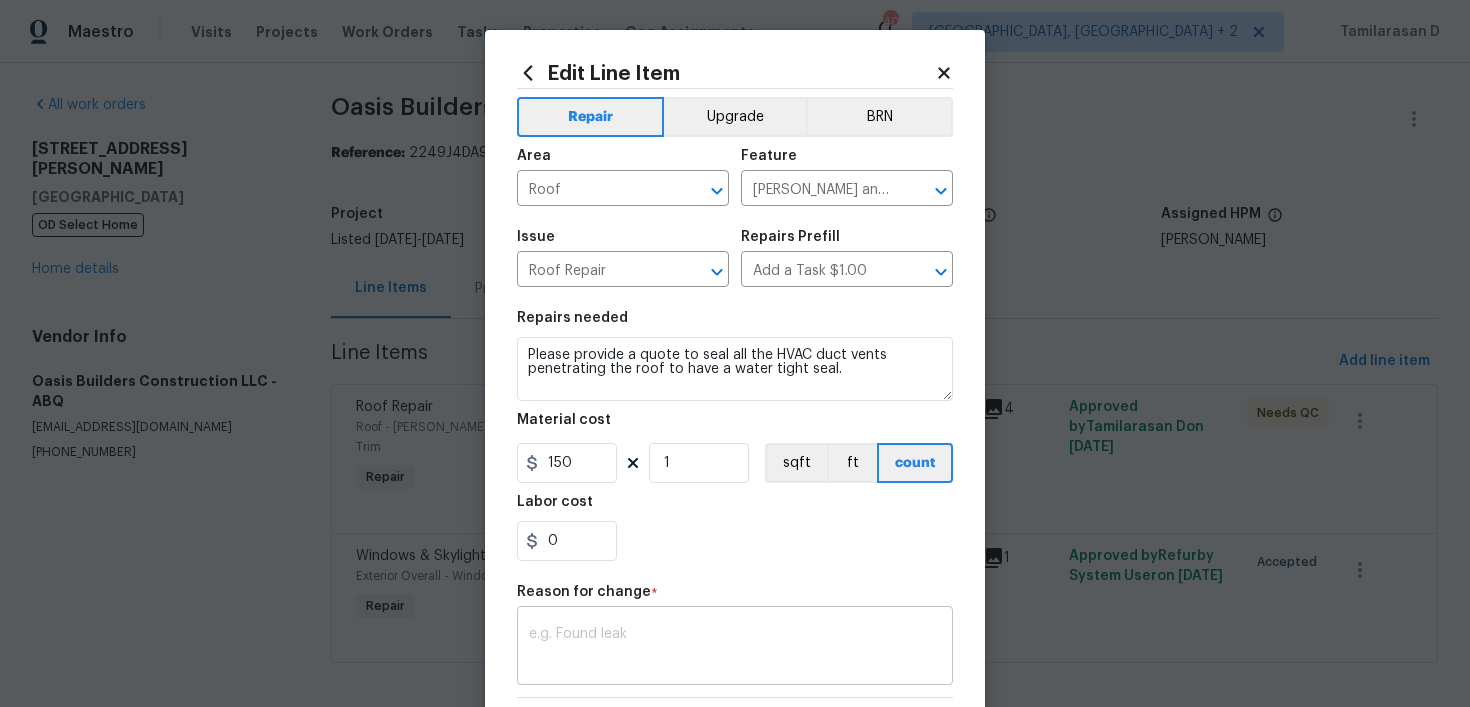 click on "x ​" at bounding box center (735, 648) 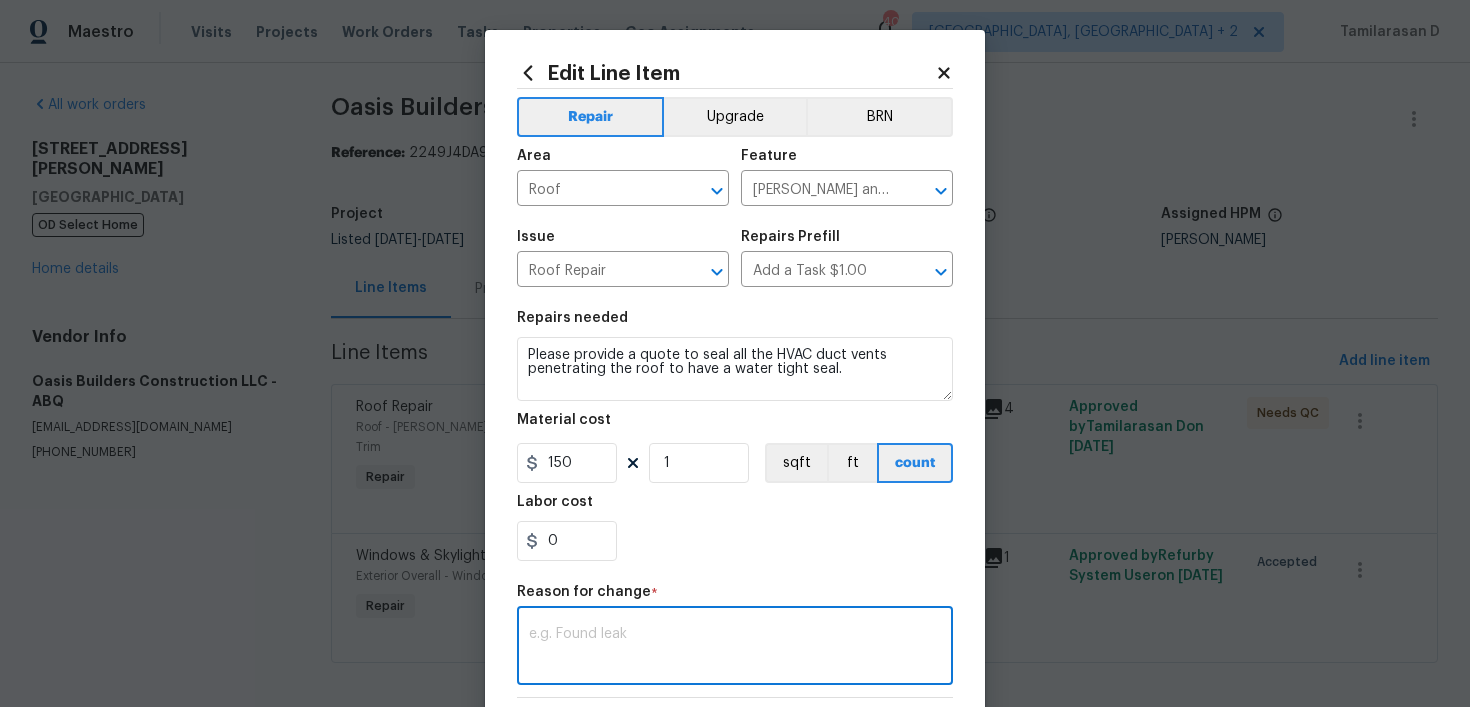 click on "x ​" at bounding box center (735, 648) 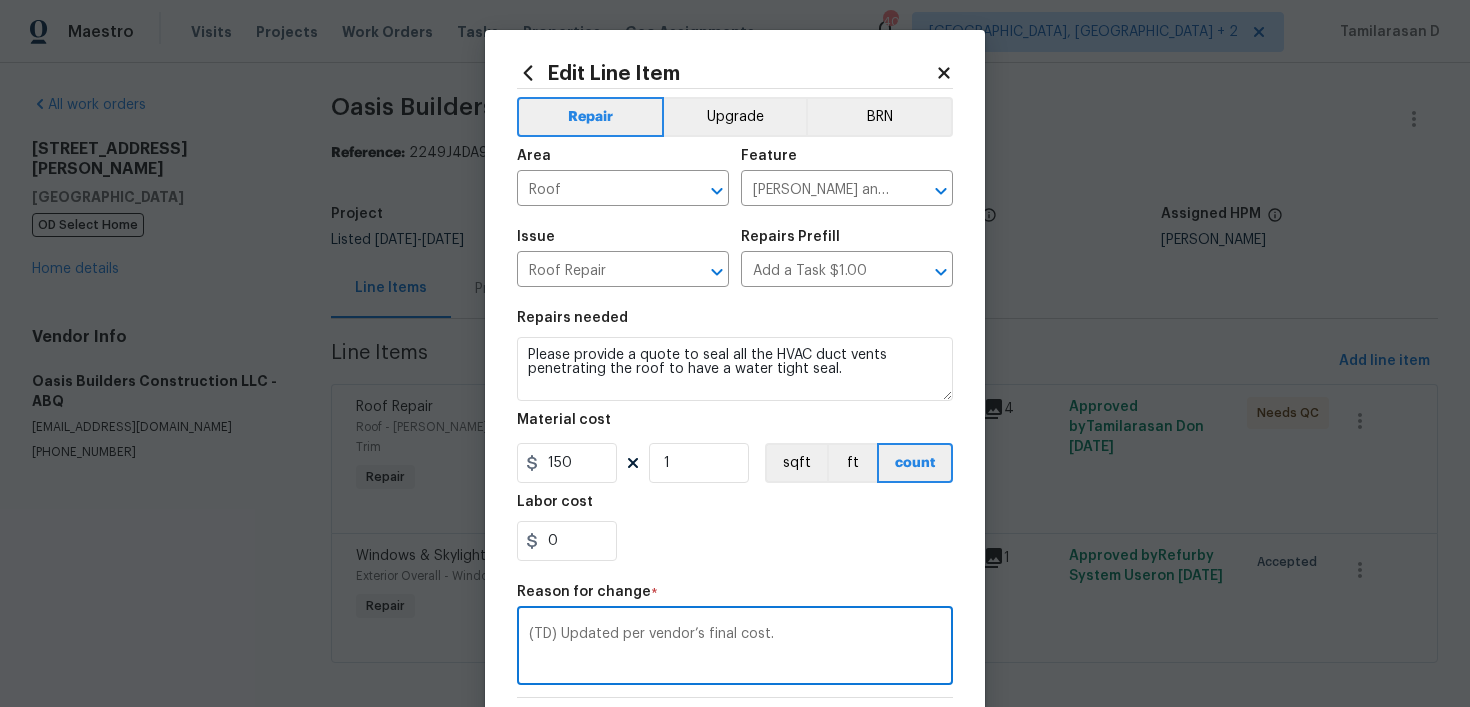 scroll, scrollTop: 279, scrollLeft: 0, axis: vertical 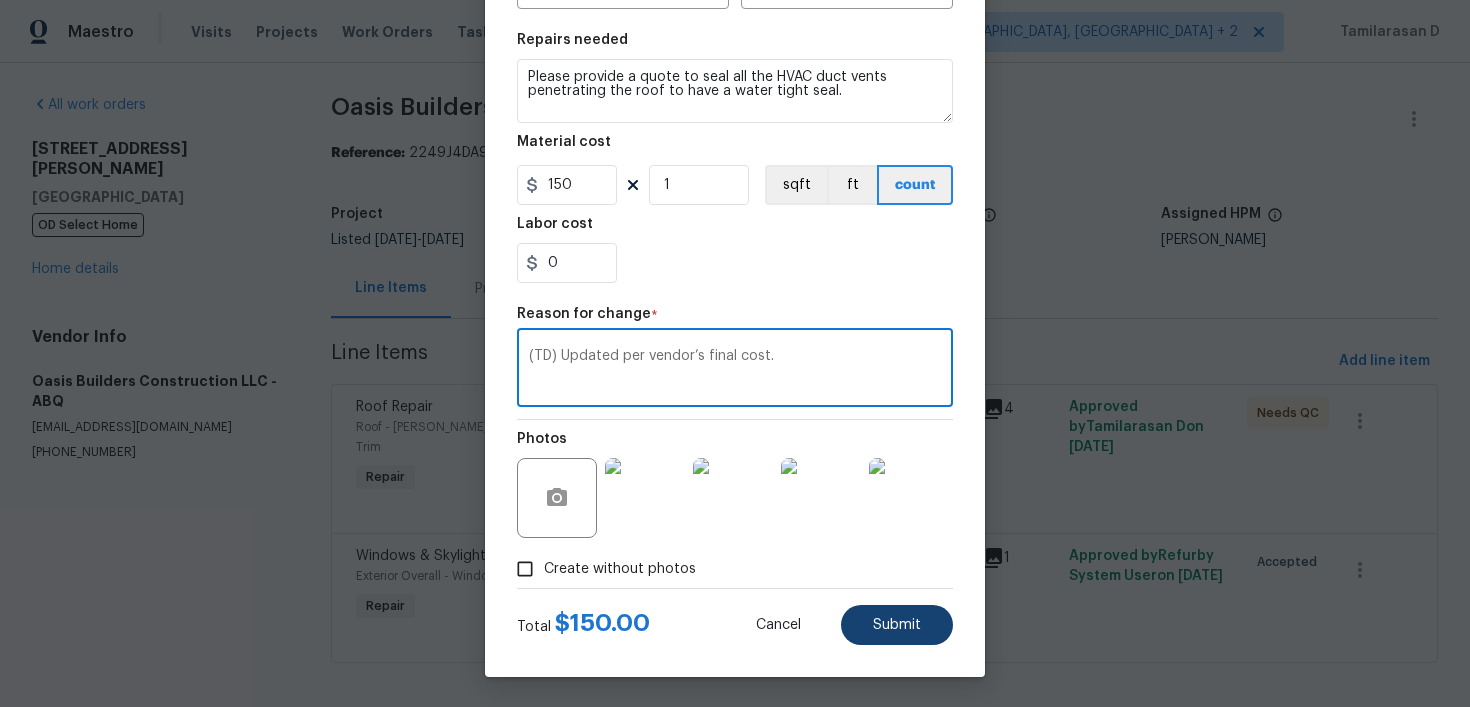 type on "(TD) Updated per vendor’s final cost." 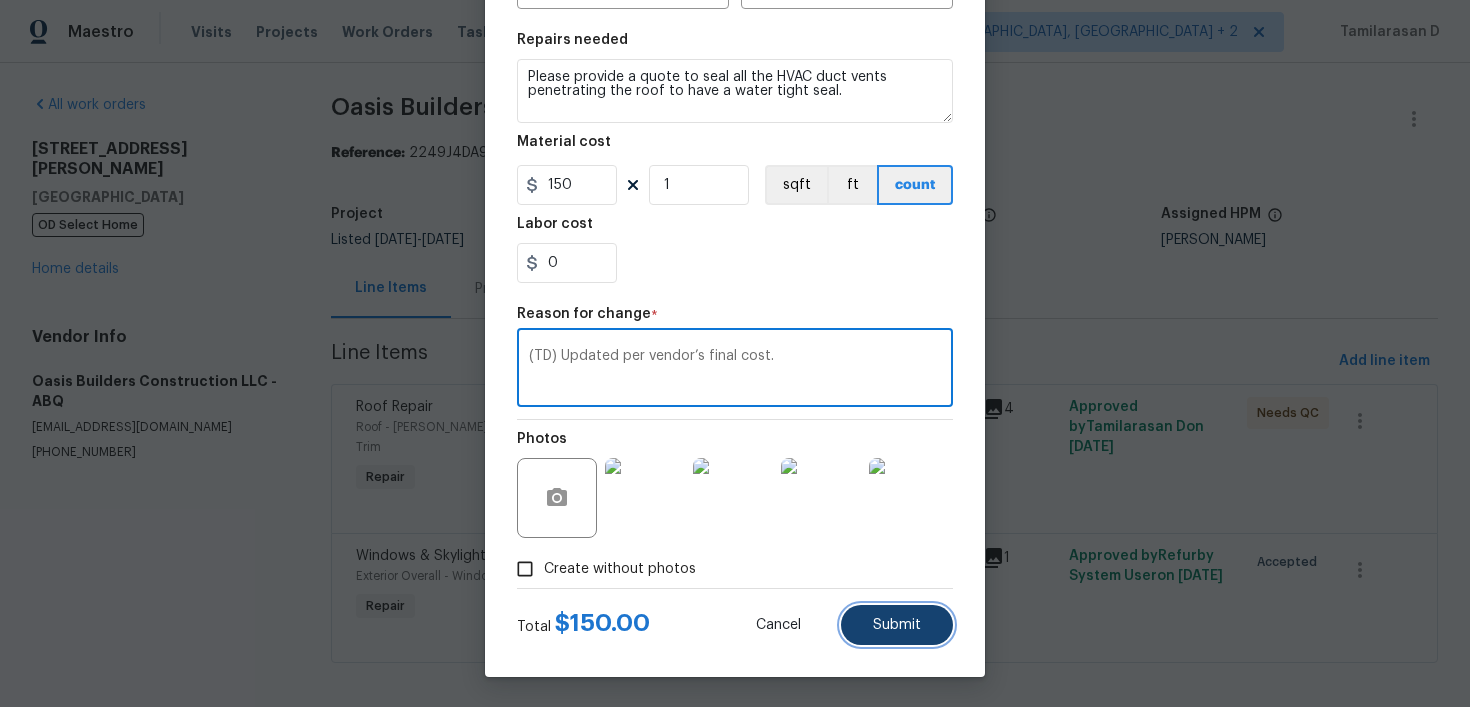 click on "Submit" at bounding box center (897, 625) 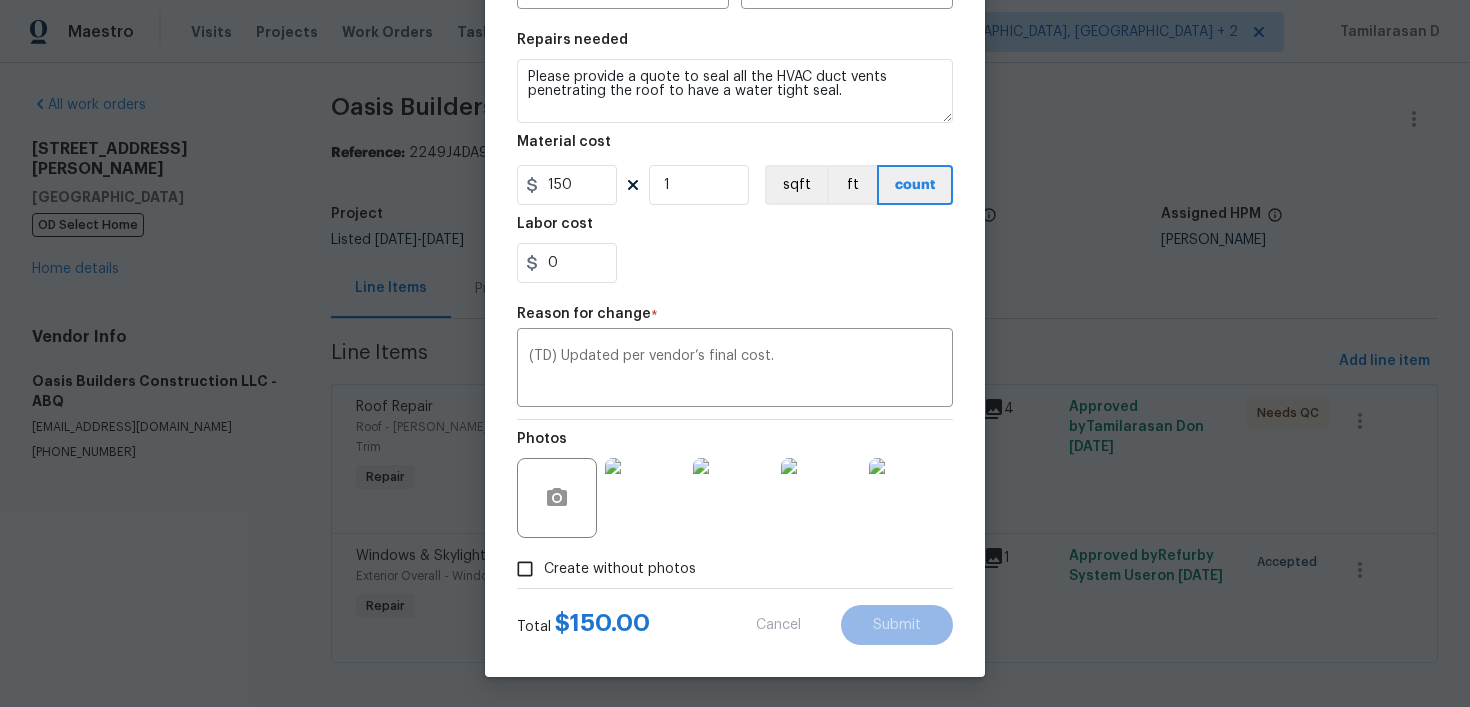 type on "75" 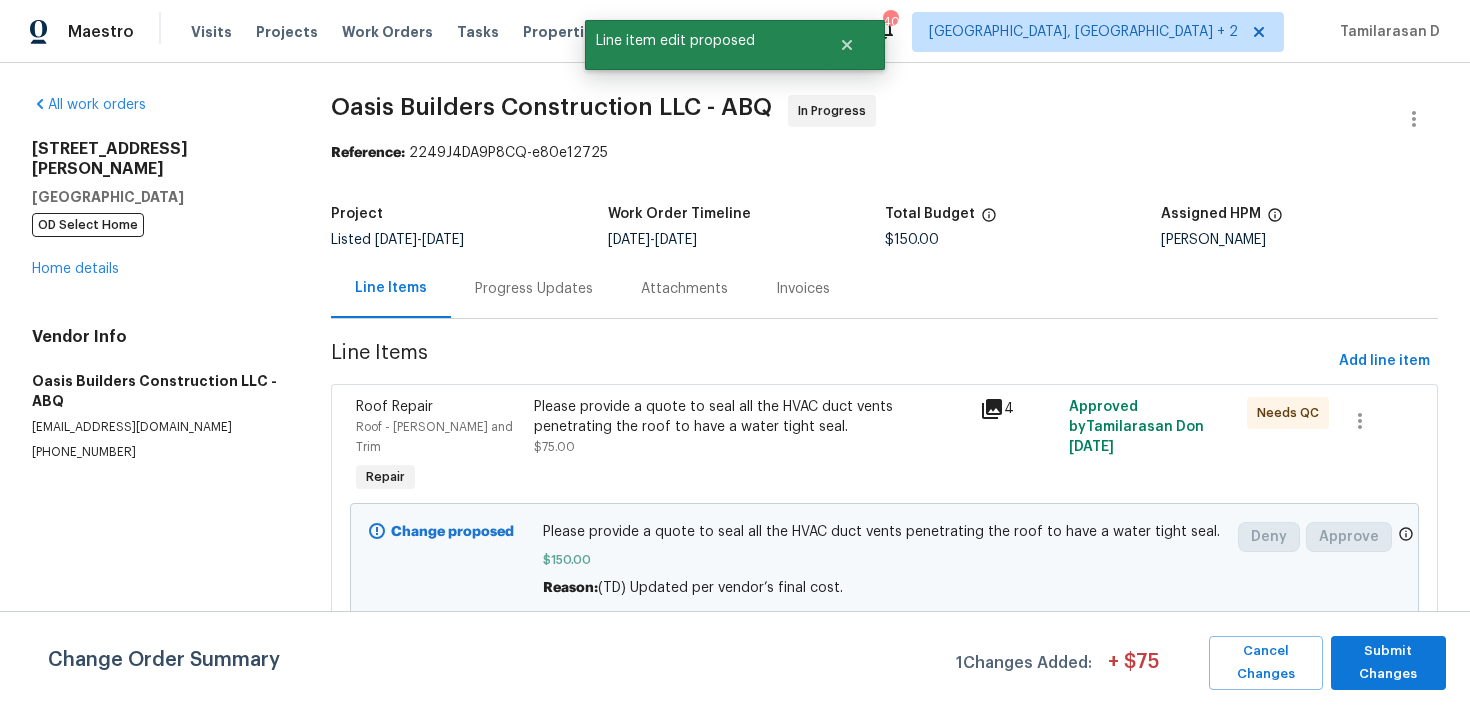 scroll, scrollTop: 0, scrollLeft: 0, axis: both 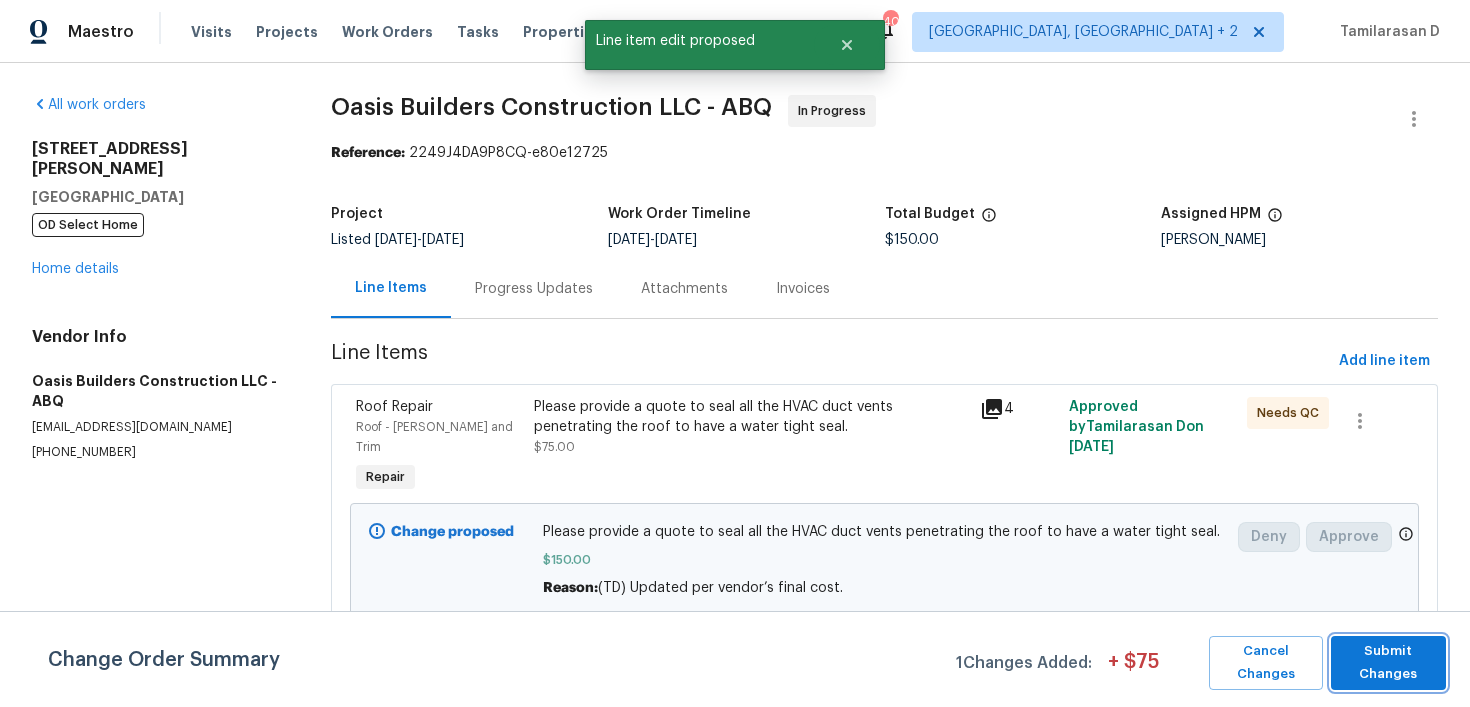 click on "Submit Changes" at bounding box center [1388, 663] 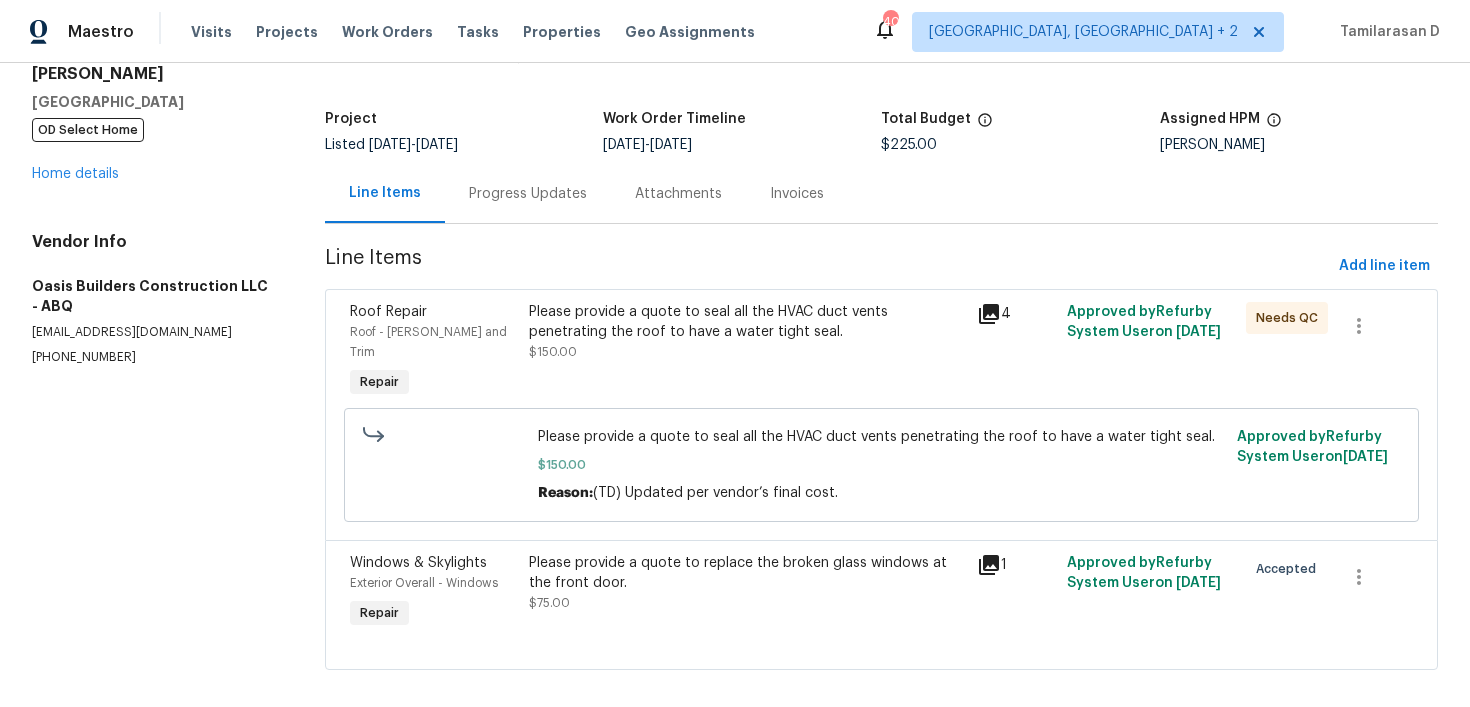 click on "Progress Updates" at bounding box center [528, 194] 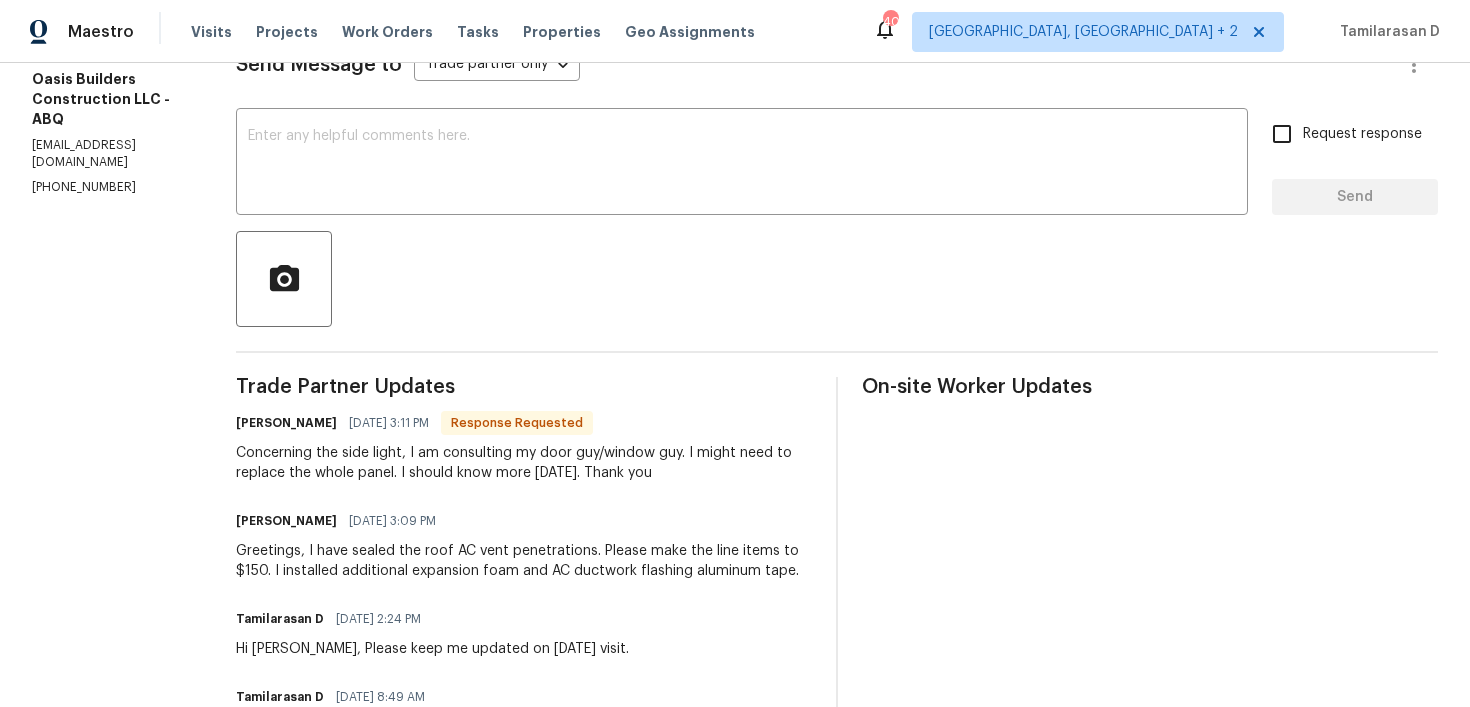 scroll, scrollTop: 312, scrollLeft: 0, axis: vertical 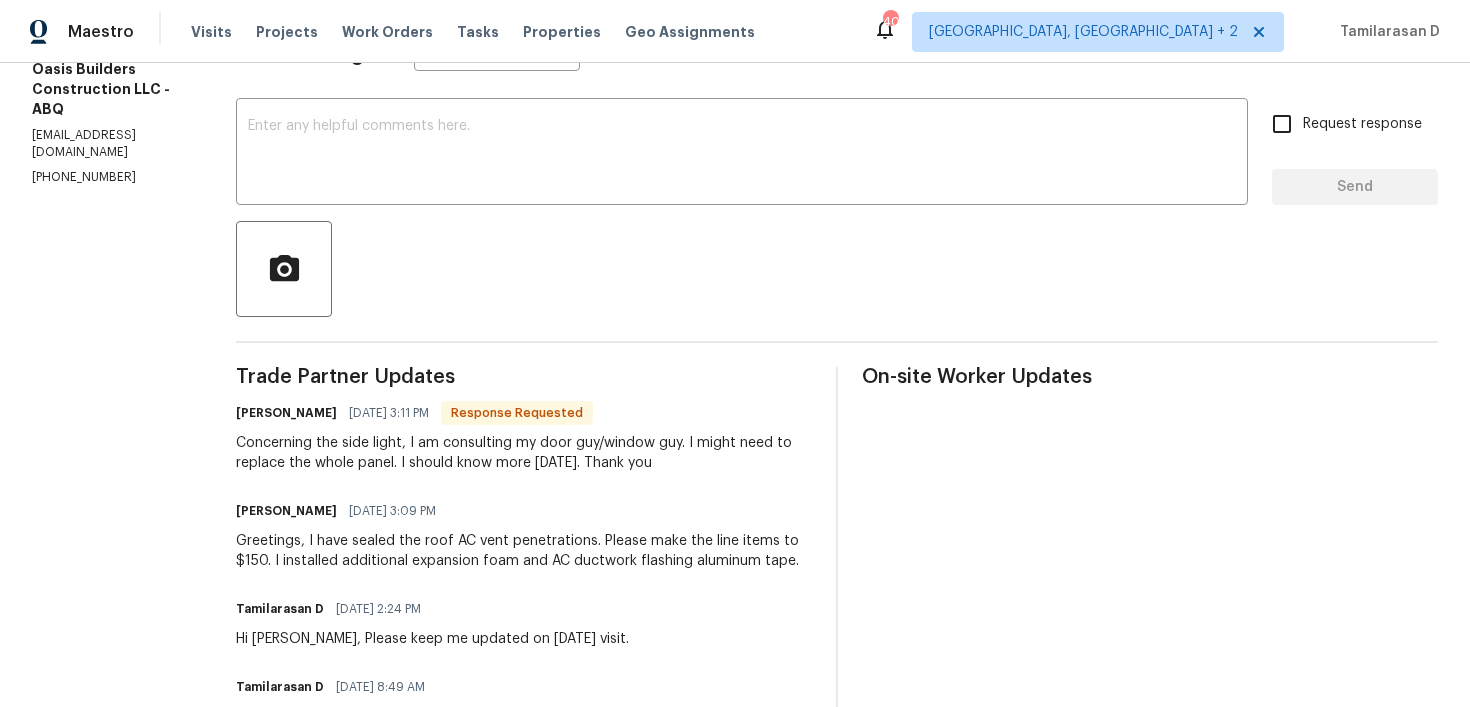 click on "Concerning the side light, I am consulting my door guy/window guy.  I might need to replace the whole panel.  I should know more tomorrow.   Thank you" at bounding box center [524, 453] 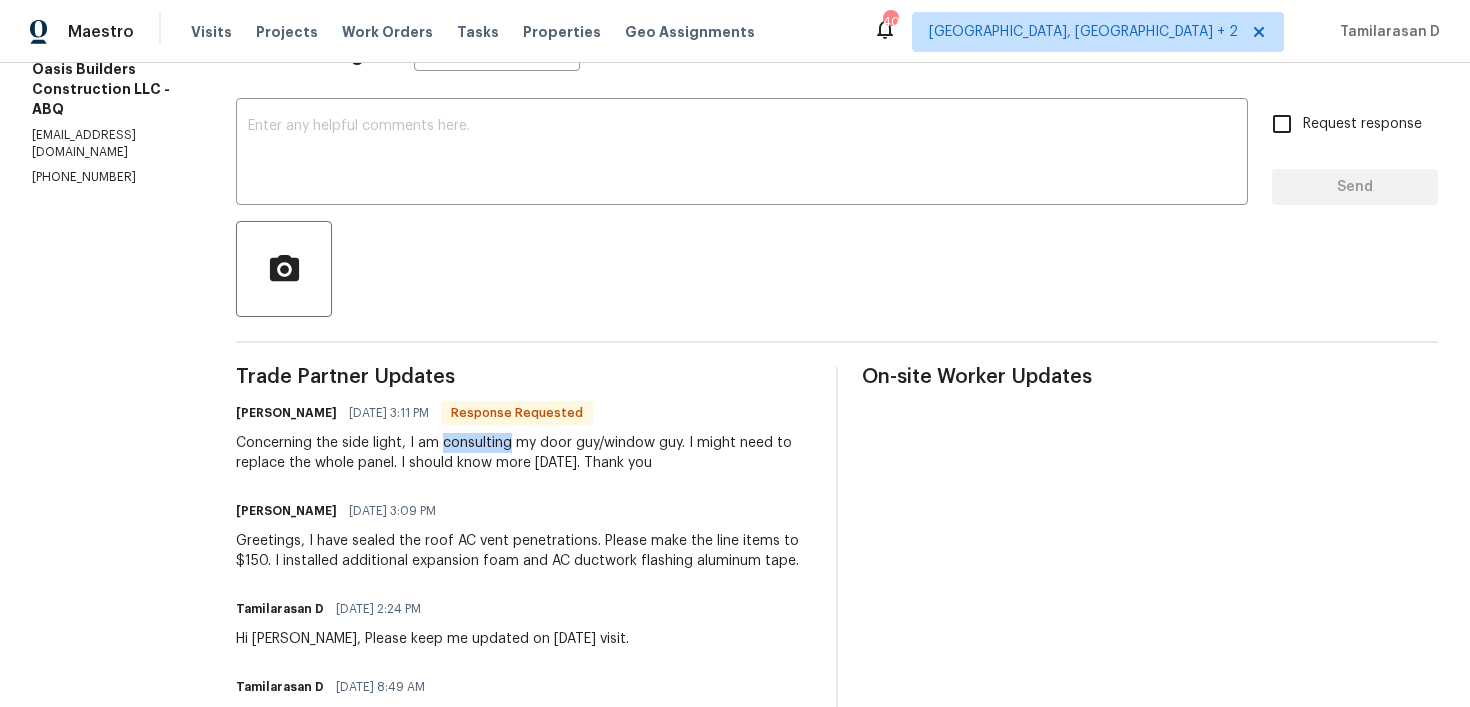 click on "Concerning the side light, I am consulting my door guy/window guy.  I might need to replace the whole panel.  I should know more tomorrow.   Thank you" at bounding box center (524, 453) 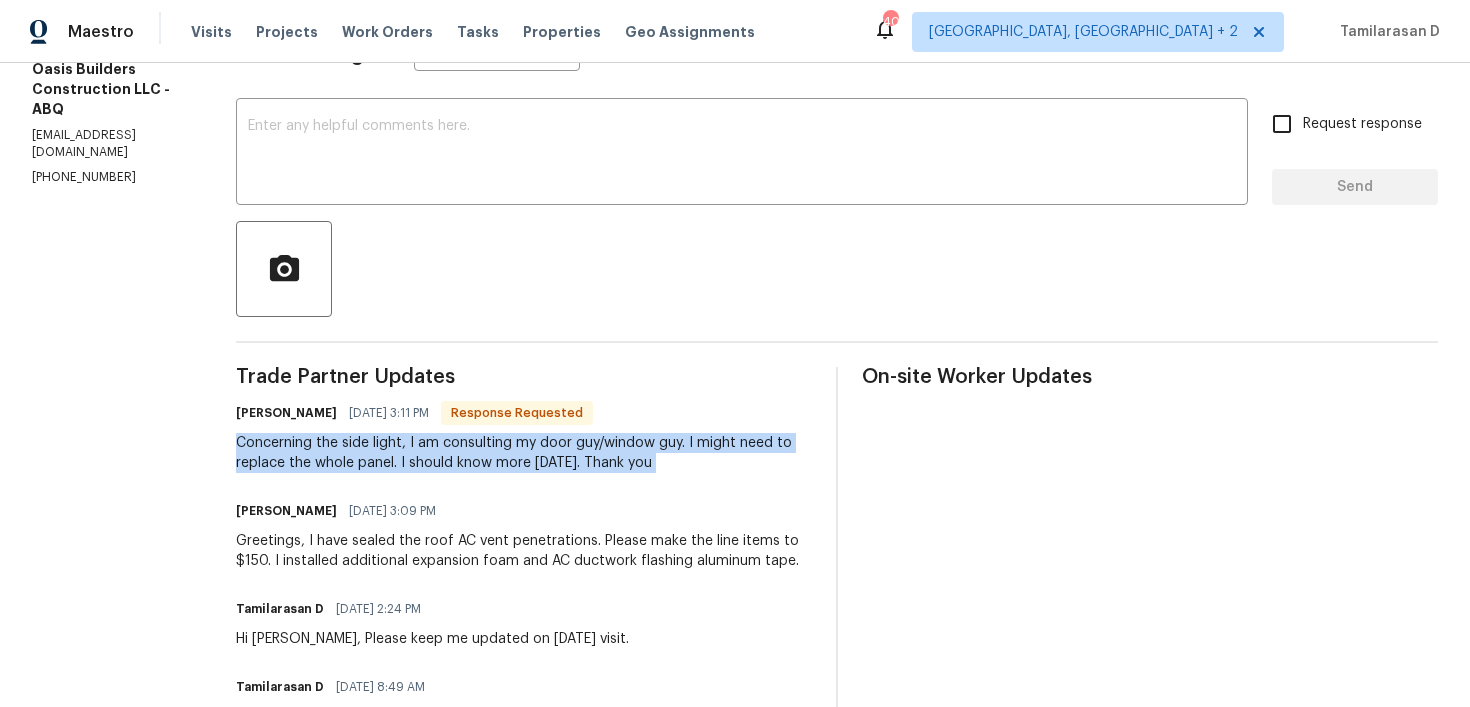 click on "Concerning the side light, I am consulting my door guy/window guy.  I might need to replace the whole panel.  I should know more tomorrow.   Thank you" at bounding box center [524, 453] 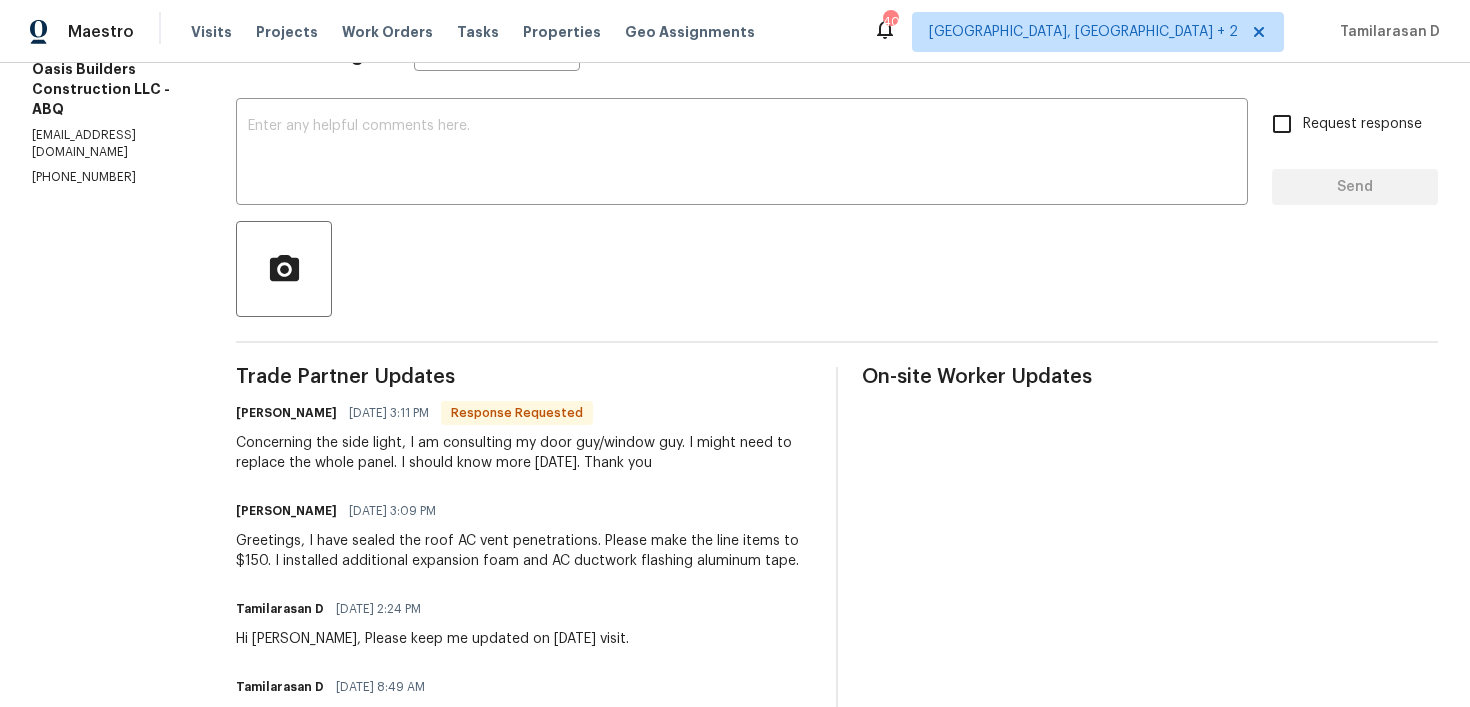 click on "Concerning the side light, I am consulting my door guy/window guy.  I might need to replace the whole panel.  I should know more tomorrow.   Thank you" at bounding box center [524, 453] 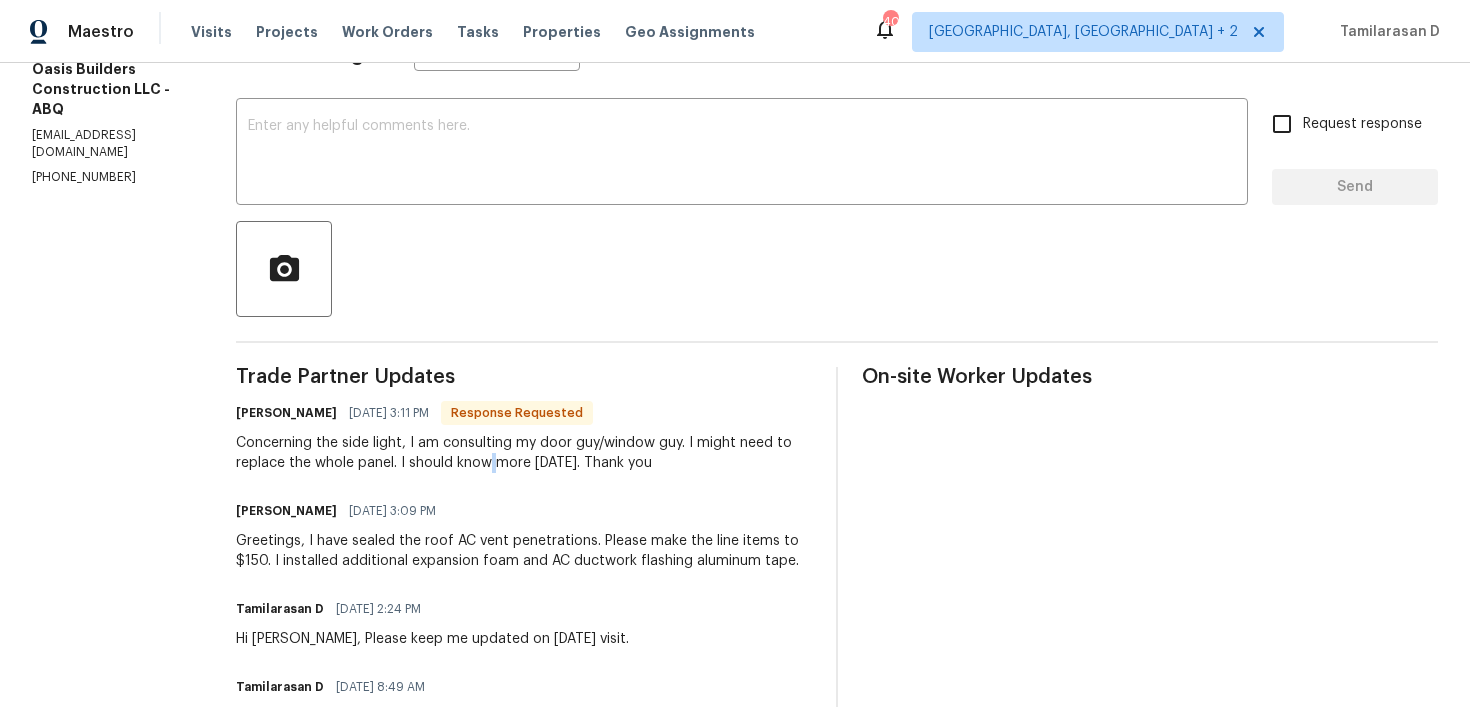 click on "Concerning the side light, I am consulting my door guy/window guy.  I might need to replace the whole panel.  I should know more tomorrow.   Thank you" at bounding box center (524, 453) 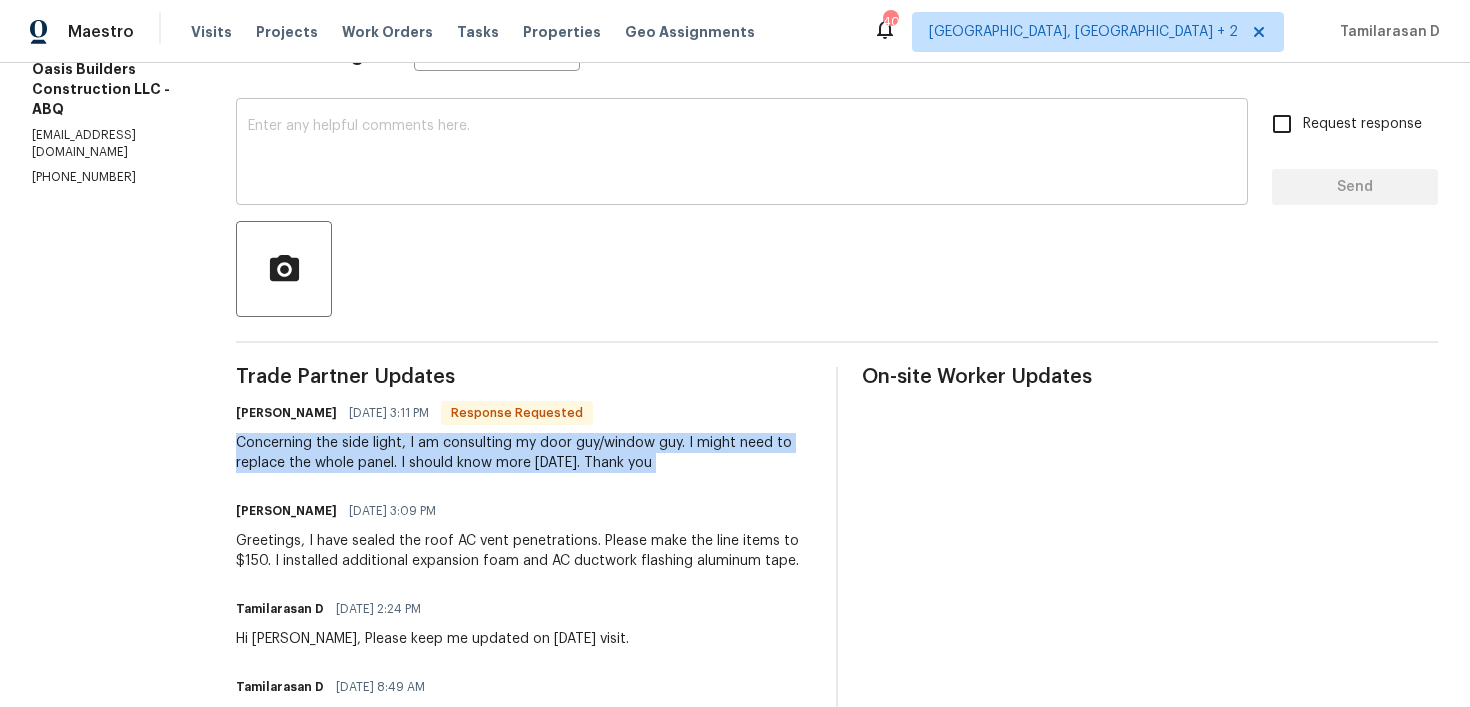 click at bounding box center [742, 154] 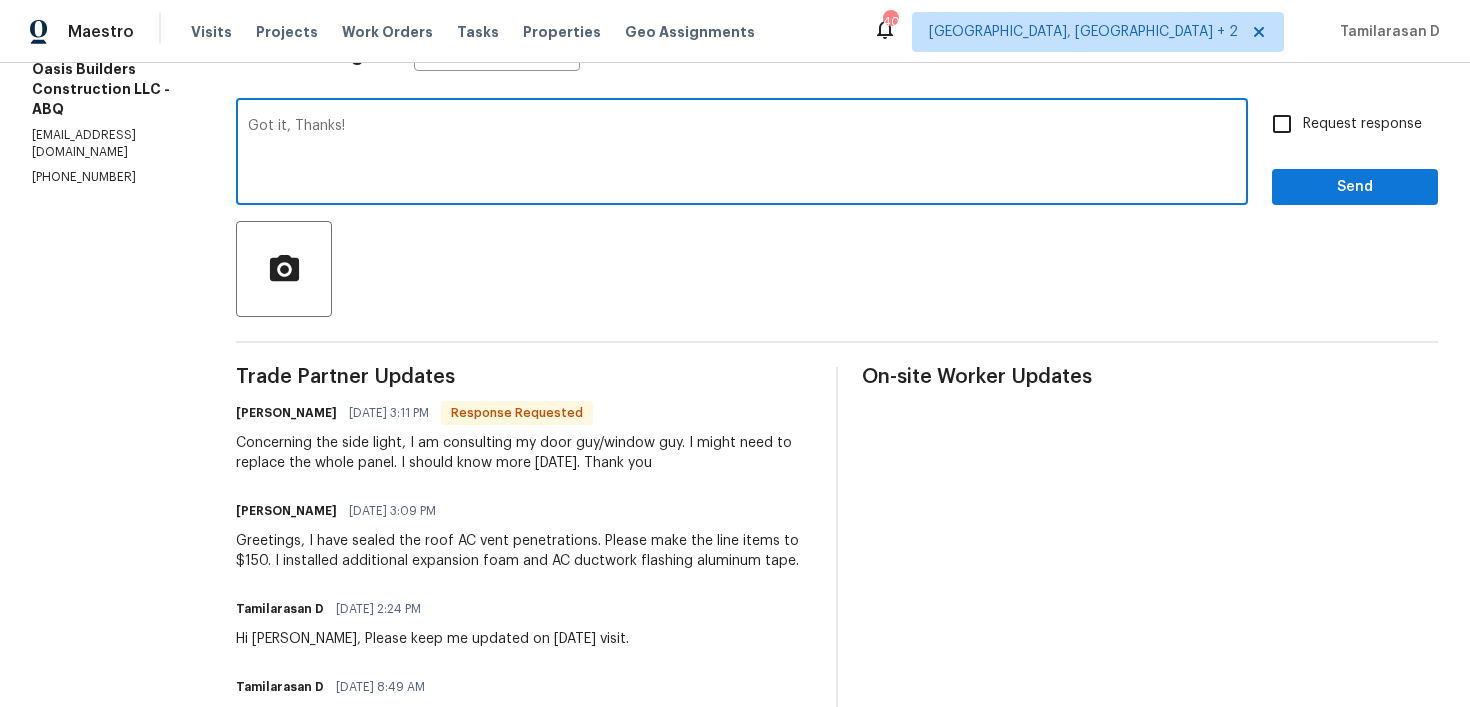 type on "Got it, Thanks!" 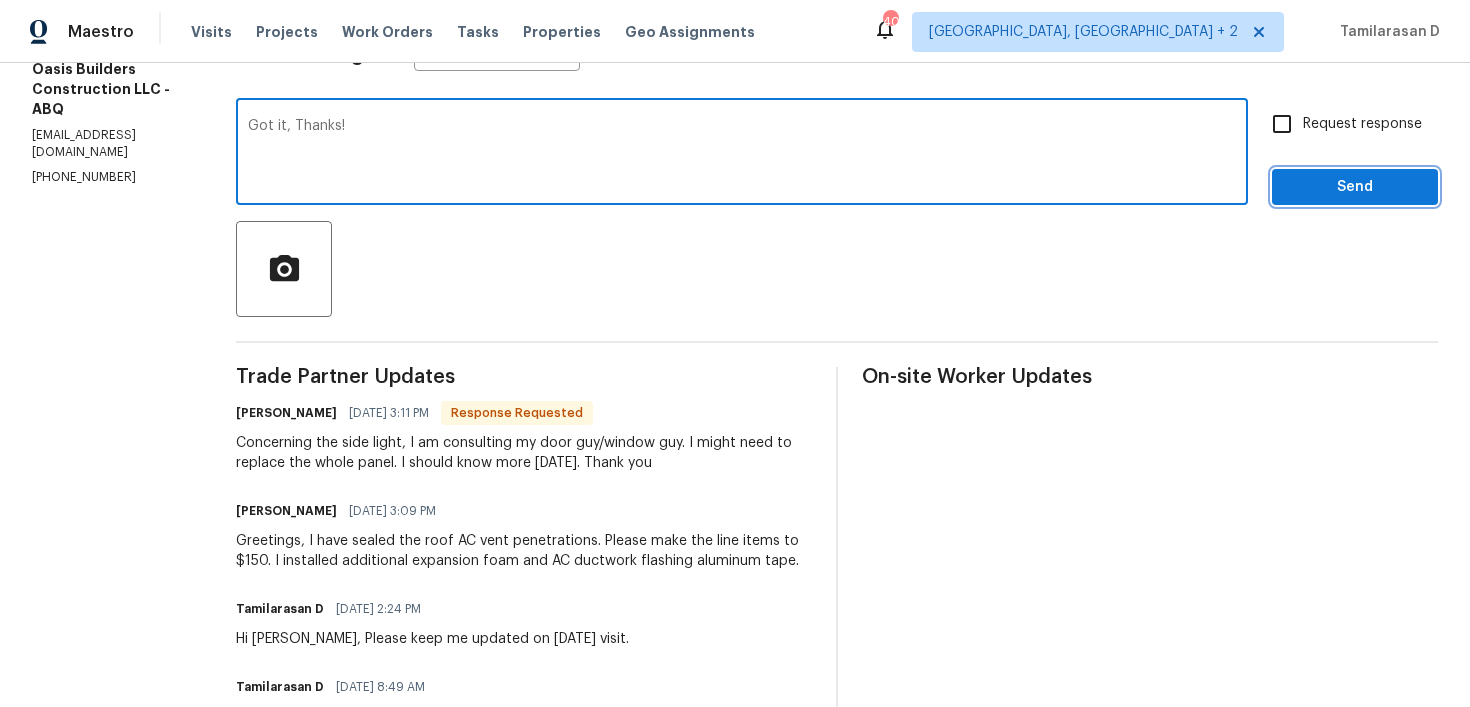click on "Send" at bounding box center [1355, 187] 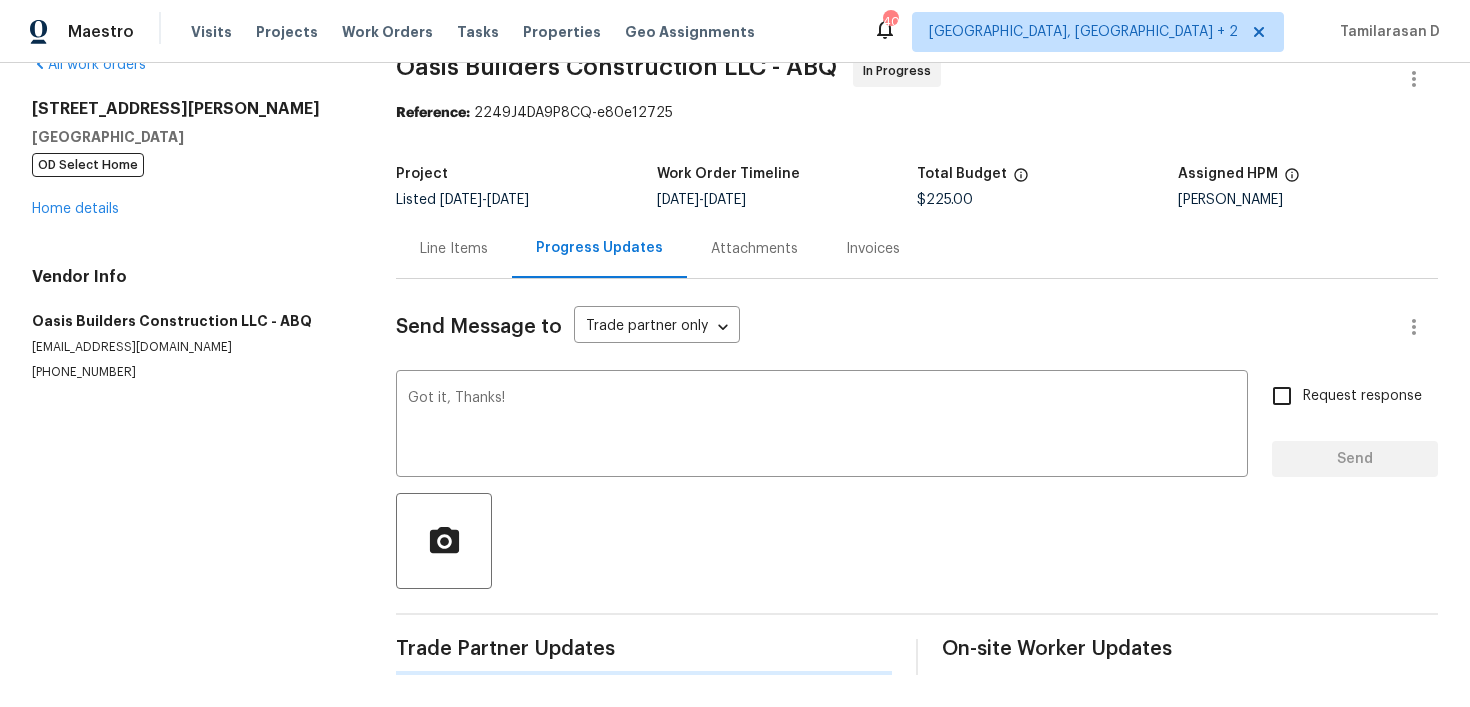 type 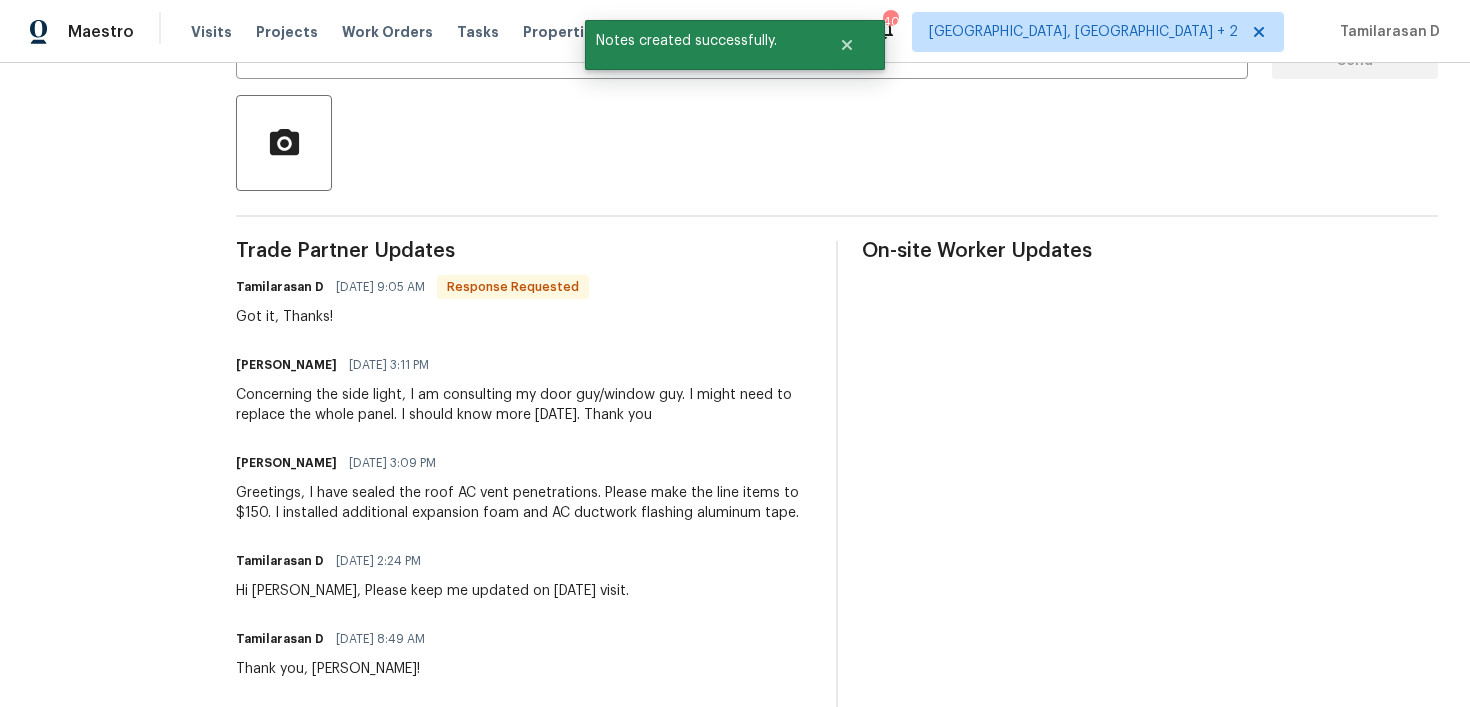 scroll, scrollTop: 450, scrollLeft: 0, axis: vertical 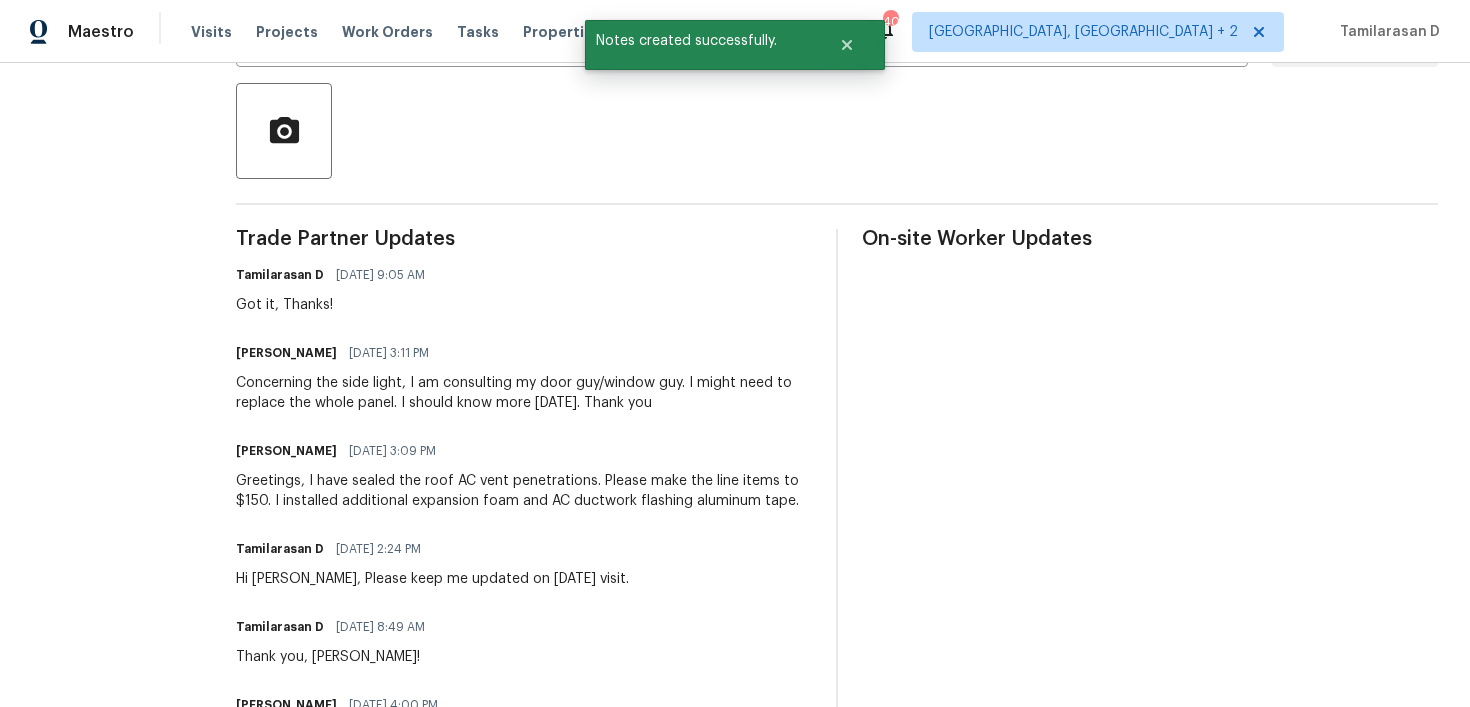 click on "Greetings, I have sealed the roof AC vent penetrations.  Please make the line items to $150.  I installed additional expansion foam and AC ductwork flashing aluminum tape." at bounding box center (524, 491) 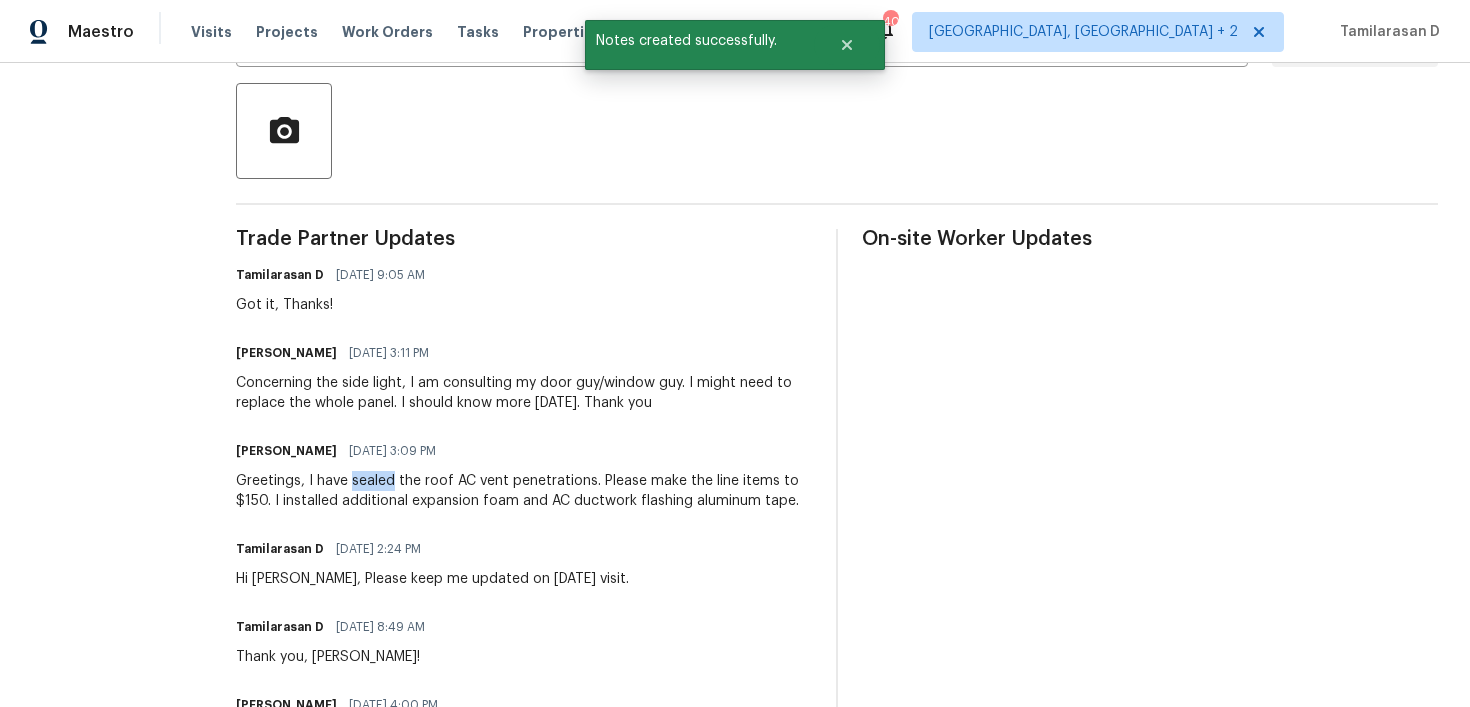 click on "Greetings, I have sealed the roof AC vent penetrations.  Please make the line items to $150.  I installed additional expansion foam and AC ductwork flashing aluminum tape." at bounding box center (524, 491) 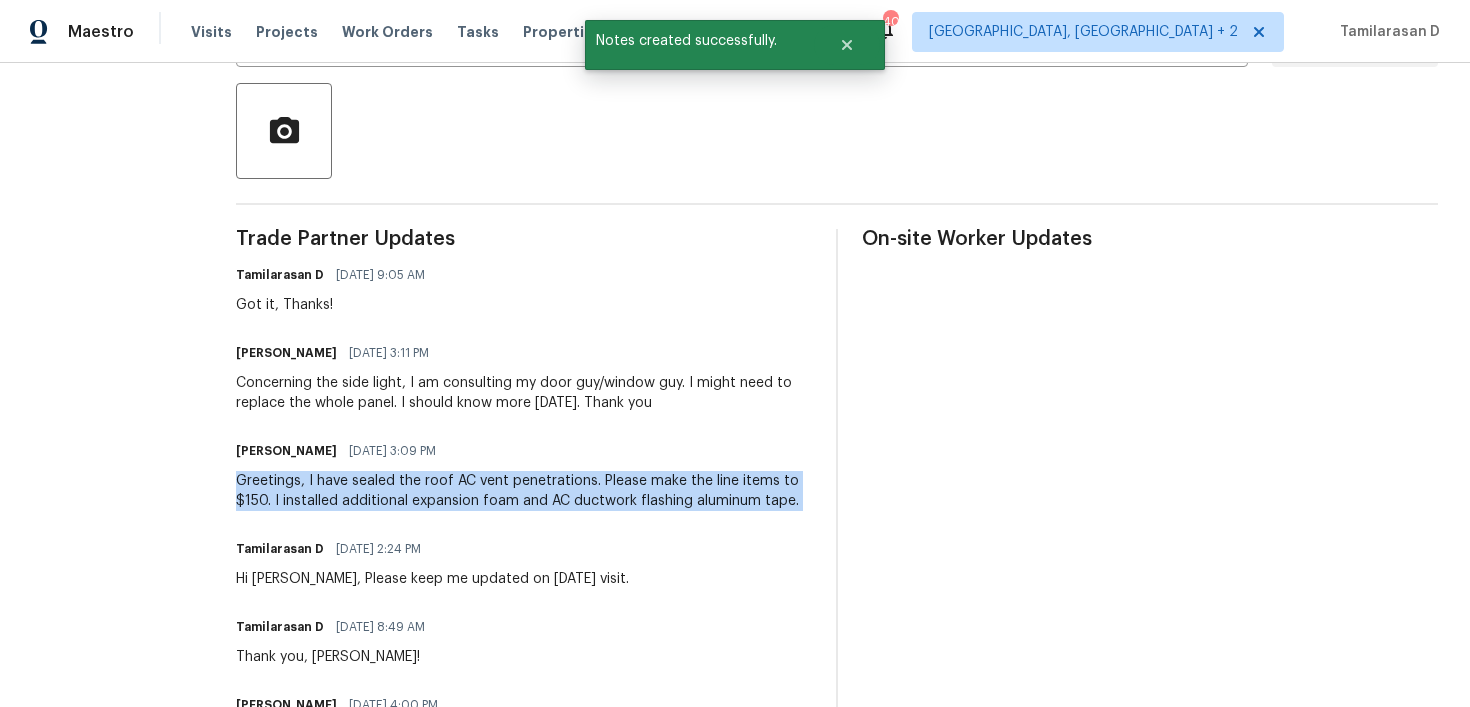 copy on "Greetings, I have sealed the roof AC vent penetrations.  Please make the line items to $150.  I installed additional expansion foam and AC ductwork flashing aluminum tape." 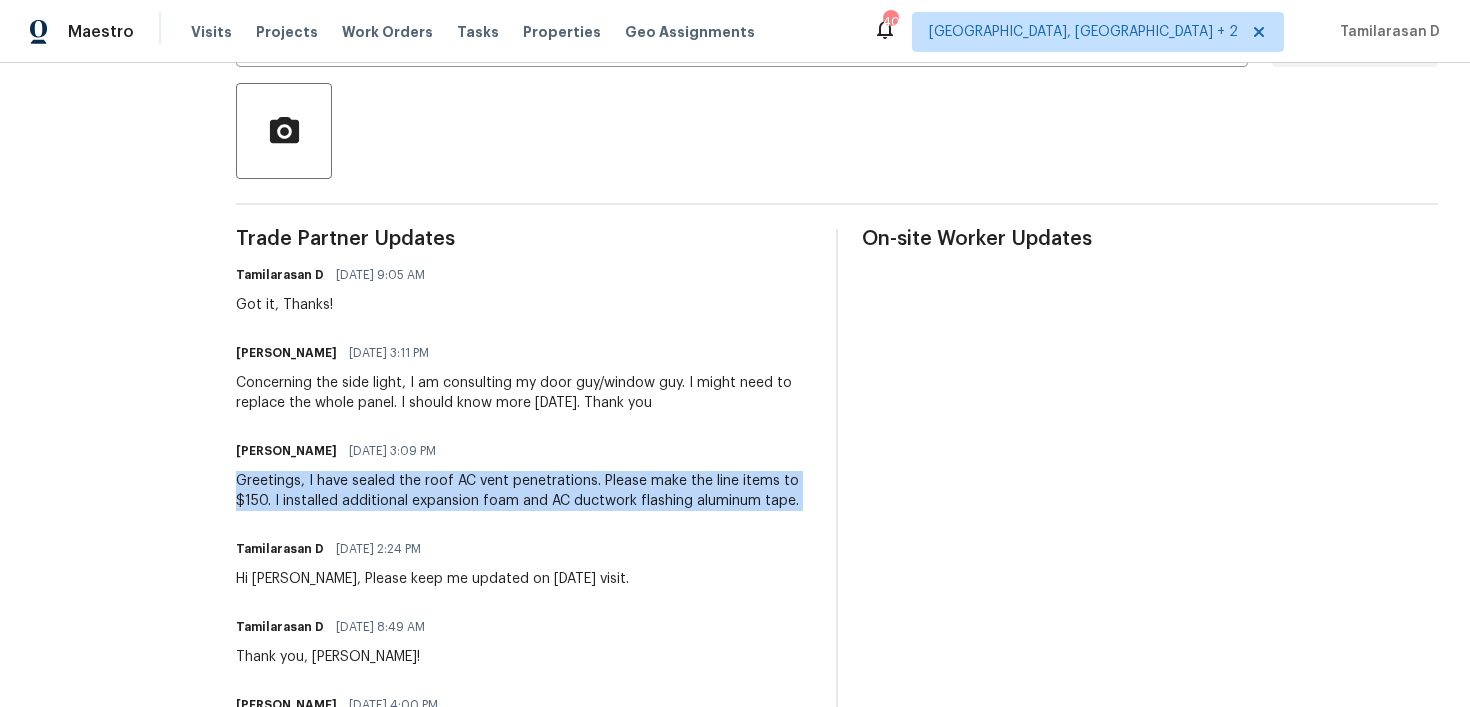click on "Trade Partner Updates Tamilarasan D 07/17/2025 9:05 AM Got it, Thanks! Tony Aragon 07/16/2025 3:11 PM Concerning the side light, I am consulting my door guy/window guy.  I might need to replace the whole panel.  I should know more tomorrow.   Thank you Tony Aragon 07/16/2025 3:09 PM Greetings, I have sealed the roof AC vent penetrations.  Please make the line items to $150.  I installed additional expansion foam and AC ductwork flashing aluminum tape. Tamilarasan D 07/16/2025 2:24 PM Hi Tony, Please keep me updated on today's visit. Tamilarasan D 07/16/2025 8:49 AM Thank you, Tony! Tony Aragon 07/15/2025 4:00 PM The assessment is scheduled for tomorrow.  We will update you once we have review work needed to fulfill work order. Tamilarasan D 07/15/2025 1:46 PM" at bounding box center [524, 578] 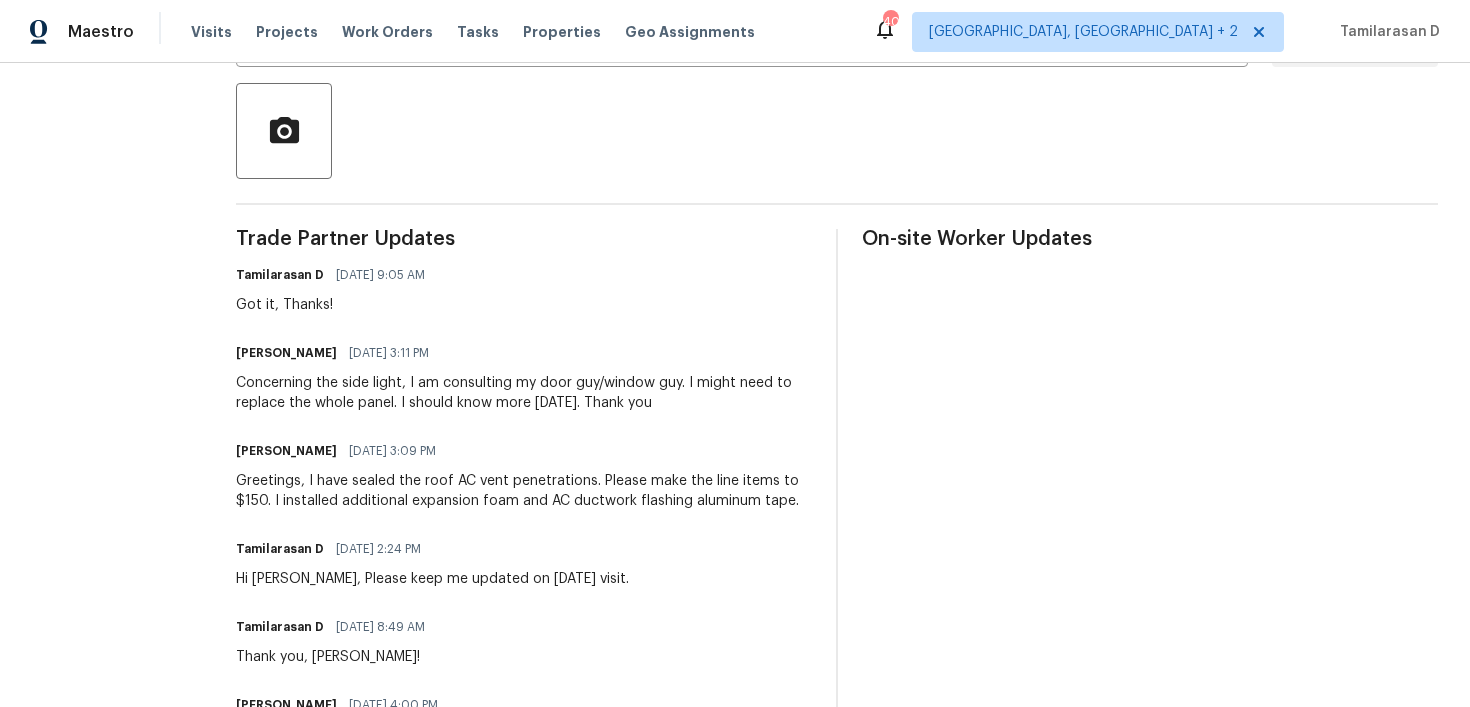 click on "Trade Partner Updates Tamilarasan D 07/17/2025 9:05 AM Got it, Thanks! Tony Aragon 07/16/2025 3:11 PM Concerning the side light, I am consulting my door guy/window guy.  I might need to replace the whole panel.  I should know more tomorrow.   Thank you Tony Aragon 07/16/2025 3:09 PM Greetings, I have sealed the roof AC vent penetrations.  Please make the line items to $150.  I installed additional expansion foam and AC ductwork flashing aluminum tape. Tamilarasan D 07/16/2025 2:24 PM Hi Tony, Please keep me updated on today's visit. Tamilarasan D 07/16/2025 8:49 AM Thank you, Tony! Tony Aragon 07/15/2025 4:00 PM The assessment is scheduled for tomorrow.  We will update you once we have review work needed to fulfill work order. Tamilarasan D 07/15/2025 1:46 PM" at bounding box center [524, 578] 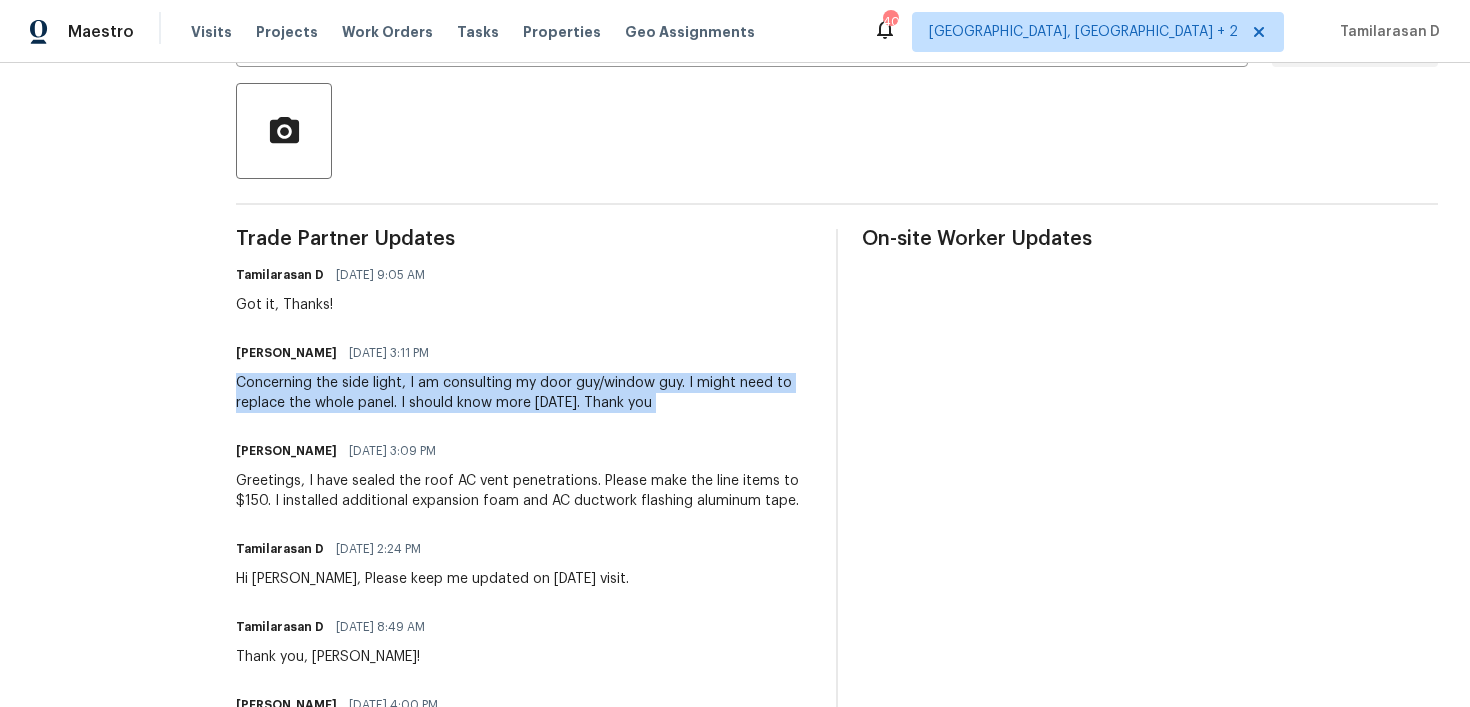 click on "Concerning the side light, I am consulting my door guy/window guy.  I might need to replace the whole panel.  I should know more tomorrow.   Thank you" at bounding box center [524, 393] 